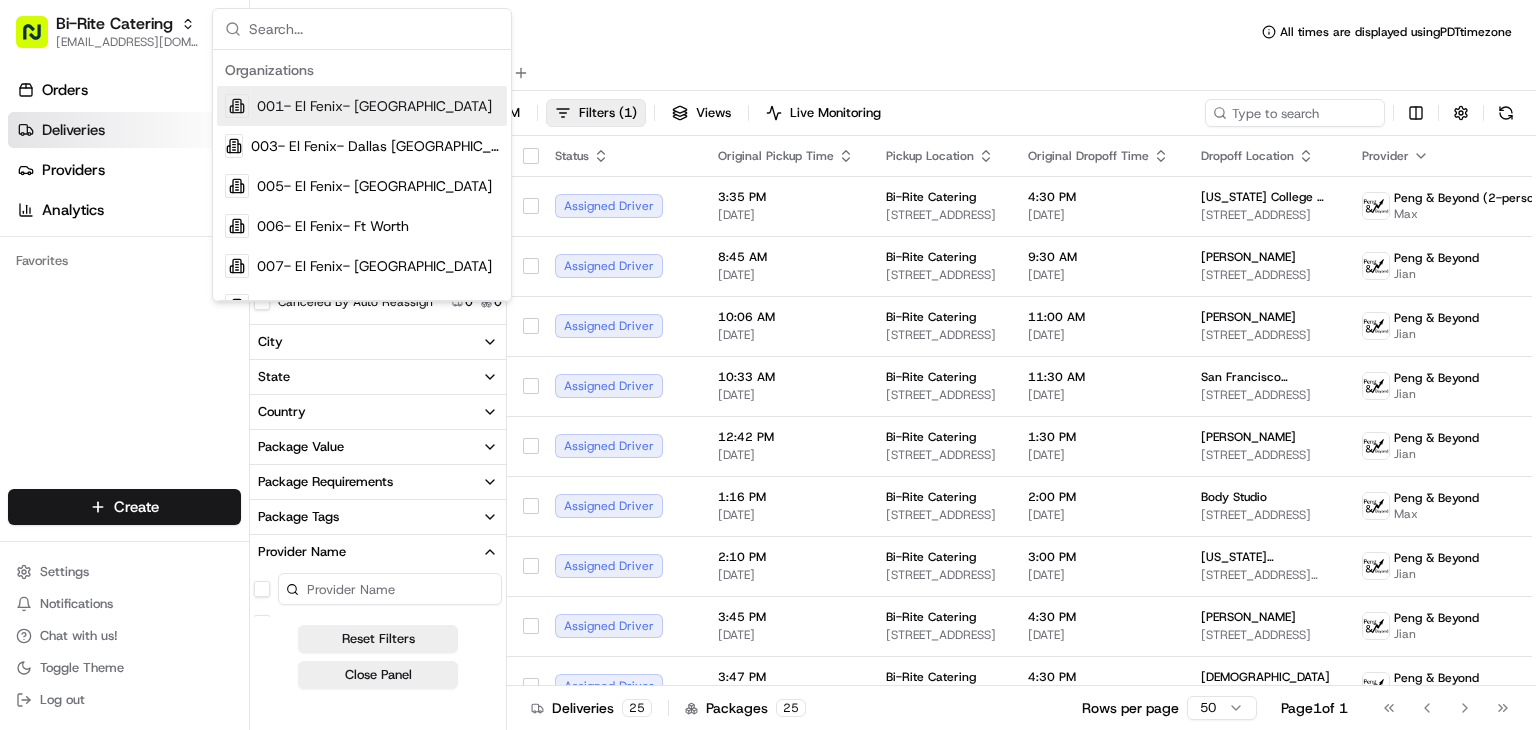 scroll, scrollTop: 0, scrollLeft: 0, axis: both 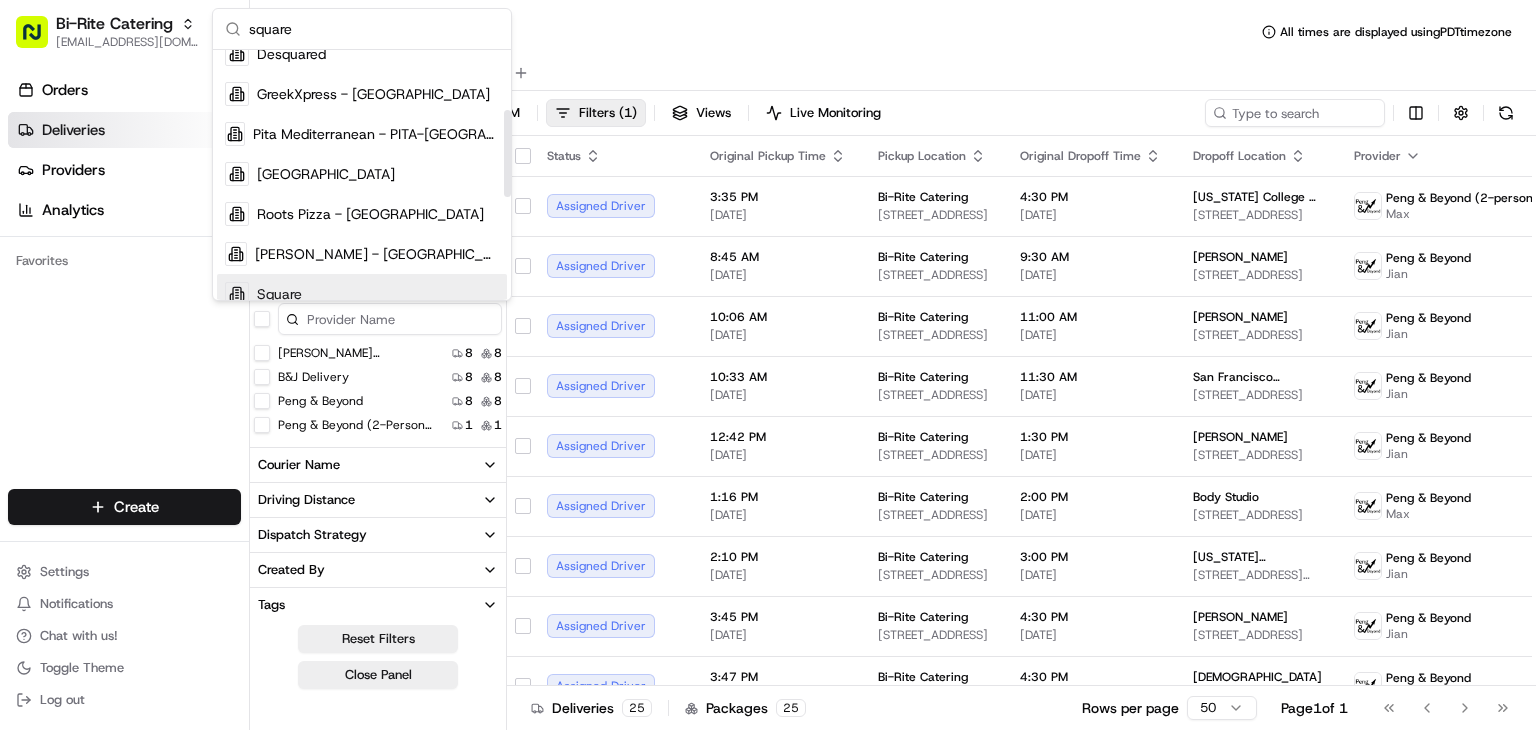 type on "square" 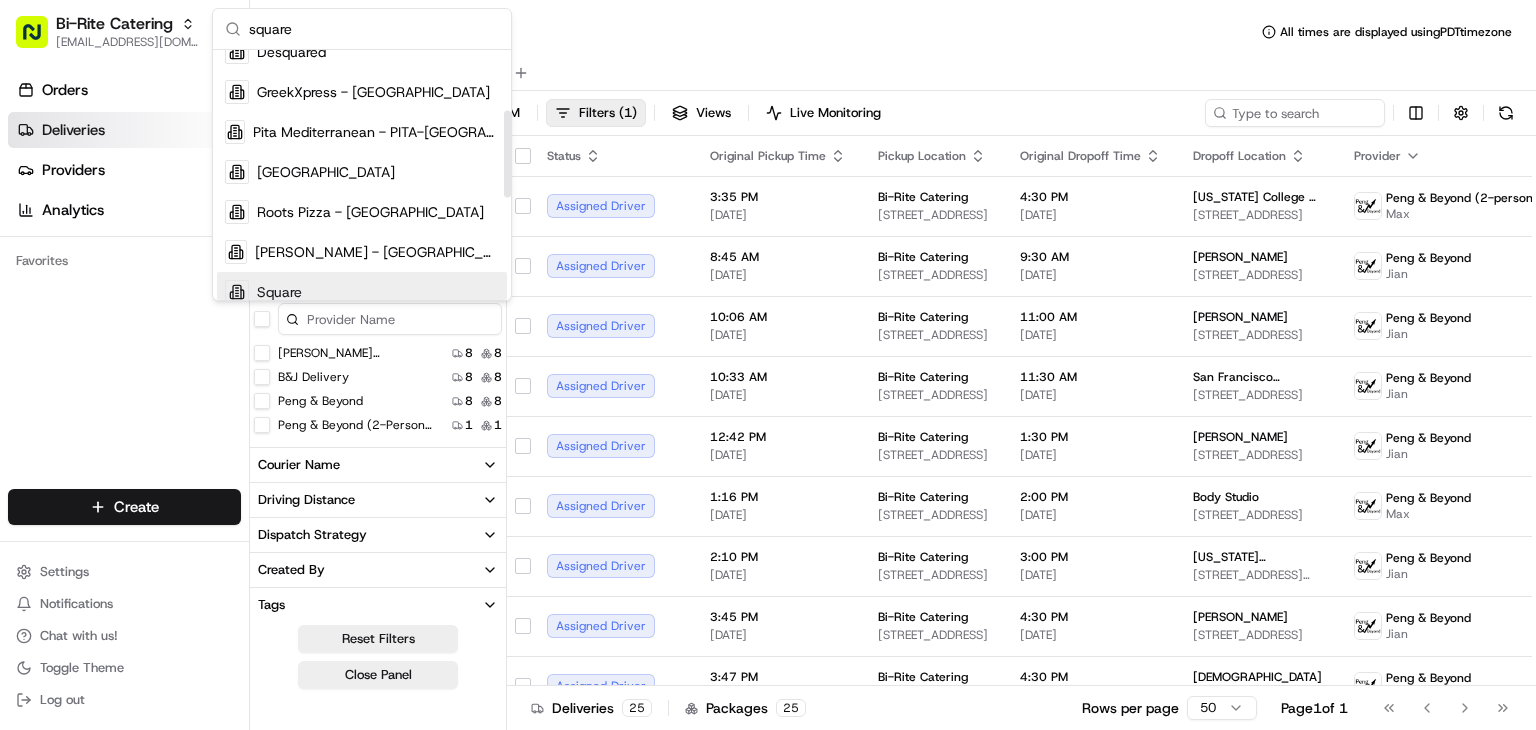 click on "Square" at bounding box center (362, 292) 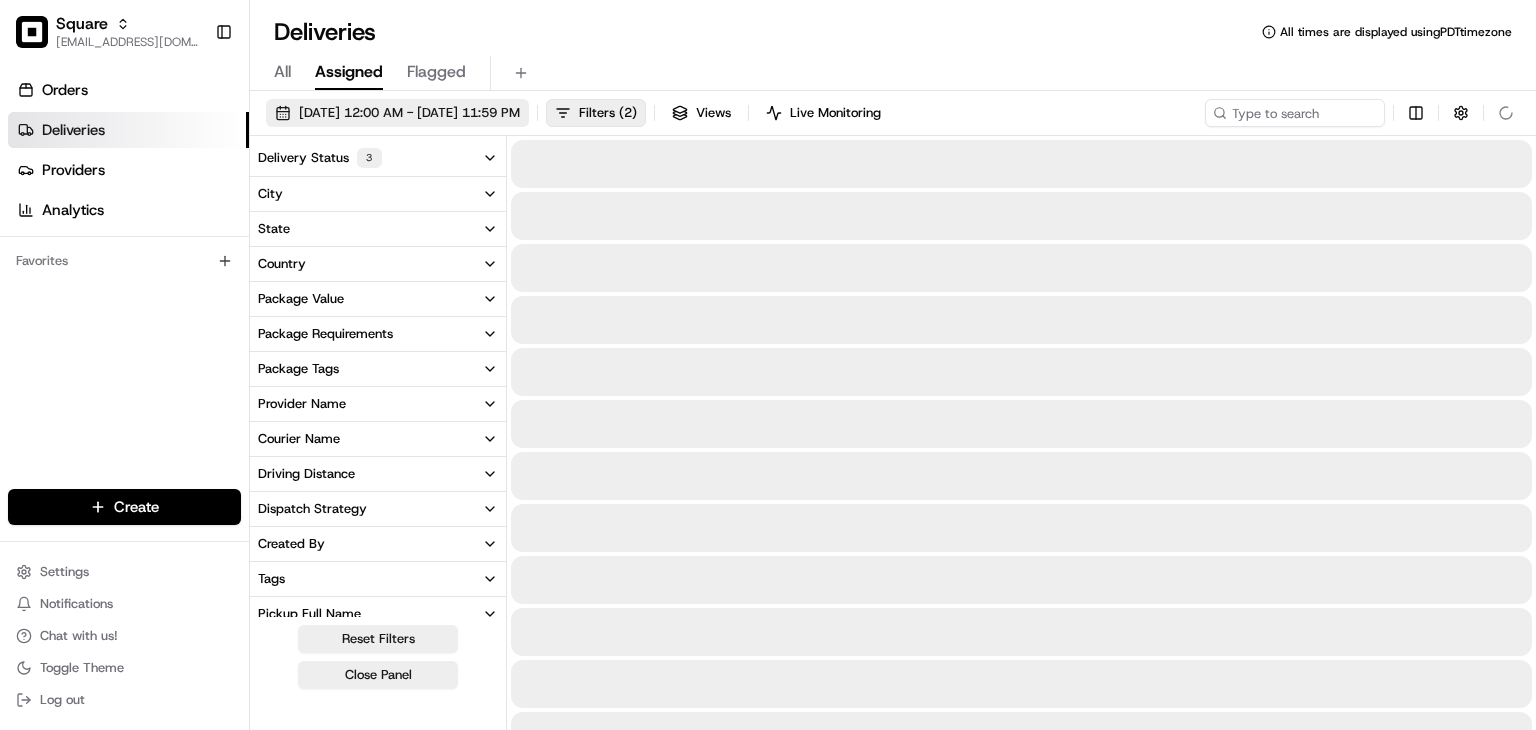 click on "Filters ( 2 )" at bounding box center (608, 113) 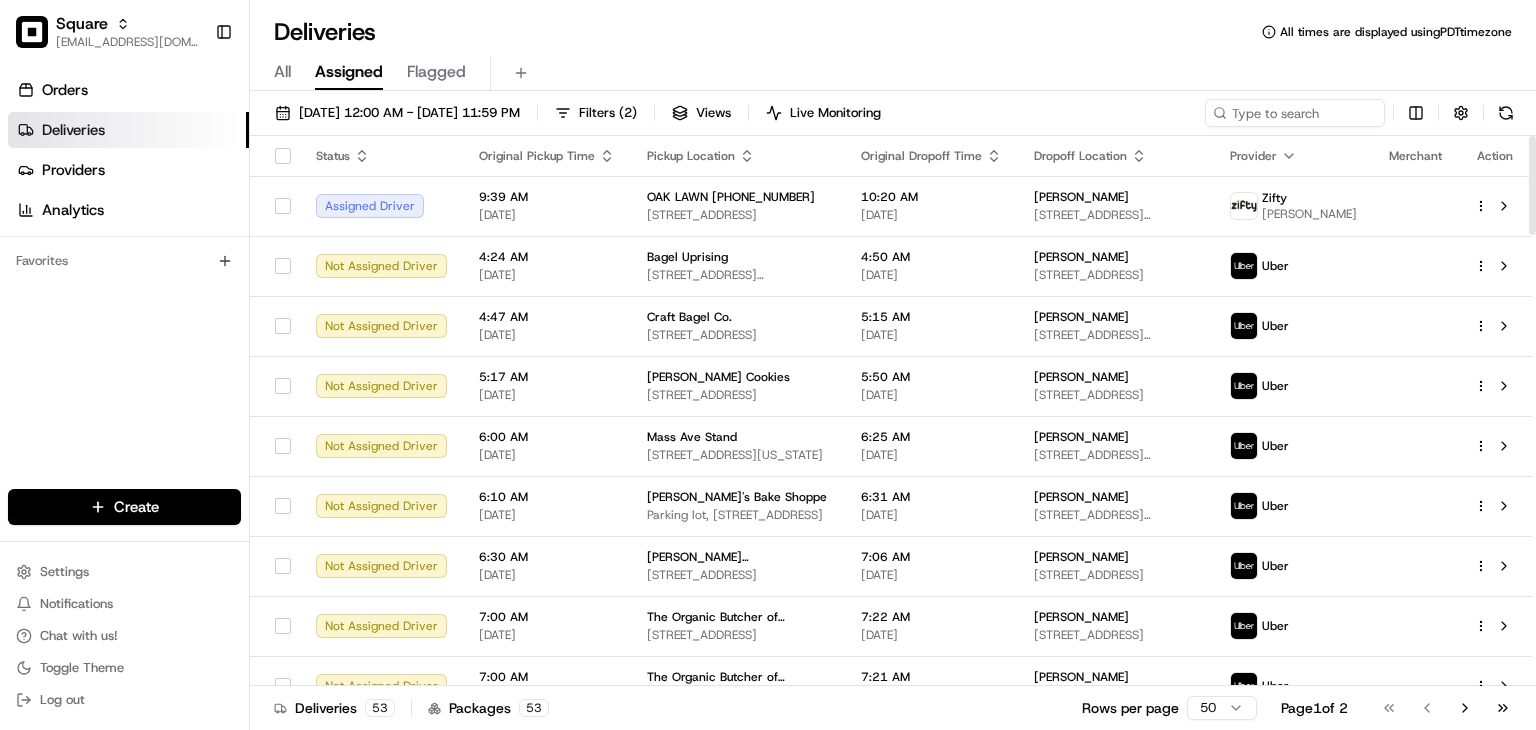 click on "All Assigned Flagged" at bounding box center [893, 73] 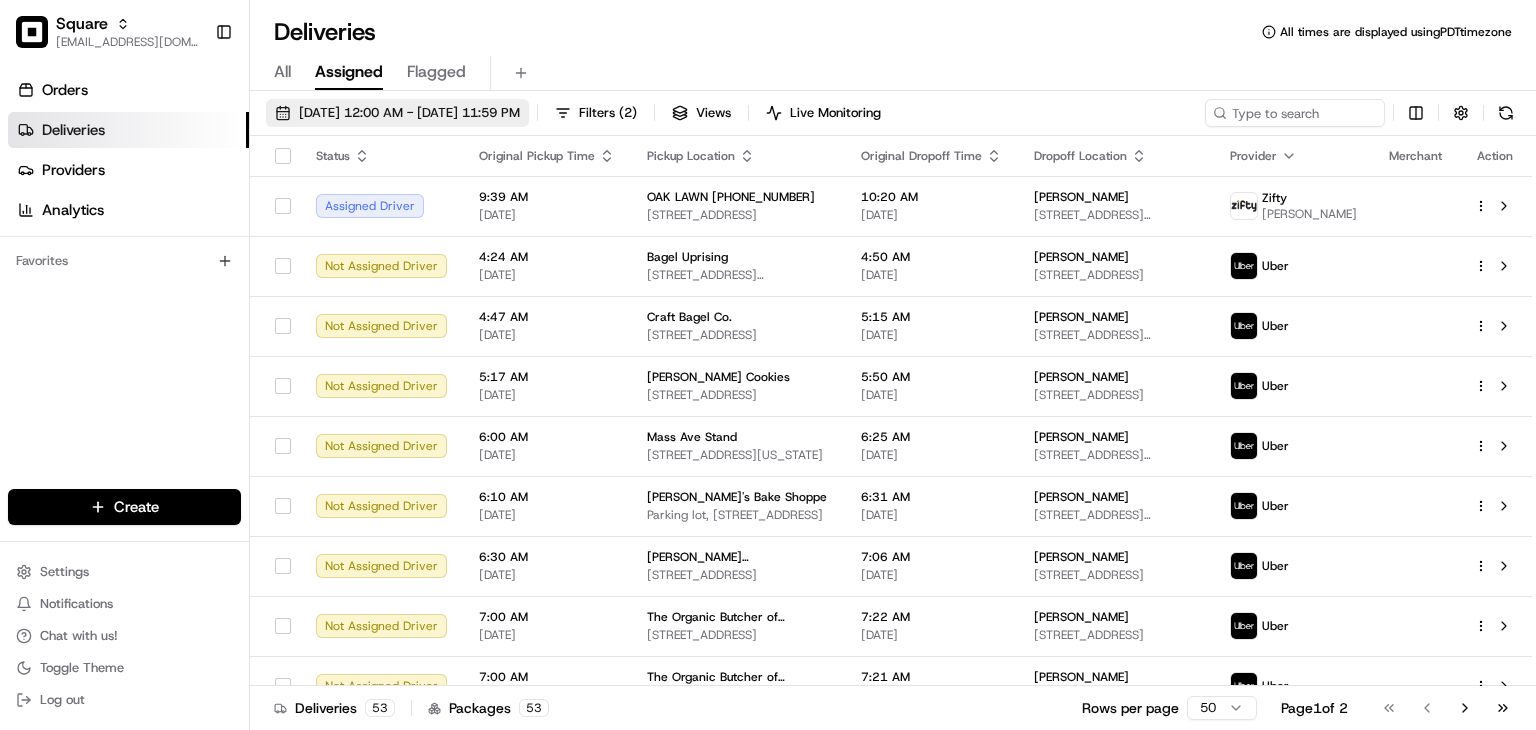click on "07/12/2025 12:00 AM - 07/12/2025 11:59 PM" at bounding box center [409, 113] 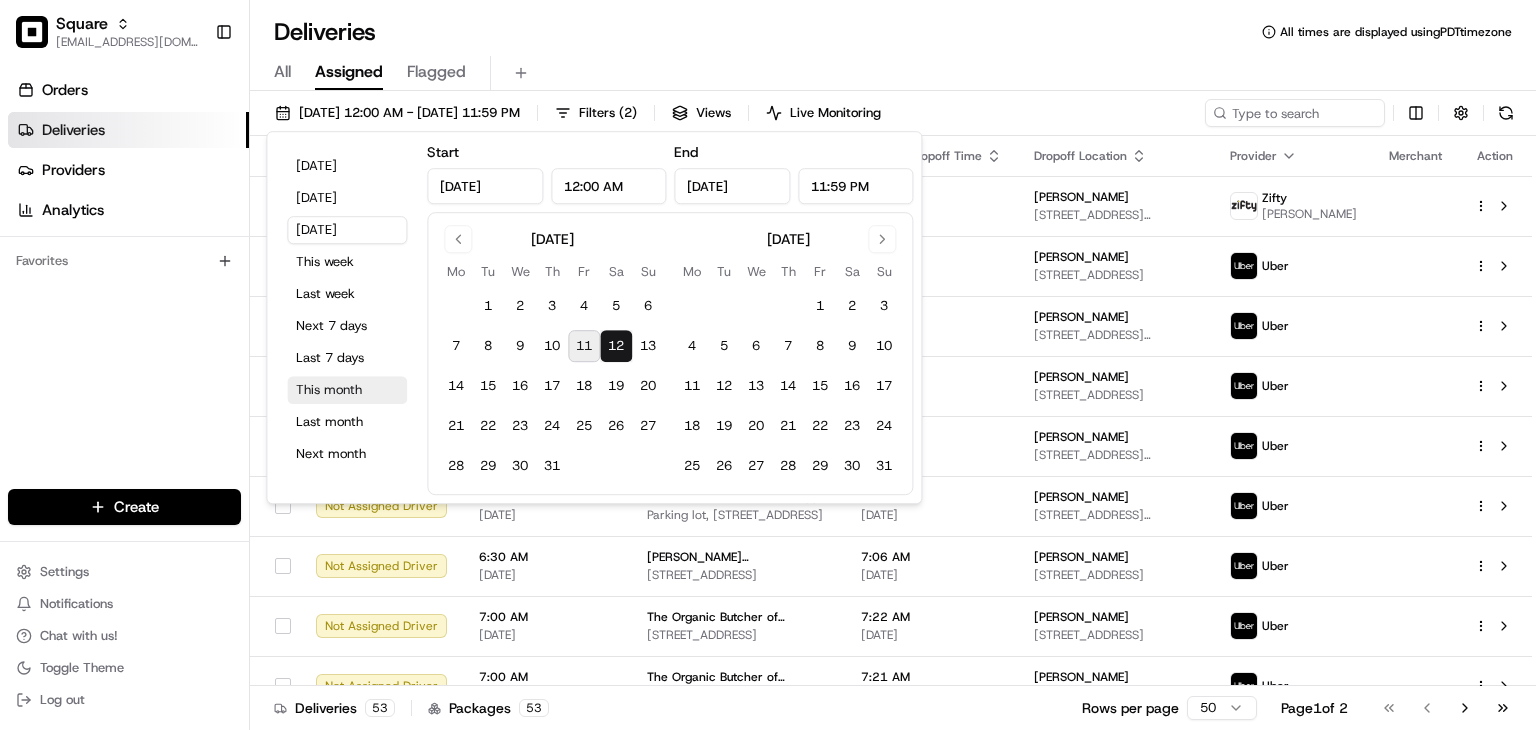 click on "This month" at bounding box center [347, 390] 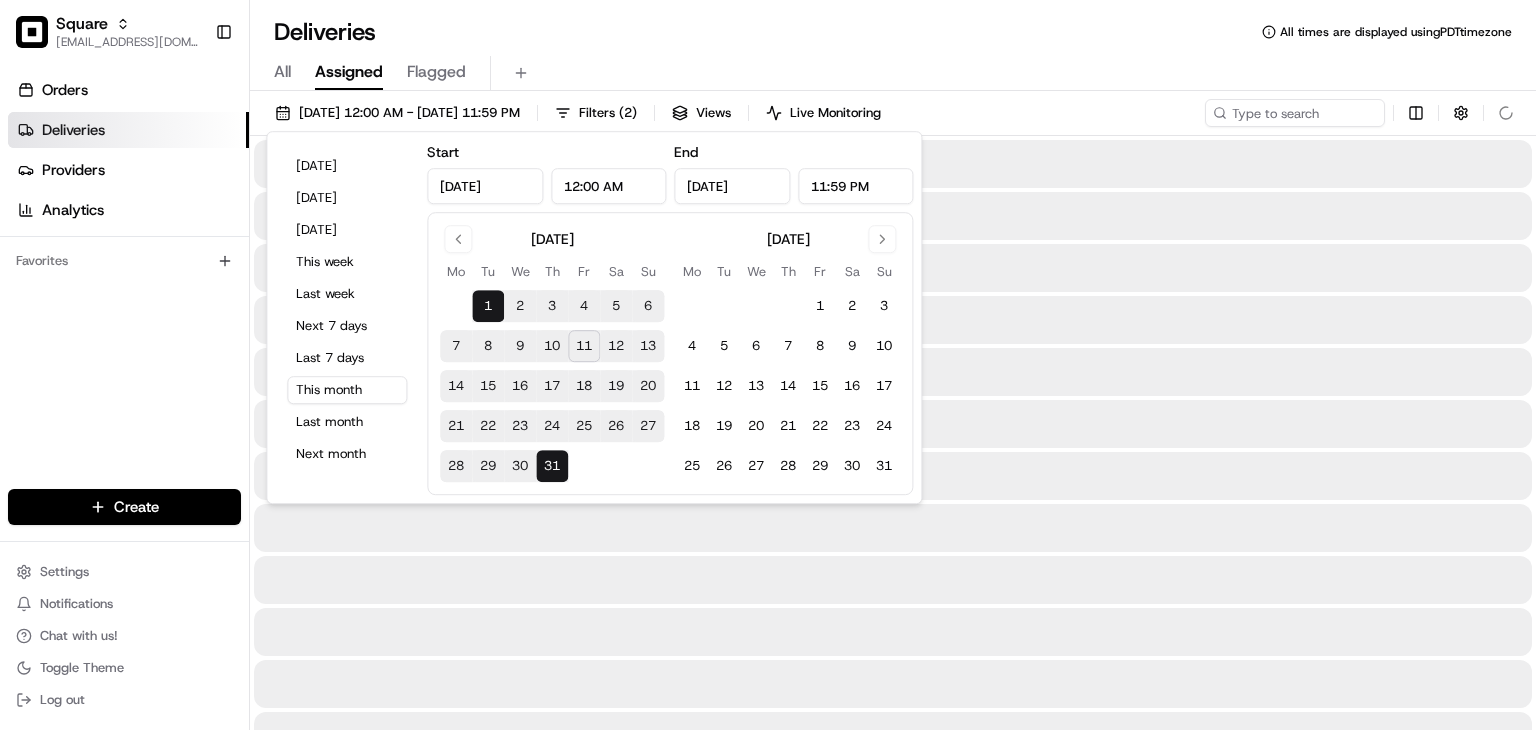 click on "Deliveries All times are displayed using  PDT  timezone" at bounding box center [893, 32] 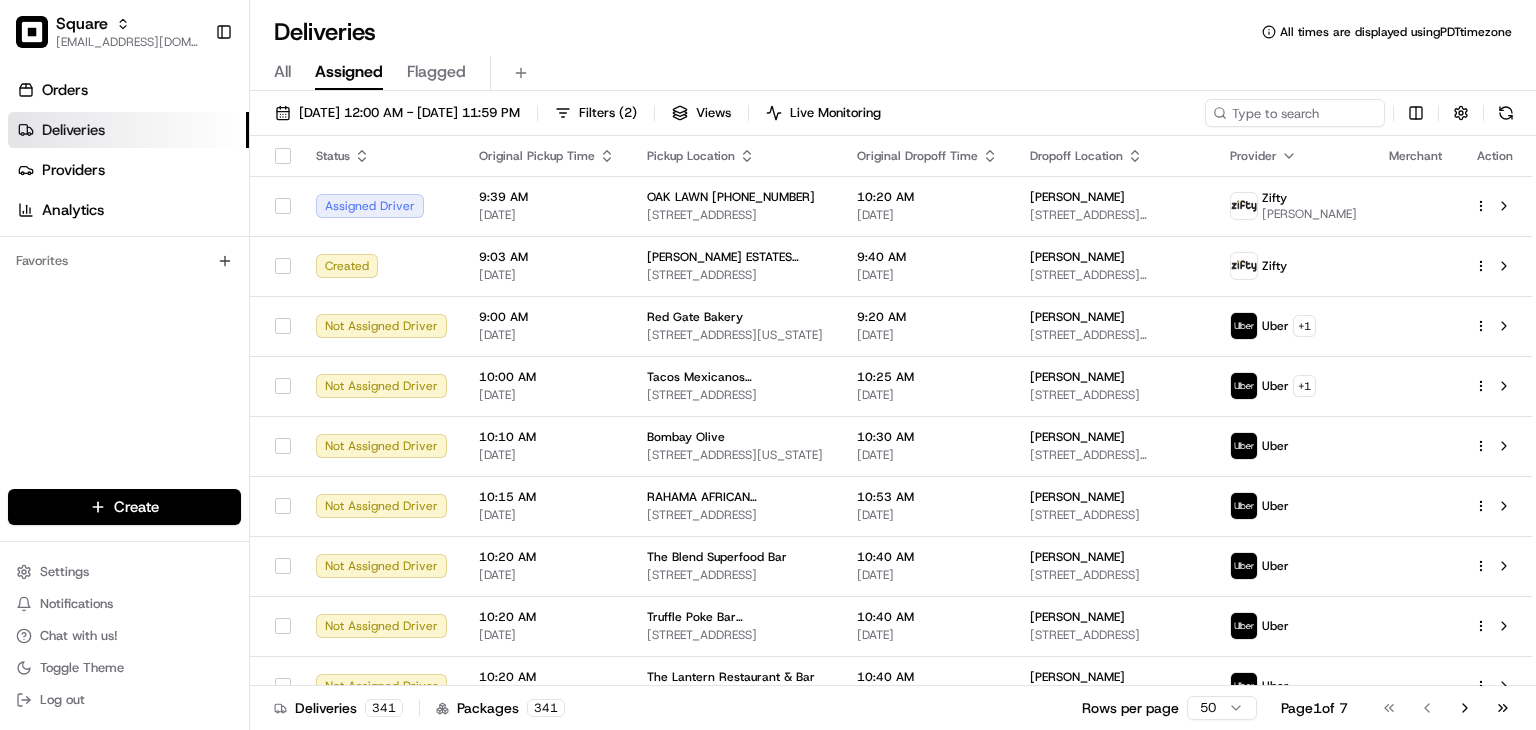 click on "All Assigned Flagged" at bounding box center [893, 73] 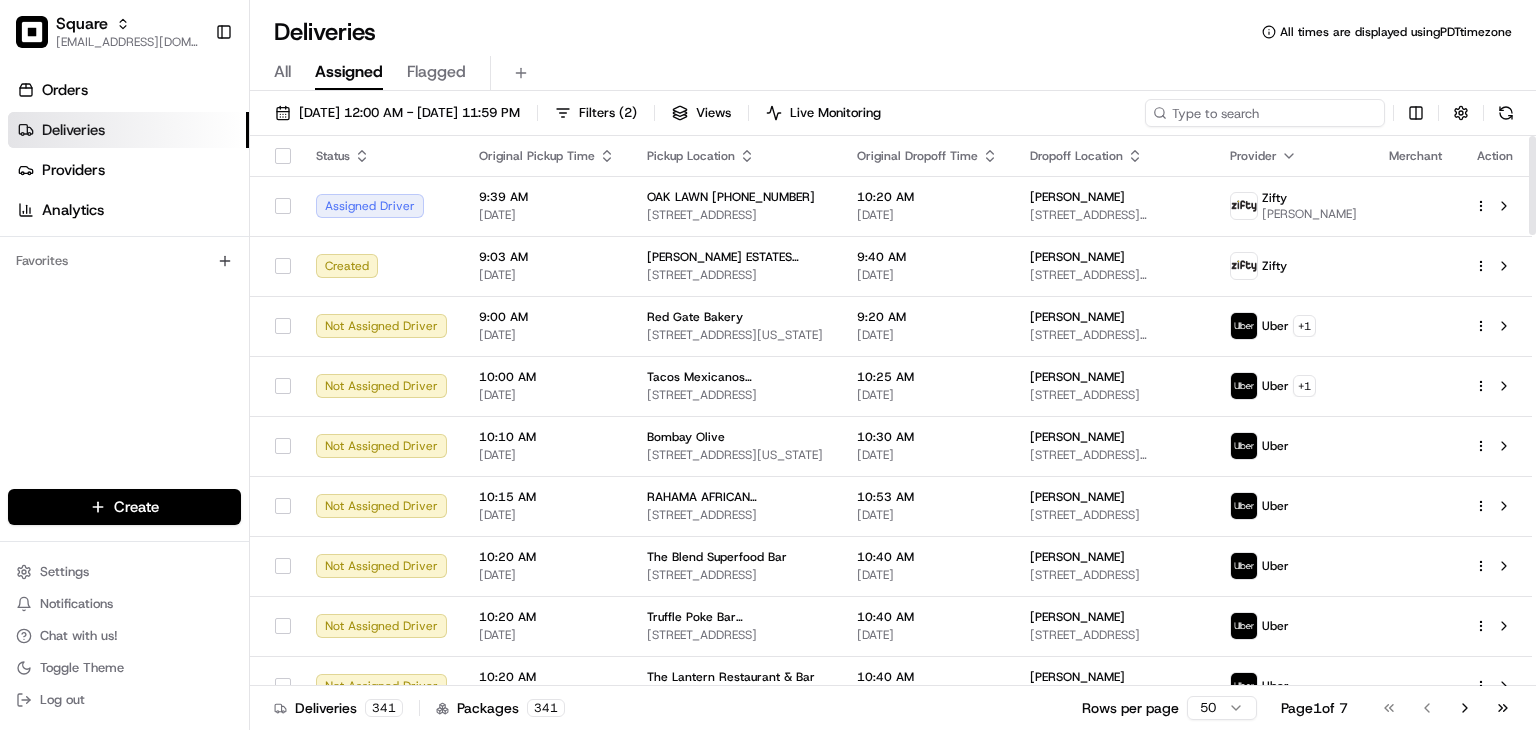 click at bounding box center (1265, 113) 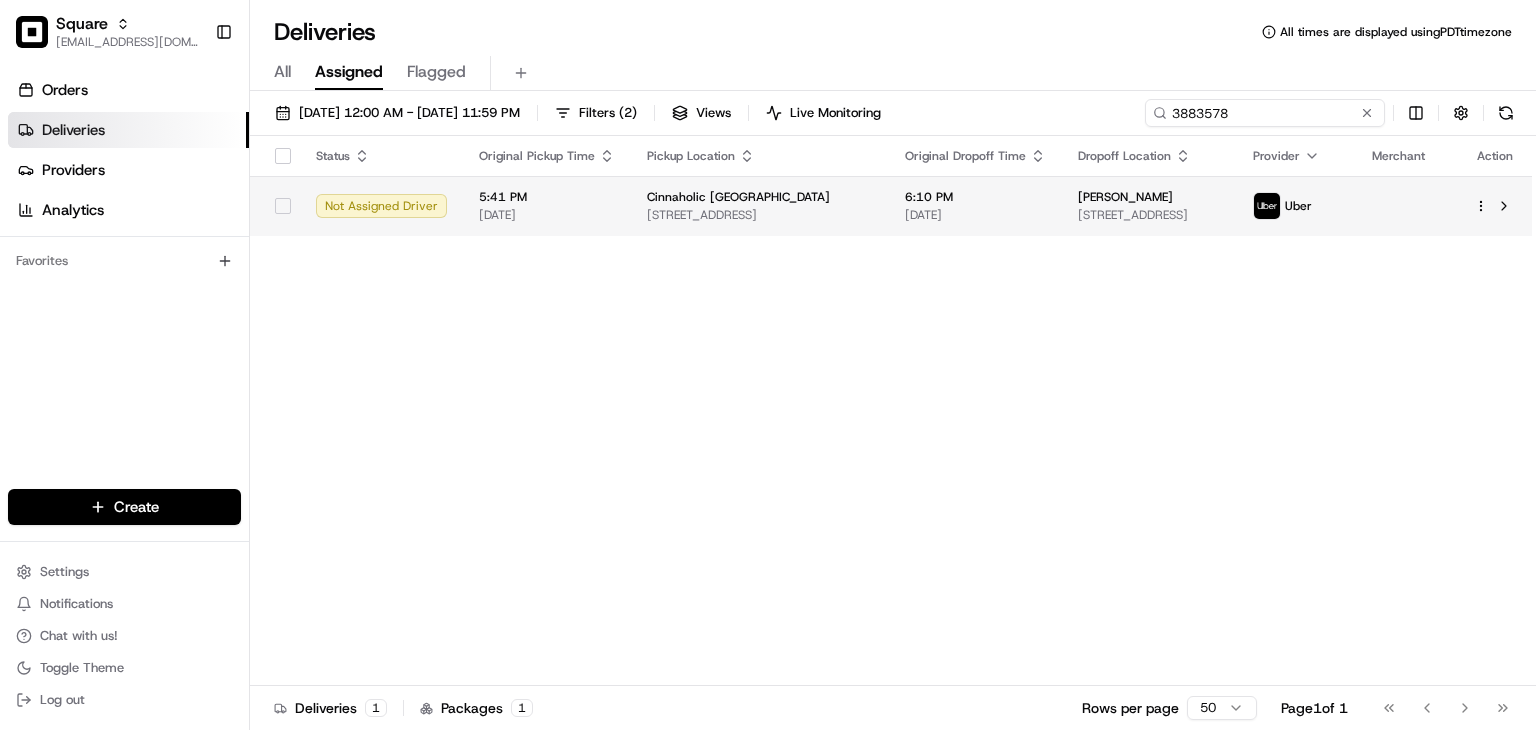 type on "3883578" 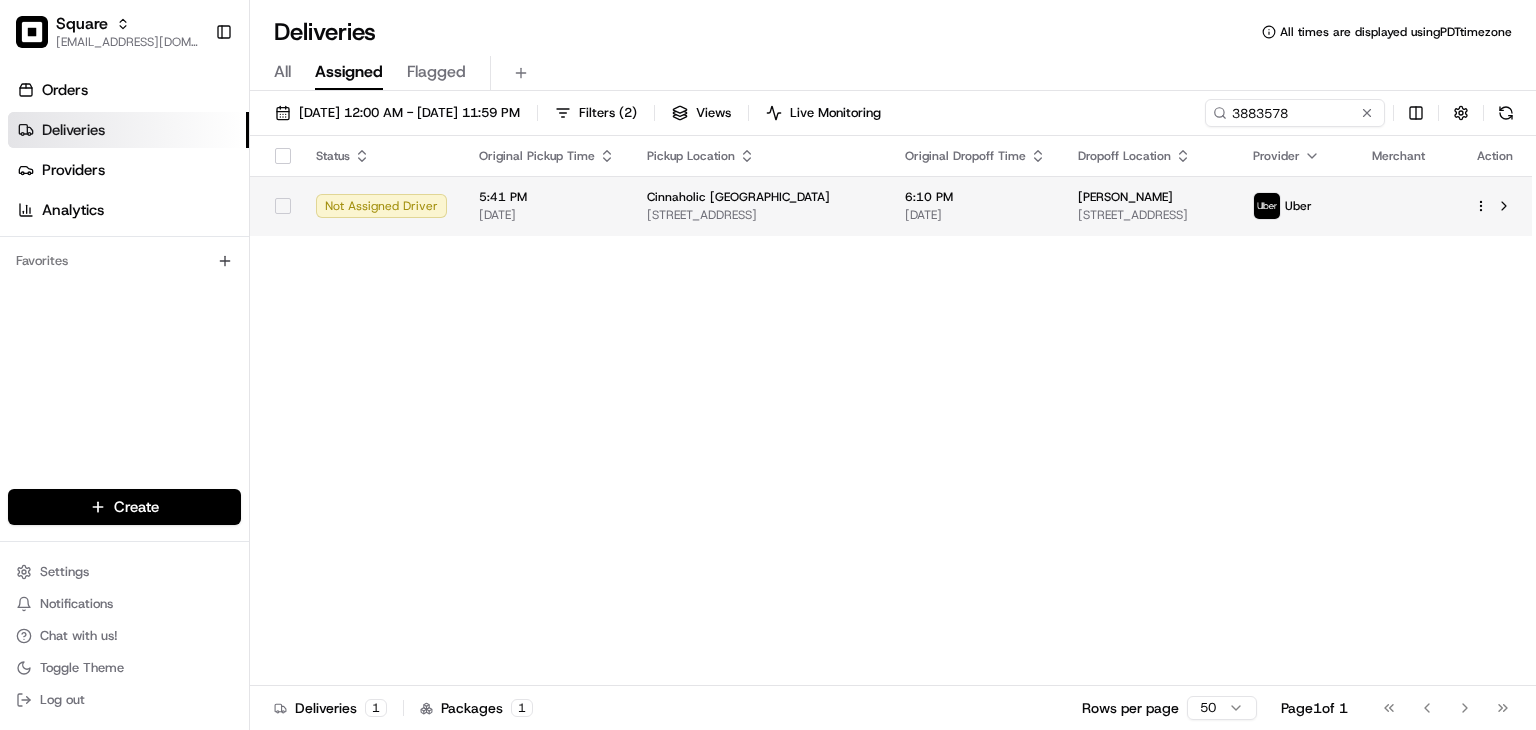 click on "melanie ingram 1215 Waterford Oaks Cir, Cedar Hill, TX 75104, USA" at bounding box center (1149, 206) 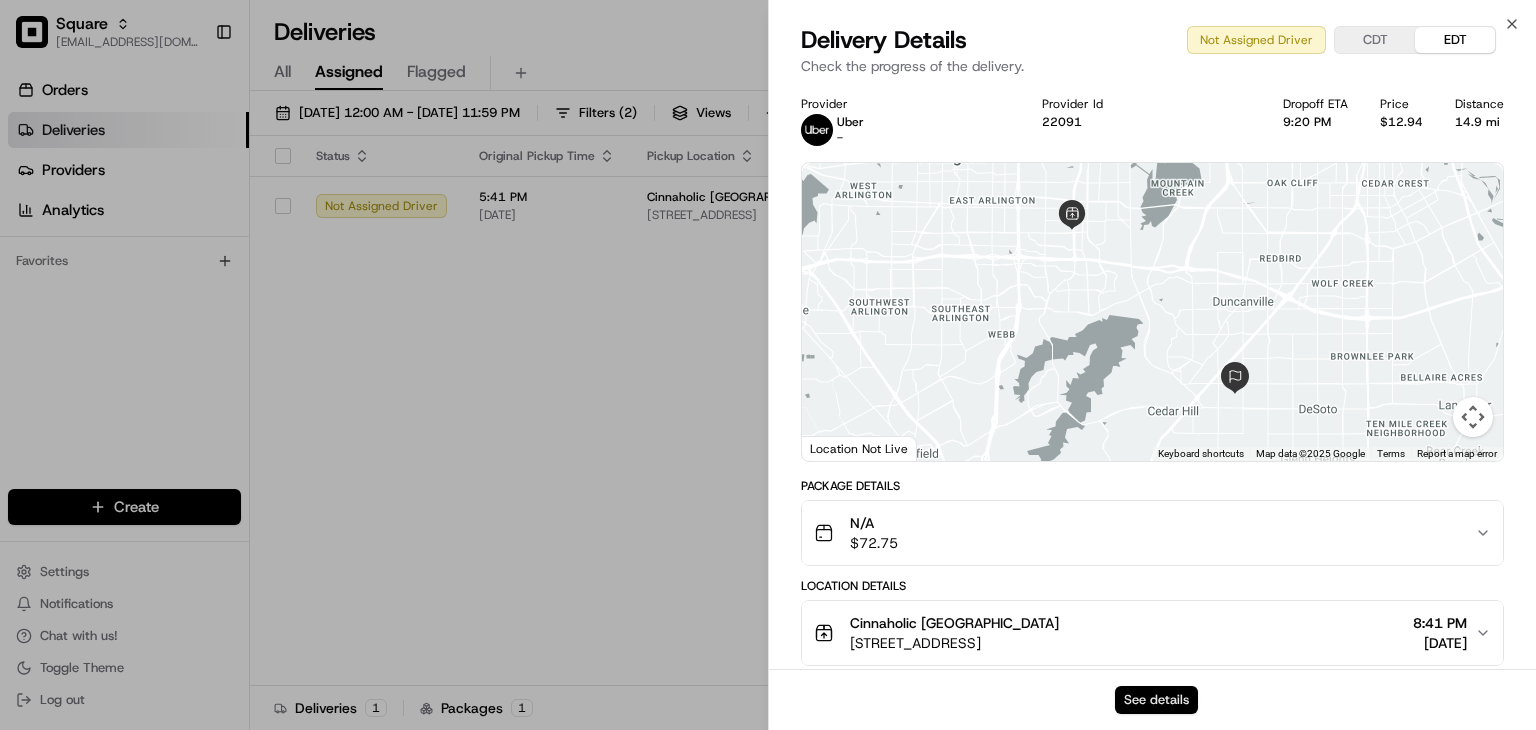 click on "See details" at bounding box center (1156, 700) 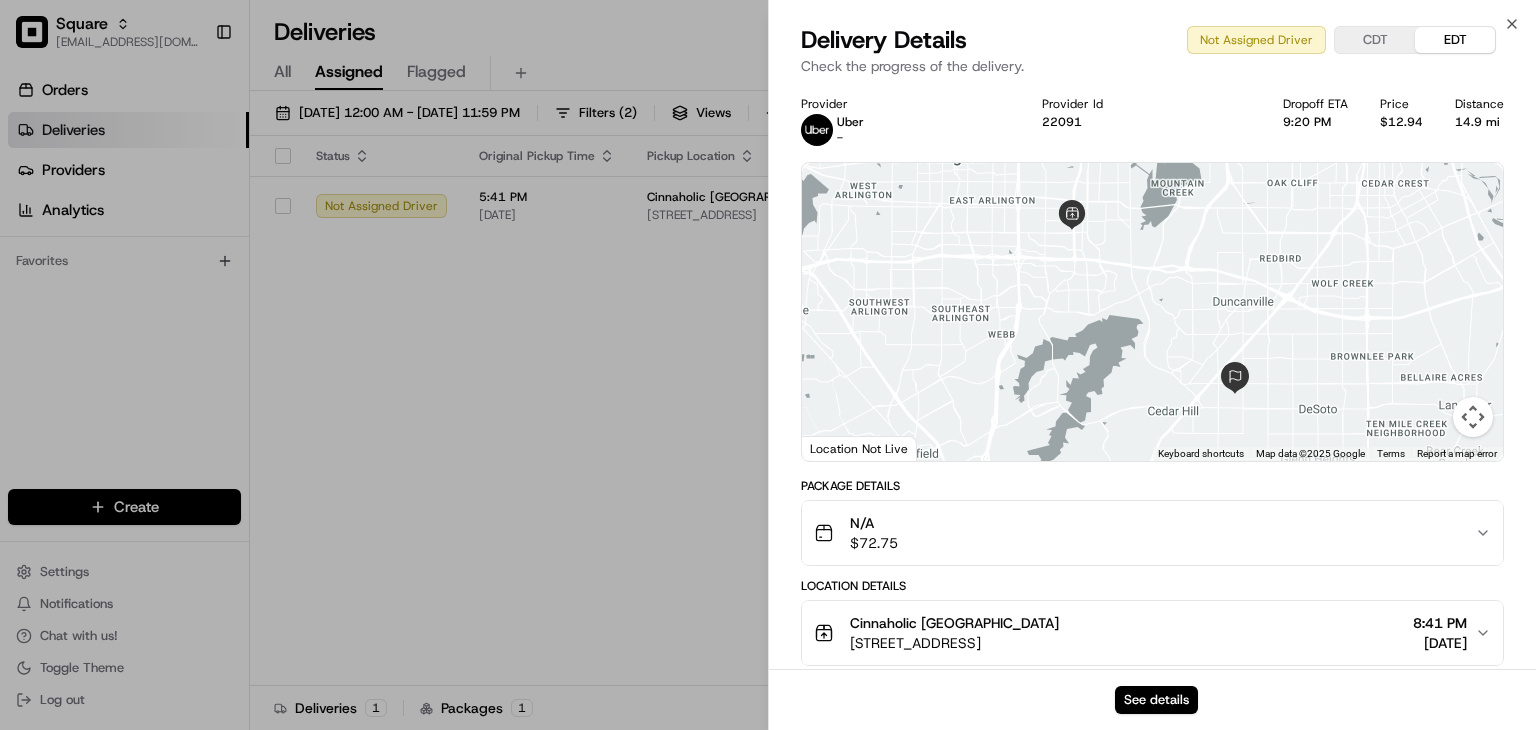 drag, startPoint x: 496, startPoint y: 344, endPoint x: 478, endPoint y: 325, distance: 26.172504 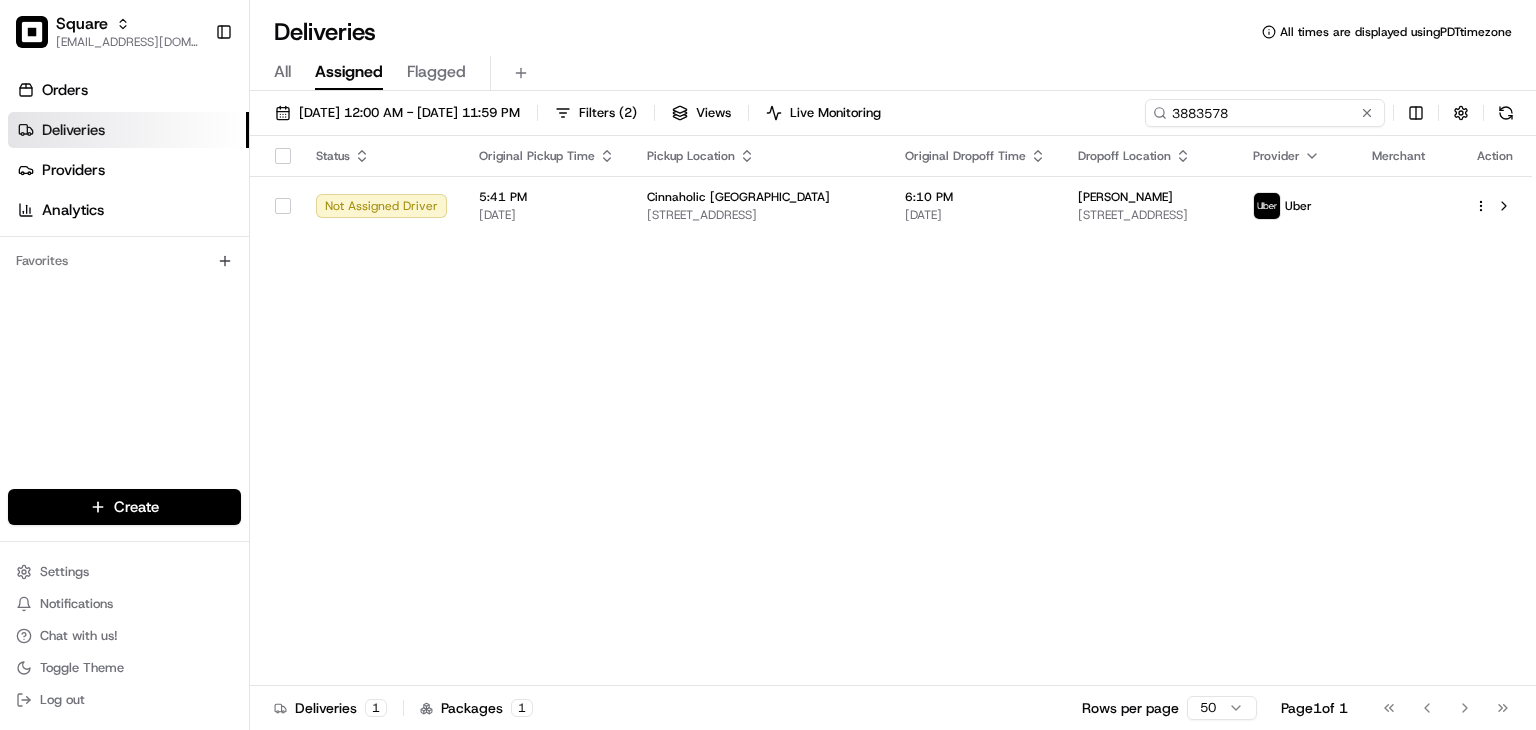 click on "3883578" at bounding box center [1265, 113] 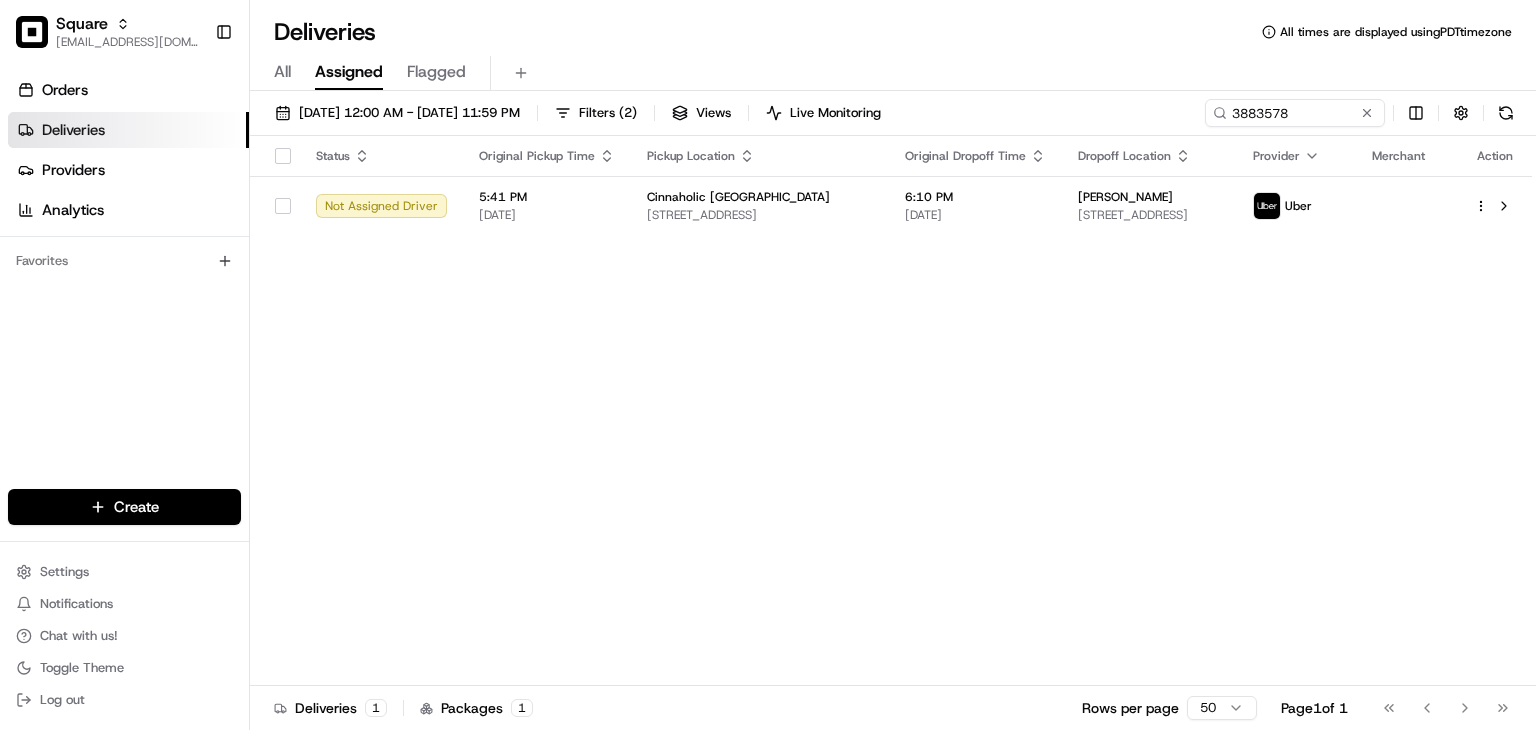 drag, startPoint x: 660, startPoint y: 418, endPoint x: 575, endPoint y: 377, distance: 94.371605 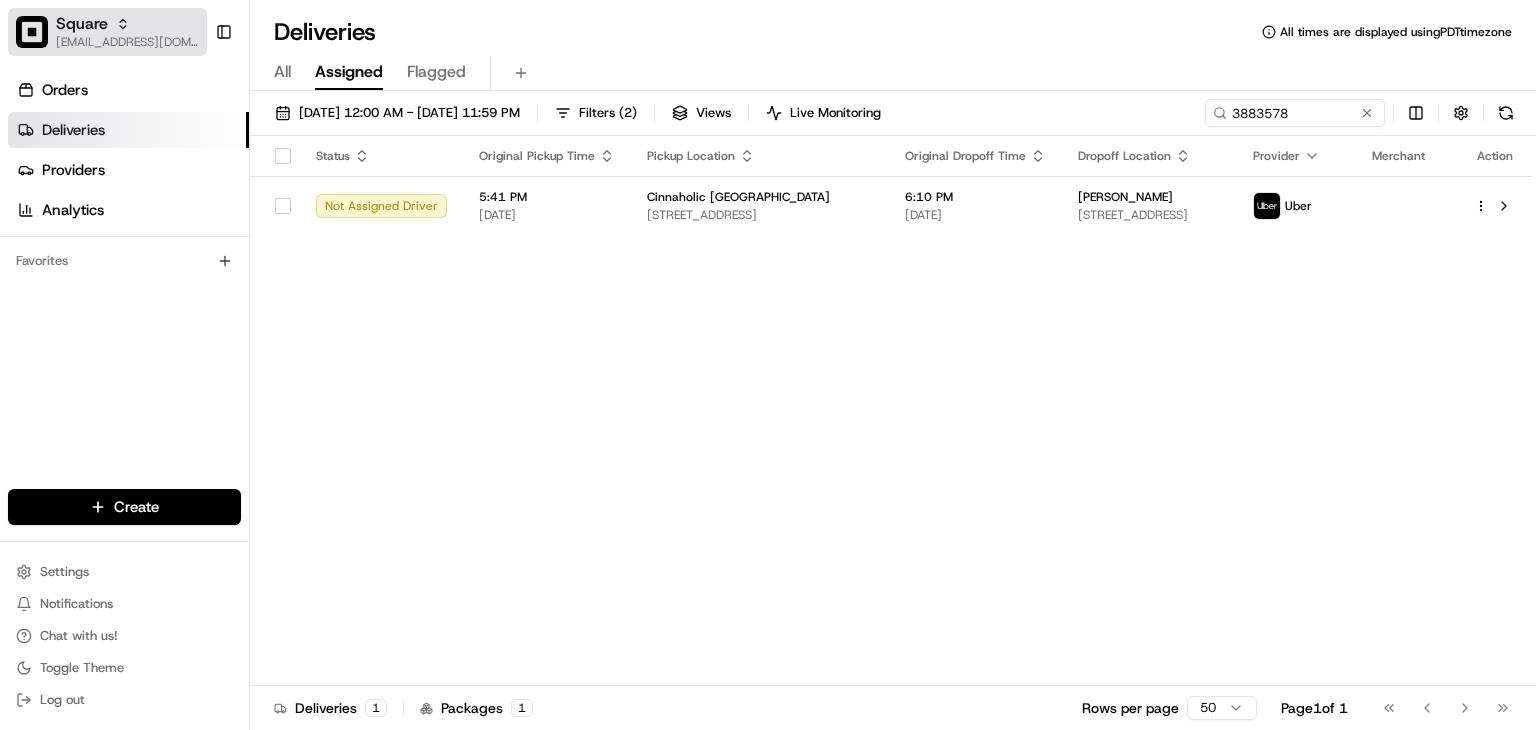 click on "Square" at bounding box center (82, 24) 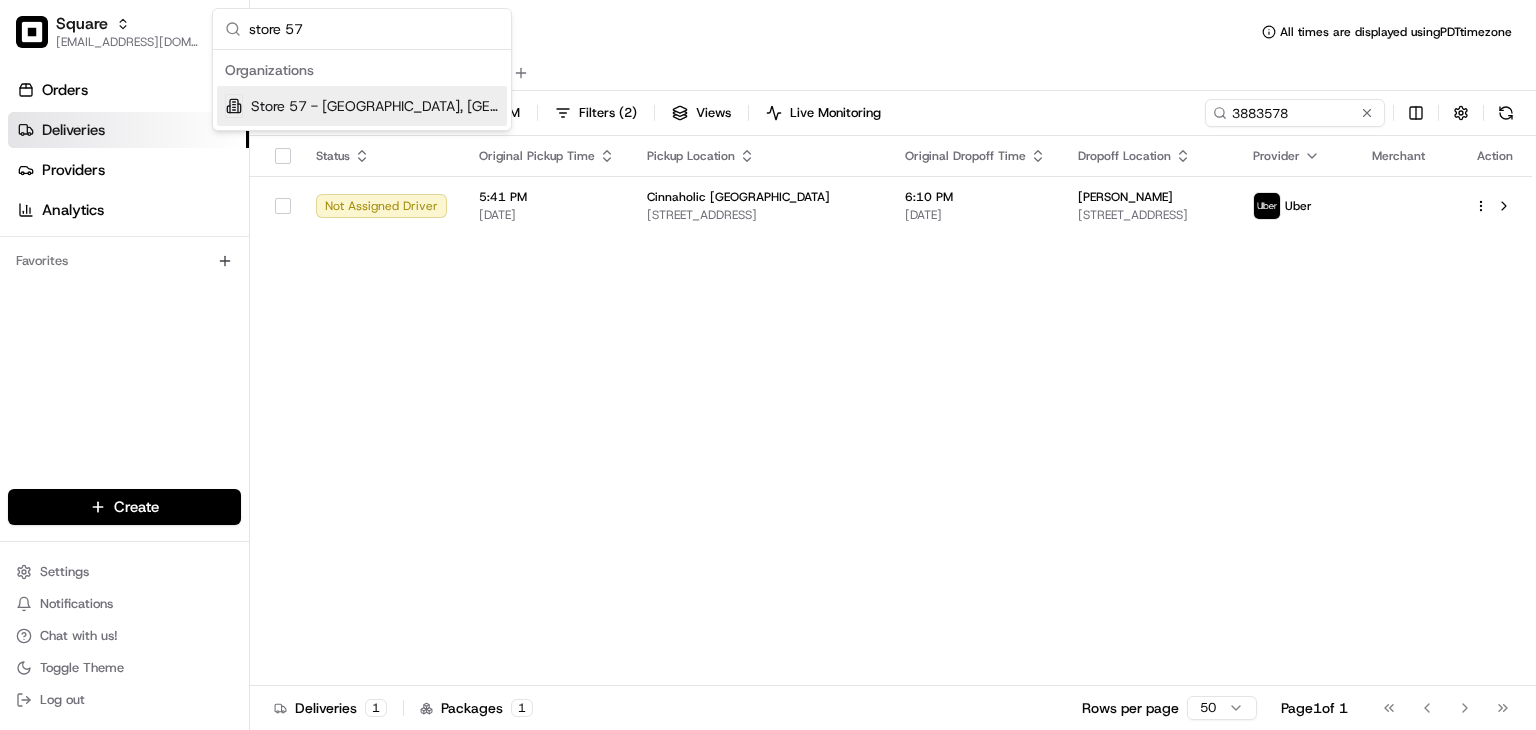 type on "store 57" 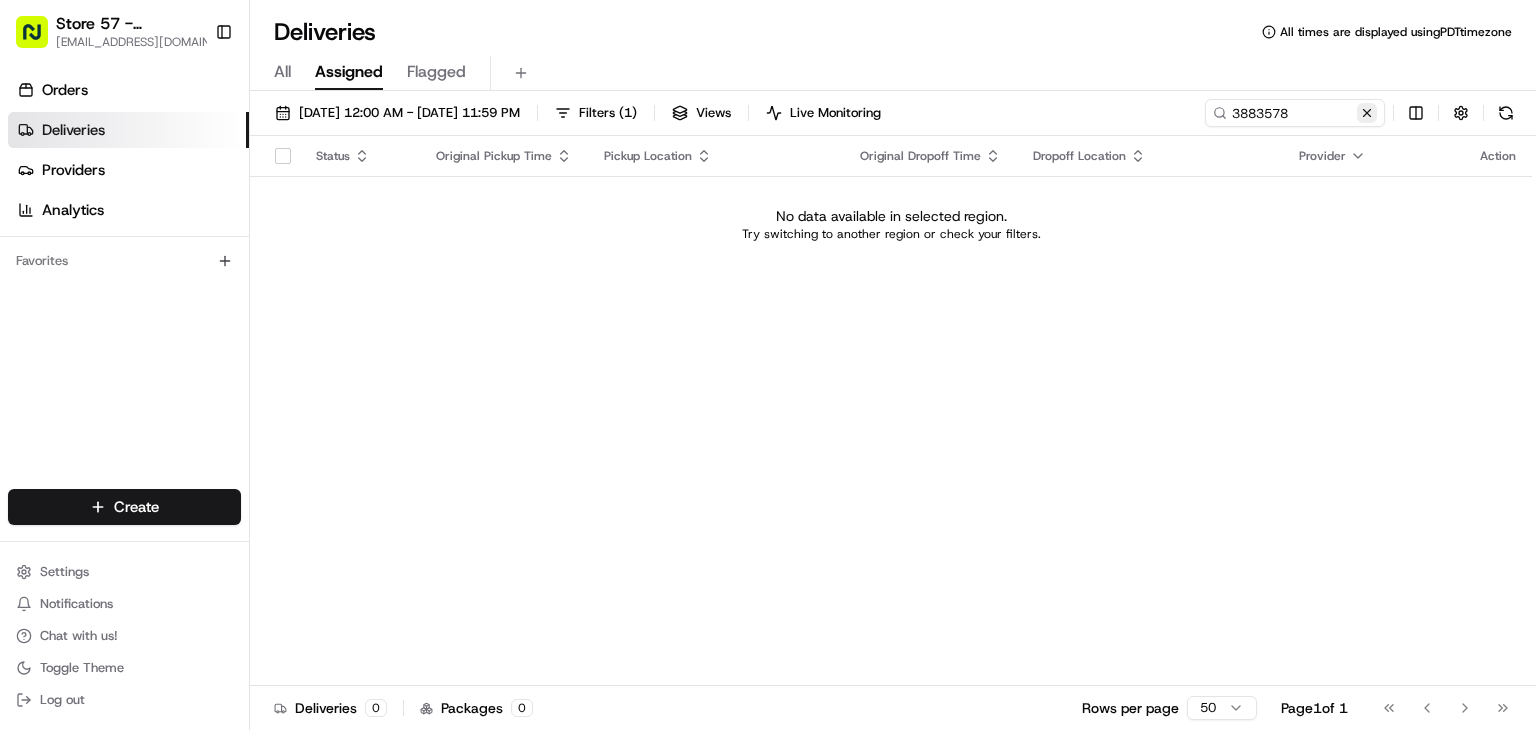 click at bounding box center (1367, 113) 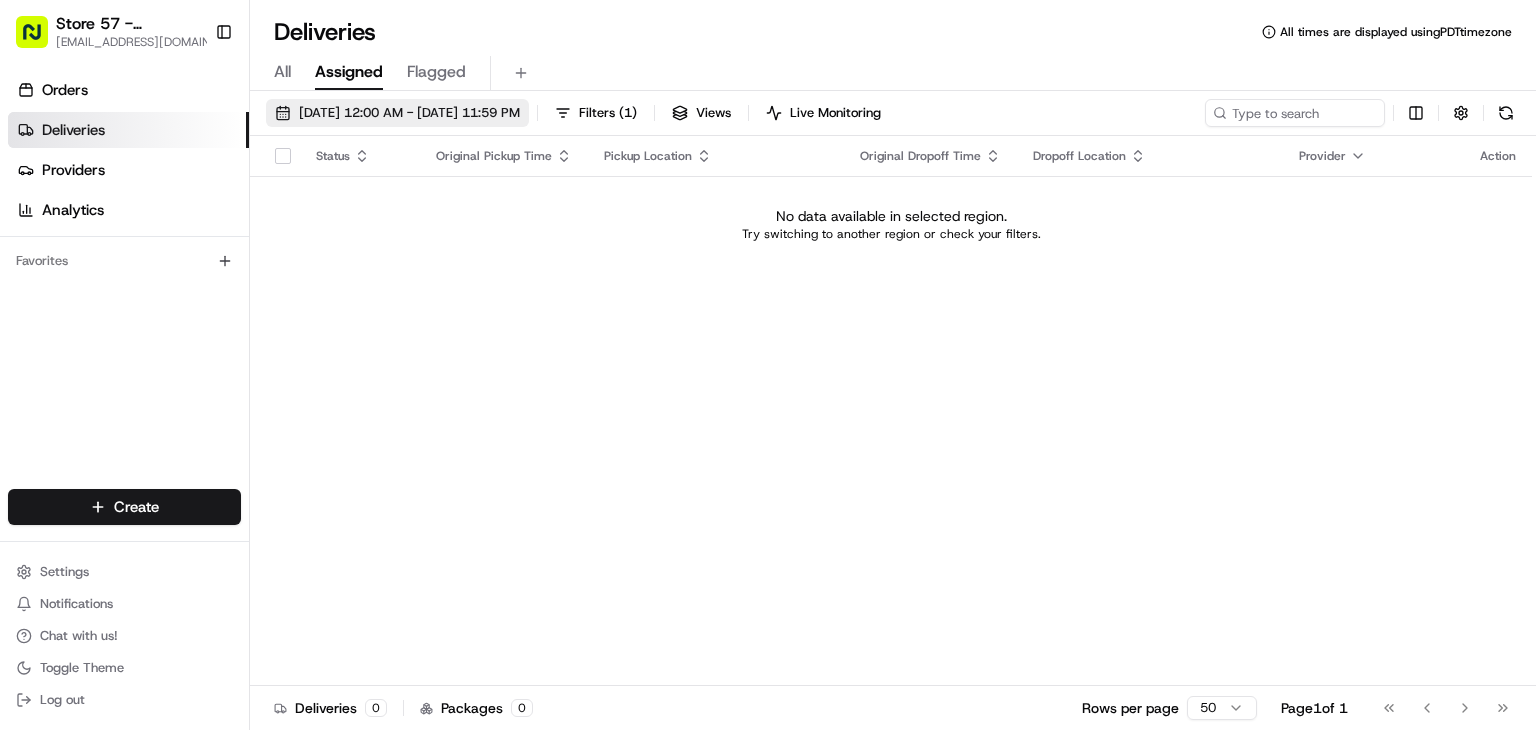 click on "07/01/2025 12:00 AM - 07/31/2025 11:59 PM" at bounding box center [409, 113] 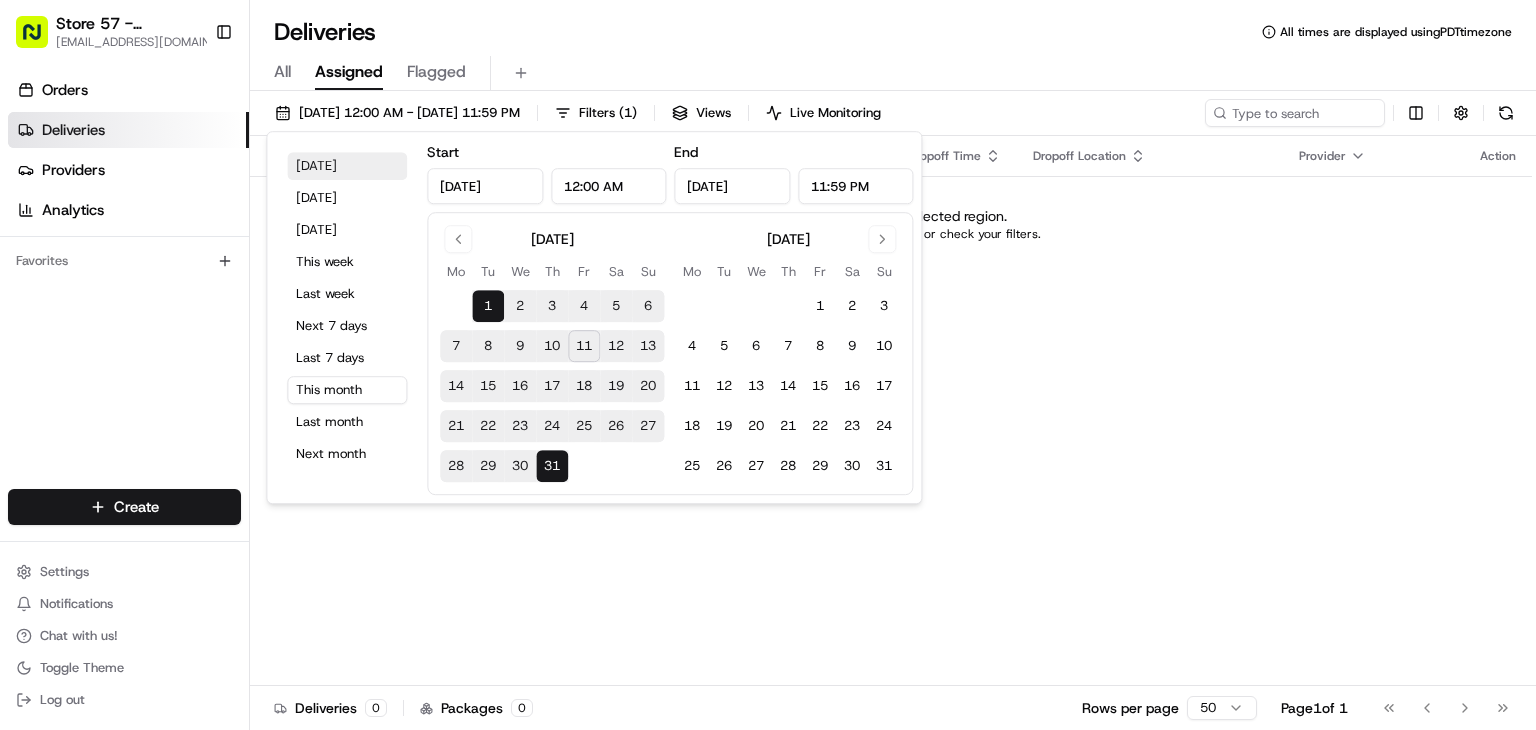 click on "Today" at bounding box center [347, 166] 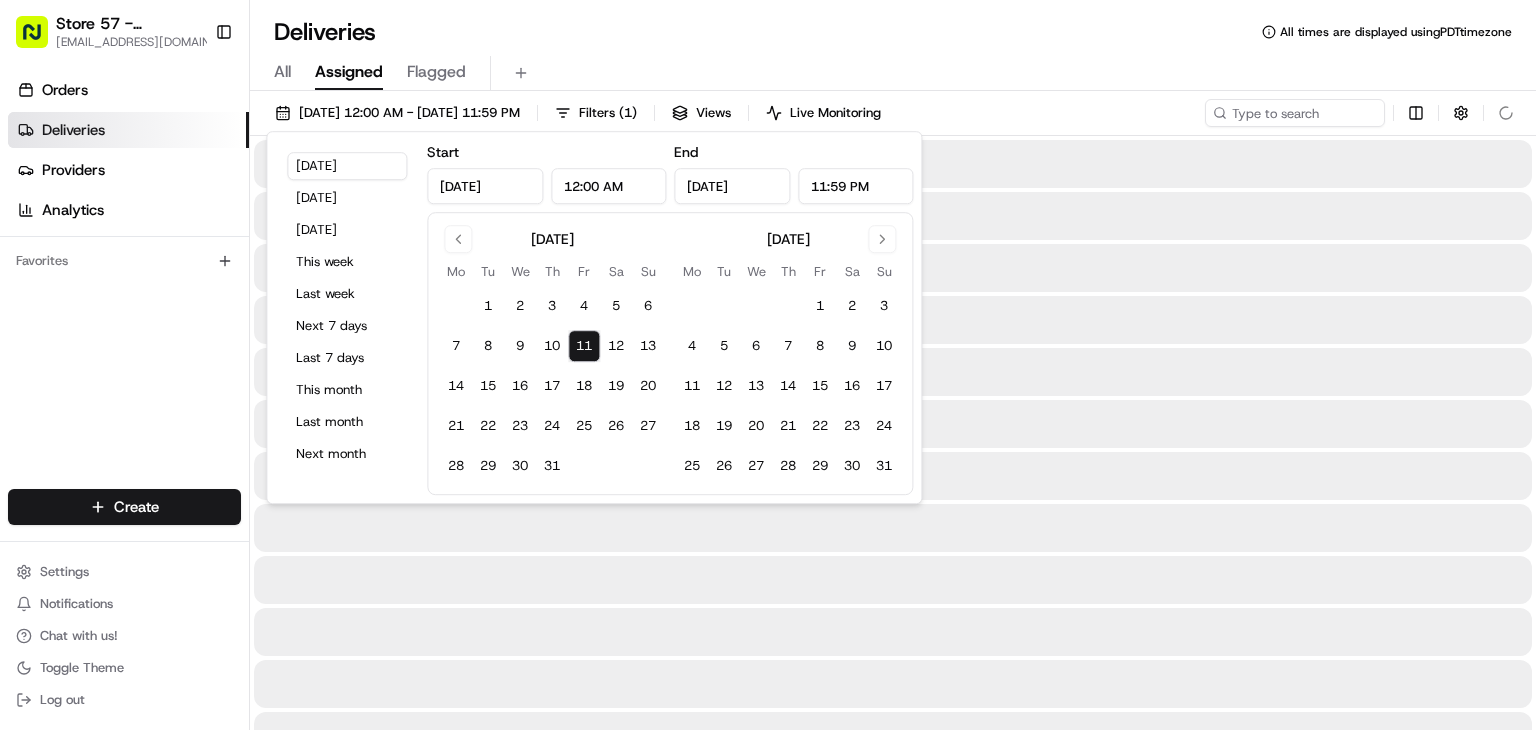click on "Deliveries All times are displayed using  PDT  timezone" at bounding box center [893, 32] 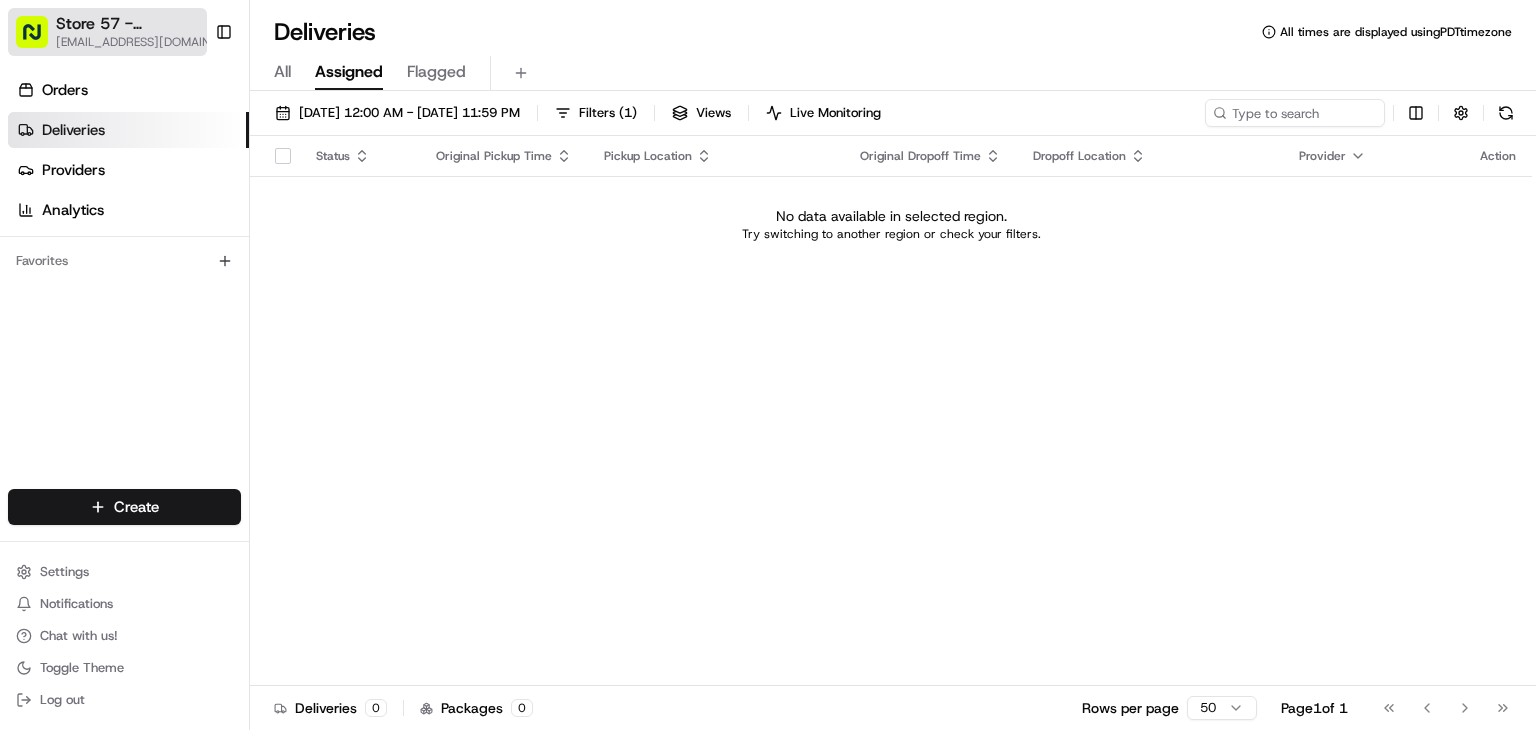 click on "Store 57 - Oceanside, NY (Just Salad)" at bounding box center (139, 24) 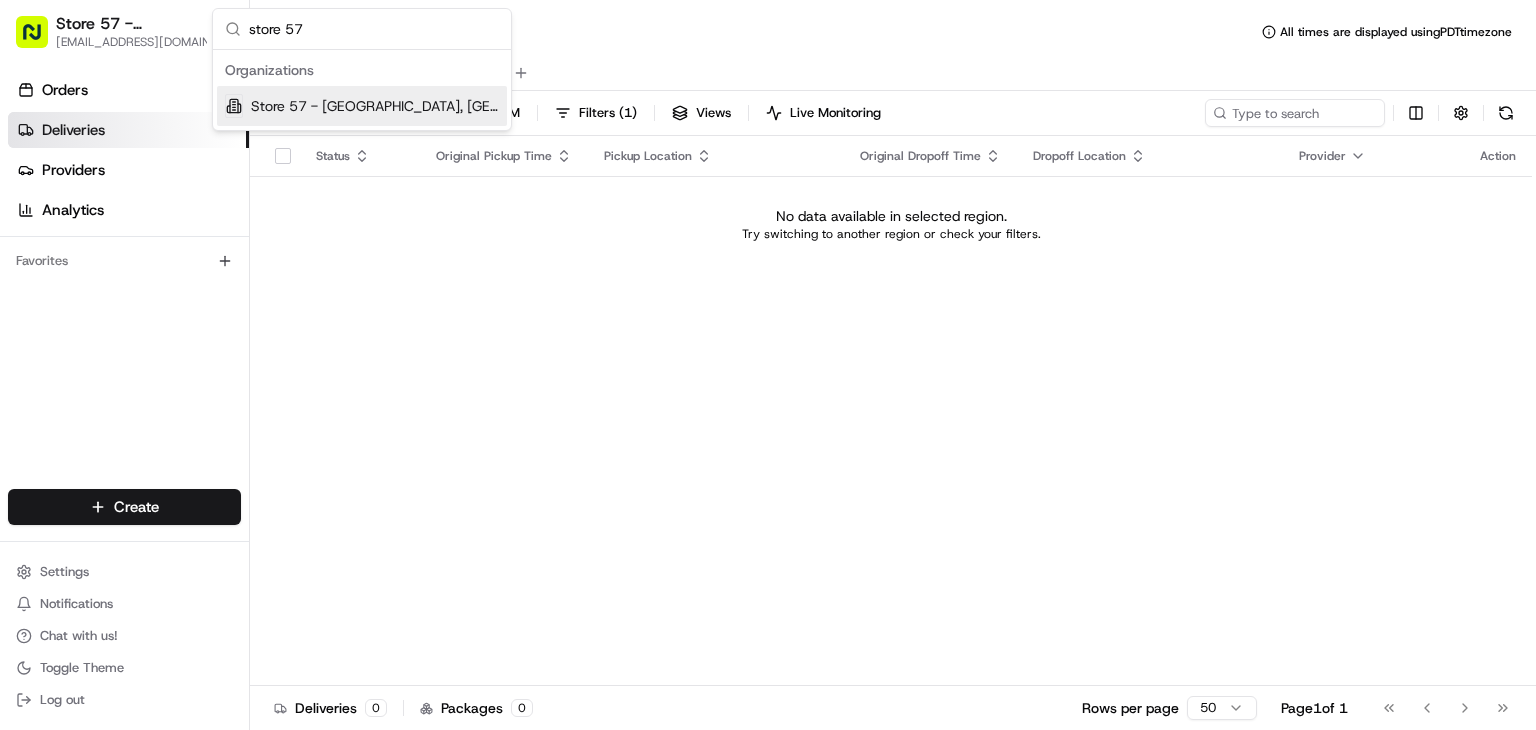 type on "store 57" 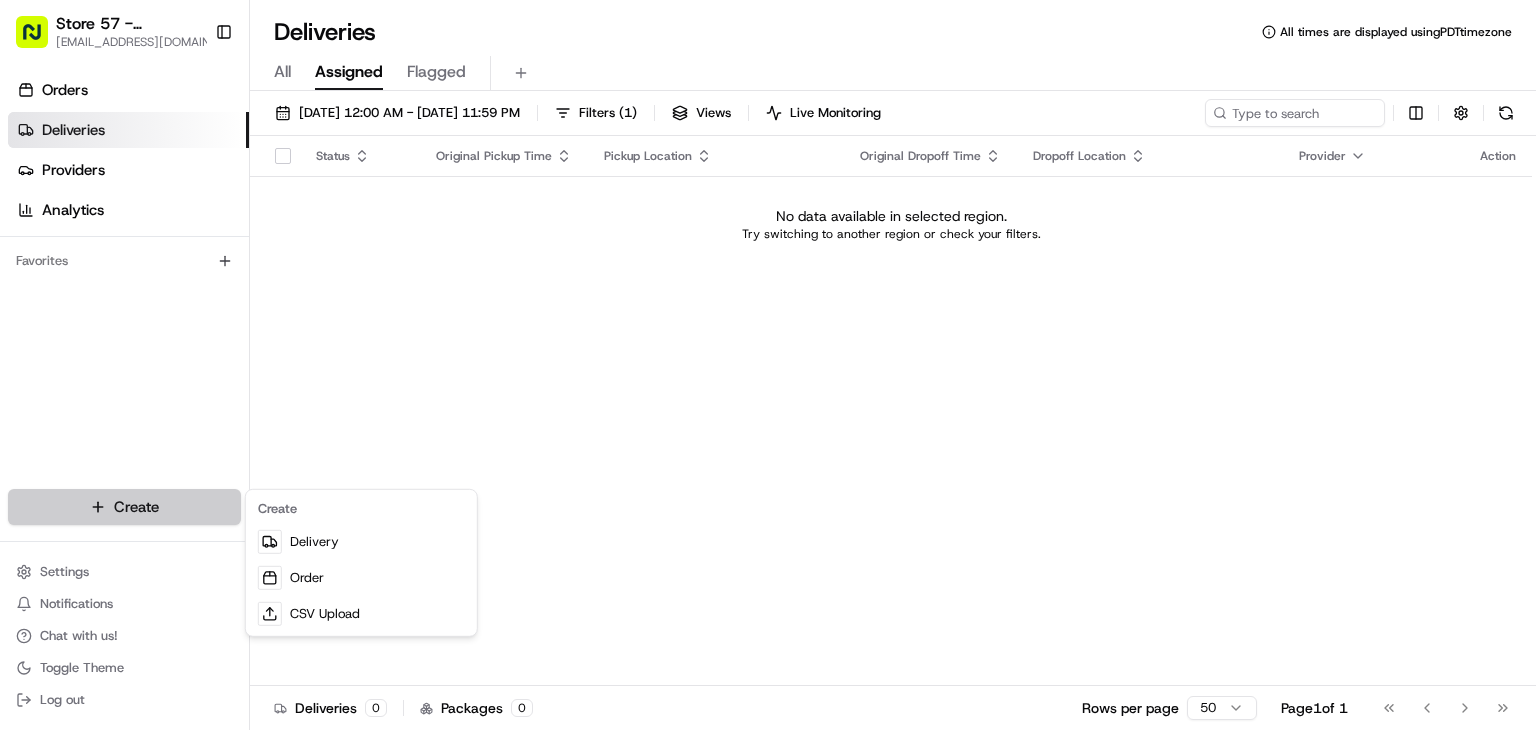 click on "Store 57 - Oceanside, NY (Just Salad) rpajulas@nashhelp.com Toggle Sidebar Orders Deliveries Providers Analytics Favorites Main Menu Members & Organization Organization Users Roles Preferences Customization Portal Tracking Orchestration Automations Dispatch Strategy Optimization Strategy Shipping Labels Manifest Locations Pickup Locations Dropoff Locations Billing Billing Refund Requests Integrations Notification Triggers Webhooks API Keys Request Logs Create Settings Notifications Chat with us! Toggle Theme Log out Deliveries All times are displayed using  PDT  timezone All Assigned Flagged 07/11/2025 12:00 AM - 07/11/2025 11:59 PM Filters ( 1 ) Views Live Monitoring Status Original Pickup Time Pickup Location Original Dropoff Time Dropoff Location Provider Action No data available in selected region. Try switching to another region or check your filters. Deliveries 0 Packages 0 Rows per page 50 Page  1  of   1 Go to first page Go to previous page Go to next page Go to last page" at bounding box center [768, 365] 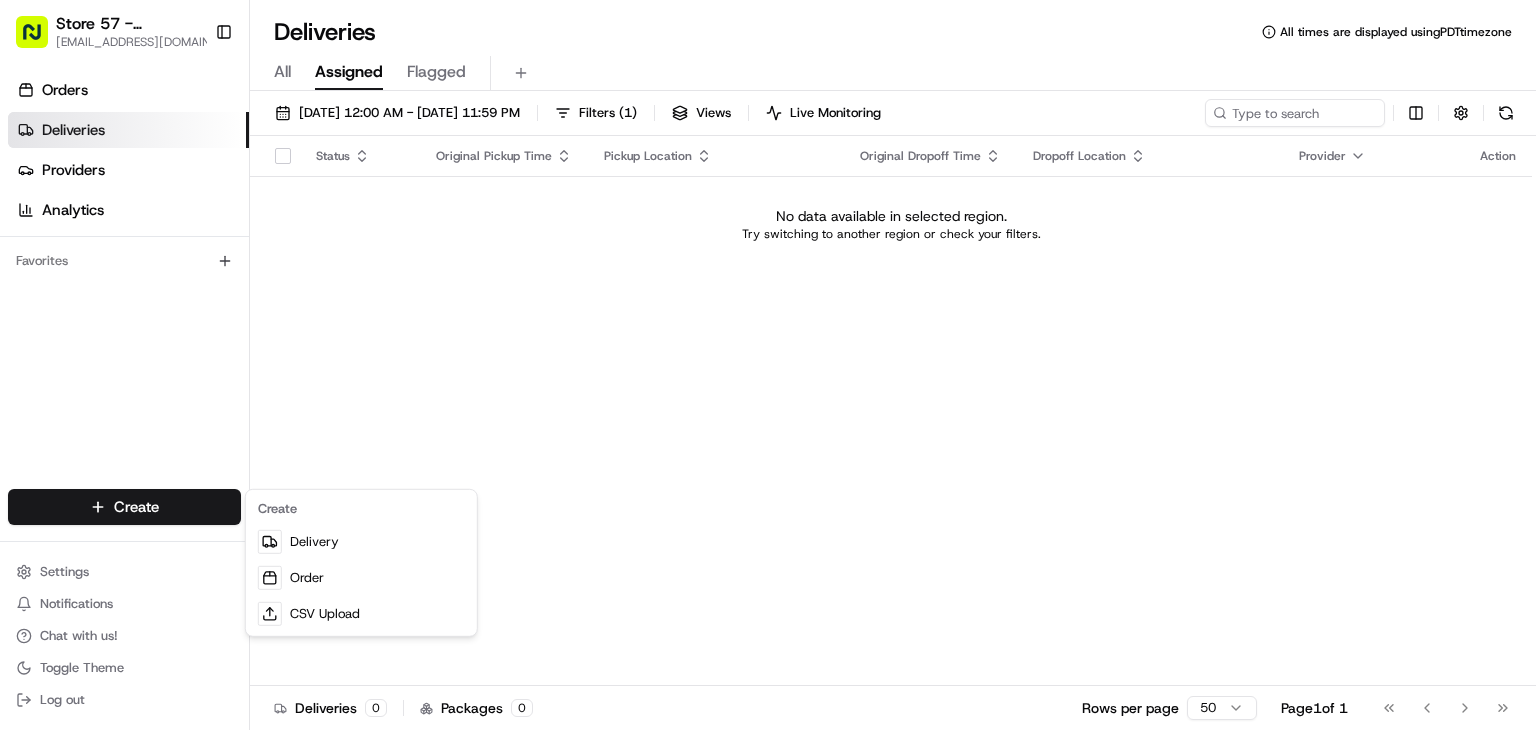 click on "Store 57 - Oceanside, NY (Just Salad) rpajulas@nashhelp.com Toggle Sidebar Orders Deliveries Providers Analytics Favorites Main Menu Members & Organization Organization Users Roles Preferences Customization Portal Tracking Orchestration Automations Dispatch Strategy Optimization Strategy Shipping Labels Manifest Locations Pickup Locations Dropoff Locations Billing Billing Refund Requests Integrations Notification Triggers Webhooks API Keys Request Logs Create Settings Notifications Chat with us! Toggle Theme Log out Deliveries All times are displayed using  PDT  timezone All Assigned Flagged 07/11/2025 12:00 AM - 07/11/2025 11:59 PM Filters ( 1 ) Views Live Monitoring Status Original Pickup Time Pickup Location Original Dropoff Time Dropoff Location Provider Action No data available in selected region. Try switching to another region or check your filters. Deliveries 0 Packages 0 Rows per page 50 Page  1  of   1 Go to first page Go to previous page Go to next page Go to last page" at bounding box center [768, 365] 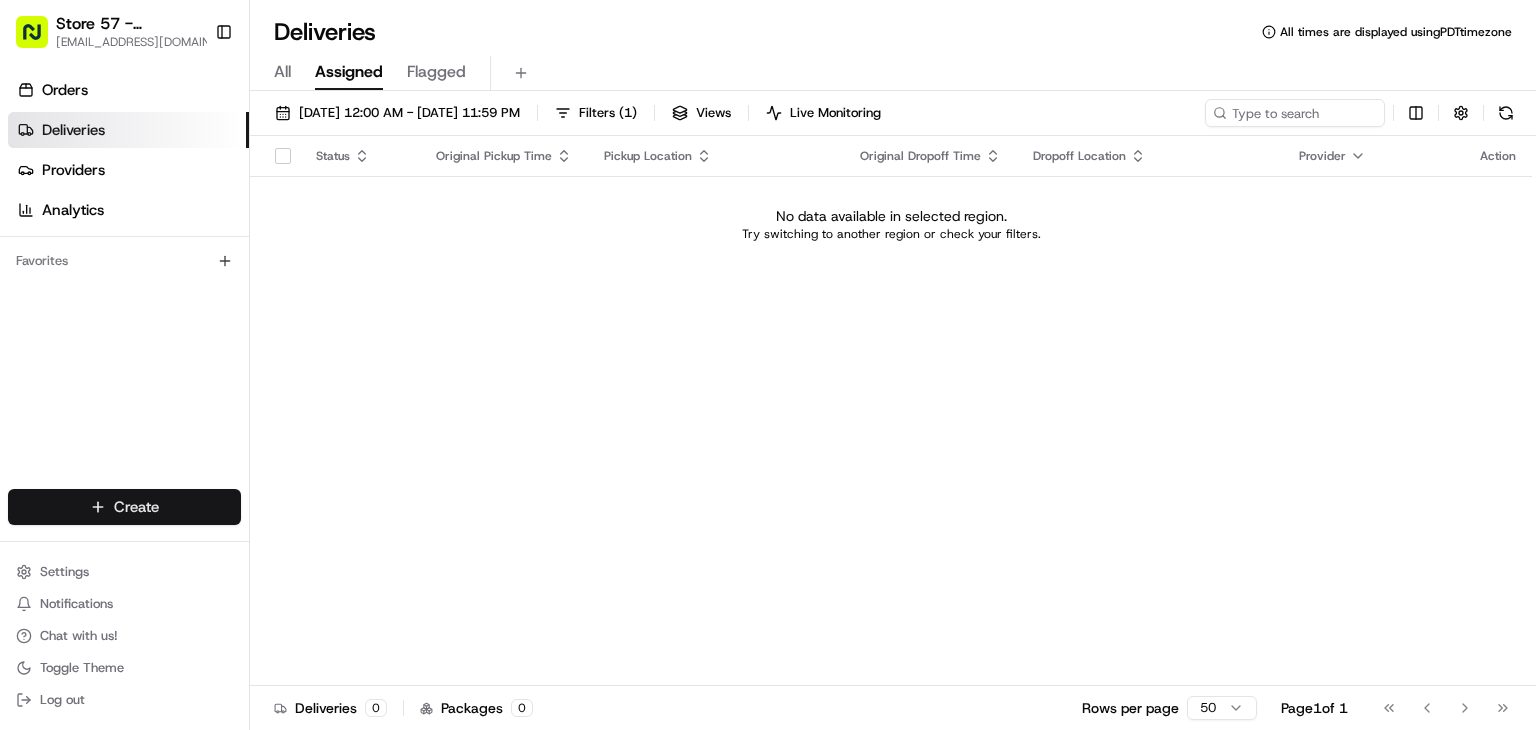click on "Store 57 - Oceanside, NY (Just Salad) rpajulas@nashhelp.com Toggle Sidebar Orders Deliveries Providers Analytics Favorites Main Menu Members & Organization Organization Users Roles Preferences Customization Portal Tracking Orchestration Automations Dispatch Strategy Optimization Strategy Shipping Labels Manifest Locations Pickup Locations Dropoff Locations Billing Billing Refund Requests Integrations Notification Triggers Webhooks API Keys Request Logs Create Settings Notifications Chat with us! Toggle Theme Log out Deliveries All times are displayed using  PDT  timezone All Assigned Flagged 07/11/2025 12:00 AM - 07/11/2025 11:59 PM Filters ( 1 ) Views Live Monitoring Status Original Pickup Time Pickup Location Original Dropoff Time Dropoff Location Provider Action No data available in selected region. Try switching to another region or check your filters. Deliveries 0 Packages 0 Rows per page 50 Page  1  of   1 Go to first page Go to previous page Go to next page Go to last page" at bounding box center (768, 365) 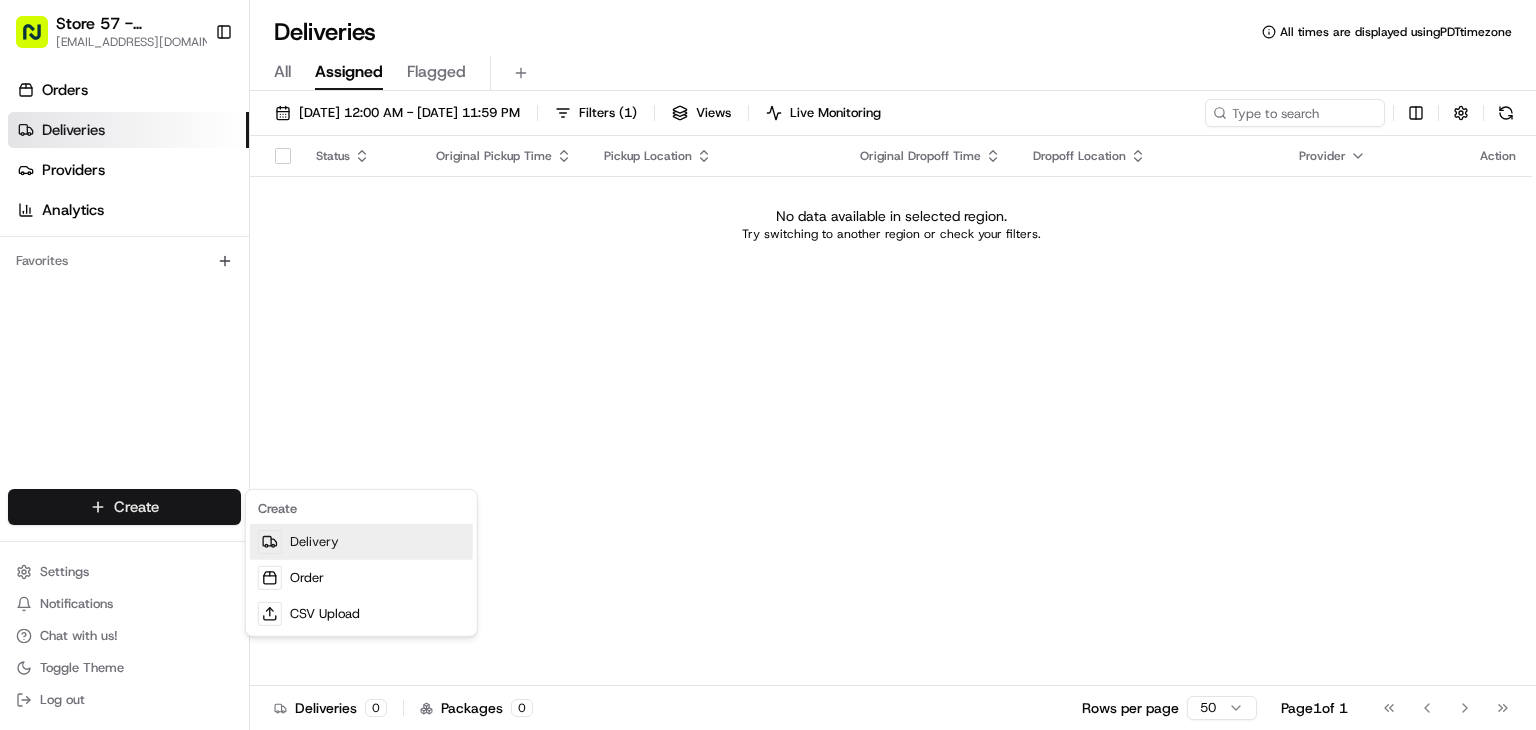click on "Delivery" at bounding box center [361, 542] 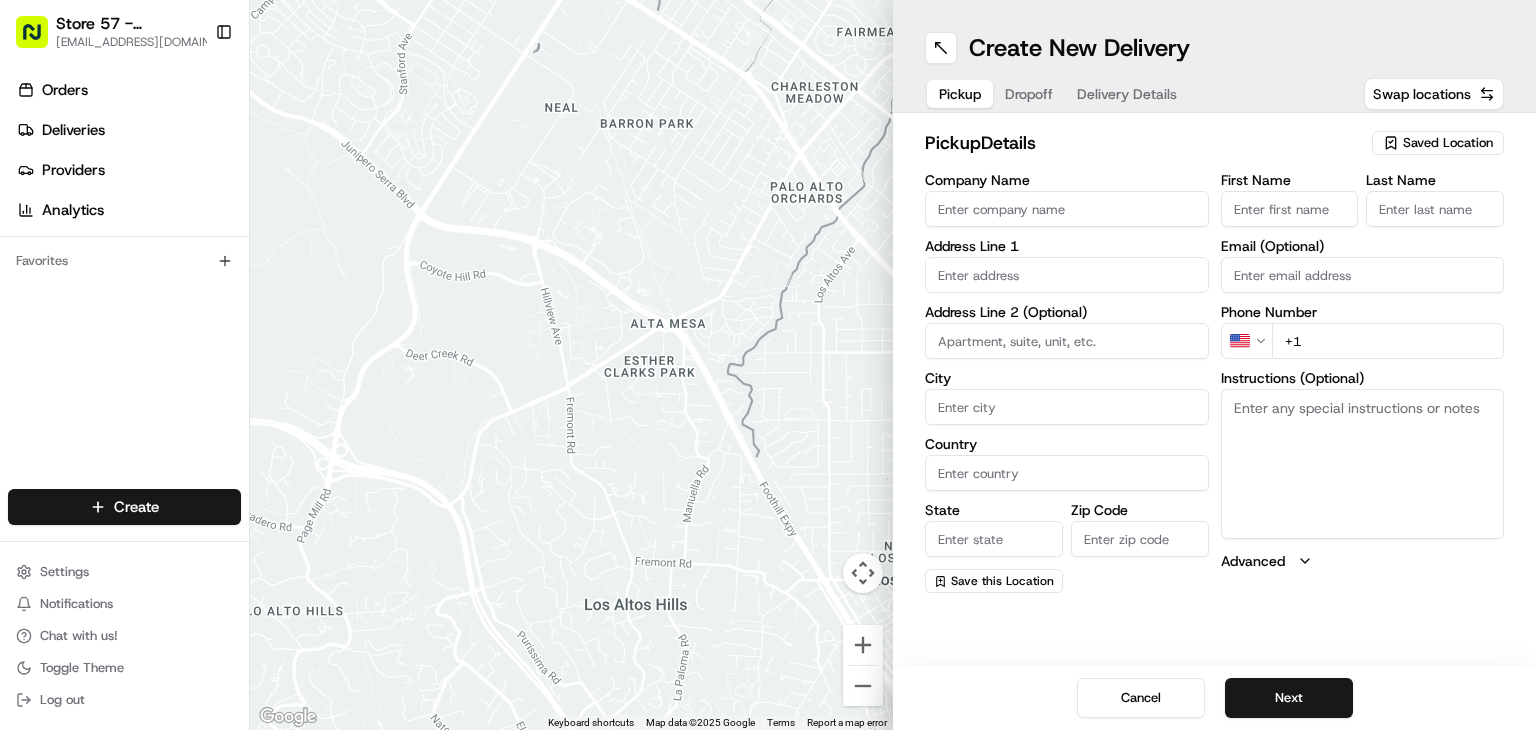 click on "Saved Location" at bounding box center (1448, 143) 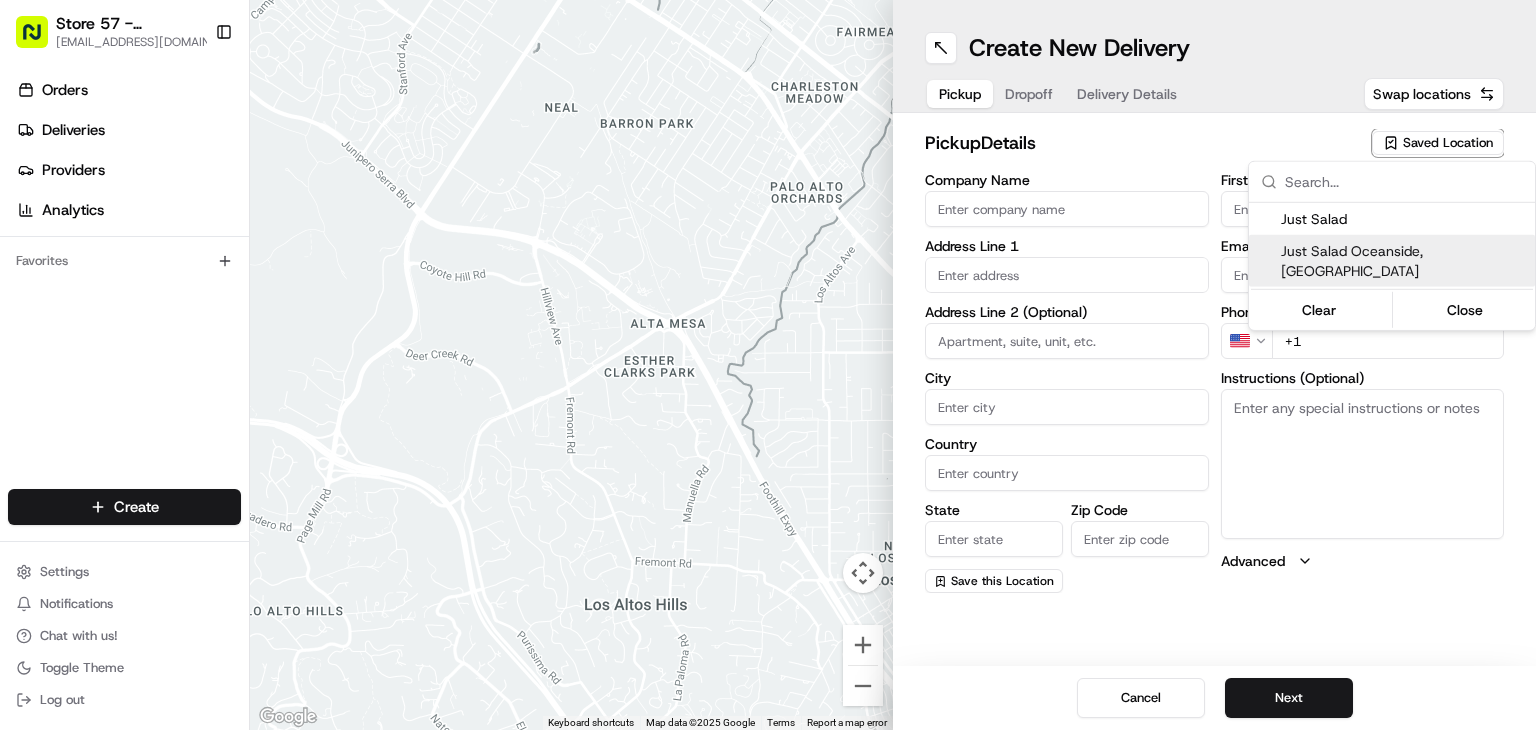 click on "Just Salad Oceanside, NY" at bounding box center [1404, 261] 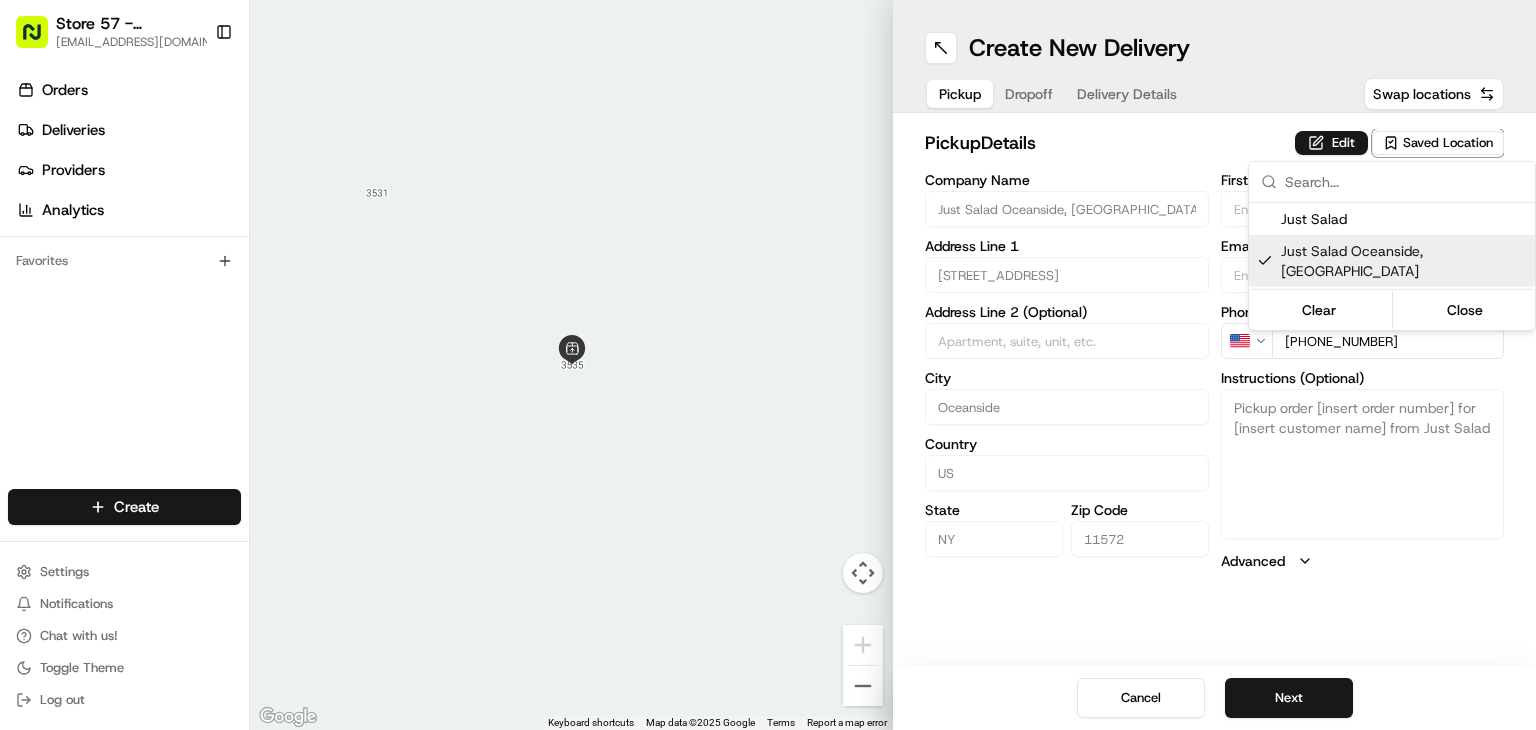 click on "Store 57 - Oceanside, NY (Just Salad) rpajulas@nashhelp.com Toggle Sidebar Orders Deliveries Providers Analytics Favorites Main Menu Members & Organization Organization Users Roles Preferences Customization Portal Tracking Orchestration Automations Dispatch Strategy Optimization Strategy Shipping Labels Manifest Locations Pickup Locations Dropoff Locations Billing Billing Refund Requests Integrations Notification Triggers Webhooks API Keys Request Logs Create Settings Notifications Chat with us! Toggle Theme Log out ← Move left → Move right ↑ Move up ↓ Move down + Zoom in - Zoom out Home Jump left by 75% End Jump right by 75% Page Up Jump up by 75% Page Down Jump down by 75% Keyboard shortcuts Map Data Map data ©2025 Google Map data ©2025 Google 2 m  Click to toggle between metric and imperial units Terms Report a map error Create New Delivery Pickup Dropoff Delivery Details Swap locations pickup  Details  Edit Saved Location Company Name Just Salad Oceanside, NY Address Line 1 City" at bounding box center (768, 365) 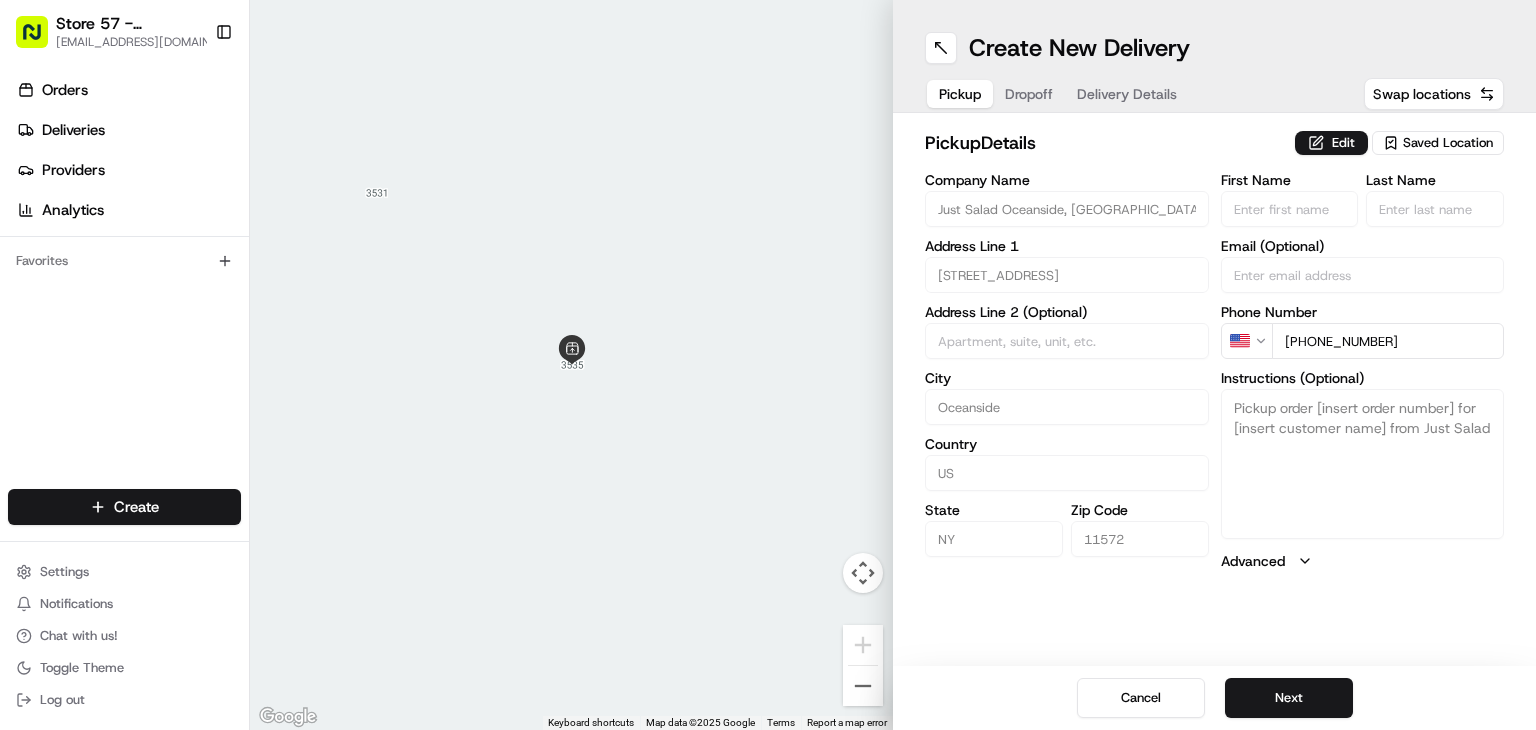 click on "Dropoff" at bounding box center (1029, 94) 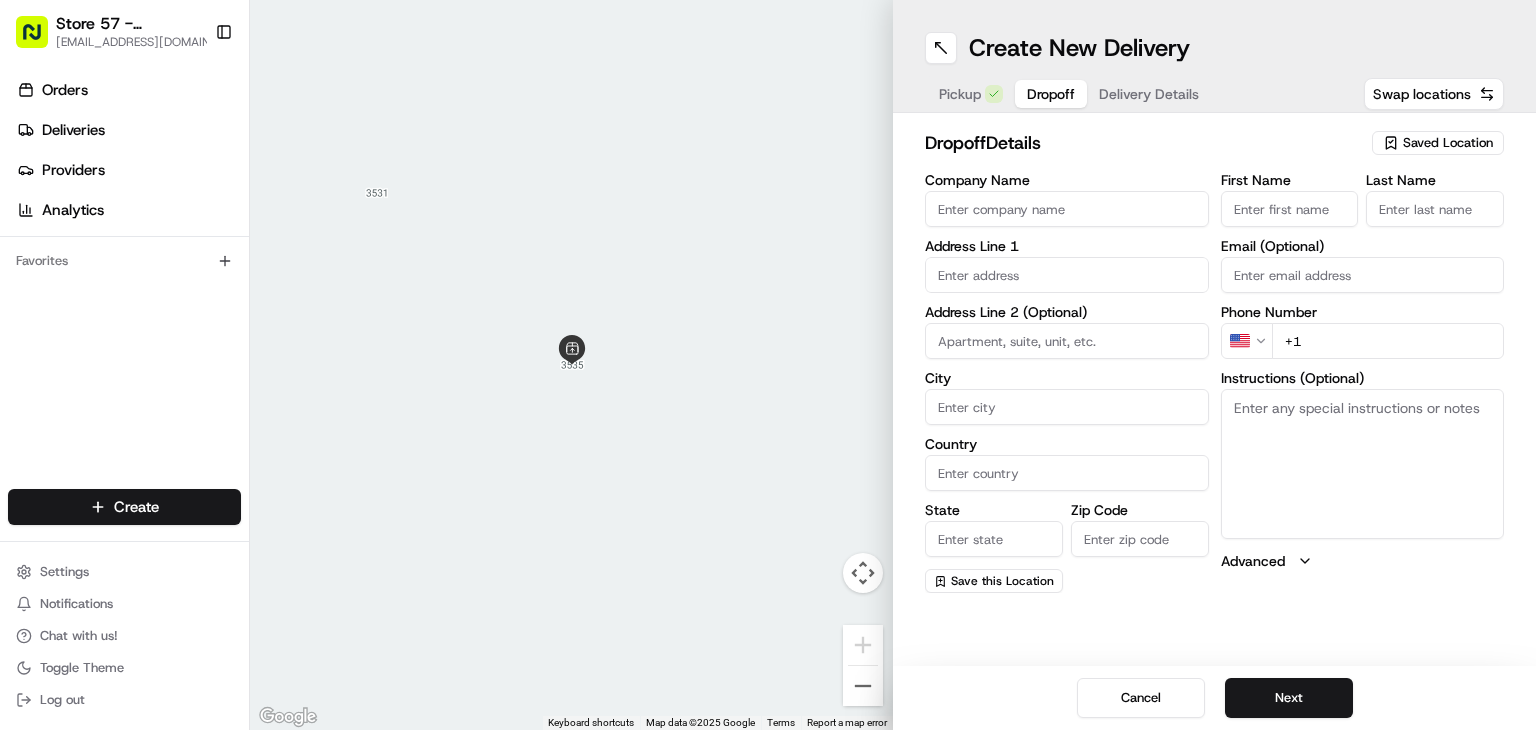 click on "Company Name" at bounding box center [1067, 209] 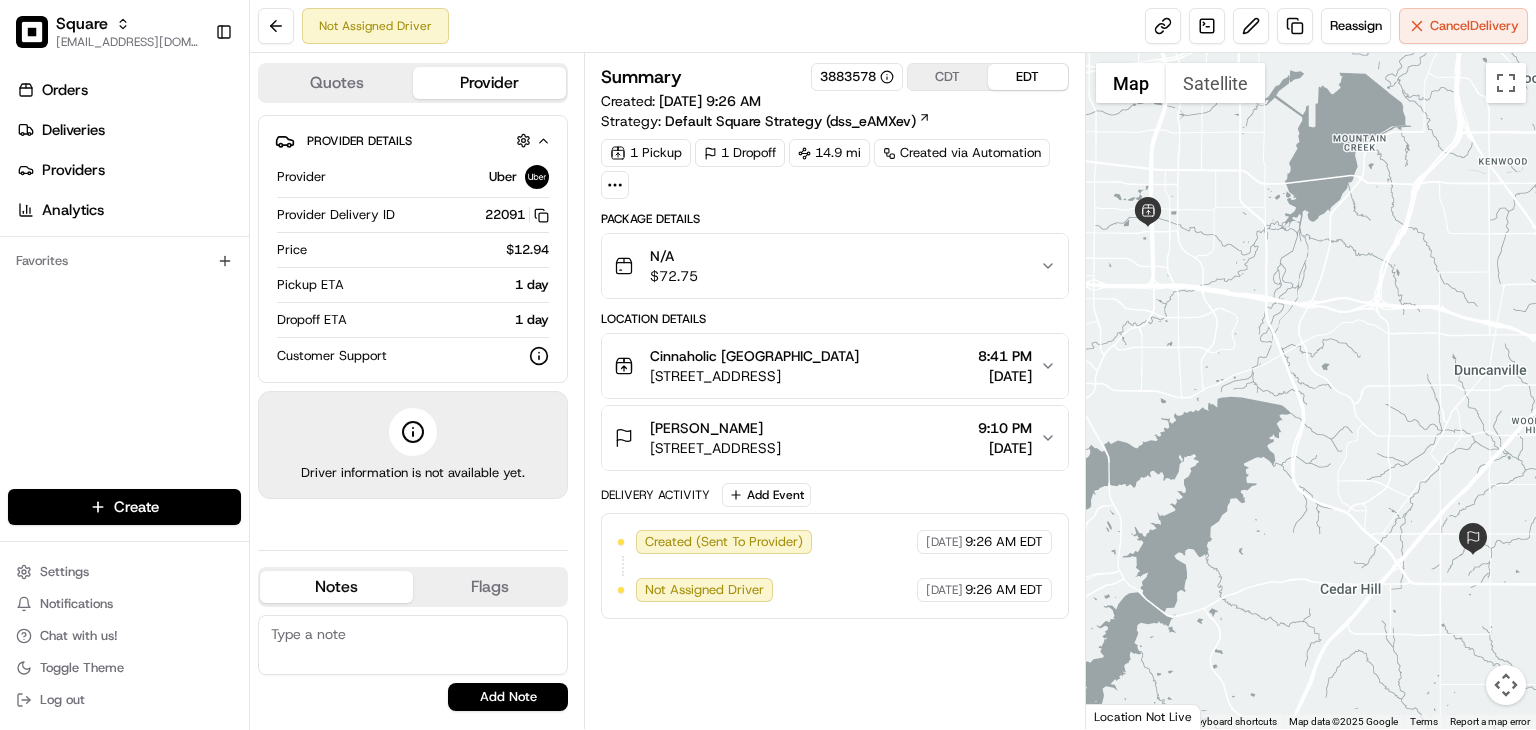 scroll, scrollTop: 0, scrollLeft: 0, axis: both 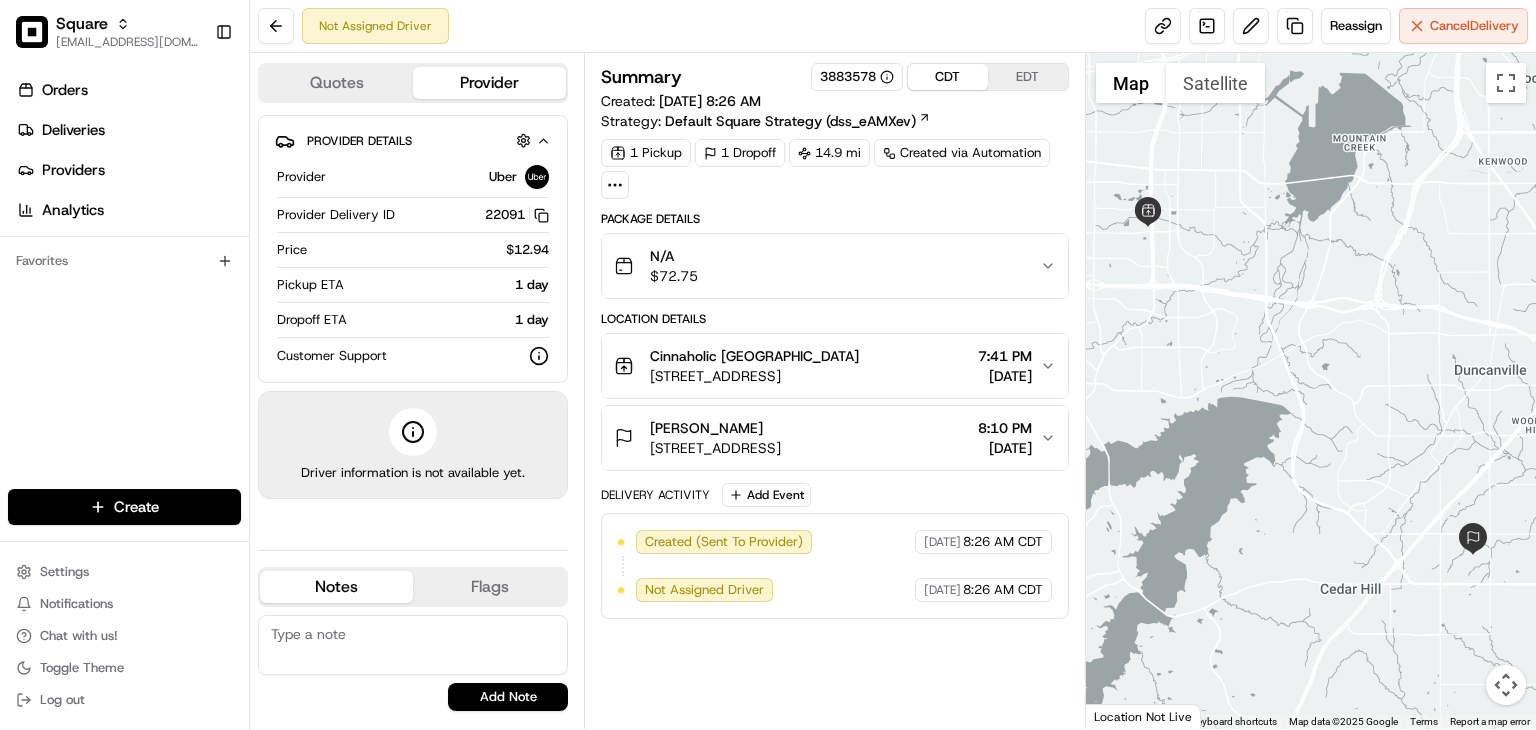 click on "7:41 PM" at bounding box center [1005, 356] 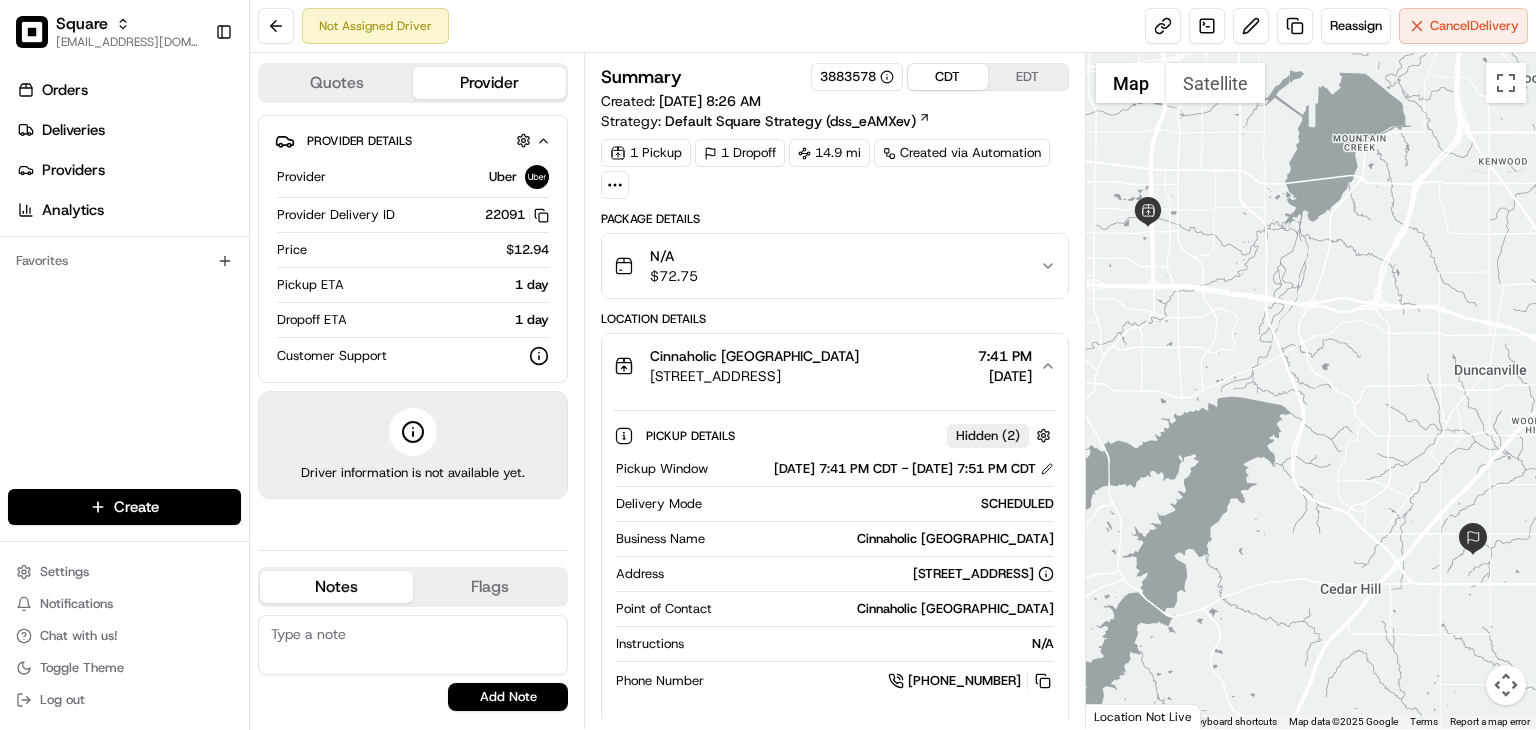 click on "7:41 PM" at bounding box center [1005, 356] 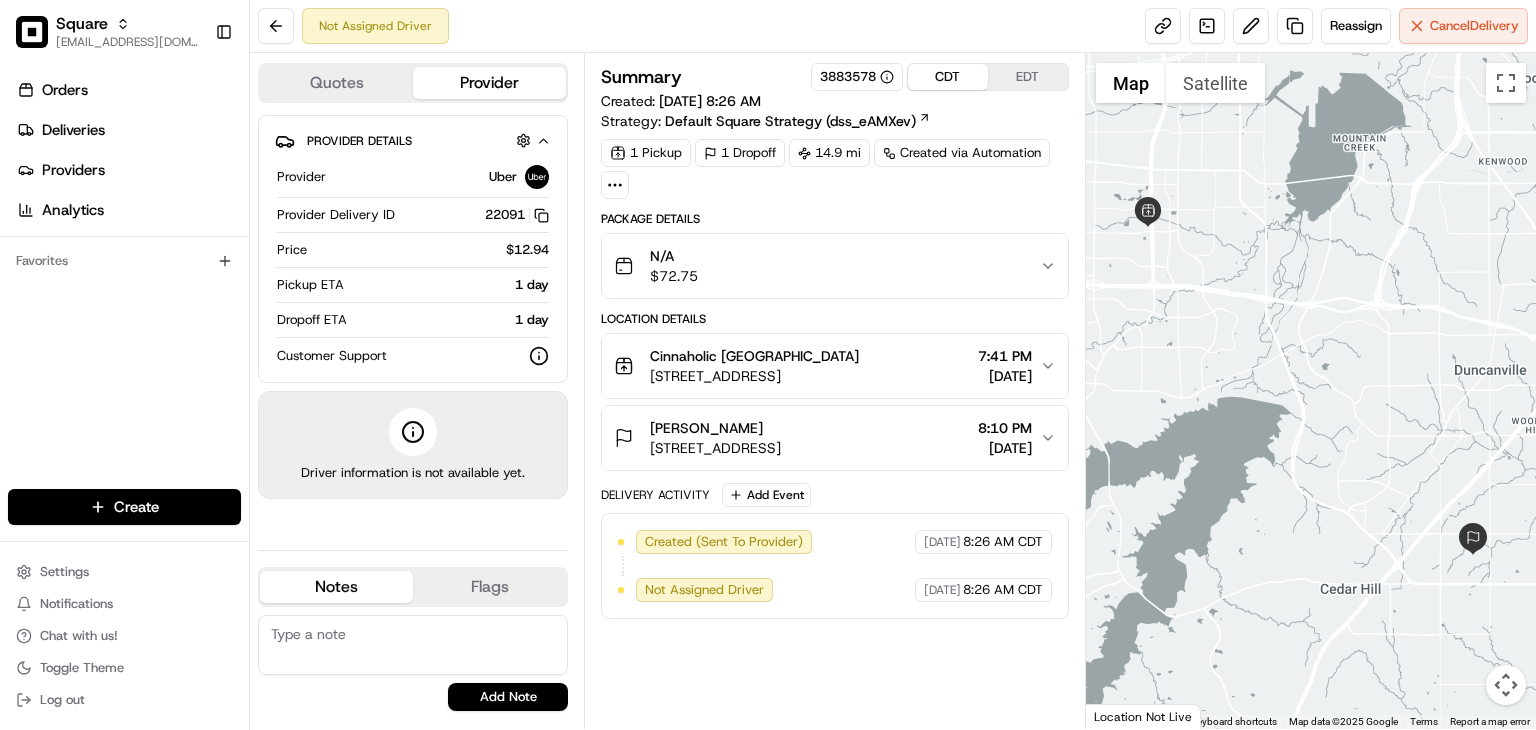 click at bounding box center [413, 645] 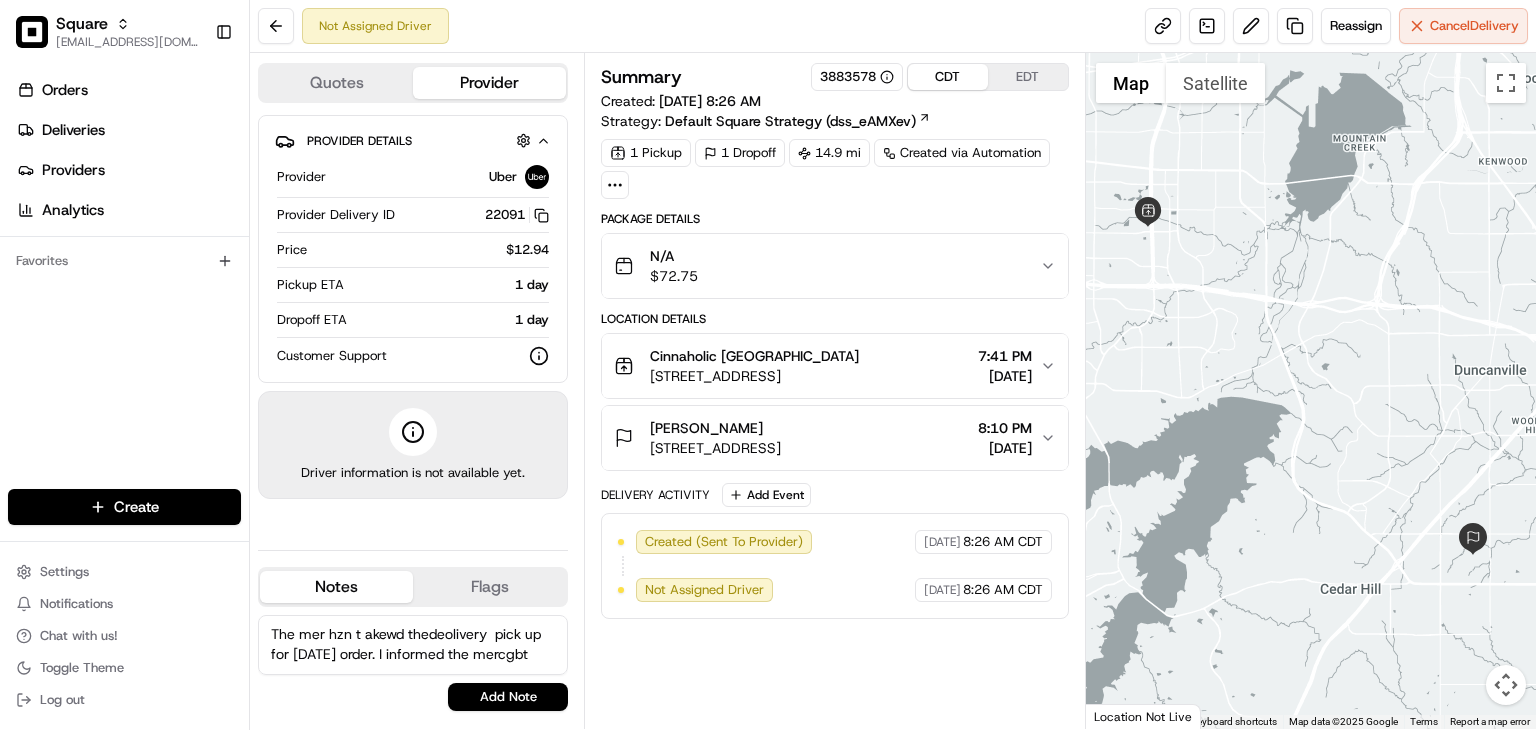 scroll, scrollTop: 8, scrollLeft: 0, axis: vertical 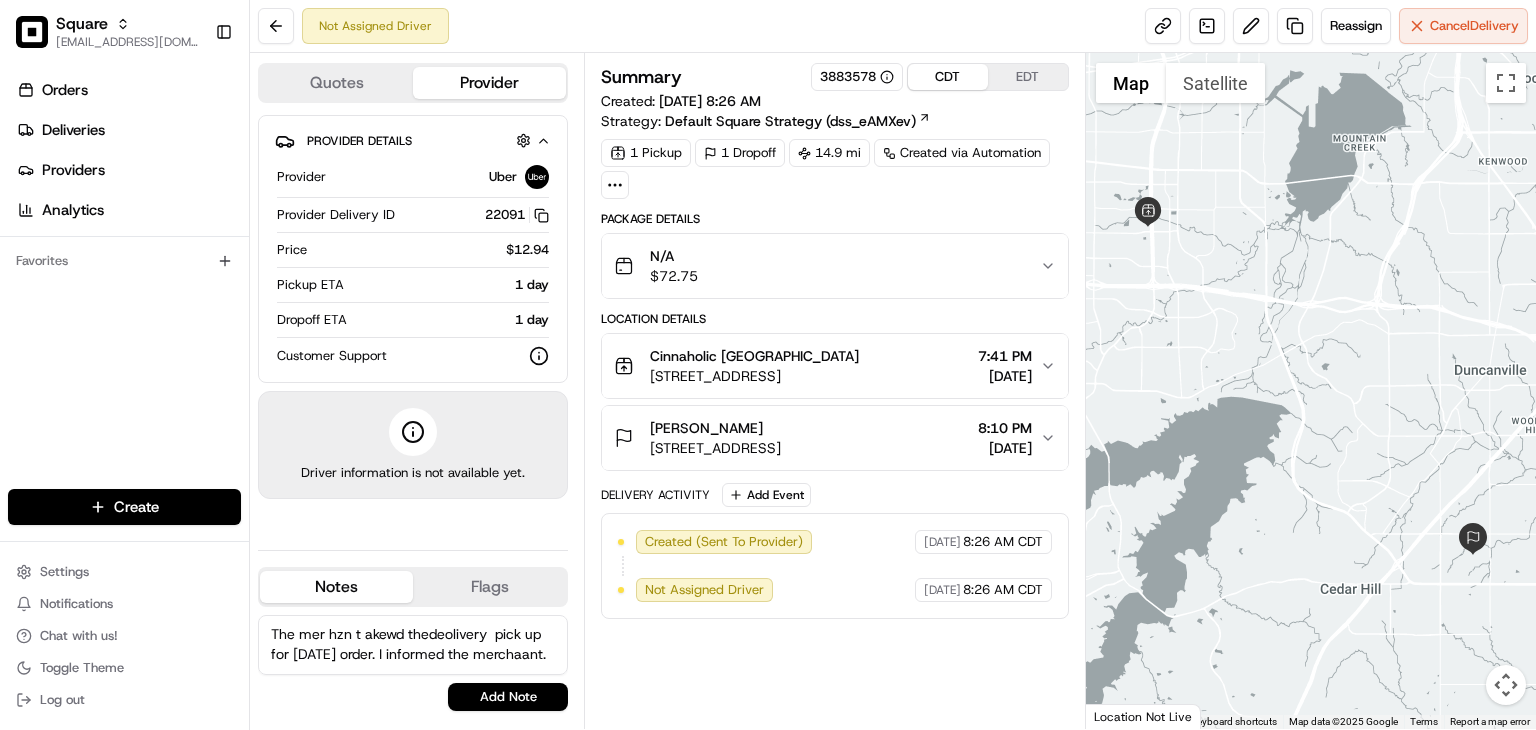 click on "The mer hzn t akewd thedeolivery  pick up for tomorrow's order. I informed the merchaant." at bounding box center [413, 645] 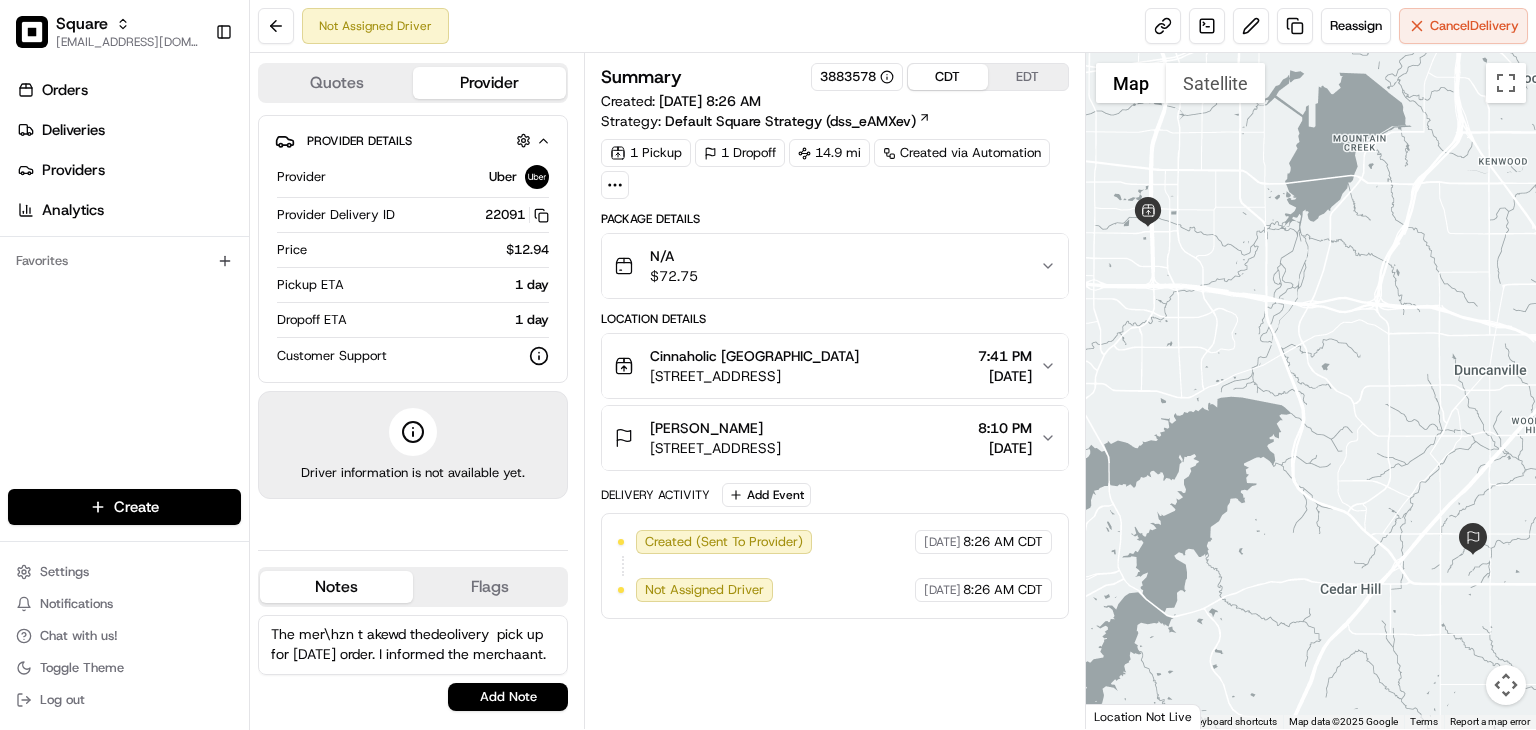 scroll, scrollTop: 8, scrollLeft: 0, axis: vertical 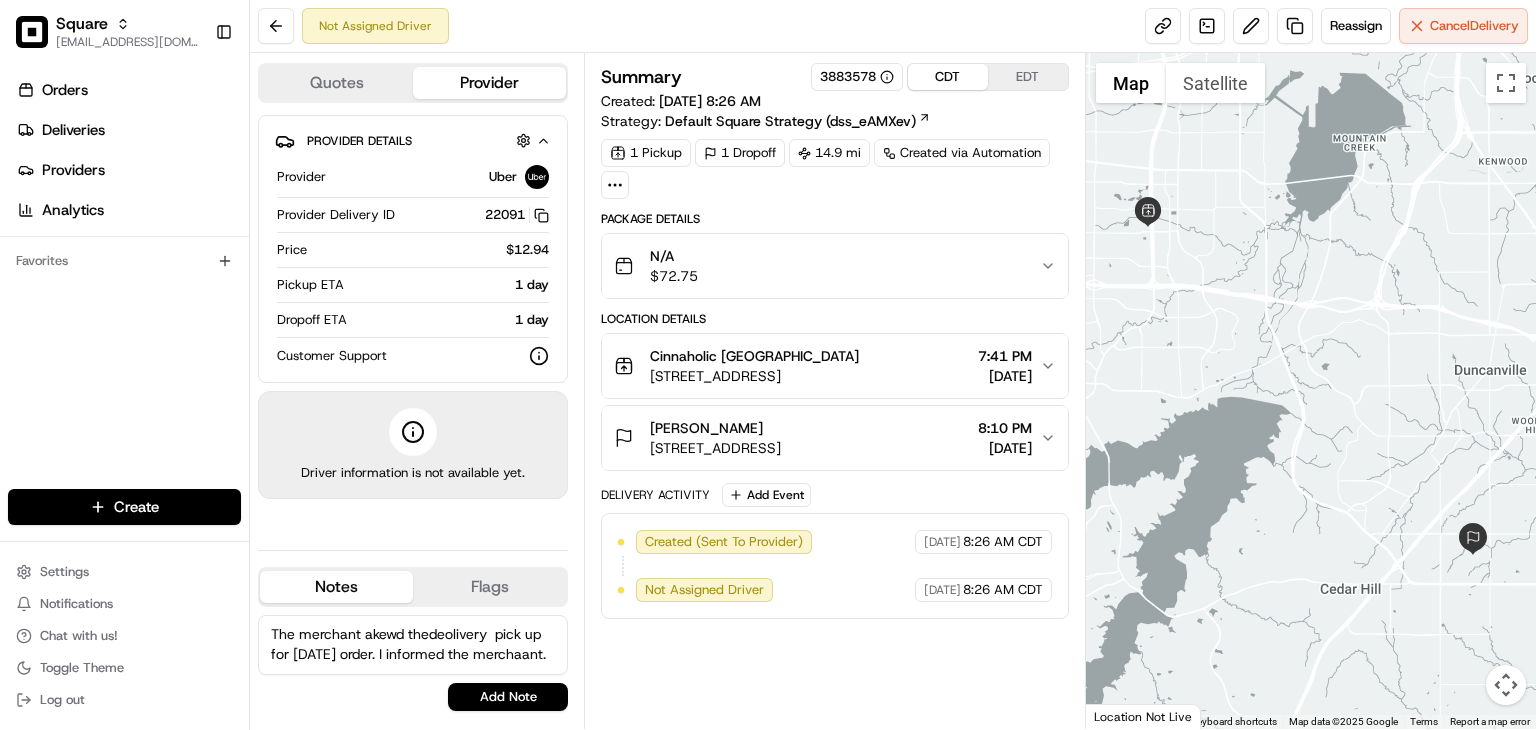 click on "The merchant akewd thedeolivery  pick up for tomorrow's order. I informed the merchaant." at bounding box center [413, 645] 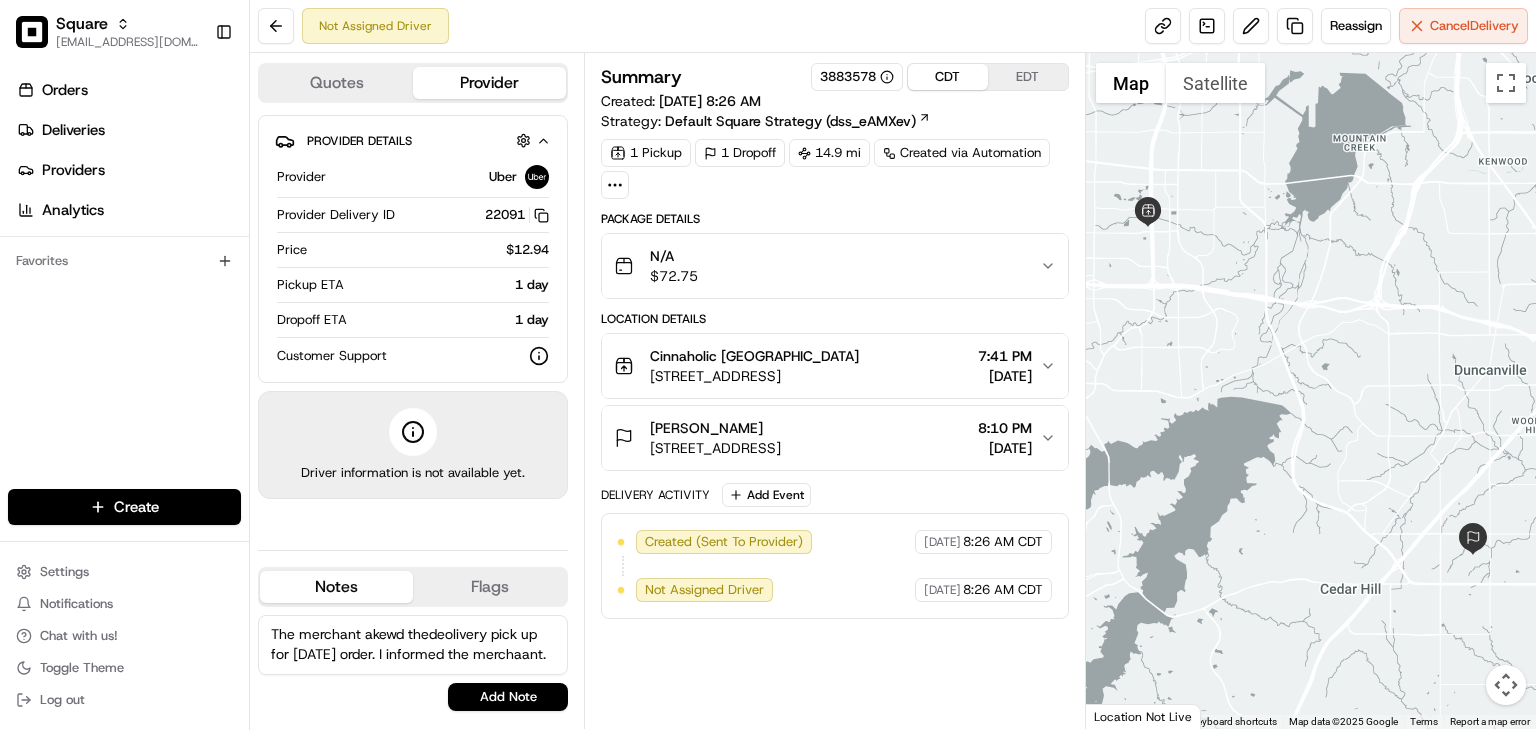 click on "The merchant akewd thedeolivery pick up for tomorrow's order. I informed the merchaant." at bounding box center [413, 645] 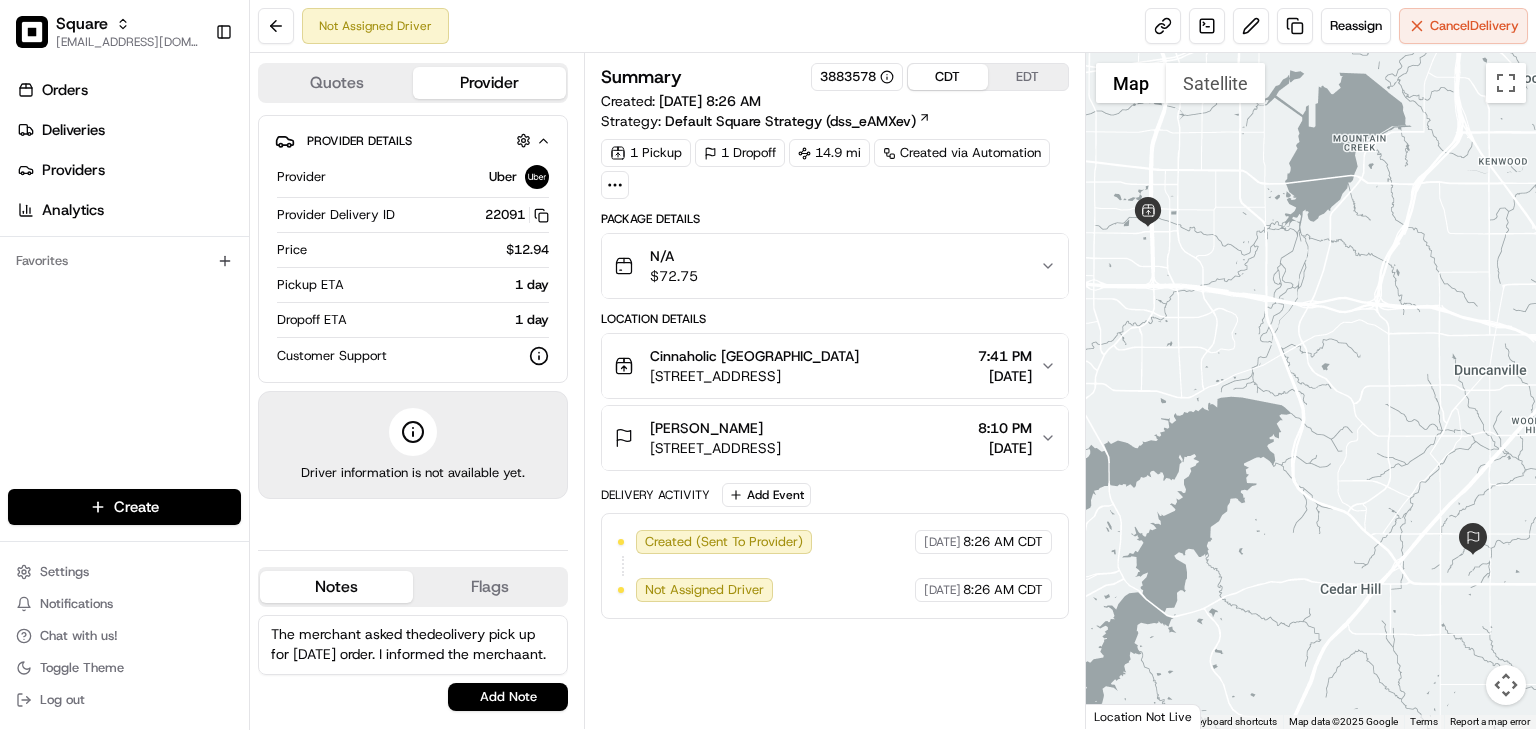 click on "The merchant asked thedeolivery pick up for tomorrow's order. I informed the merchaant." at bounding box center (413, 645) 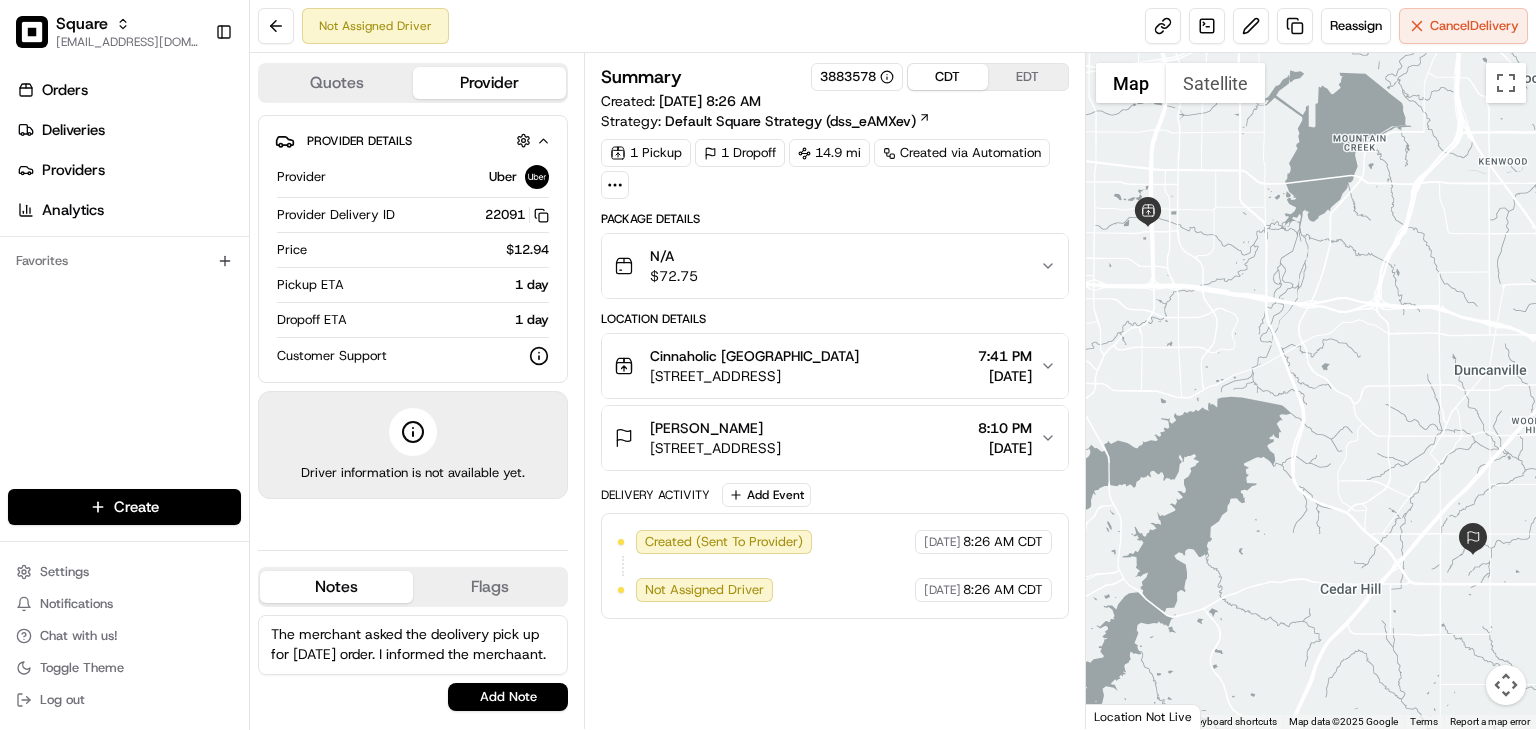 click on "The merchant asked the deolivery pick up for tomorrow's order. I informed the merchaant." at bounding box center (413, 645) 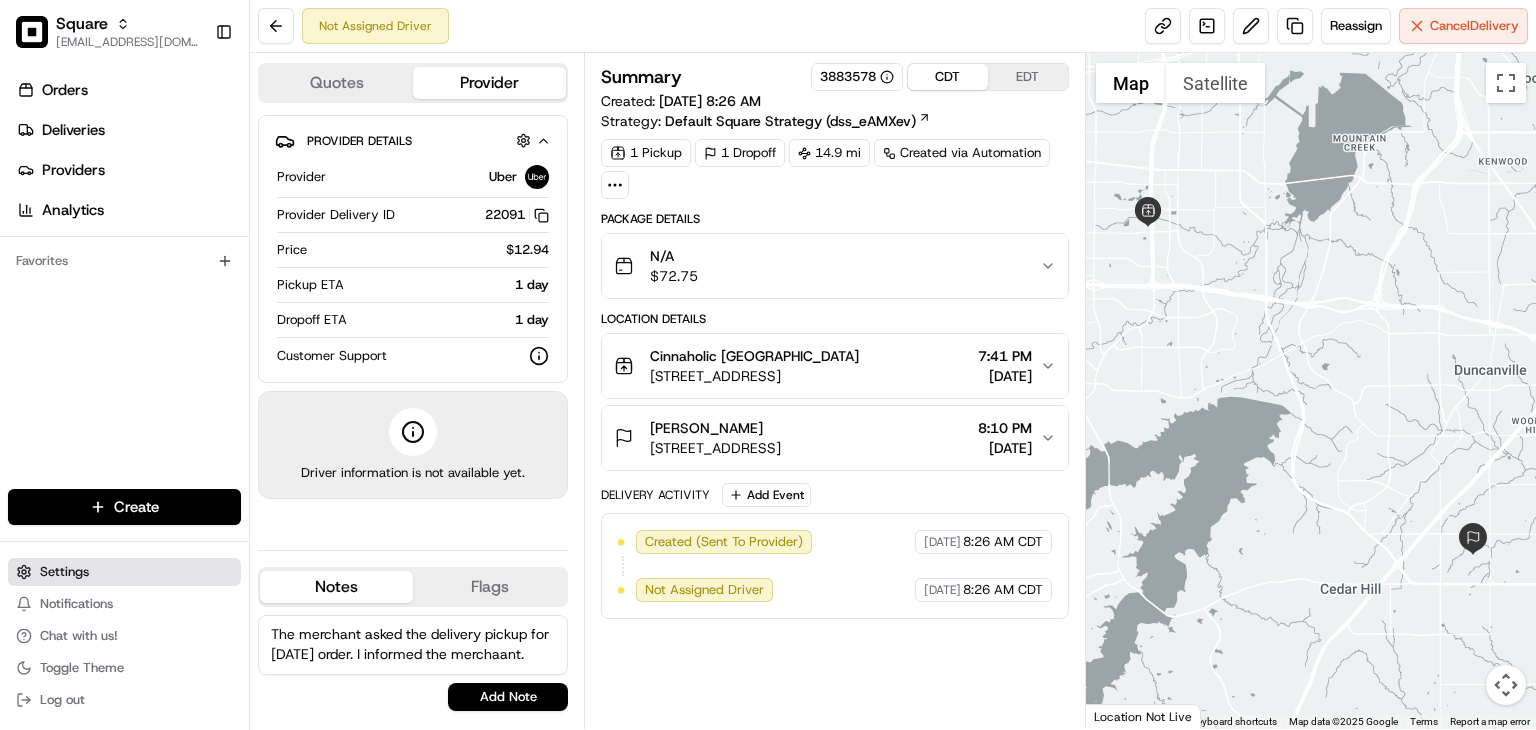 click on "Settings" at bounding box center [124, 572] 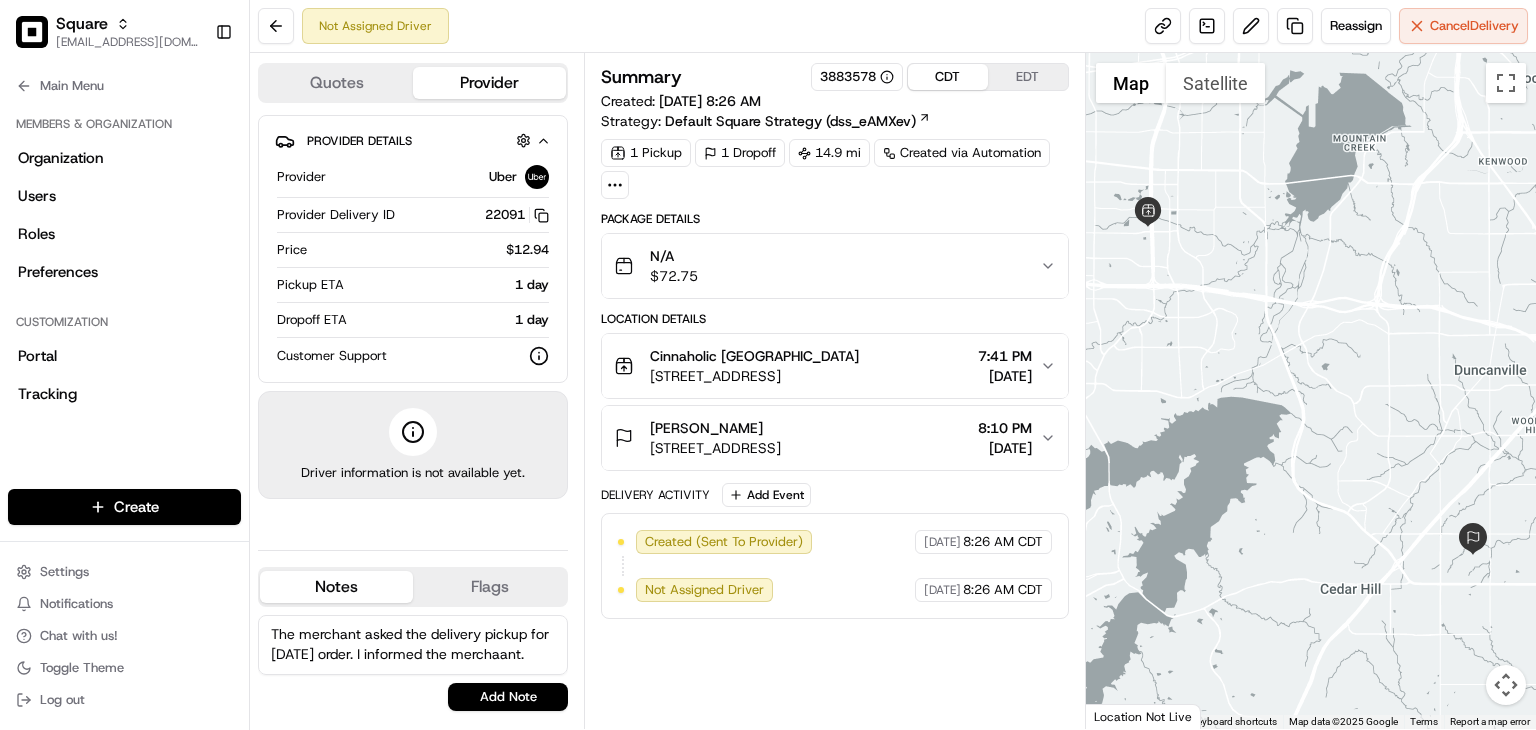 drag, startPoint x: 215, startPoint y: 571, endPoint x: 240, endPoint y: 591, distance: 32.01562 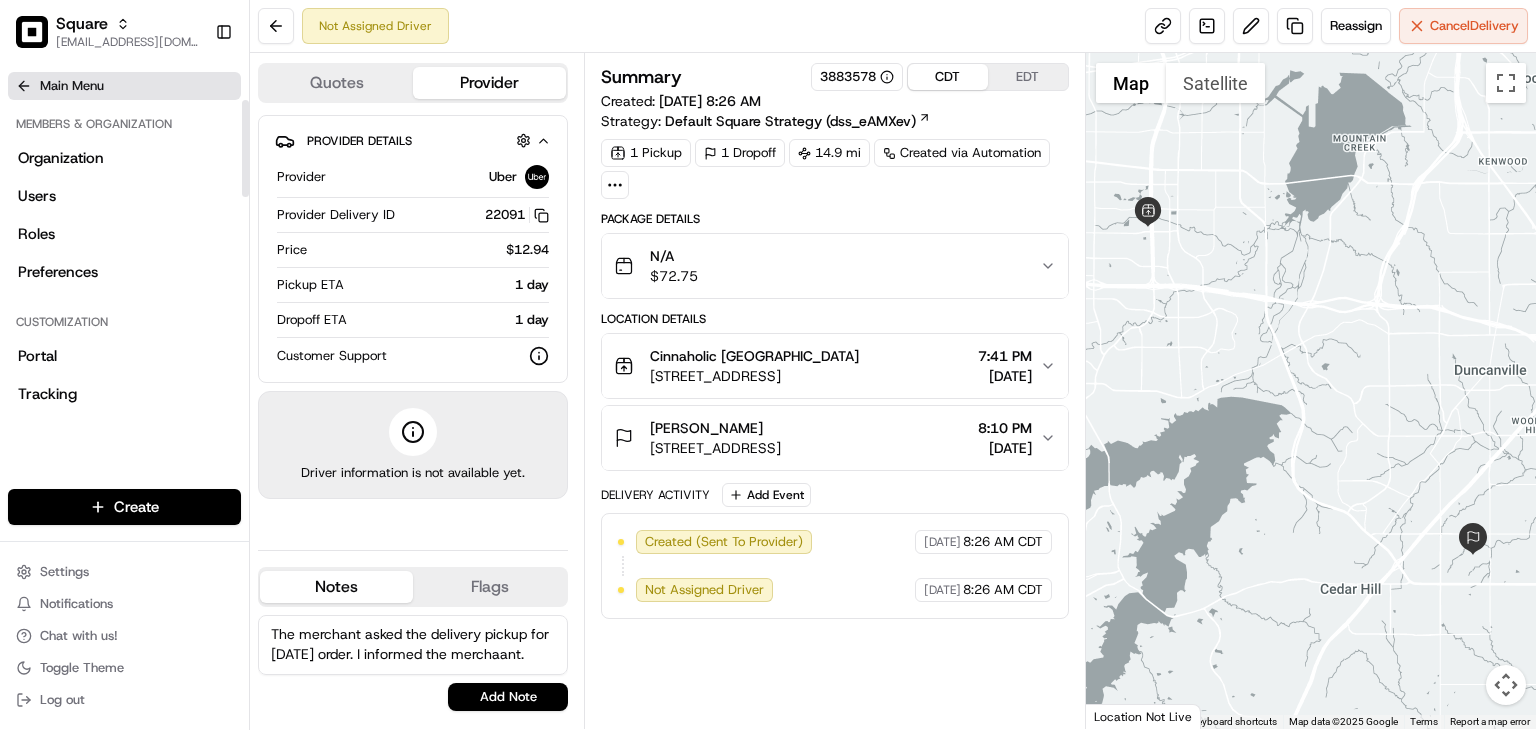 click on "Main Menu" at bounding box center (124, 86) 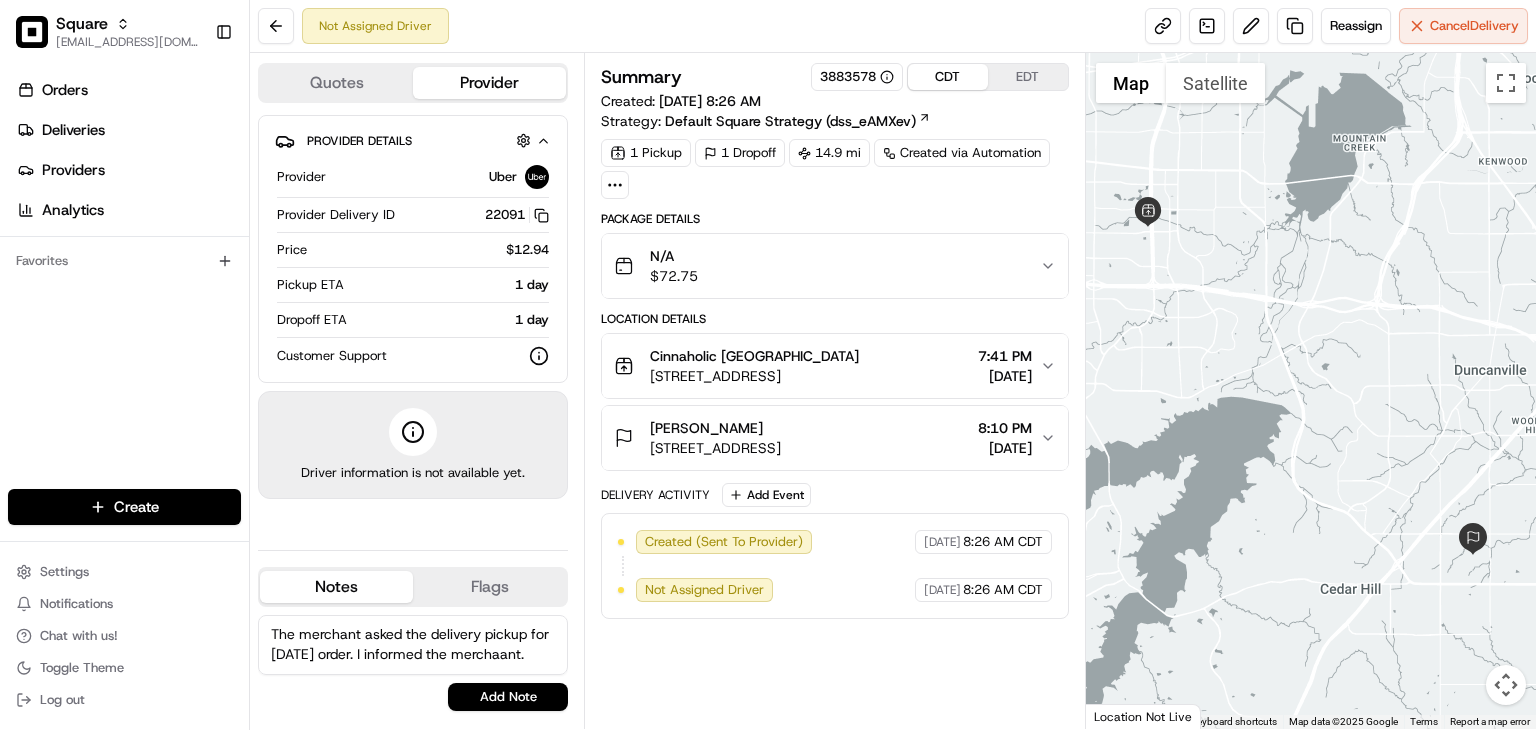 click on "The merchant asked the delivery pickup for tomorrow's order. I informed the merchaant." at bounding box center [413, 645] 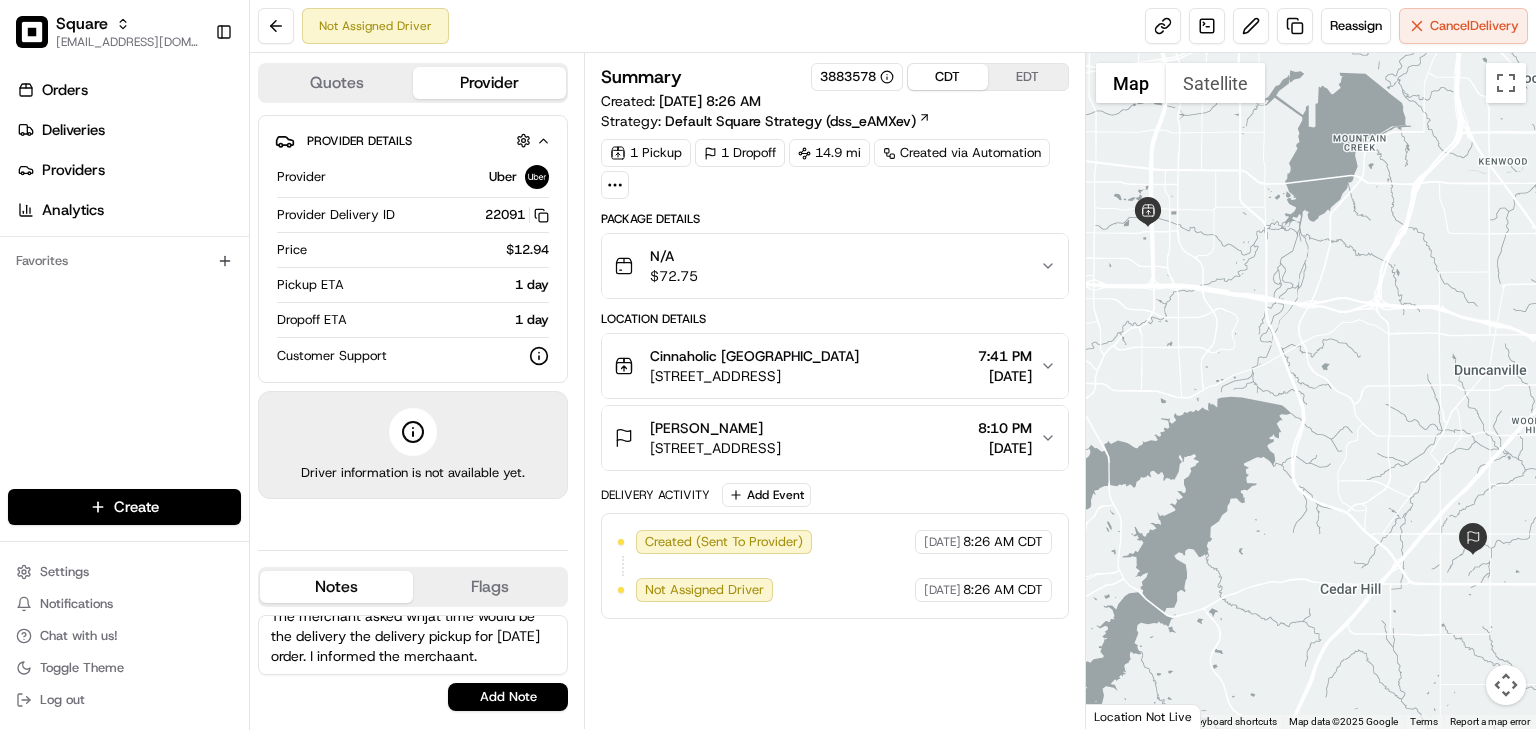 scroll, scrollTop: 37, scrollLeft: 0, axis: vertical 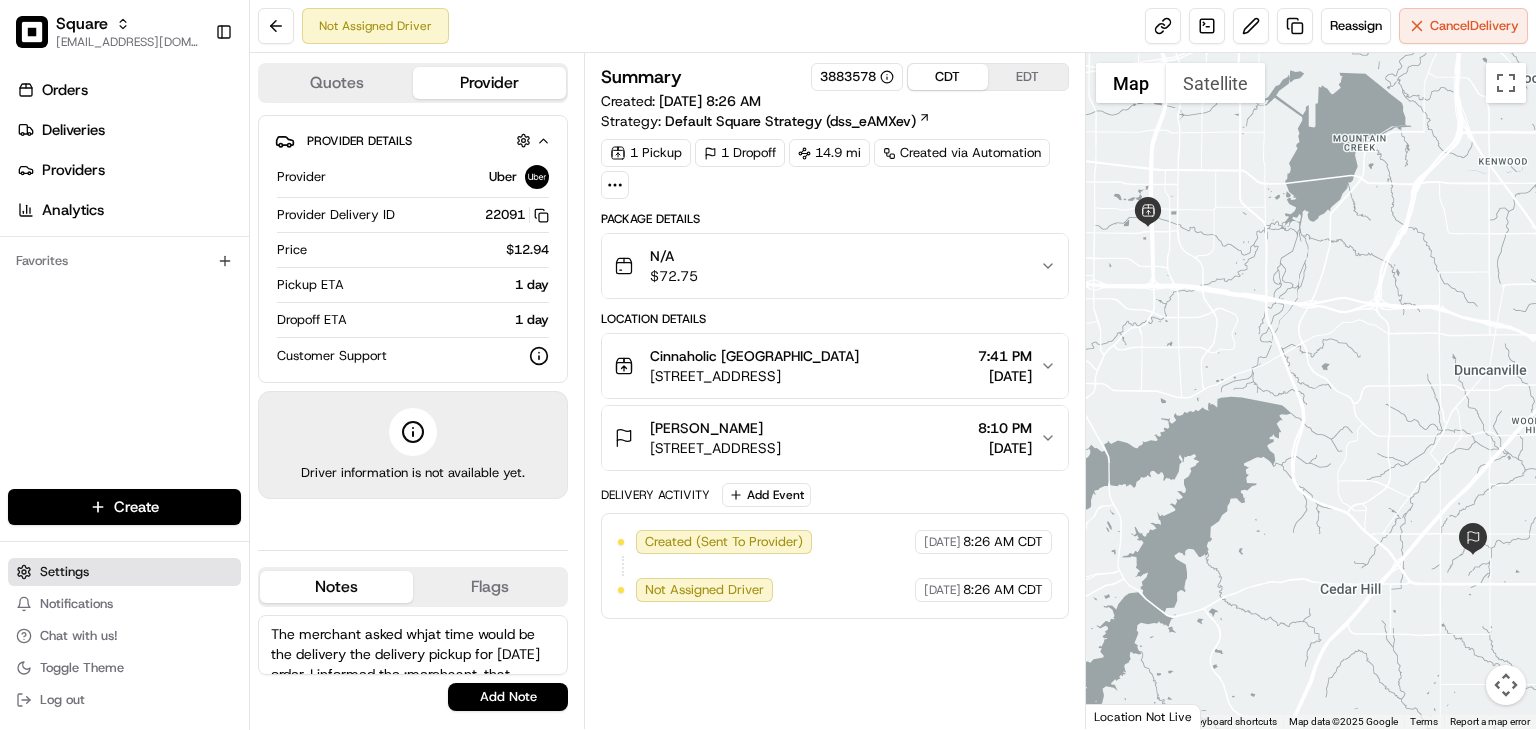 drag, startPoint x: 316, startPoint y: 660, endPoint x: 220, endPoint y: 581, distance: 124.32619 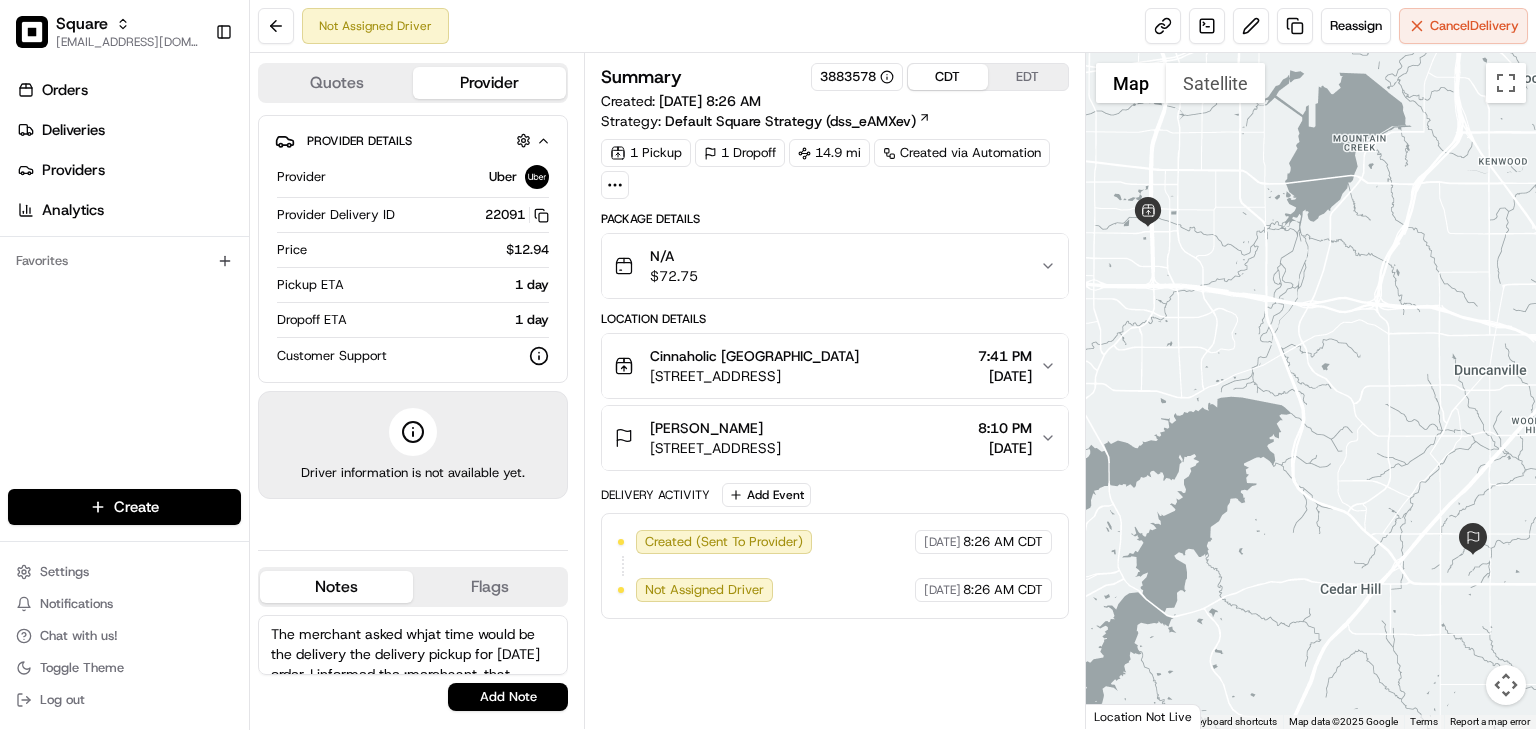 type on "The merchant asked whjat time would be the delivery the delivery pickup for tomorrow's order. I informed the :merchaant. that delivery time is  7:41 PM" 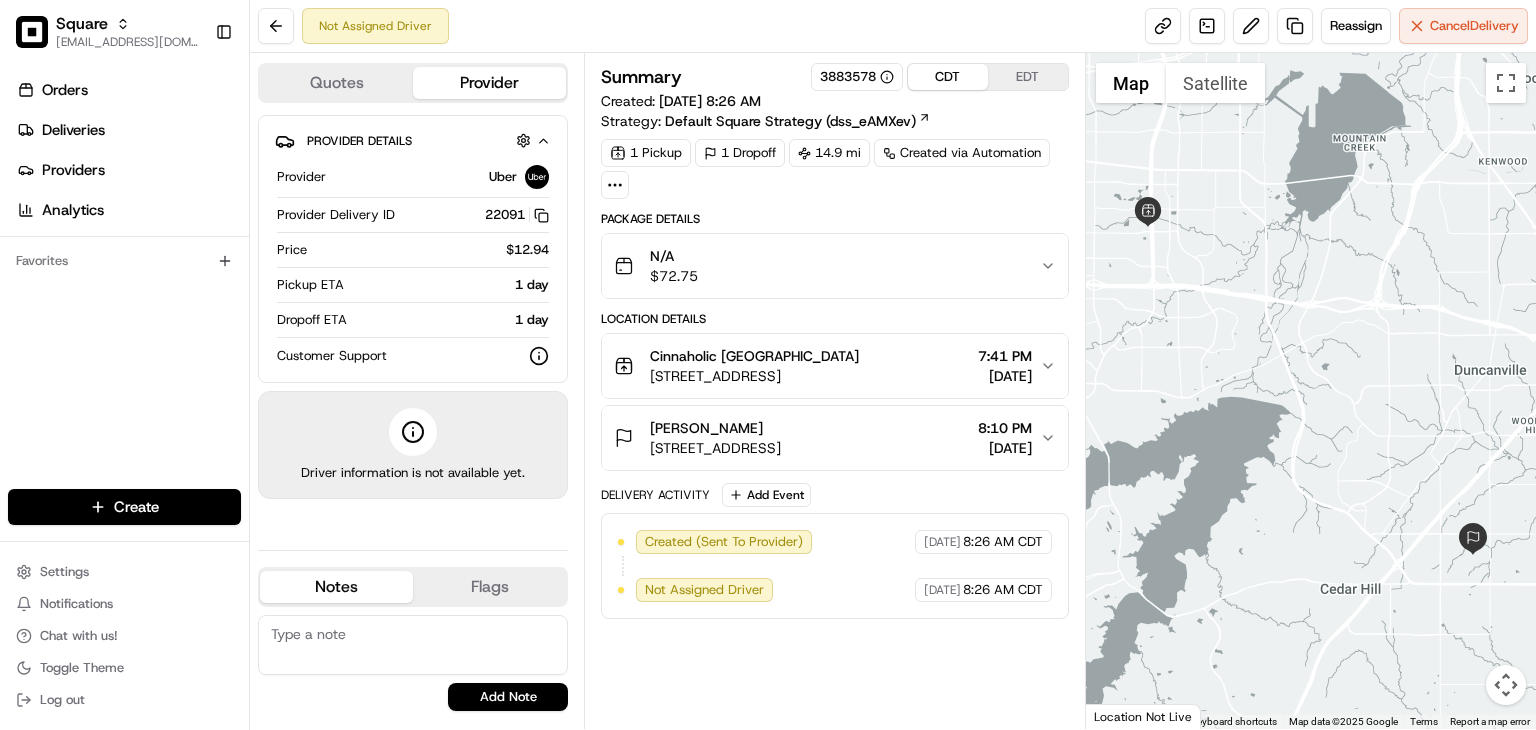 paste on "The merchant inquired about the pickup time for tomorrow’s order. I informed them that the scheduled delivery time is 7:41 PM." 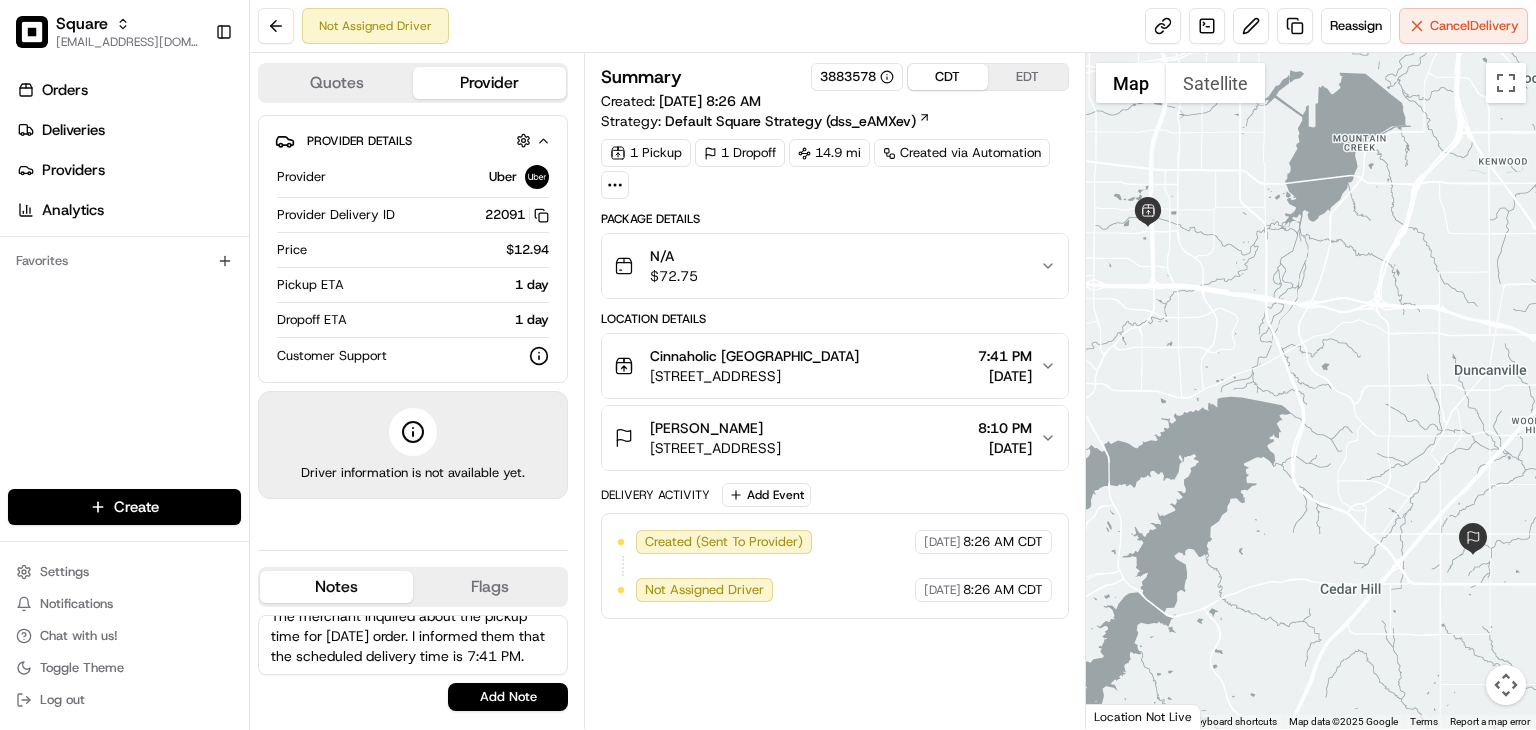 scroll, scrollTop: 0, scrollLeft: 0, axis: both 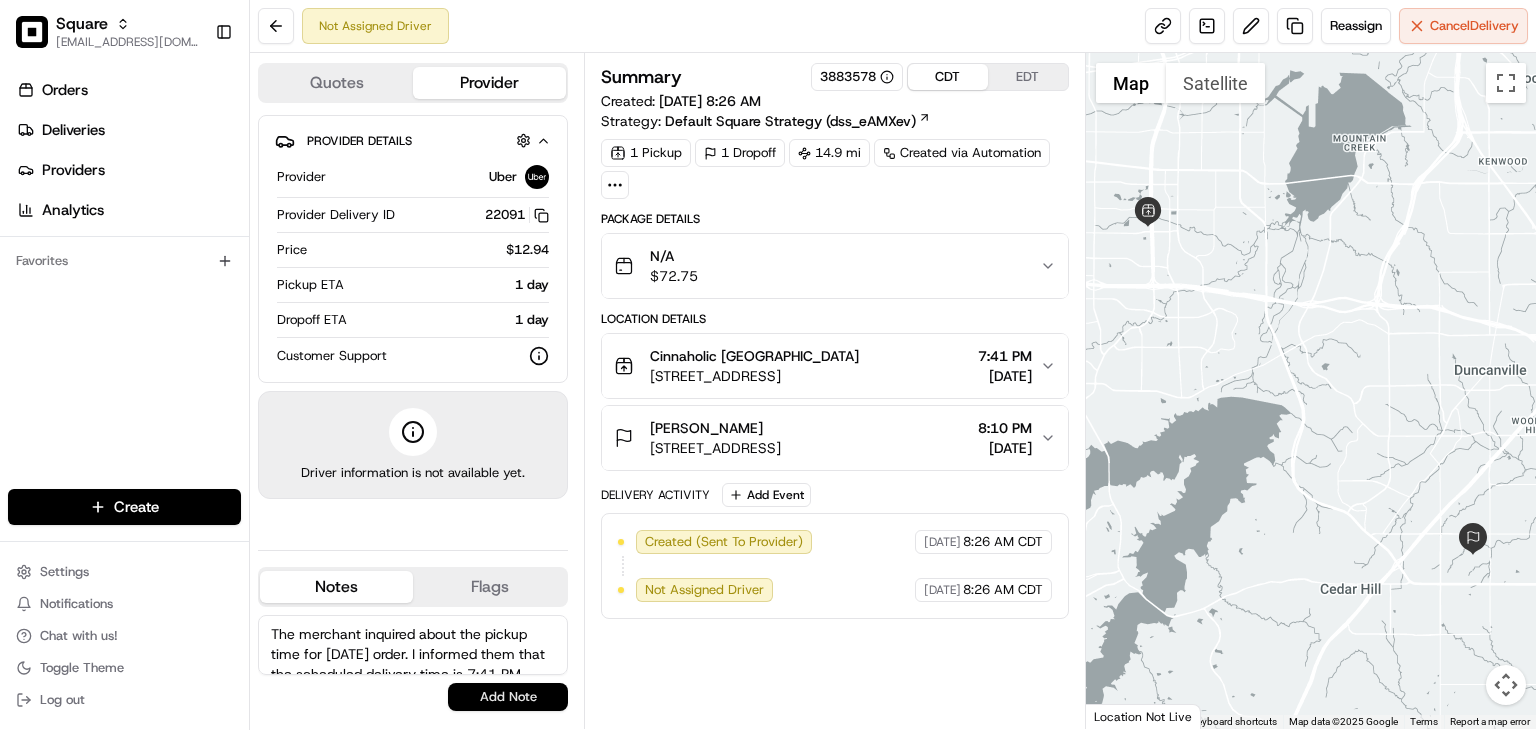 type on "The merchant inquired about the pickup time for tomorrow’s order. I informed them that the scheduled delivery time is 7:41 PM." 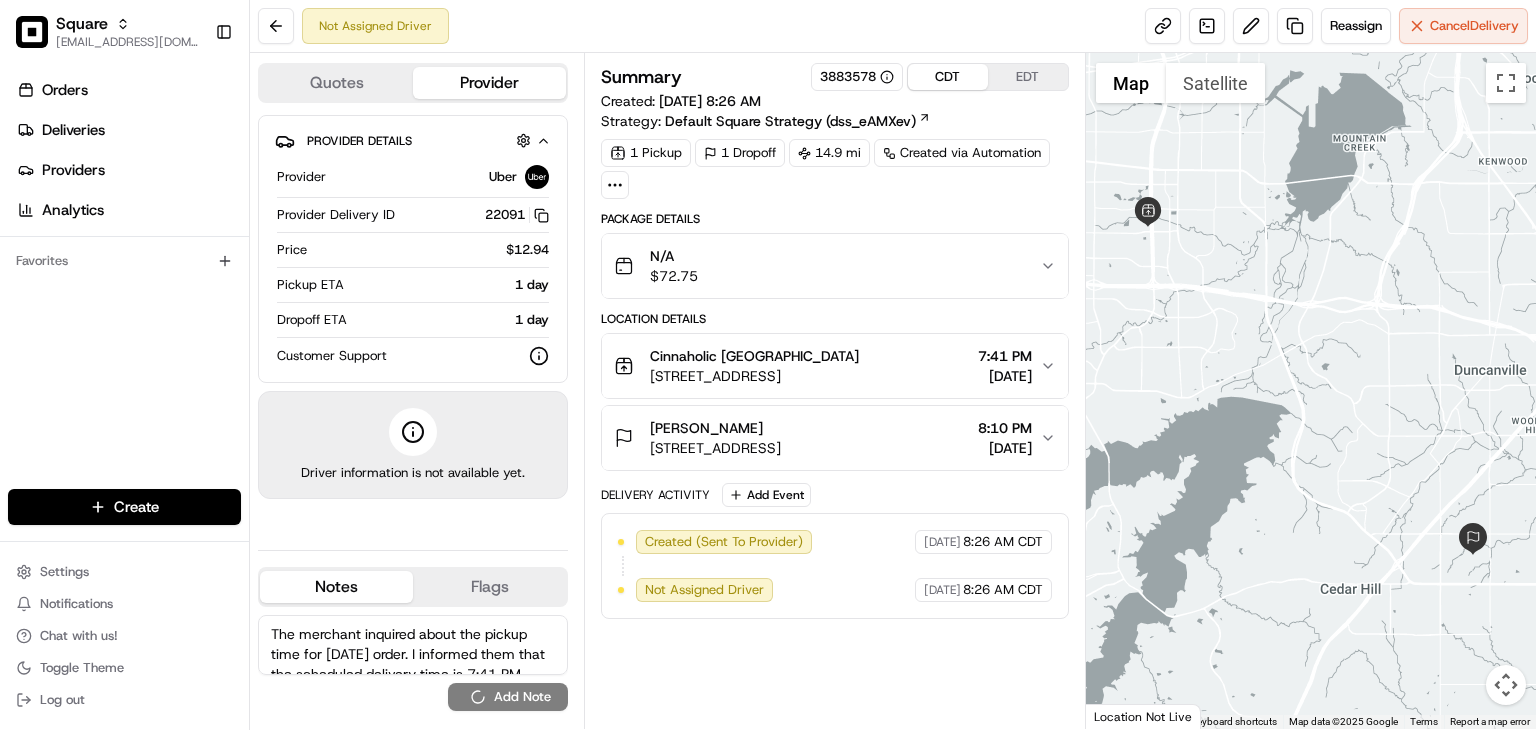 type 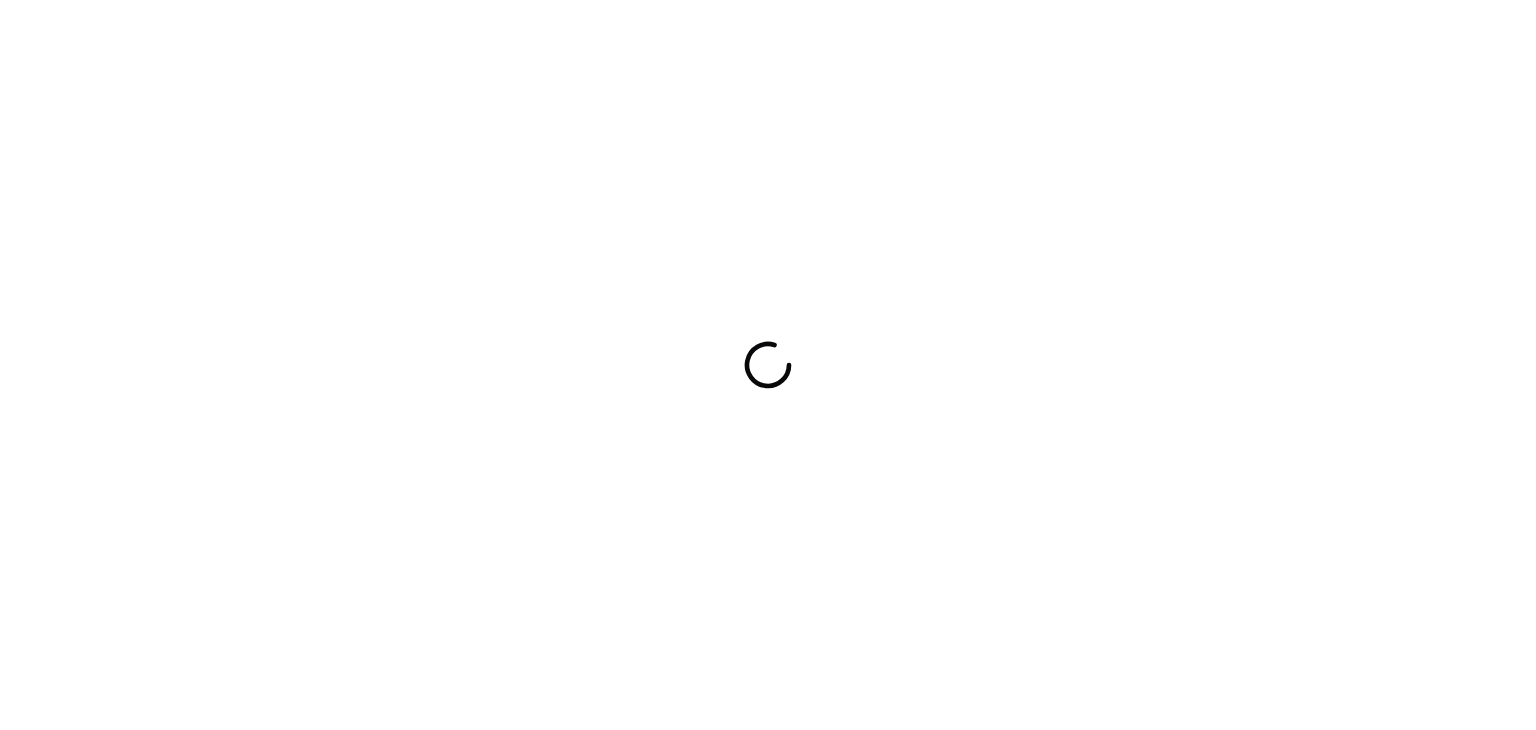 scroll, scrollTop: 0, scrollLeft: 0, axis: both 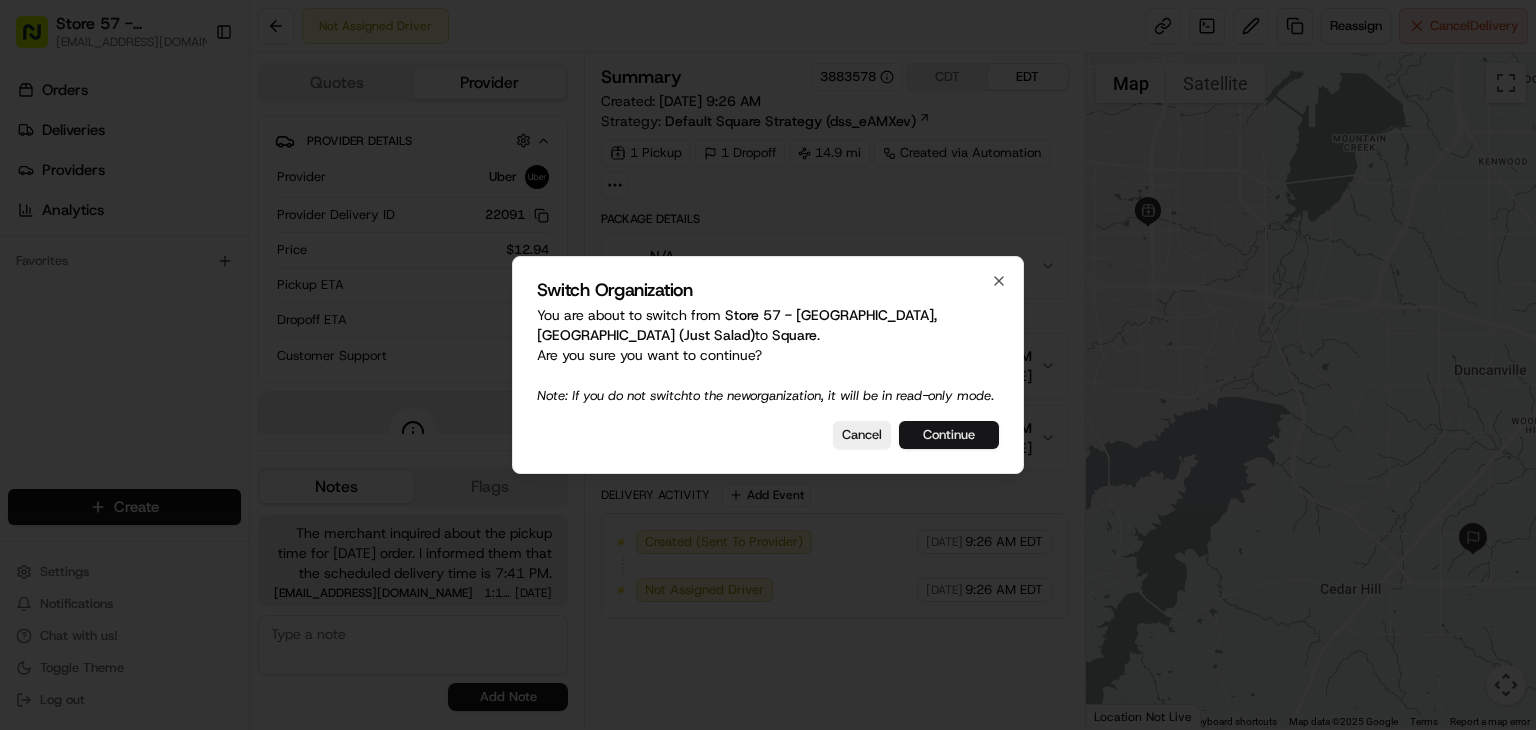 click on "Continue" at bounding box center [949, 435] 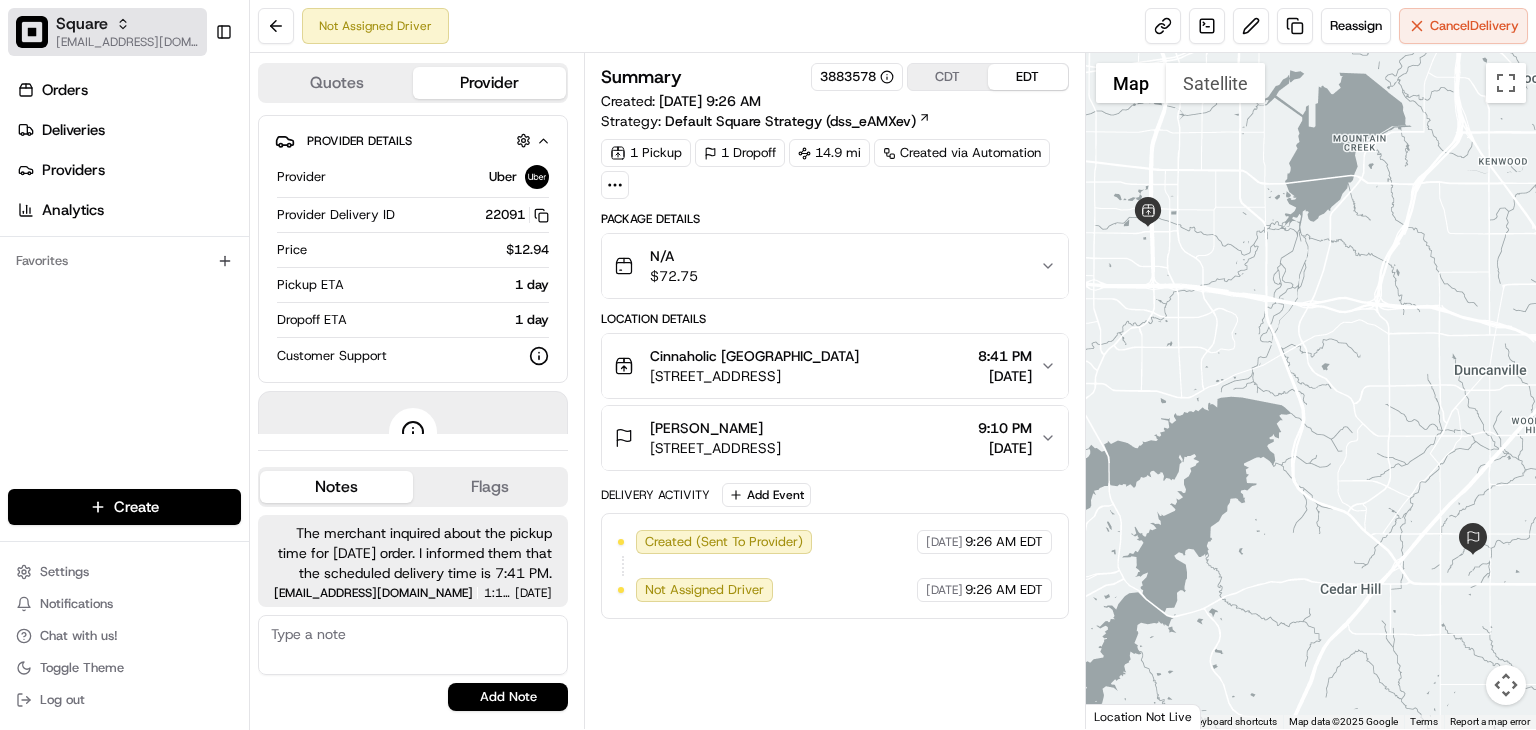 click on "[EMAIL_ADDRESS][DOMAIN_NAME]" at bounding box center [127, 42] 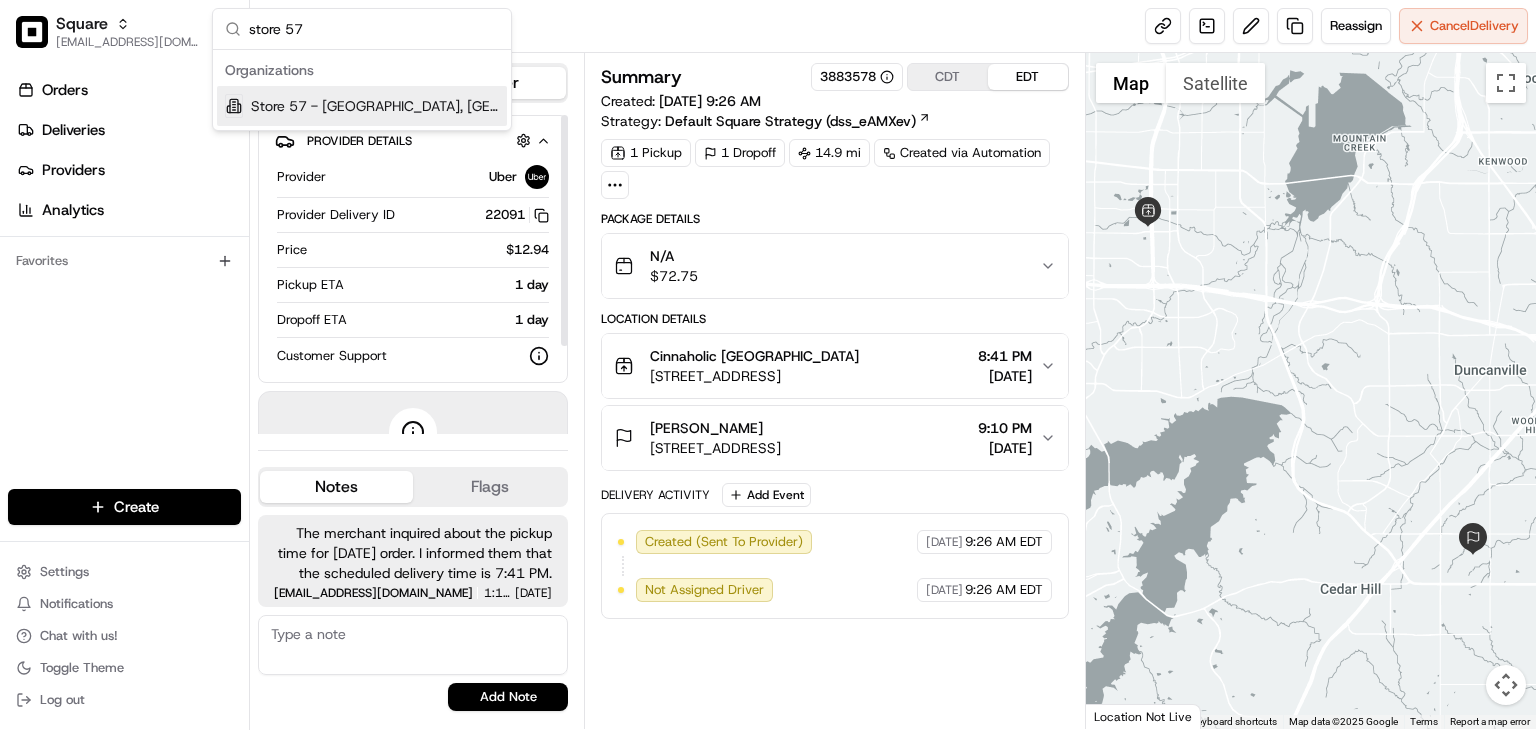 type on "store 57" 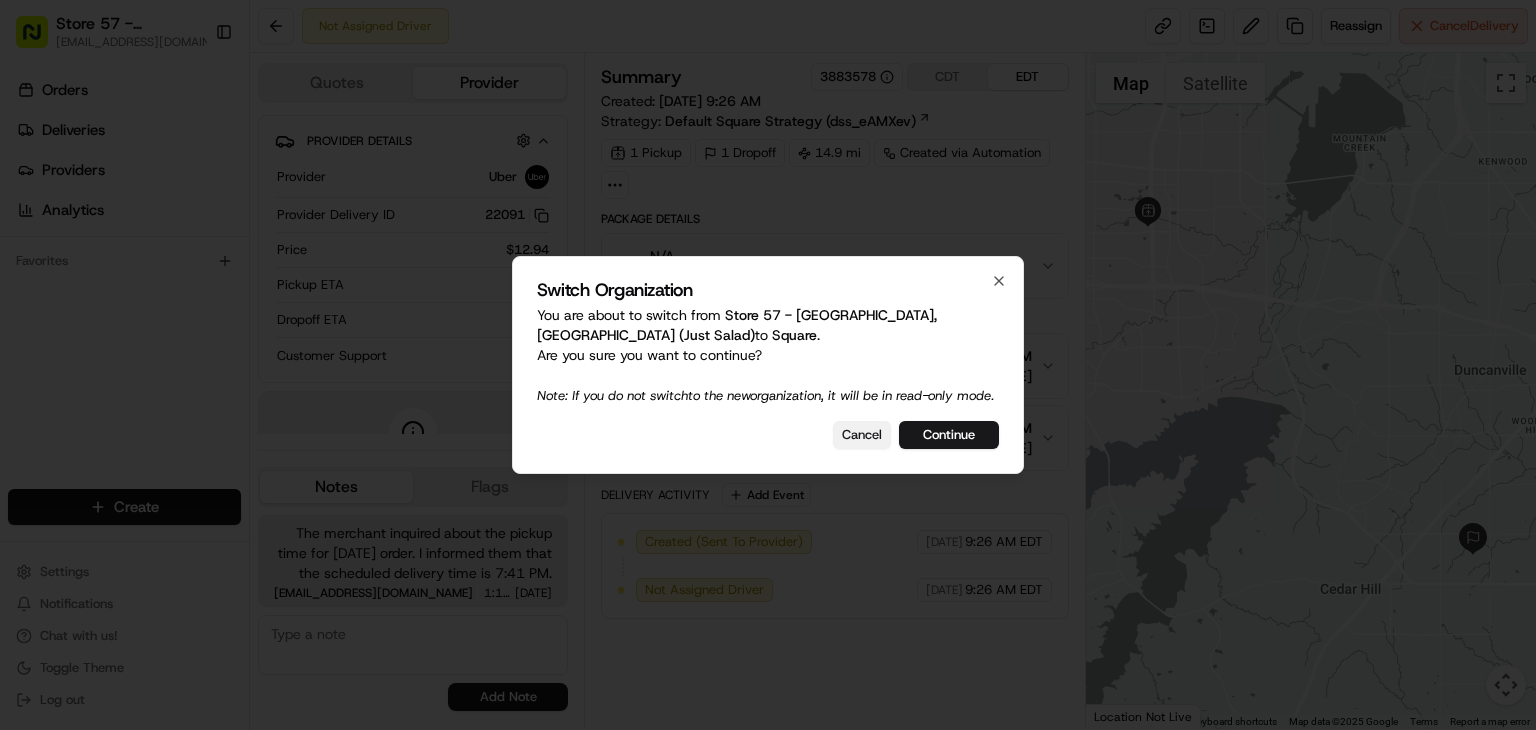 click on "Cancel" at bounding box center (862, 435) 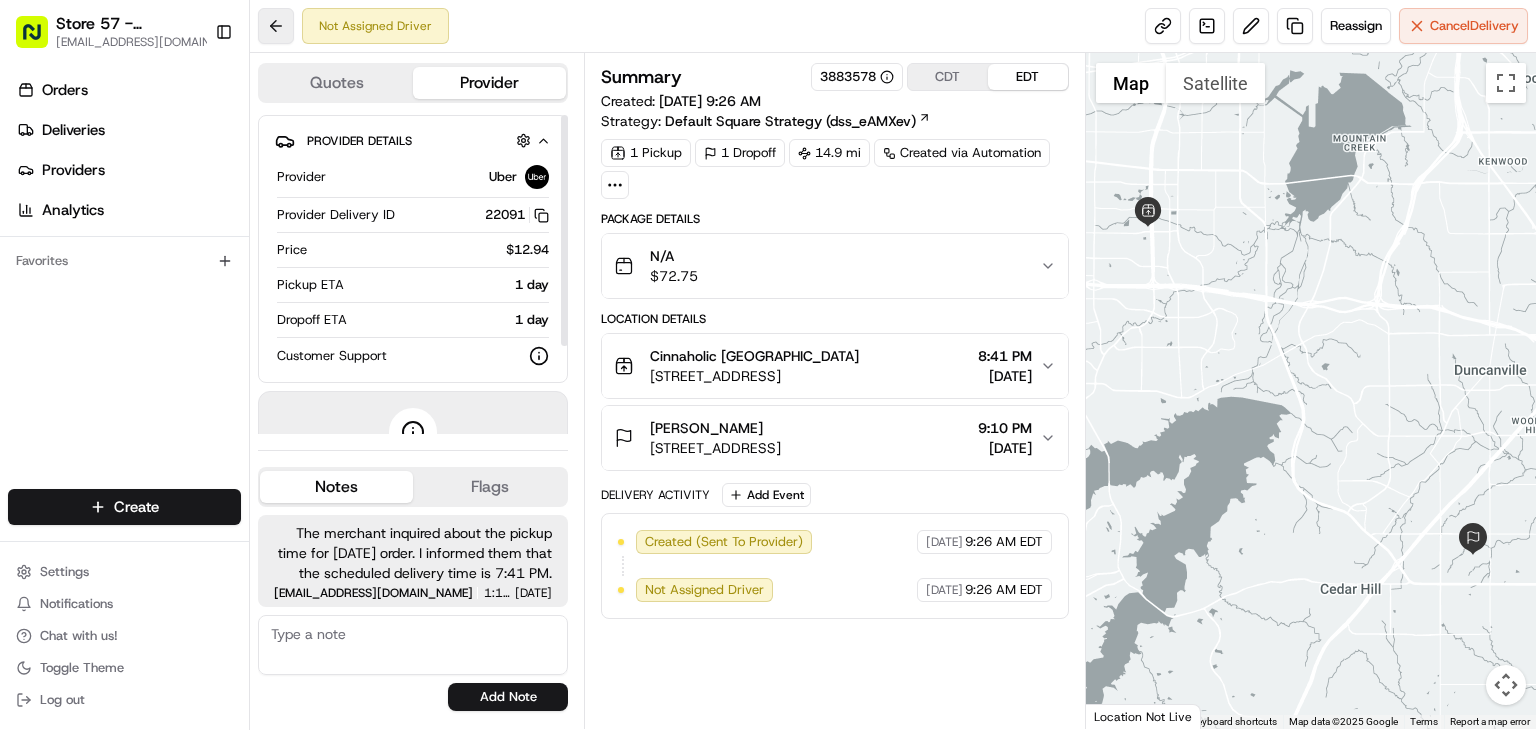 click at bounding box center (276, 26) 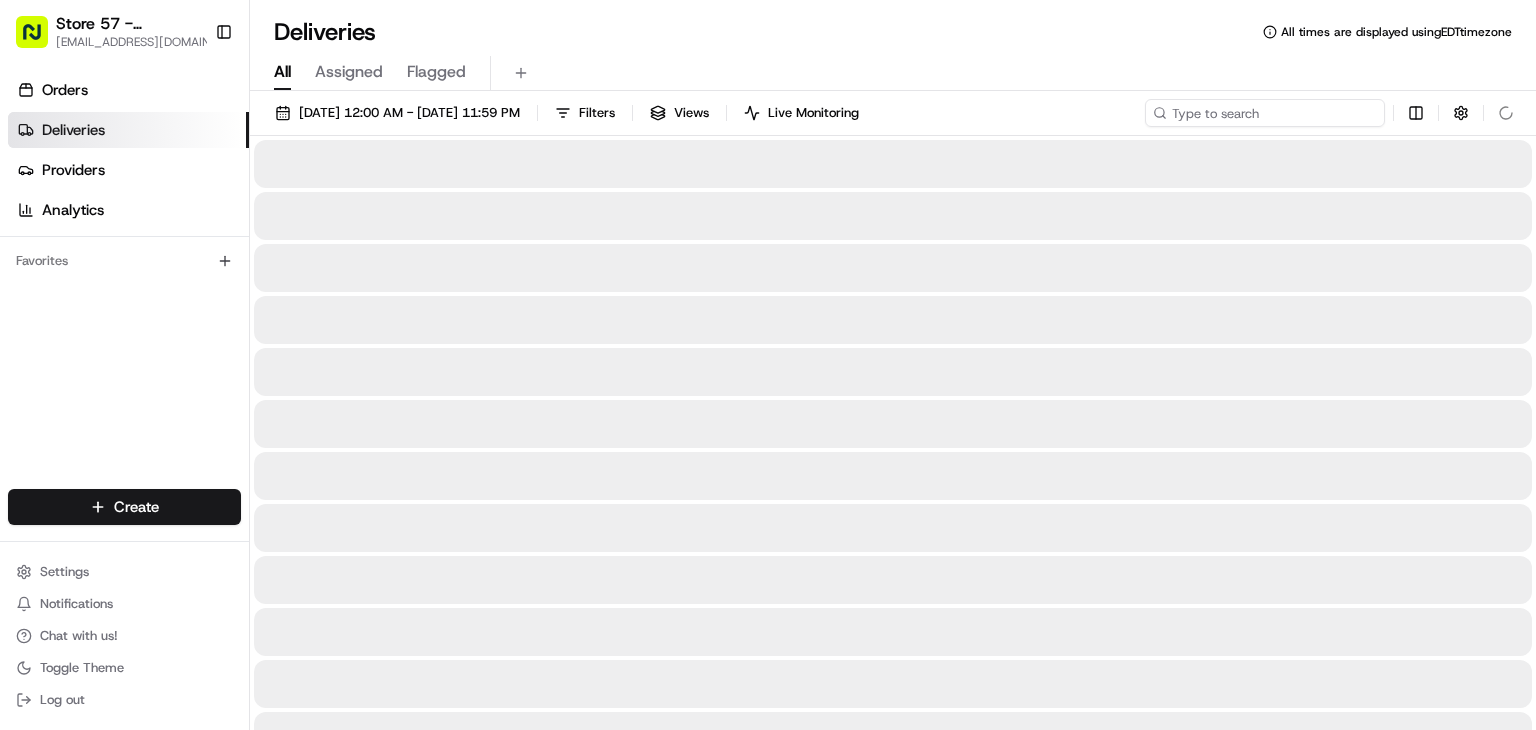 click at bounding box center (1265, 113) 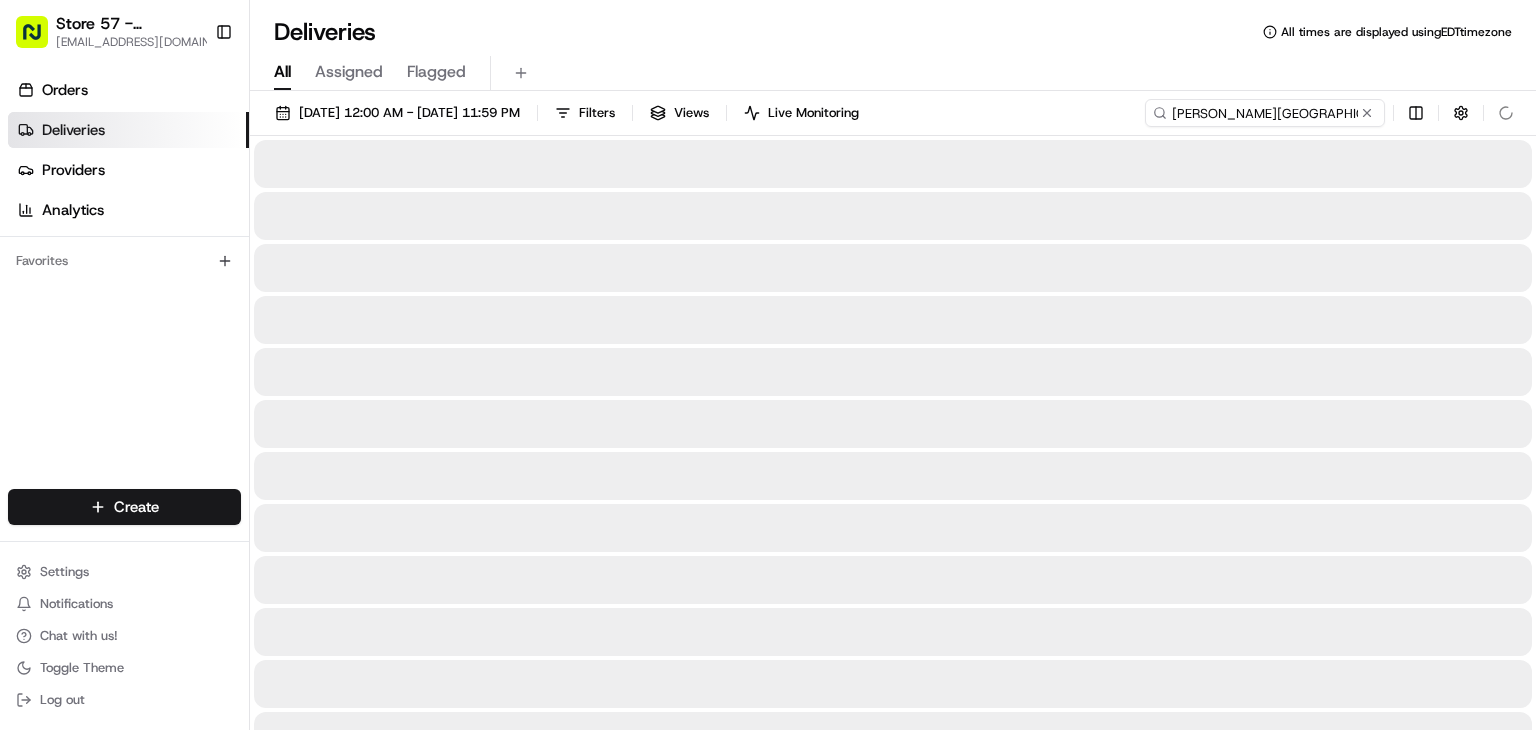 type on "Alyssa Palermo" 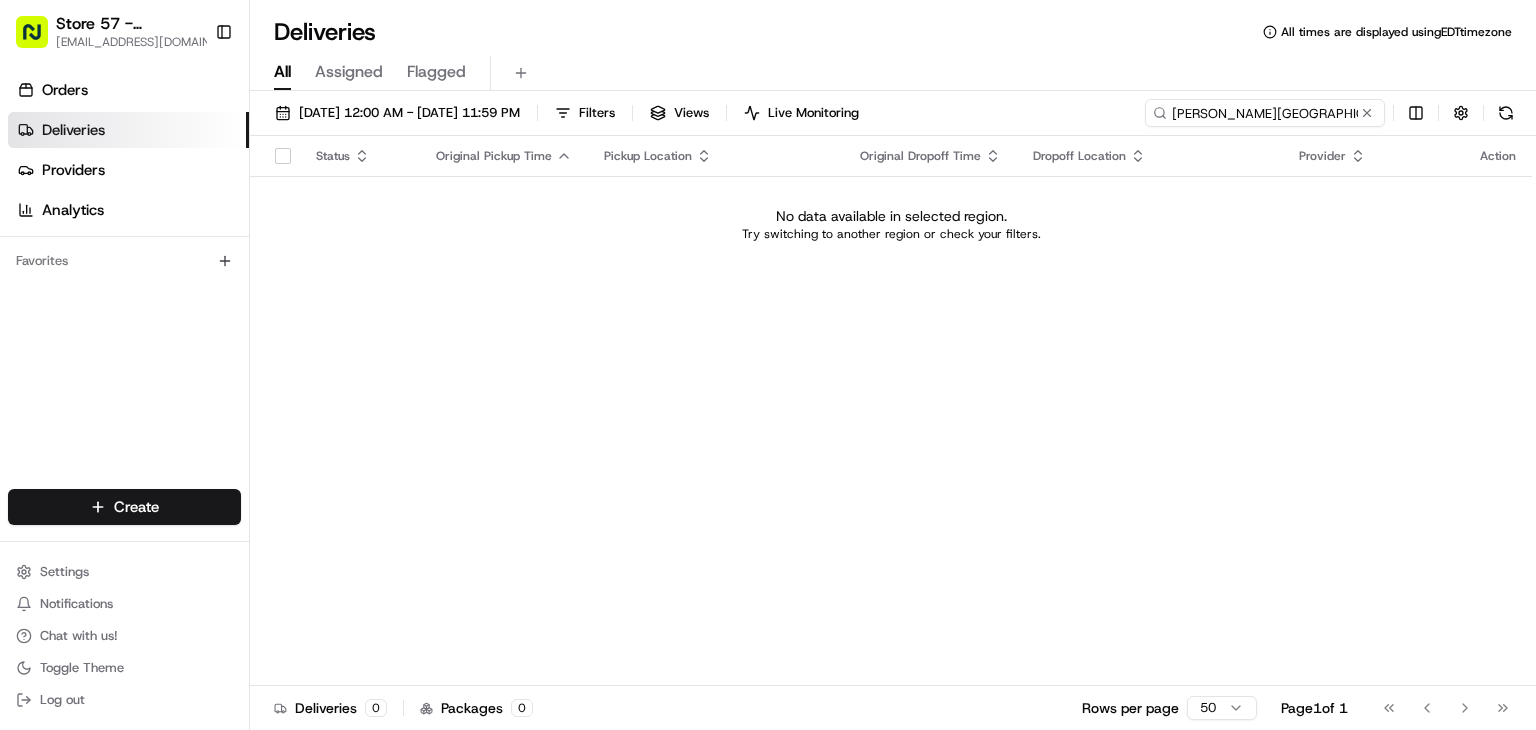 click on "Alyssa Palermo" at bounding box center [1265, 113] 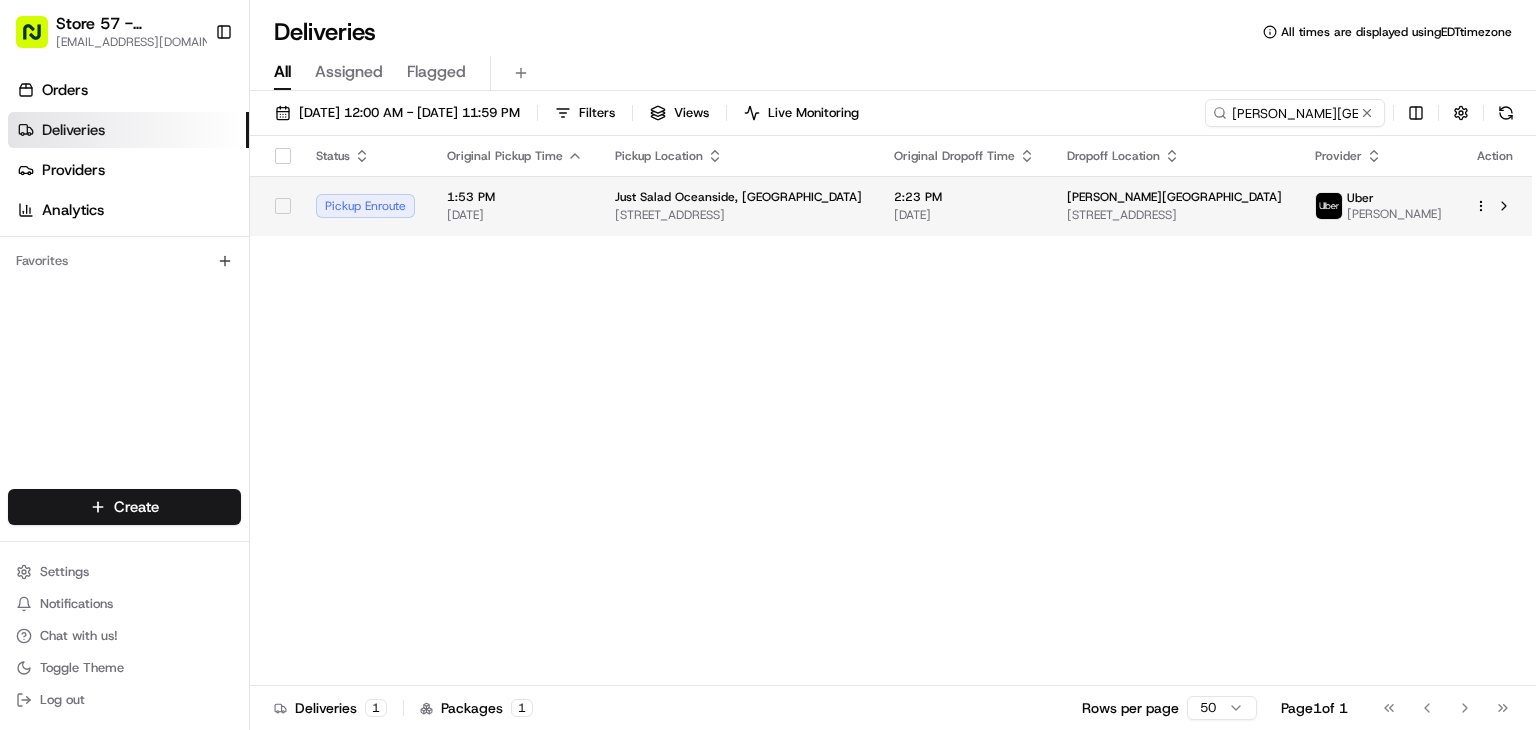 click on "2:23 PM" at bounding box center [964, 197] 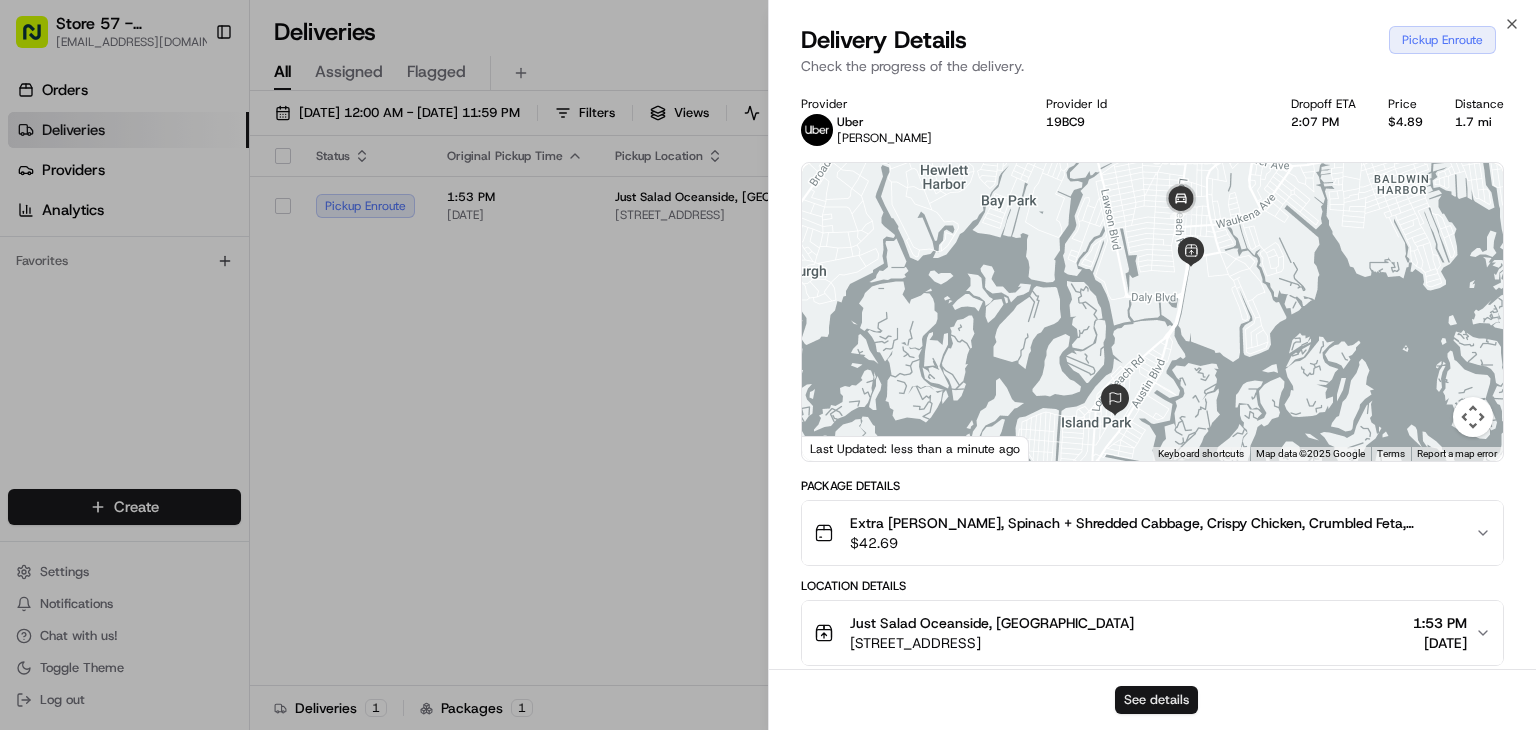 click on "See details" at bounding box center (1156, 700) 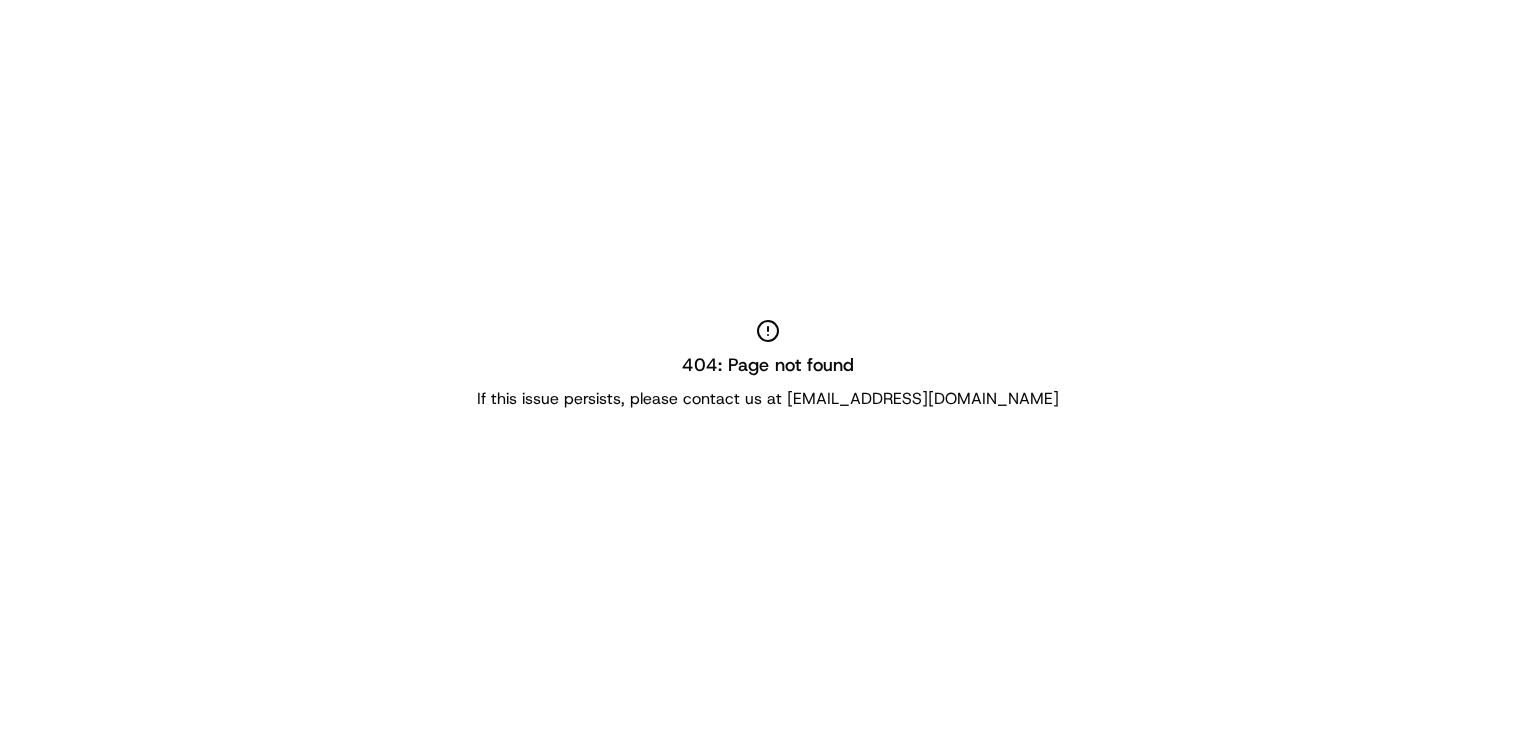 scroll, scrollTop: 0, scrollLeft: 0, axis: both 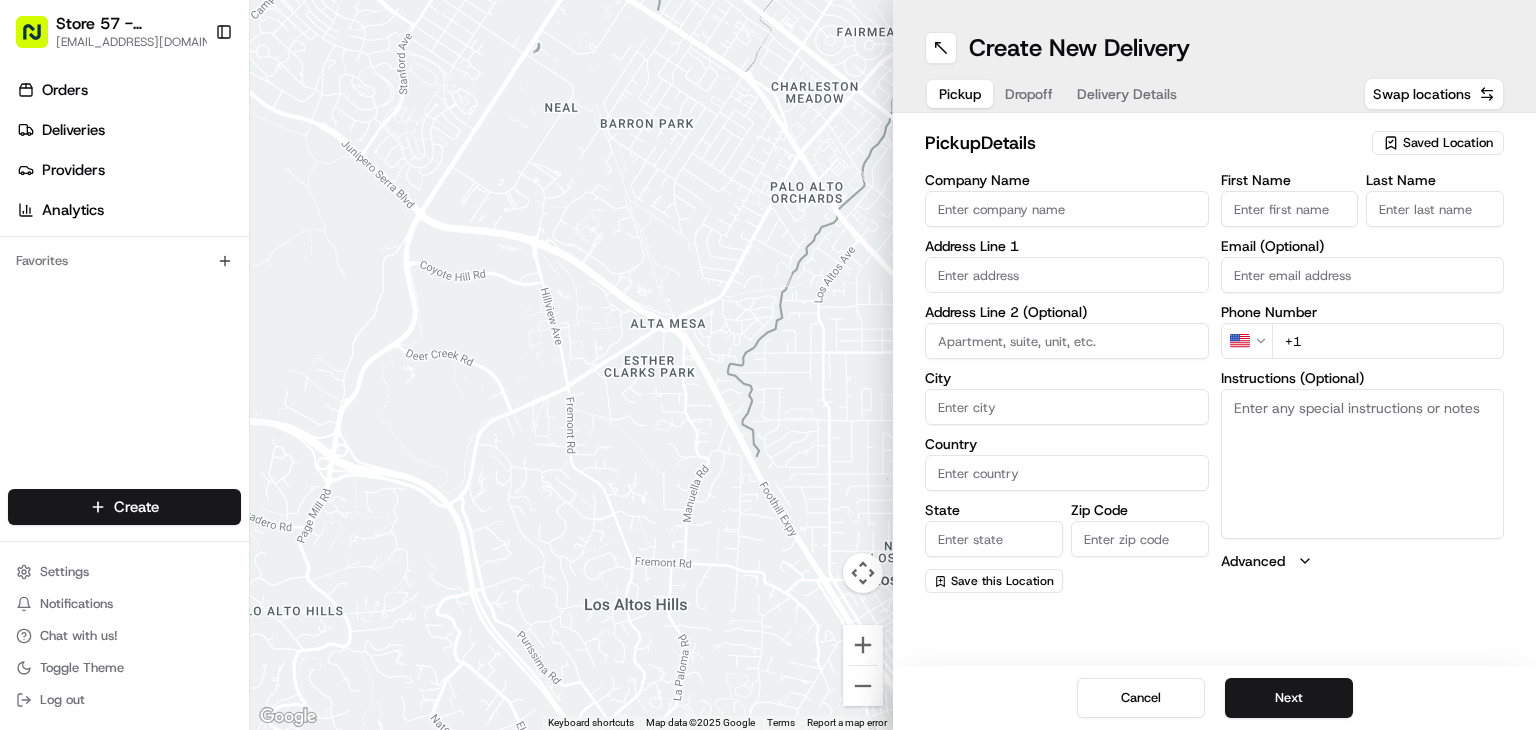 click on "Dropoff" at bounding box center [1029, 94] 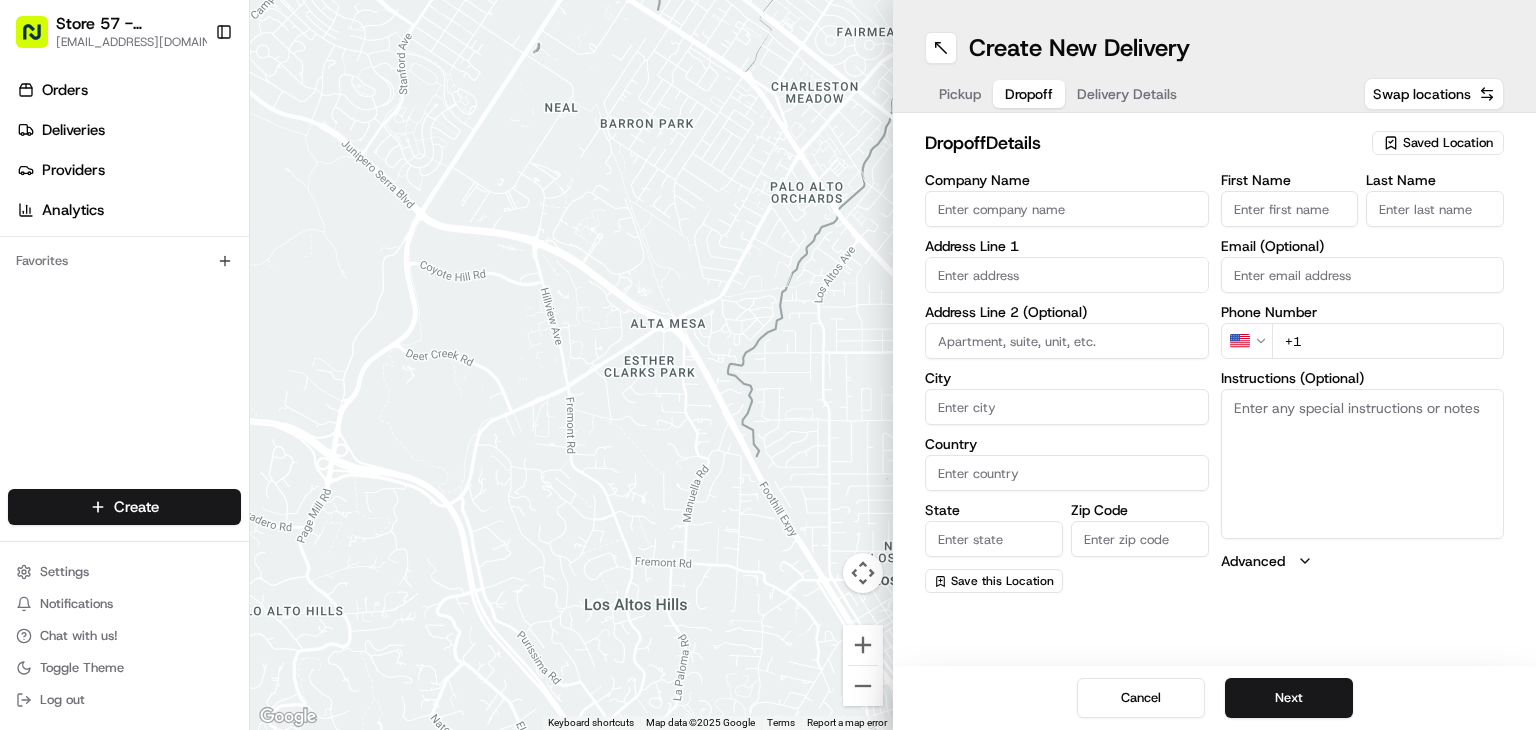 click on "Company Name" at bounding box center [1067, 209] 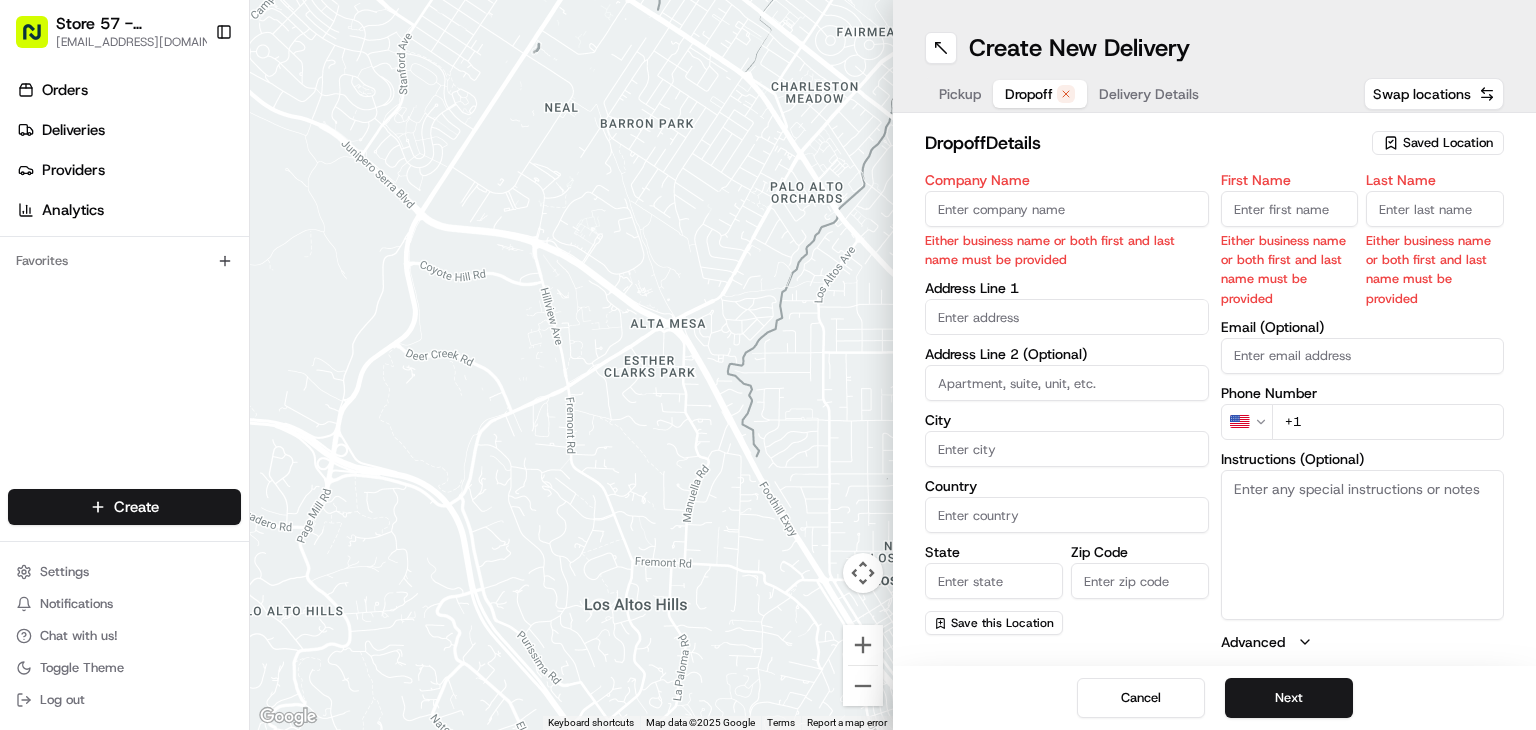 click on "First Name" at bounding box center [1290, 209] 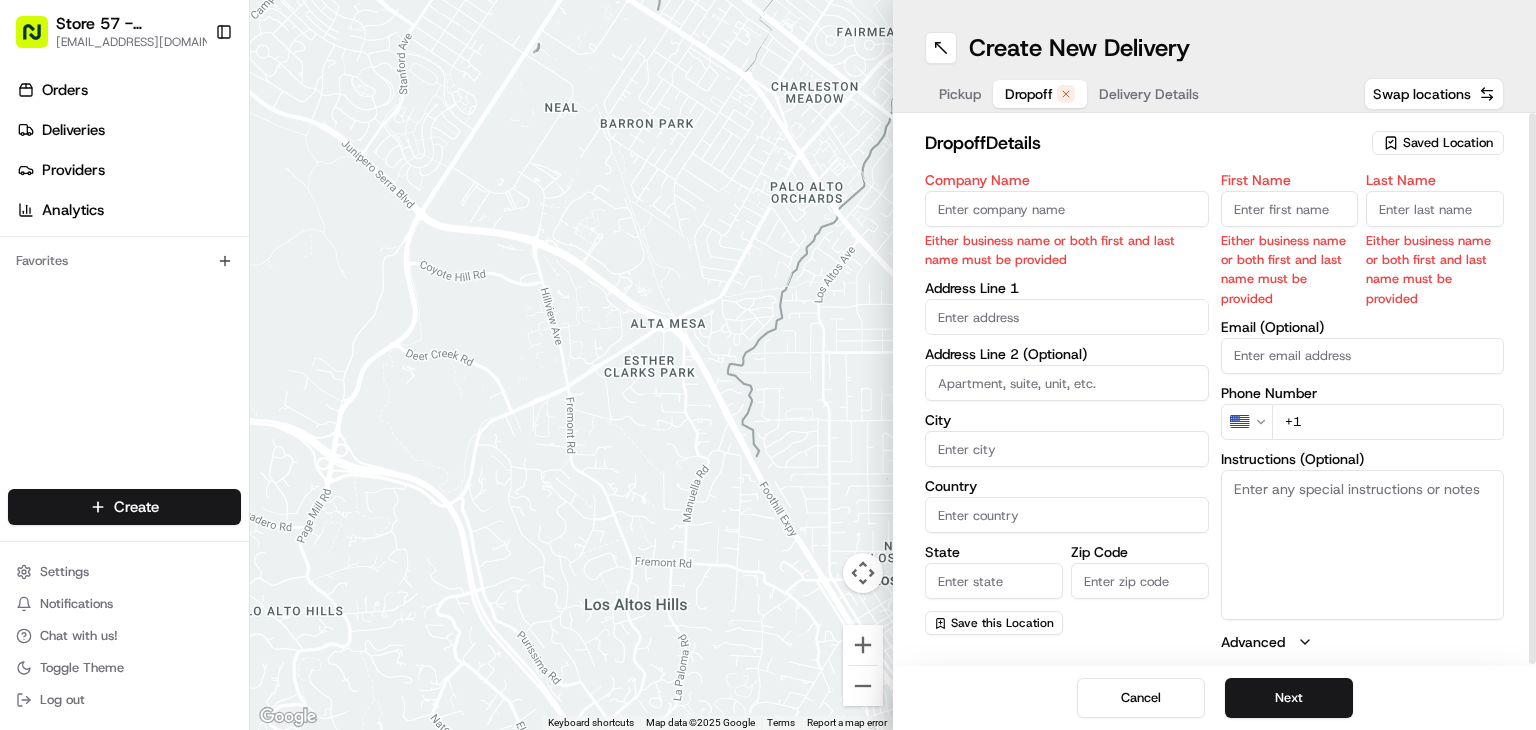 paste on "[PERSON_NAME][GEOGRAPHIC_DATA]" 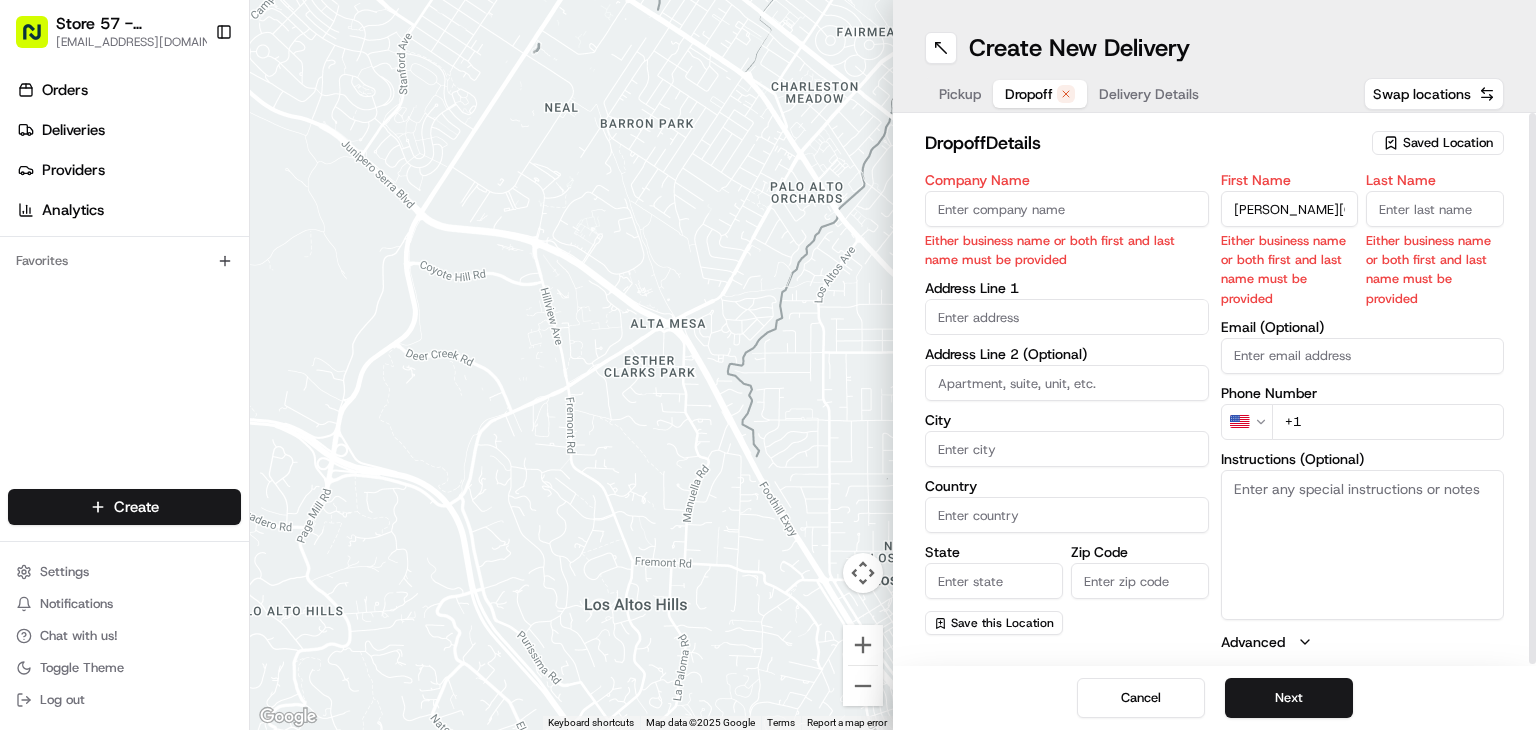 click on "[PERSON_NAME][GEOGRAPHIC_DATA]" at bounding box center [1290, 209] 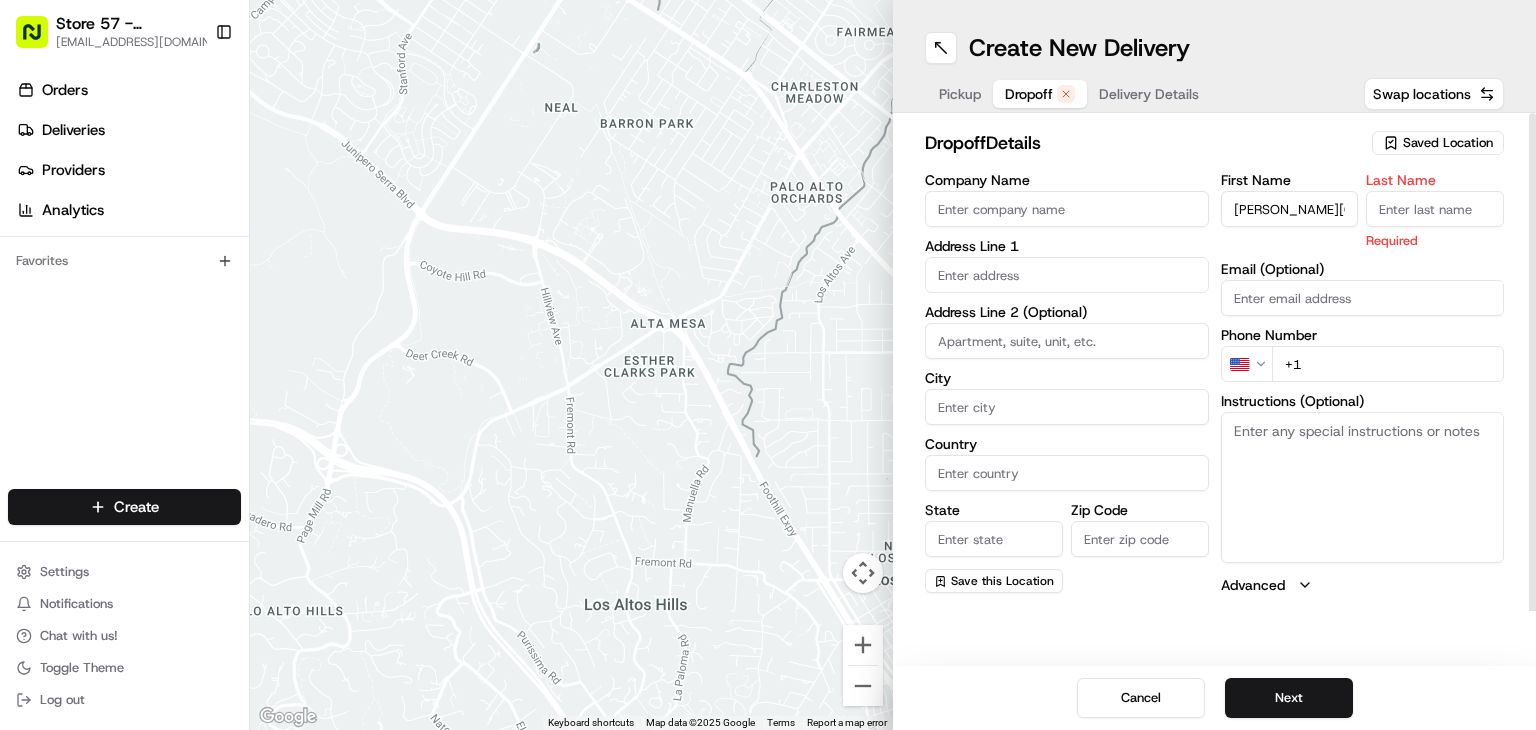 drag, startPoint x: 1399, startPoint y: 213, endPoint x: 1384, endPoint y: 220, distance: 16.552946 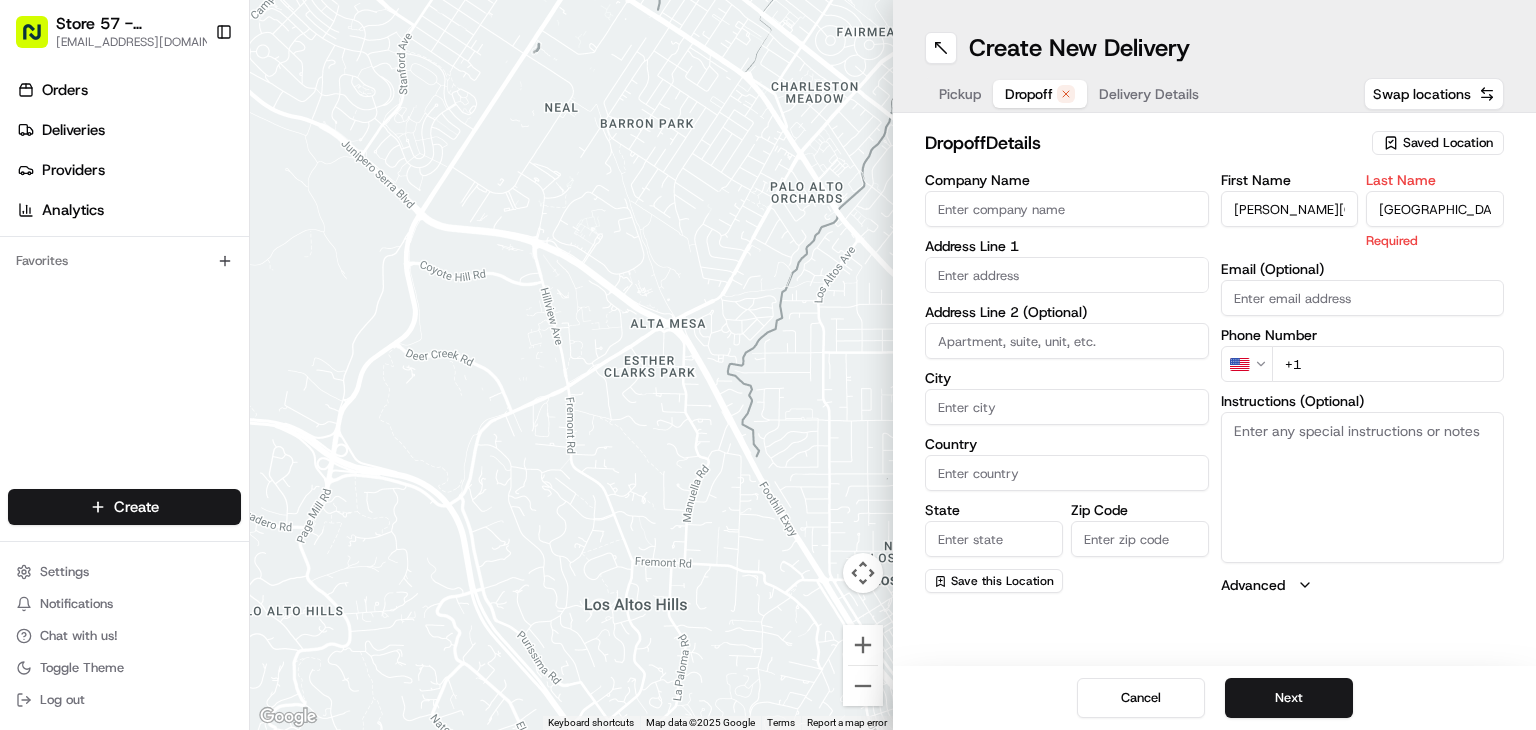 type on "[GEOGRAPHIC_DATA]" 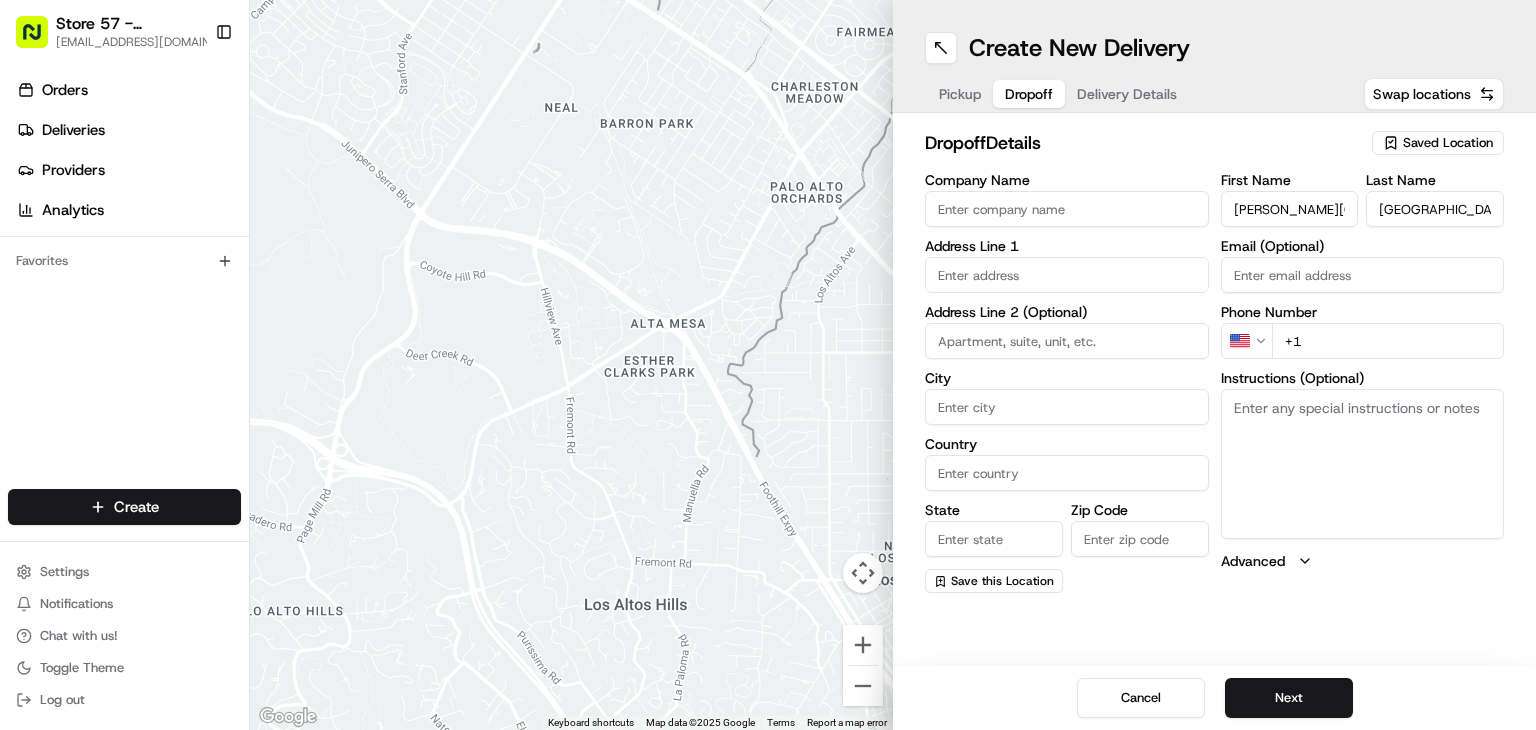 click on "[PERSON_NAME][GEOGRAPHIC_DATA]" at bounding box center [1290, 209] 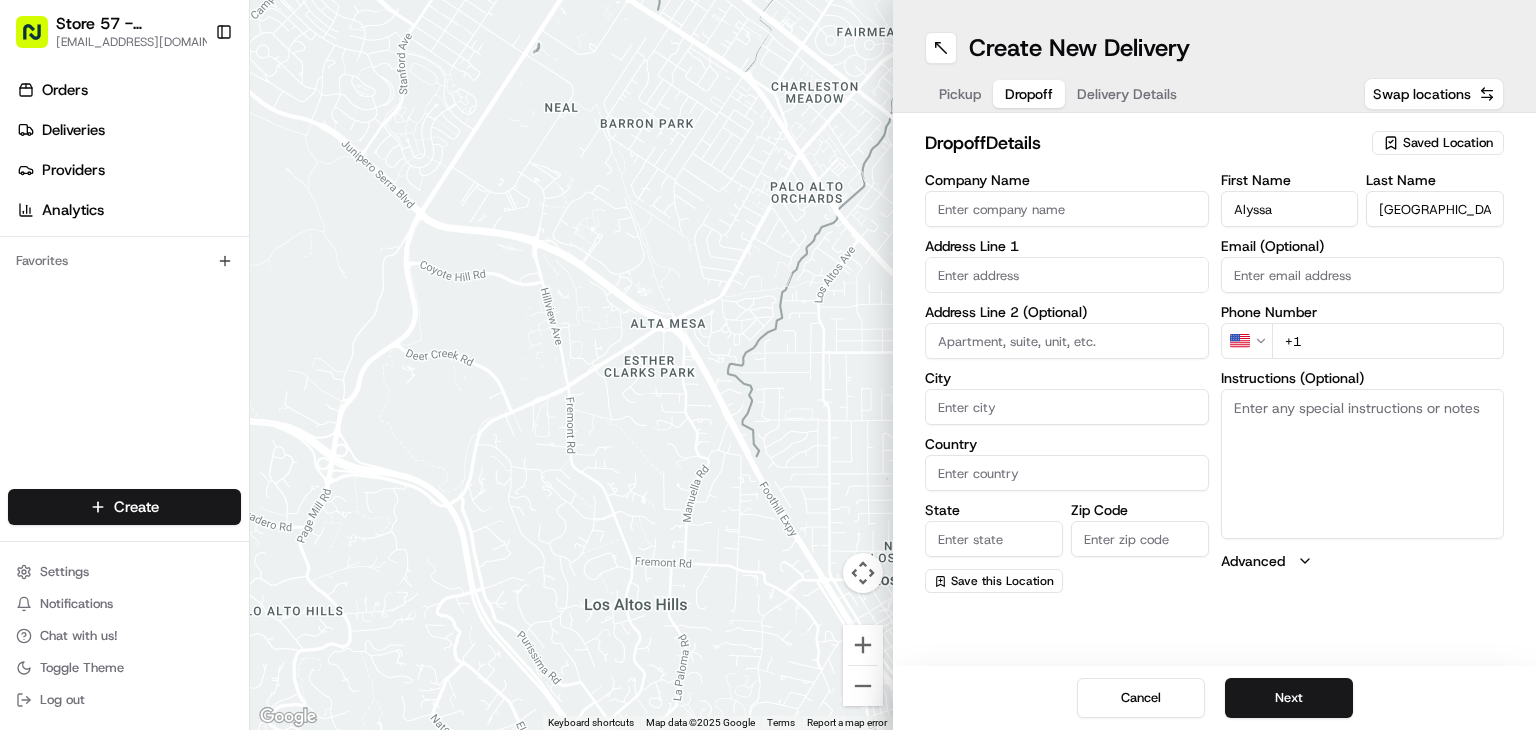 type on "Alyssa" 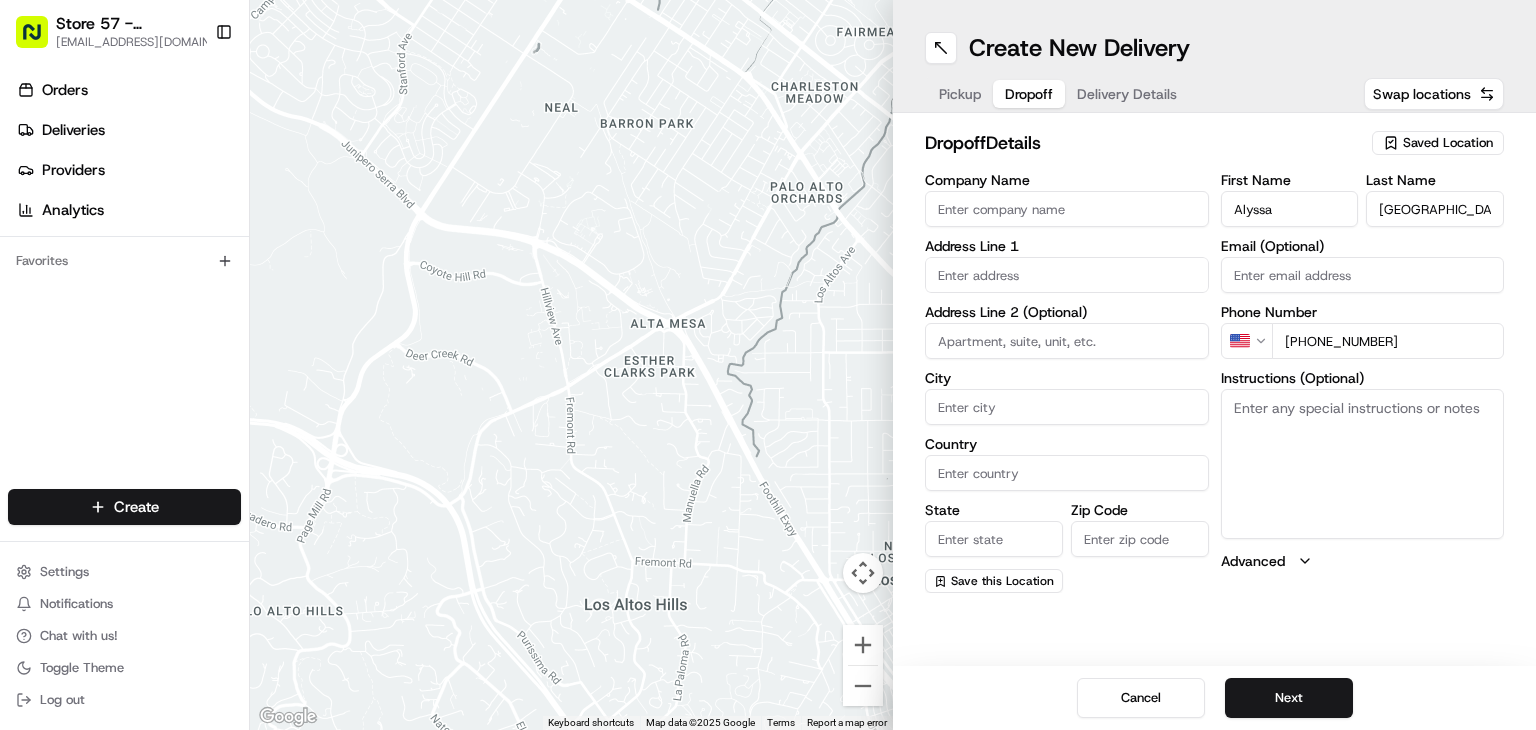 type on "[PHONE_NUMBER]" 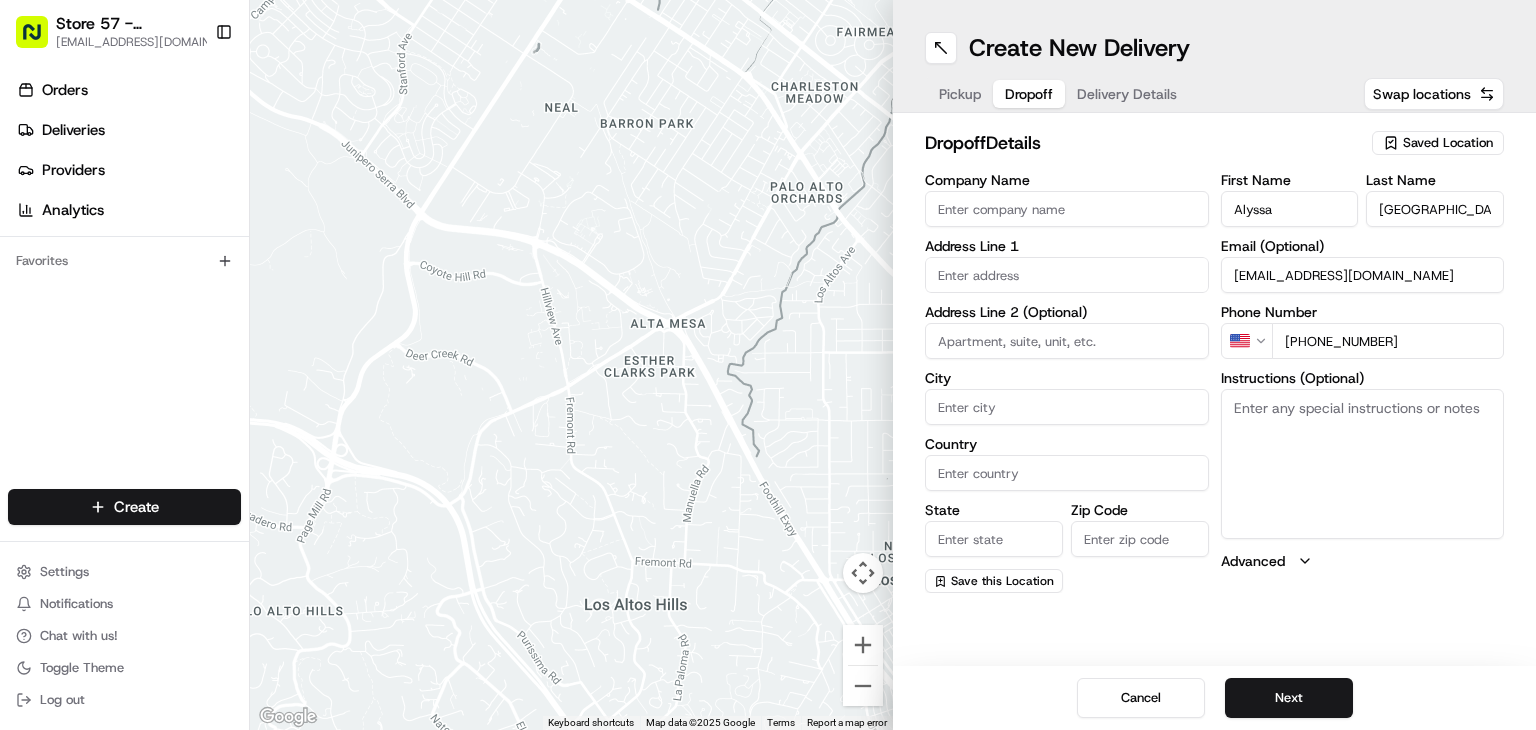 type on "[EMAIL_ADDRESS][DOMAIN_NAME]" 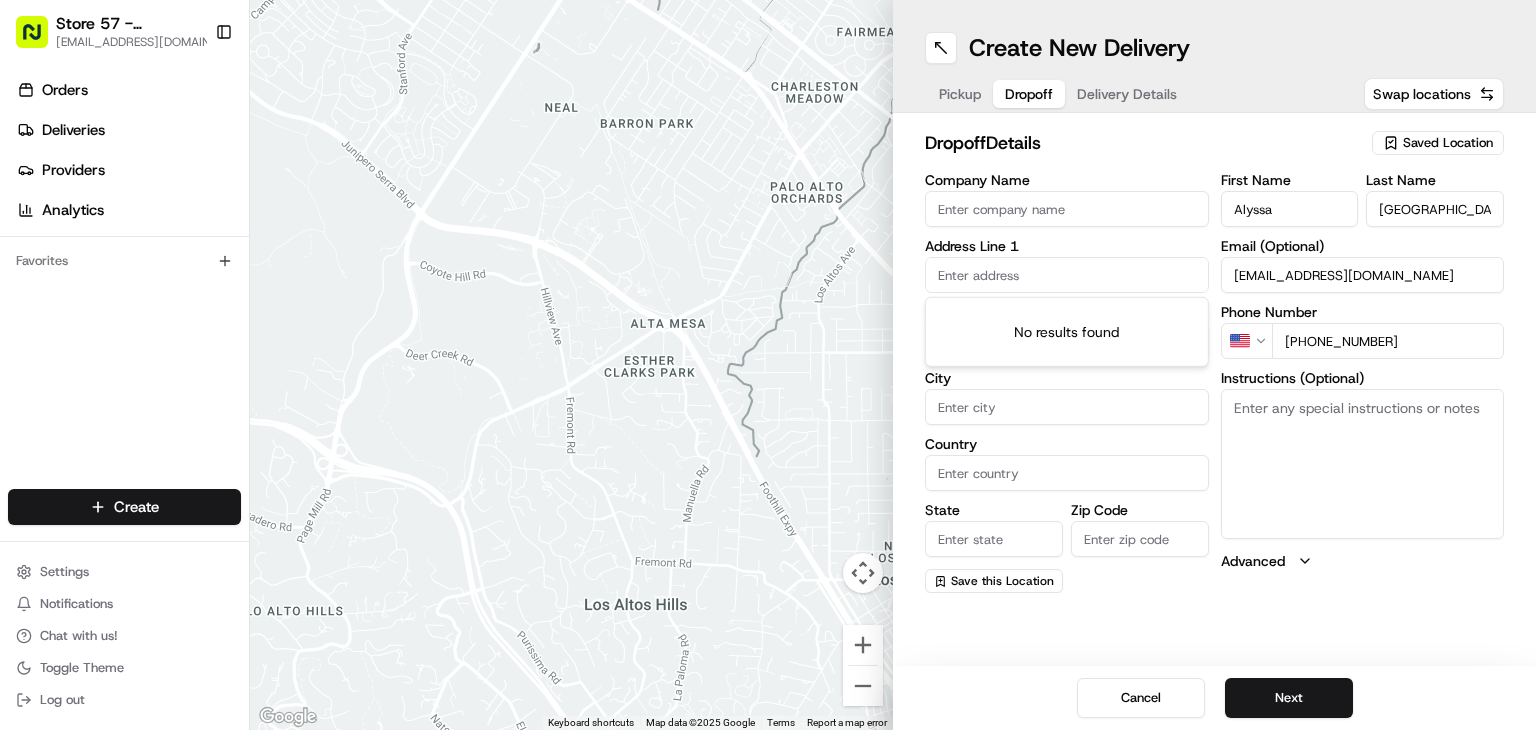paste on "[STREET_ADDRESS]" 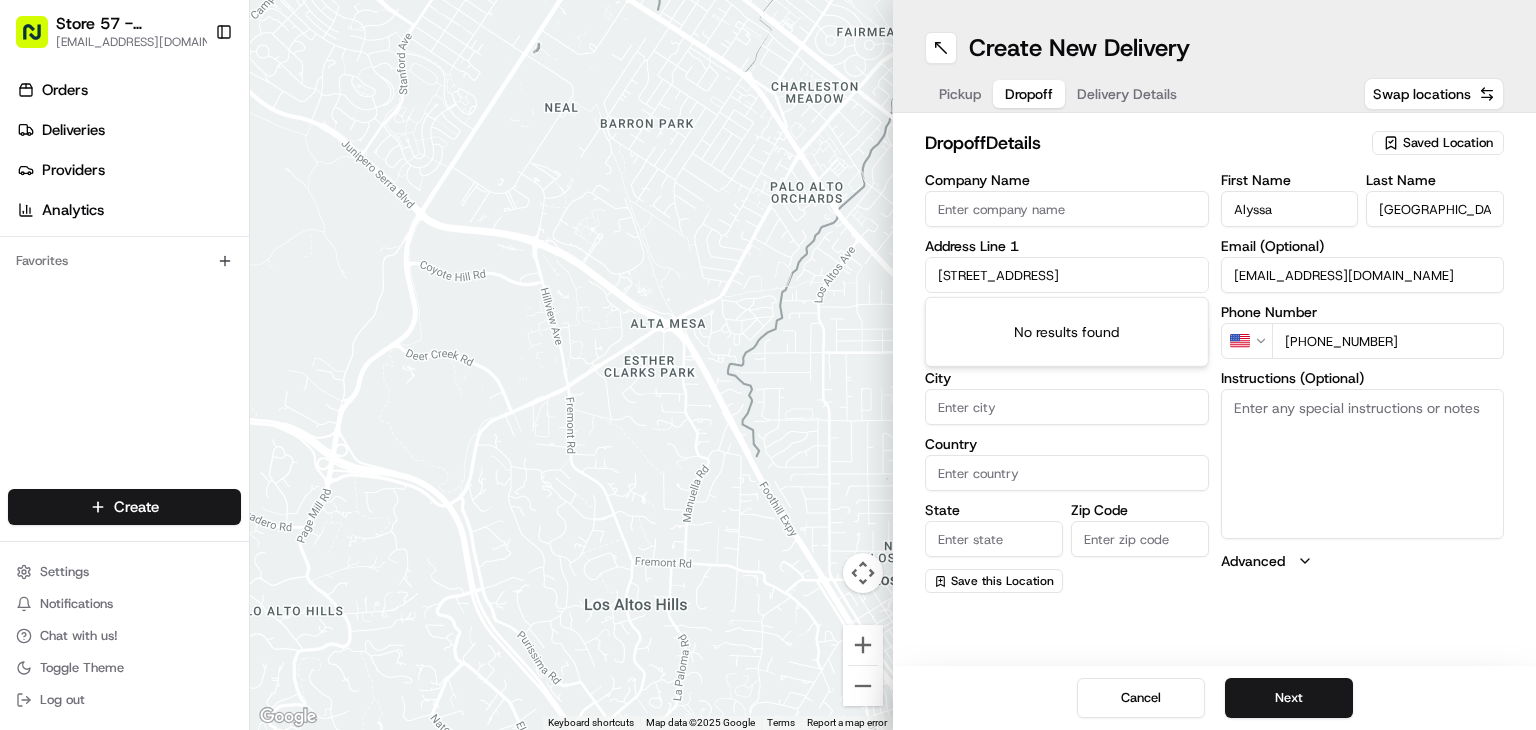 scroll, scrollTop: 0, scrollLeft: 6, axis: horizontal 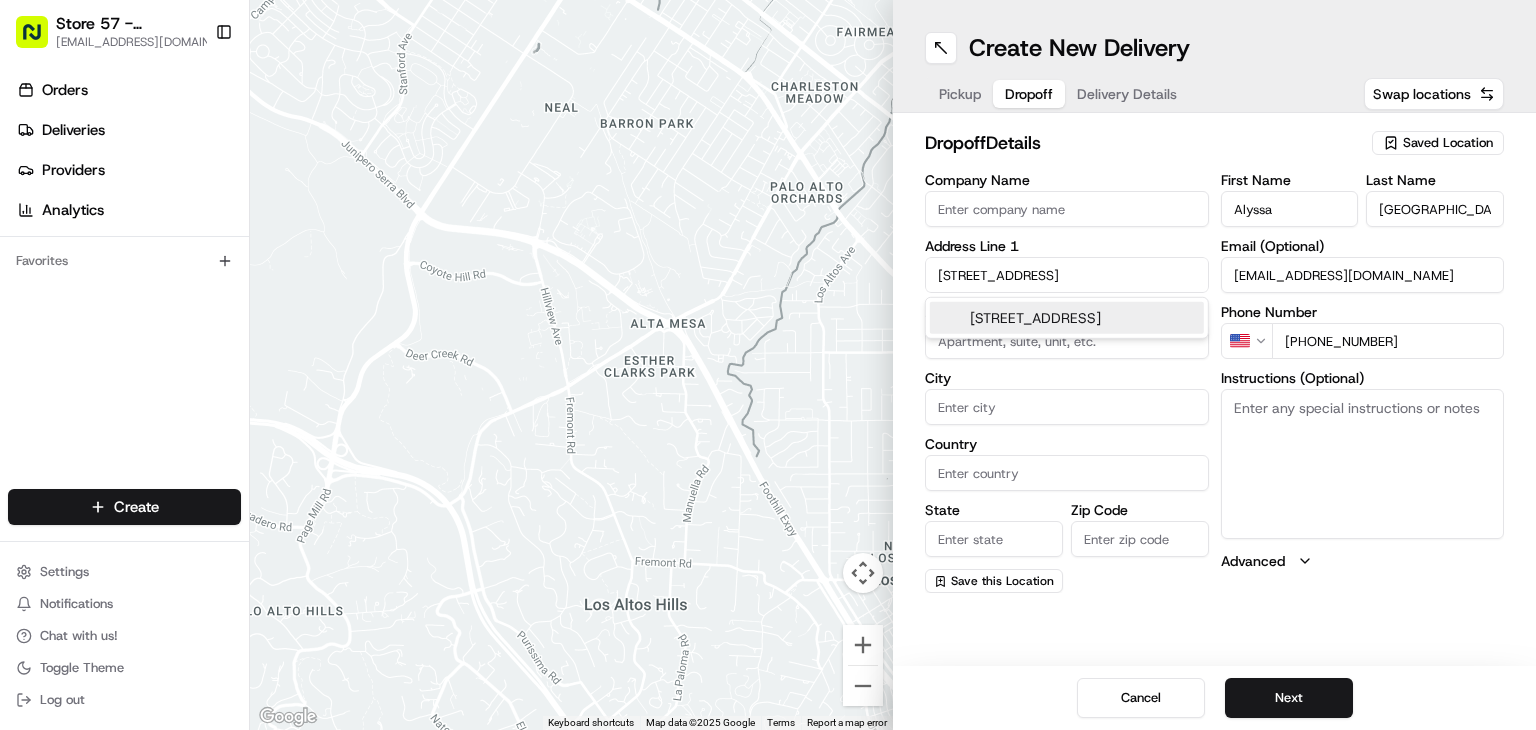 click on "[STREET_ADDRESS]" at bounding box center (1067, 318) 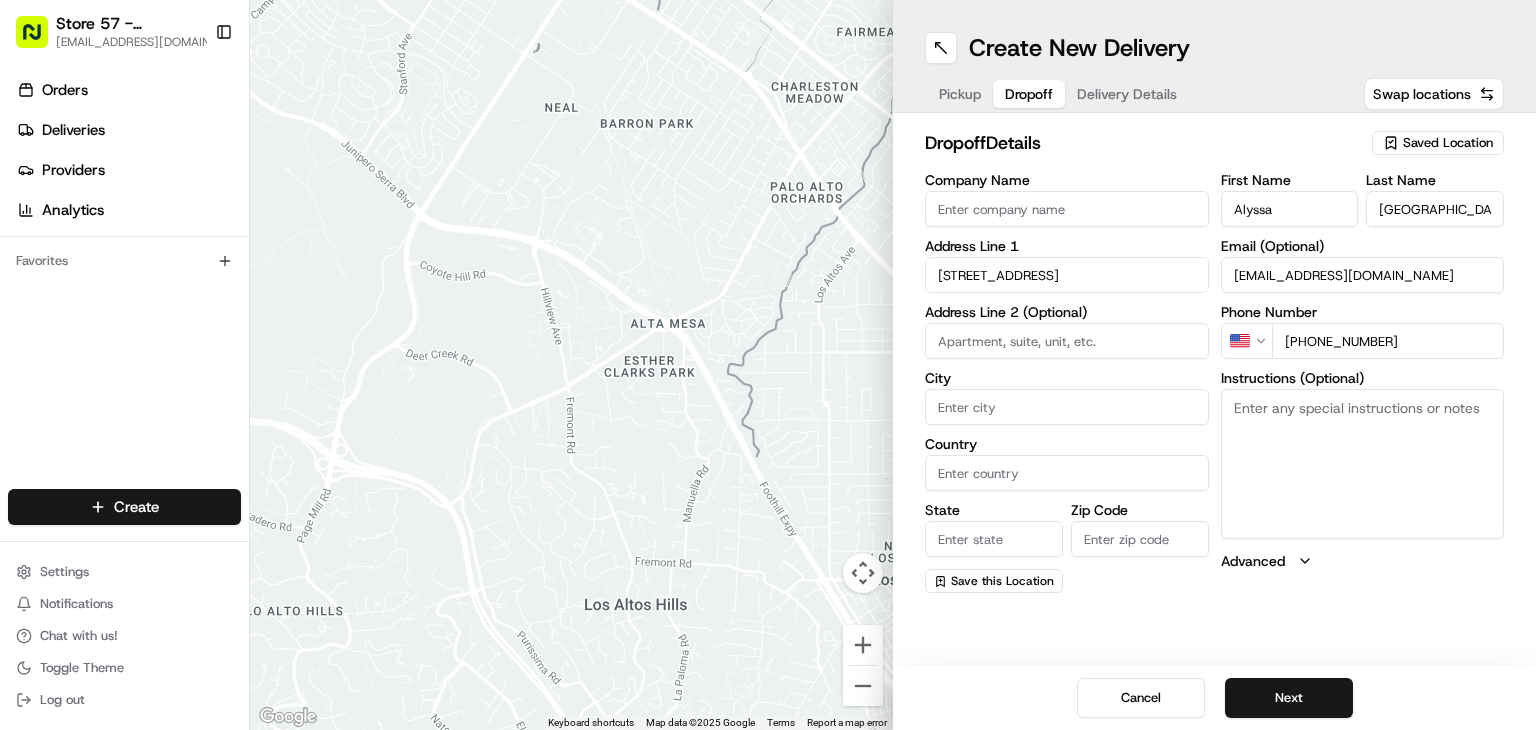 type on "[STREET_ADDRESS]" 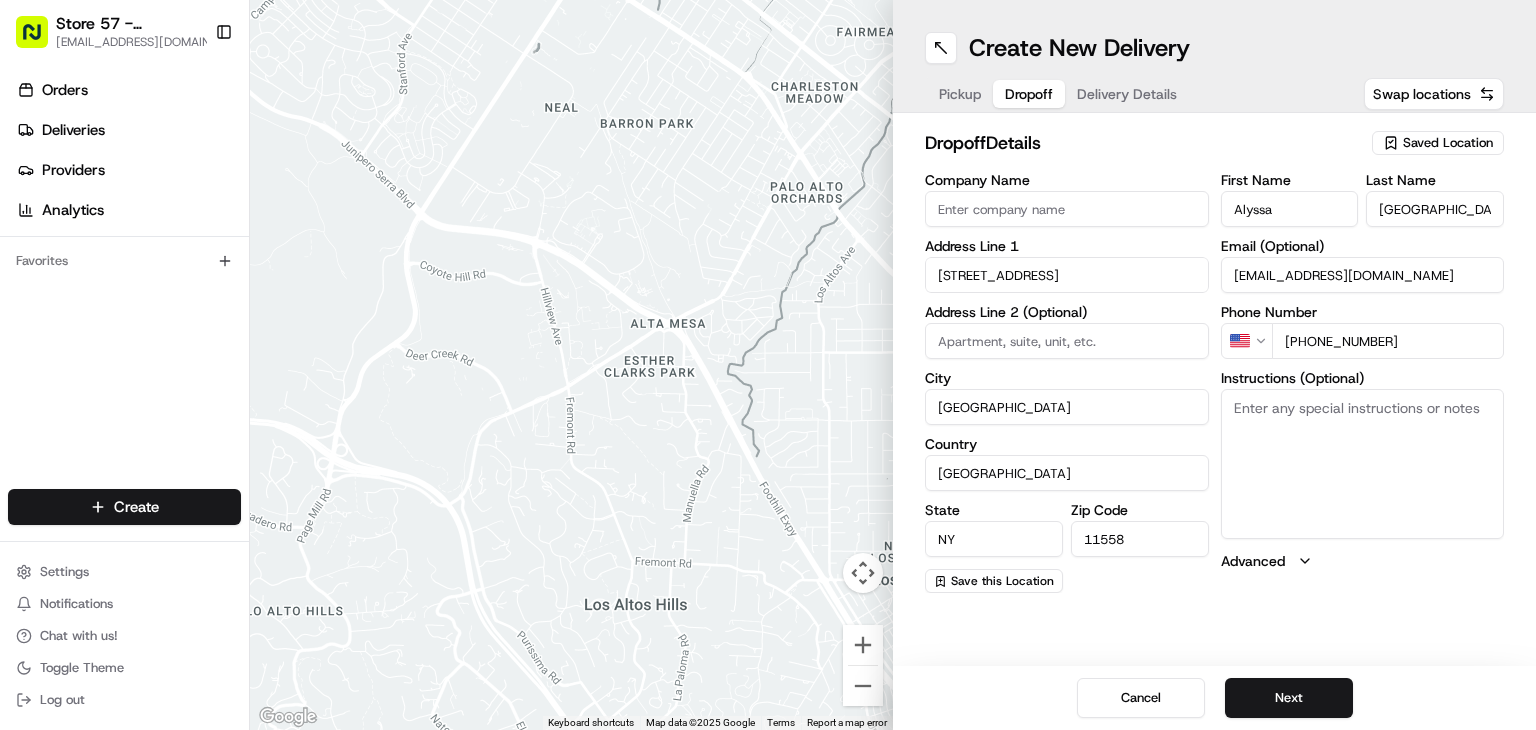 type on "111 Nassau Lane" 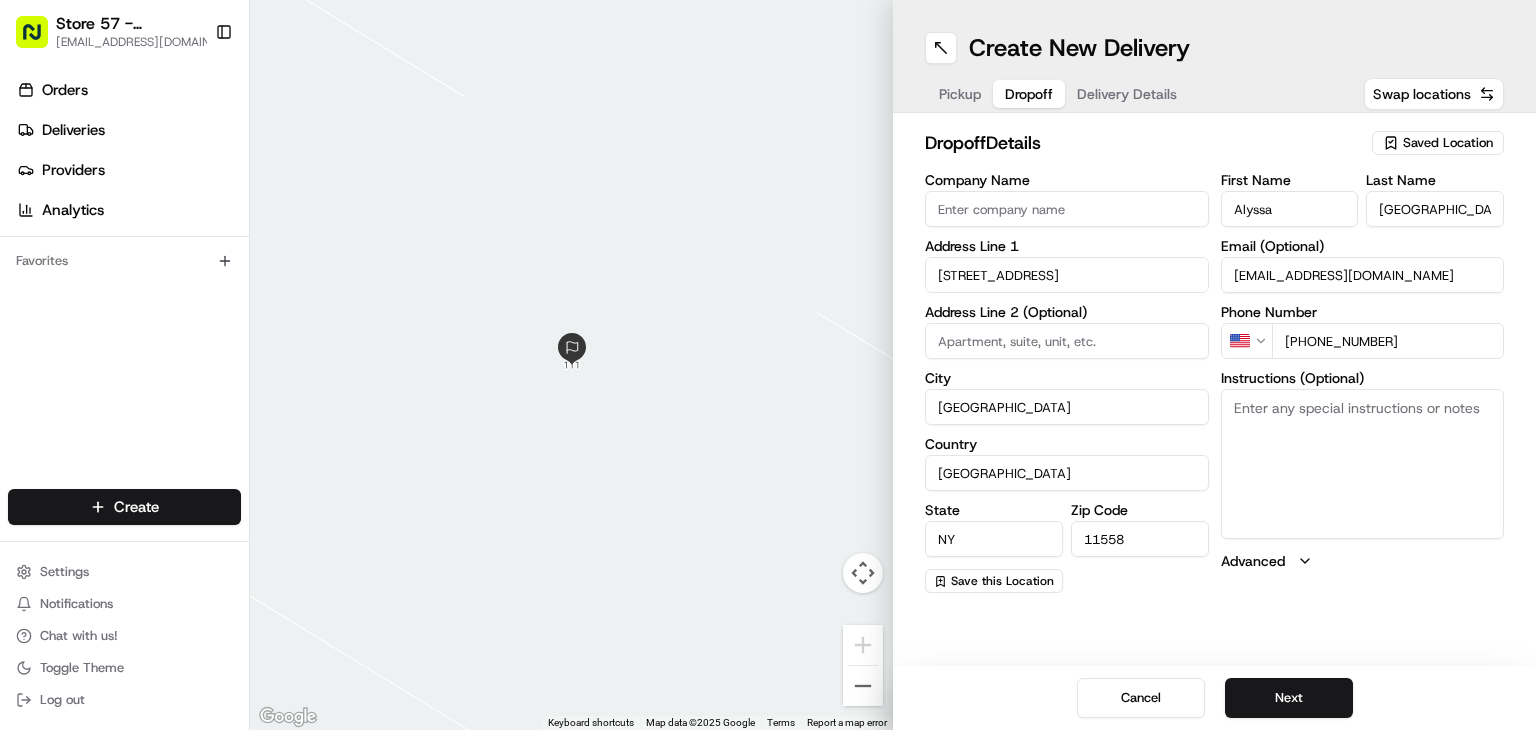 click on "Company Name" at bounding box center (1067, 209) 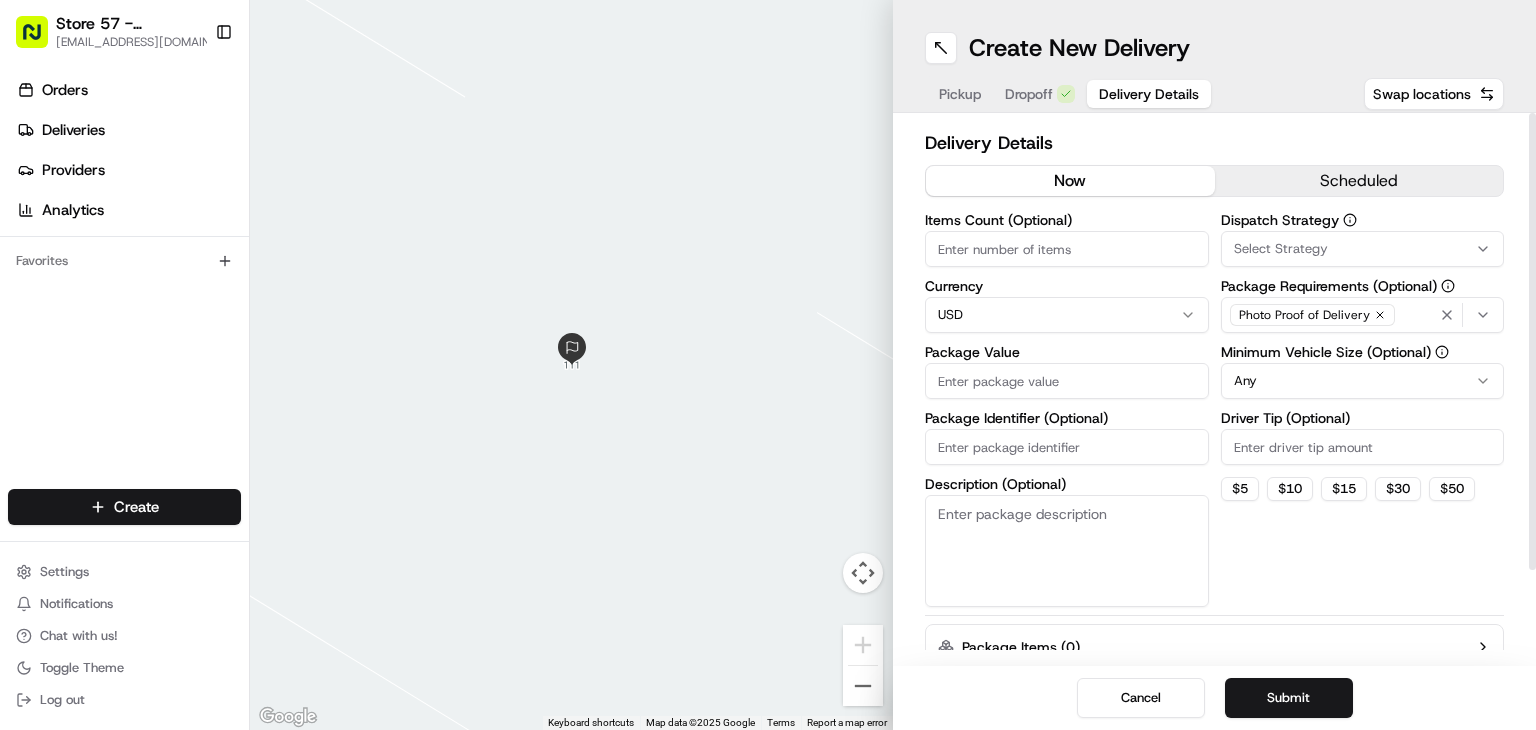 click on "Items Count (Optional)" at bounding box center (1067, 249) 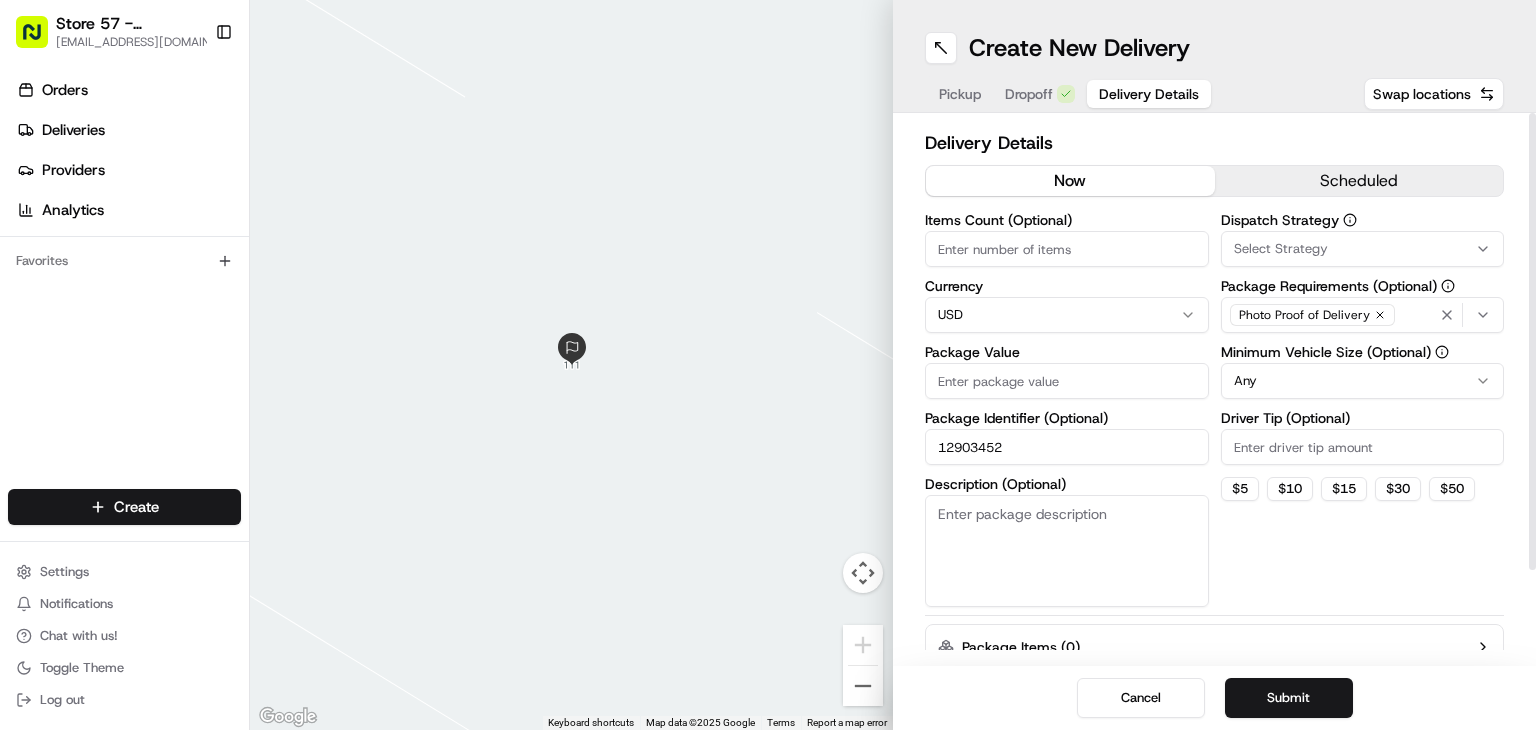 type on "12903452" 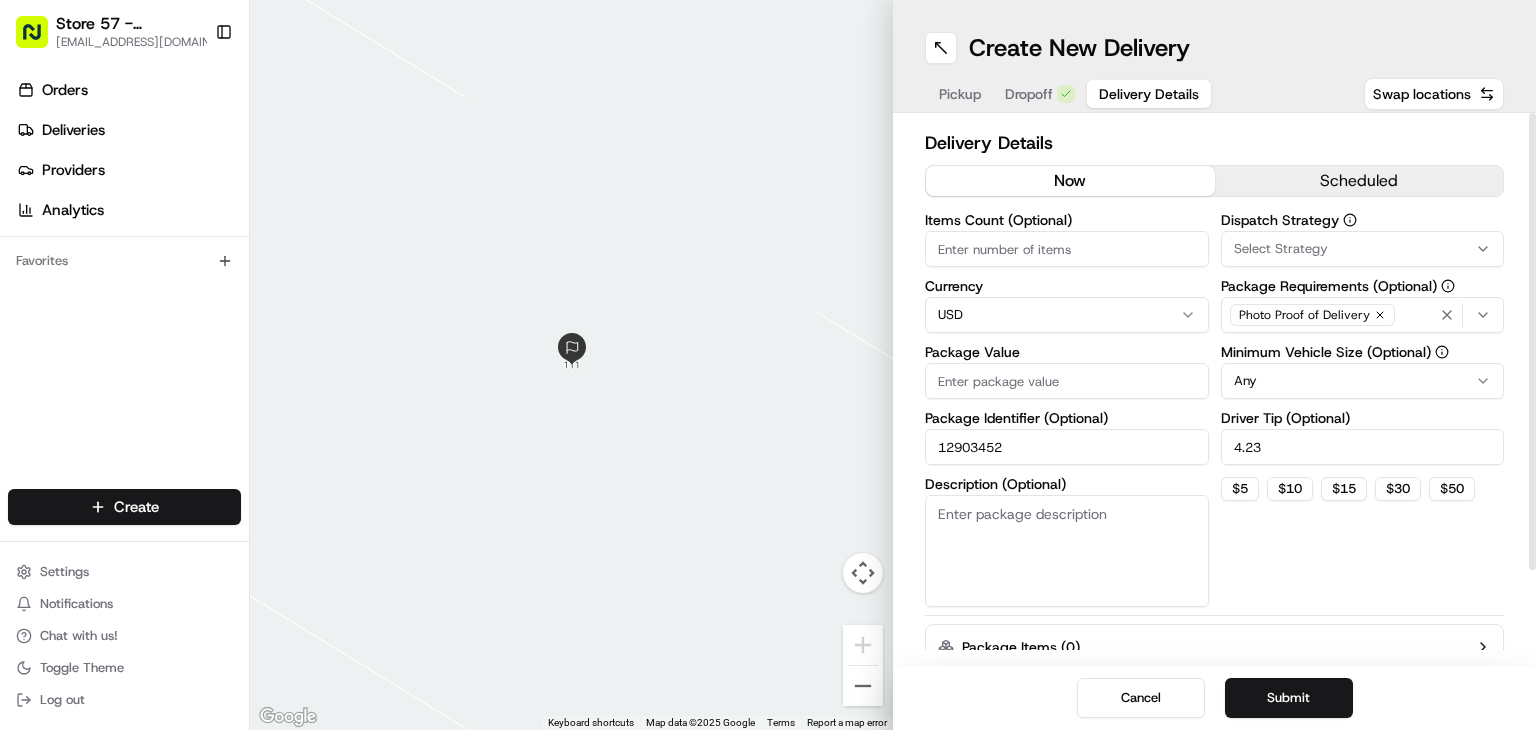 type on "4.23" 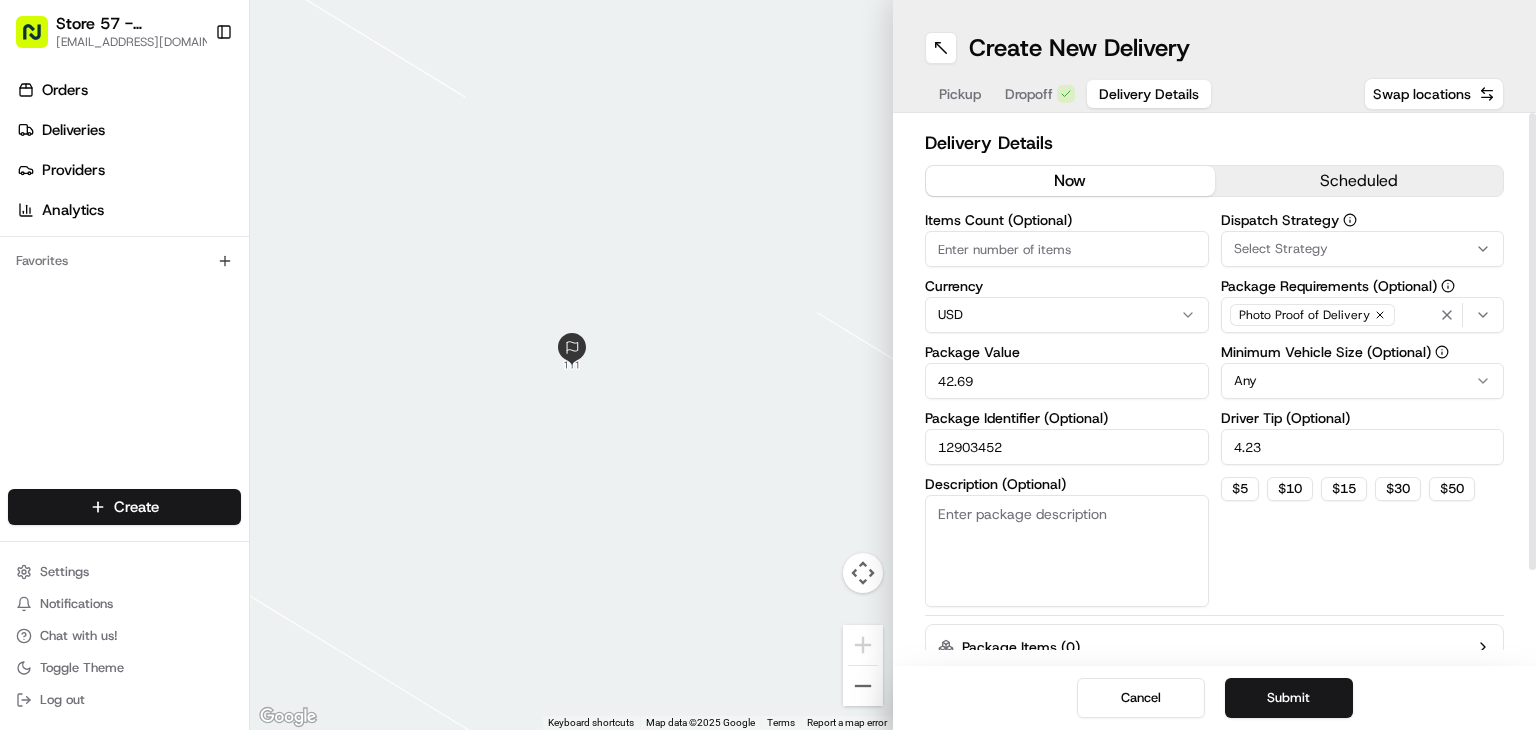 type on "42.69" 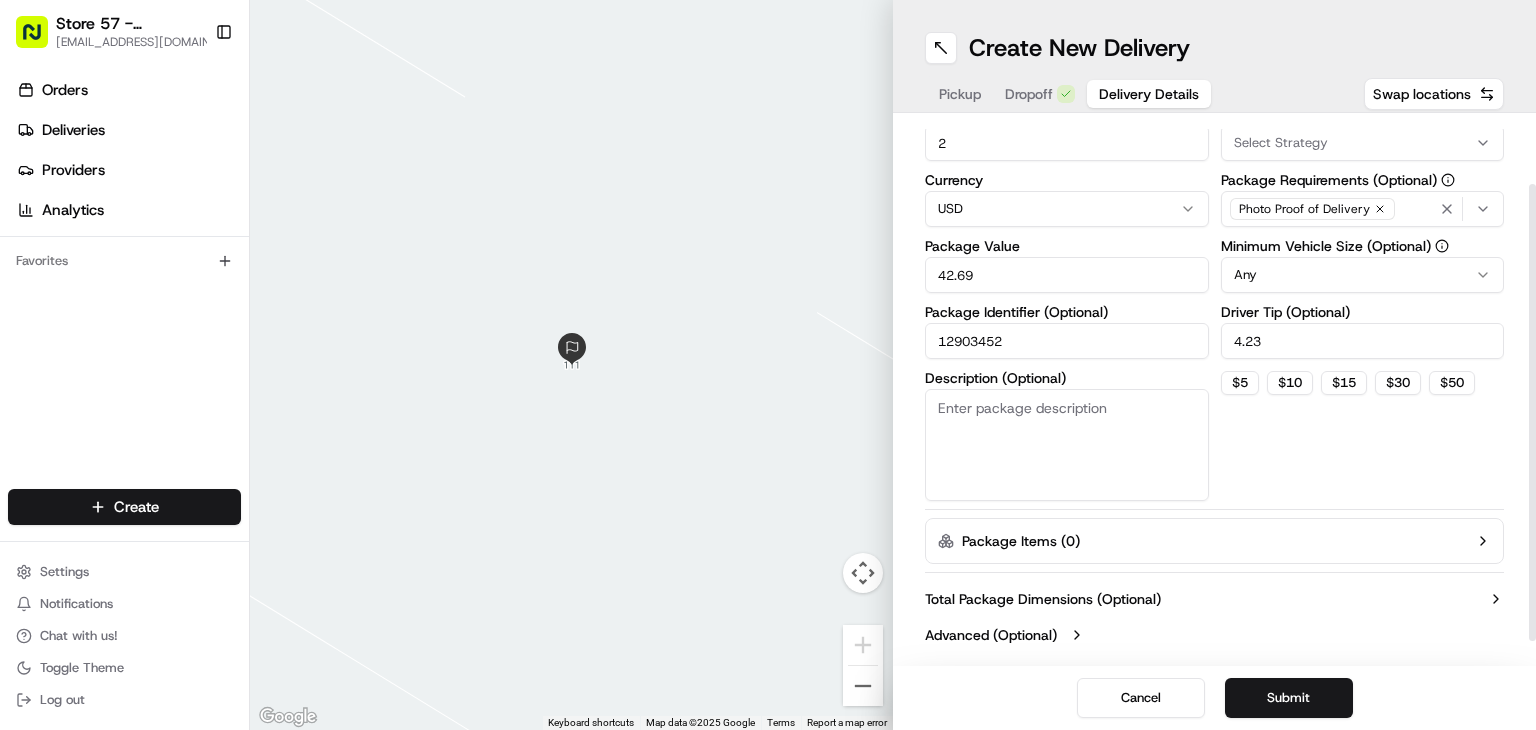 scroll, scrollTop: 108, scrollLeft: 0, axis: vertical 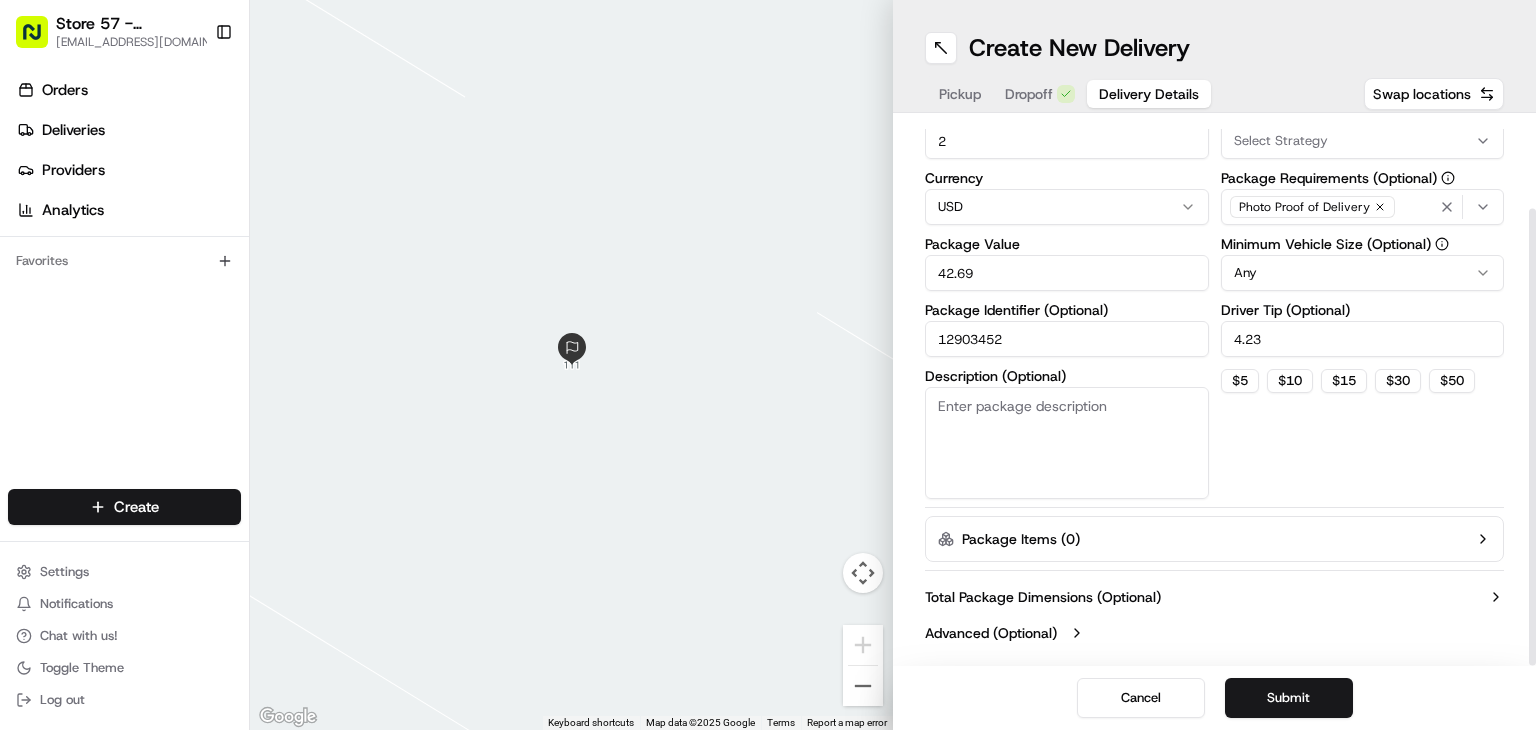 type on "2" 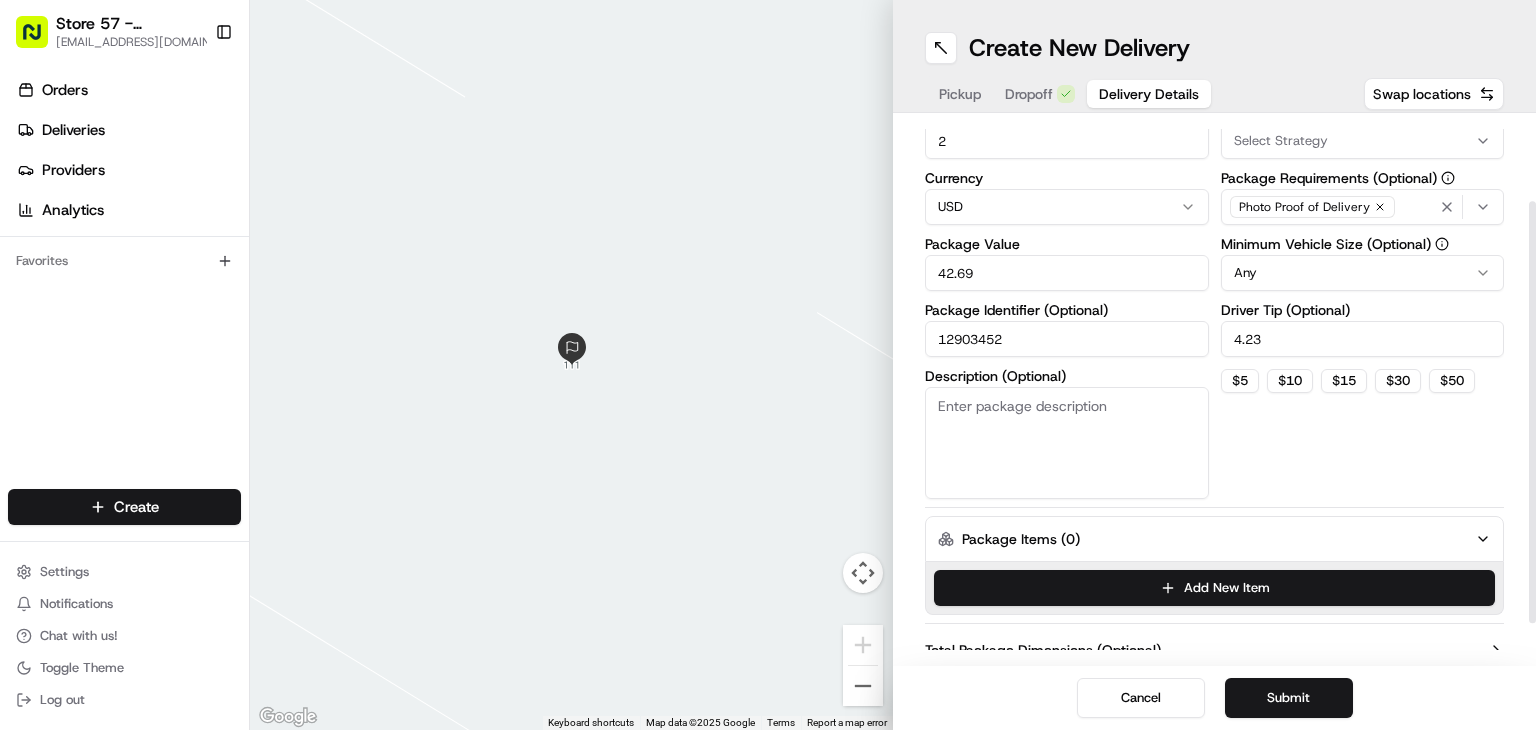 click on "Package Items ( 0 )" at bounding box center (1214, 539) 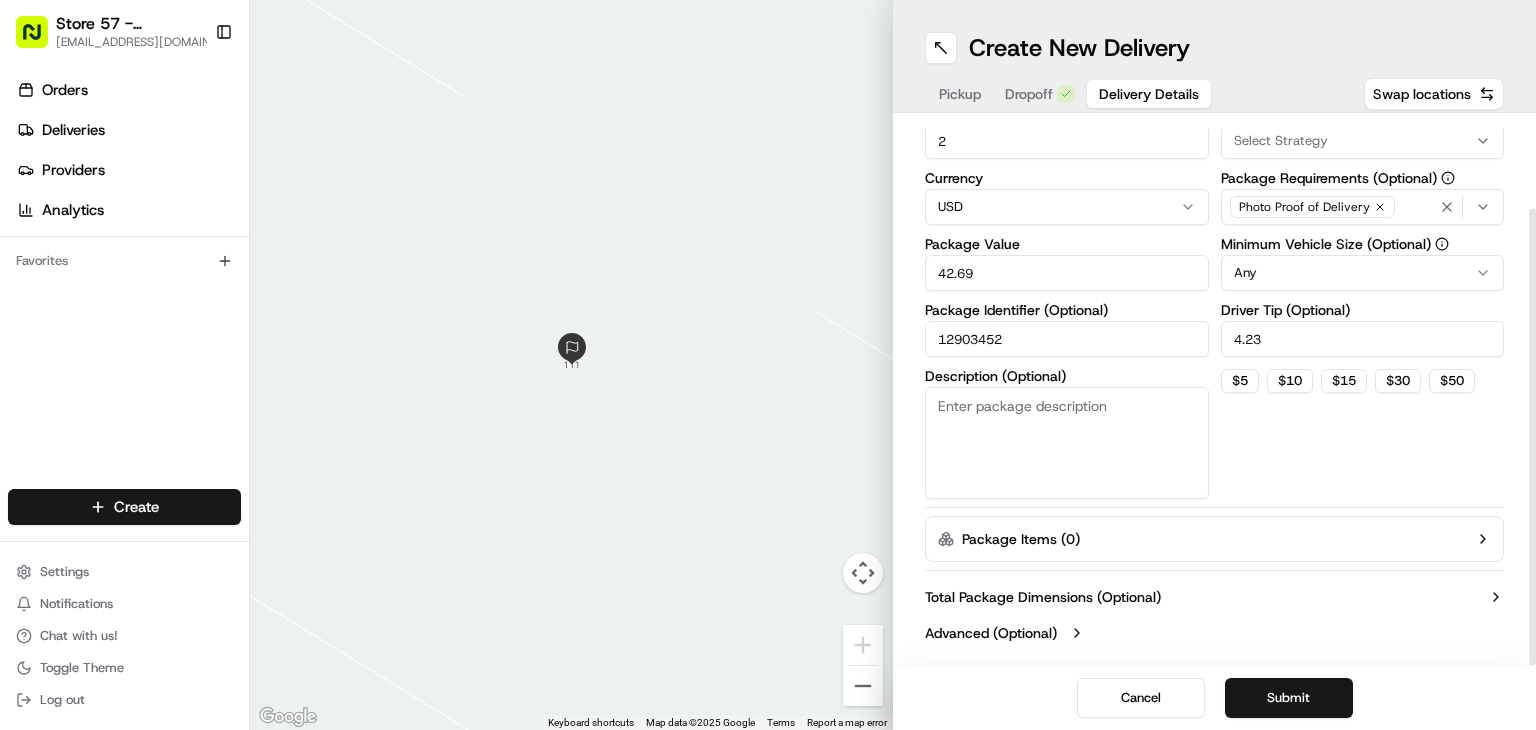 click on "Description (Optional)" at bounding box center (1067, 443) 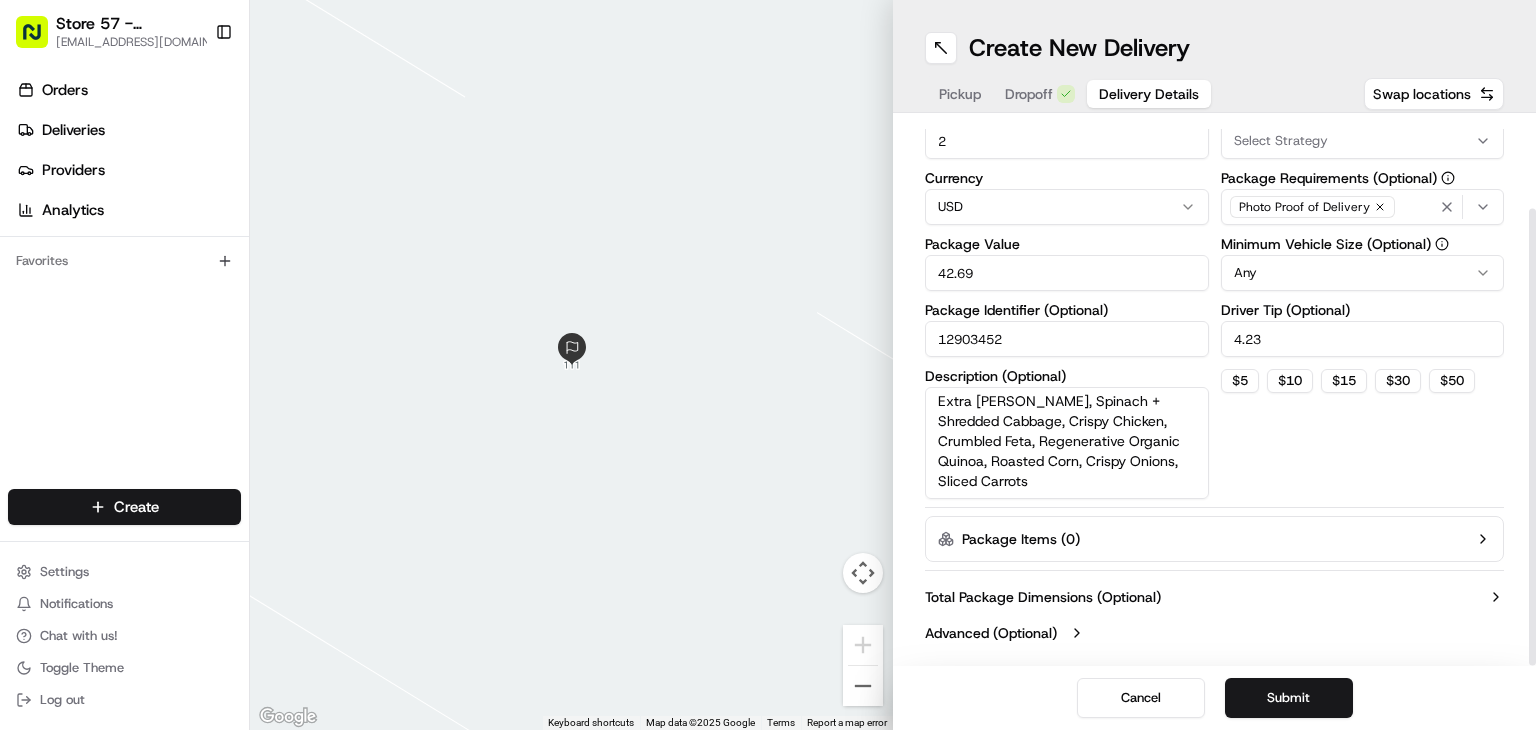 scroll, scrollTop: 0, scrollLeft: 0, axis: both 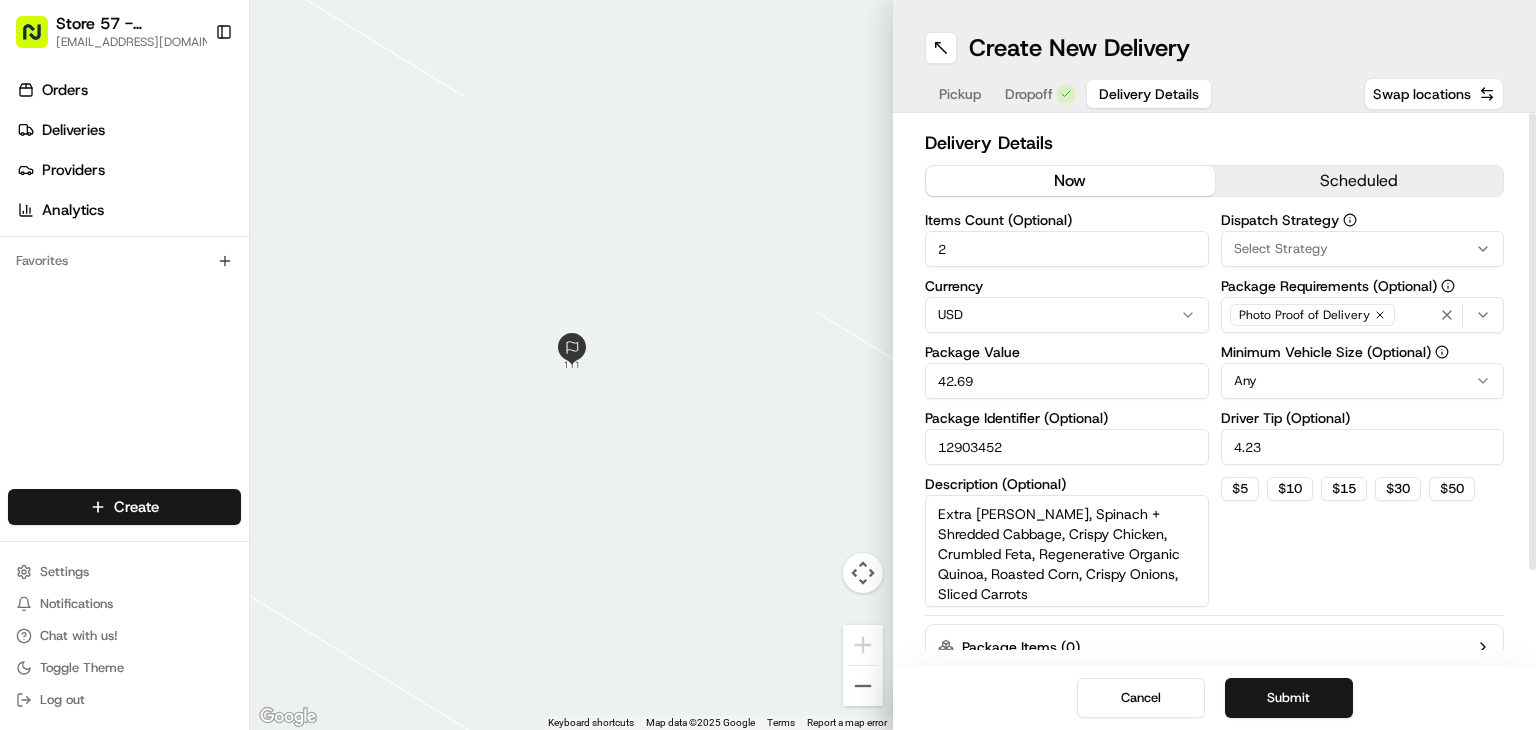 type on "Extra Crisp Romaine, Spinach + Shredded Cabbage, Crispy Chicken, Crumbled Feta, Regenerative Organic Quinoa, Roasted Corn, Crispy Onions, Sliced Carrots" 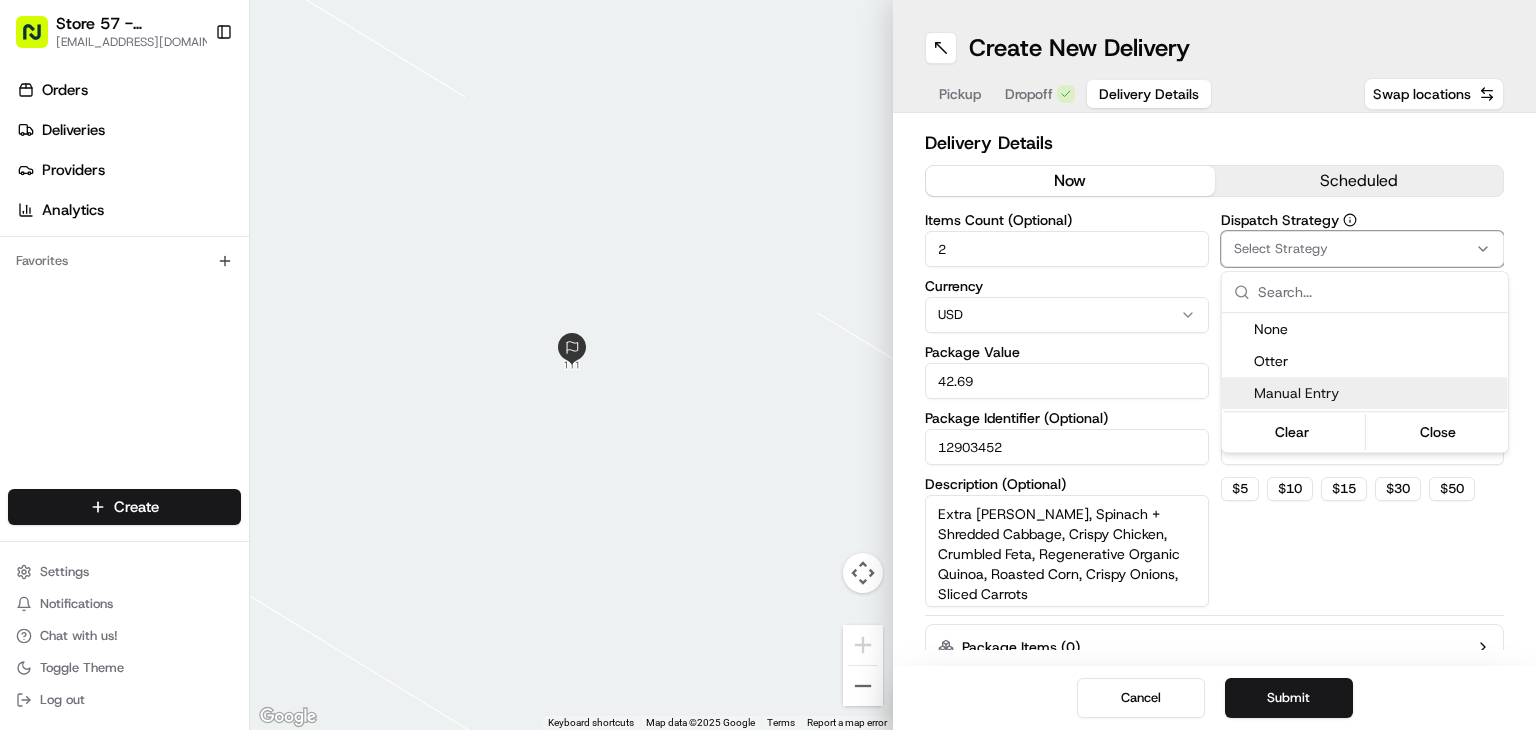 click on "Store 57 - Oceanside, NY (Just Salad) rpajulas@nashhelp.com Toggle Sidebar Orders Deliveries Providers Analytics Favorites Main Menu Members & Organization Organization Users Roles Preferences Customization Portal Tracking Orchestration Automations Dispatch Strategy Optimization Strategy Shipping Labels Manifest Locations Pickup Locations Dropoff Locations Billing Billing Refund Requests Integrations Notification Triggers Webhooks API Keys Request Logs Create Settings Notifications Chat with us! Toggle Theme Log out ← Move left → Move right ↑ Move up ↓ Move down + Zoom in - Zoom out Home Jump left by 75% End Jump right by 75% Page Up Jump up by 75% Page Down Jump down by 75% Keyboard shortcuts Map Data Map data ©2025 Google Map data ©2025 Google 2 m  Click to toggle between metric and imperial units Terms Report a map error Create New Delivery Pickup Dropoff Delivery Details Swap locations Delivery Details now scheduled Items Count (Optional) 2 Currency USD Package Value 42.69 Any $" at bounding box center [768, 365] 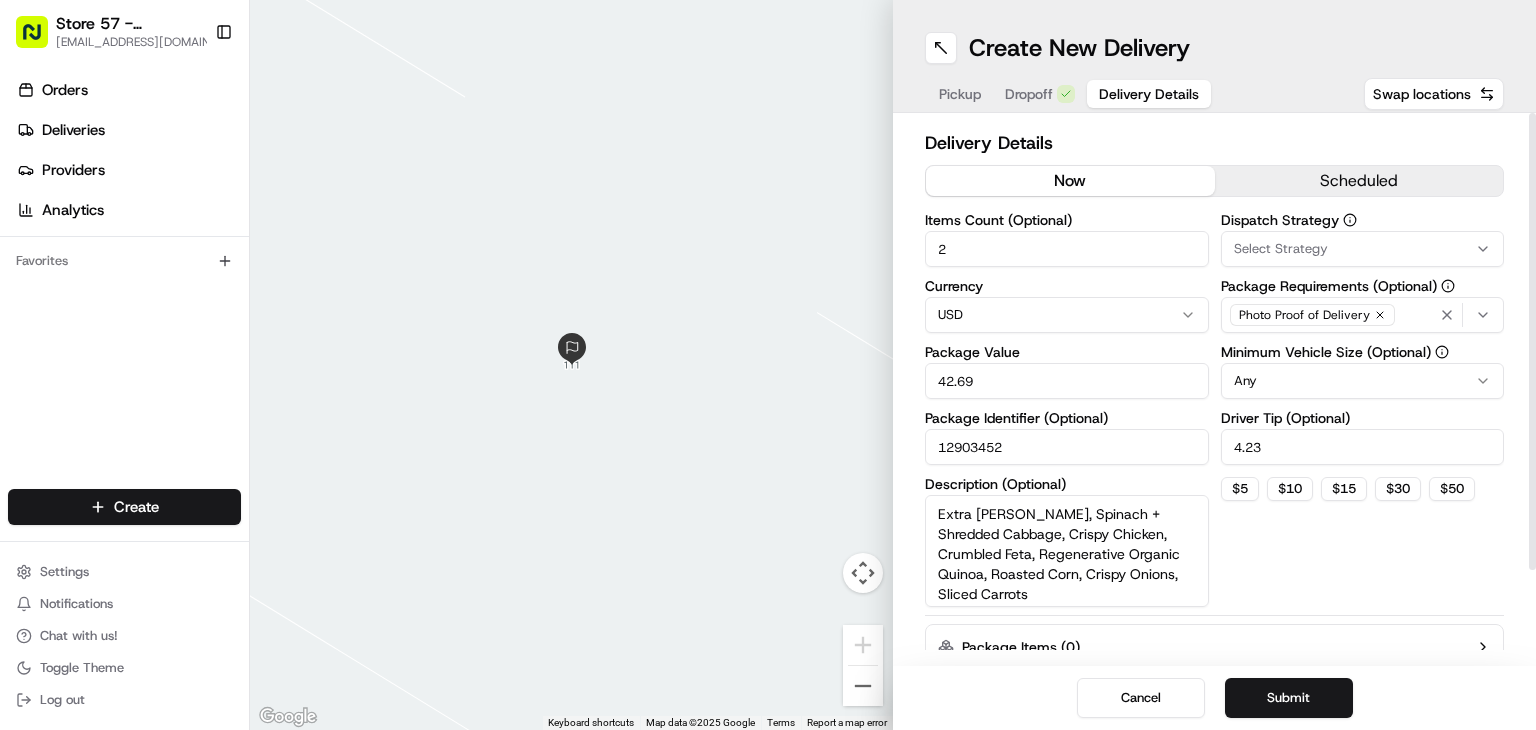 click on "Select Strategy" at bounding box center (1281, 249) 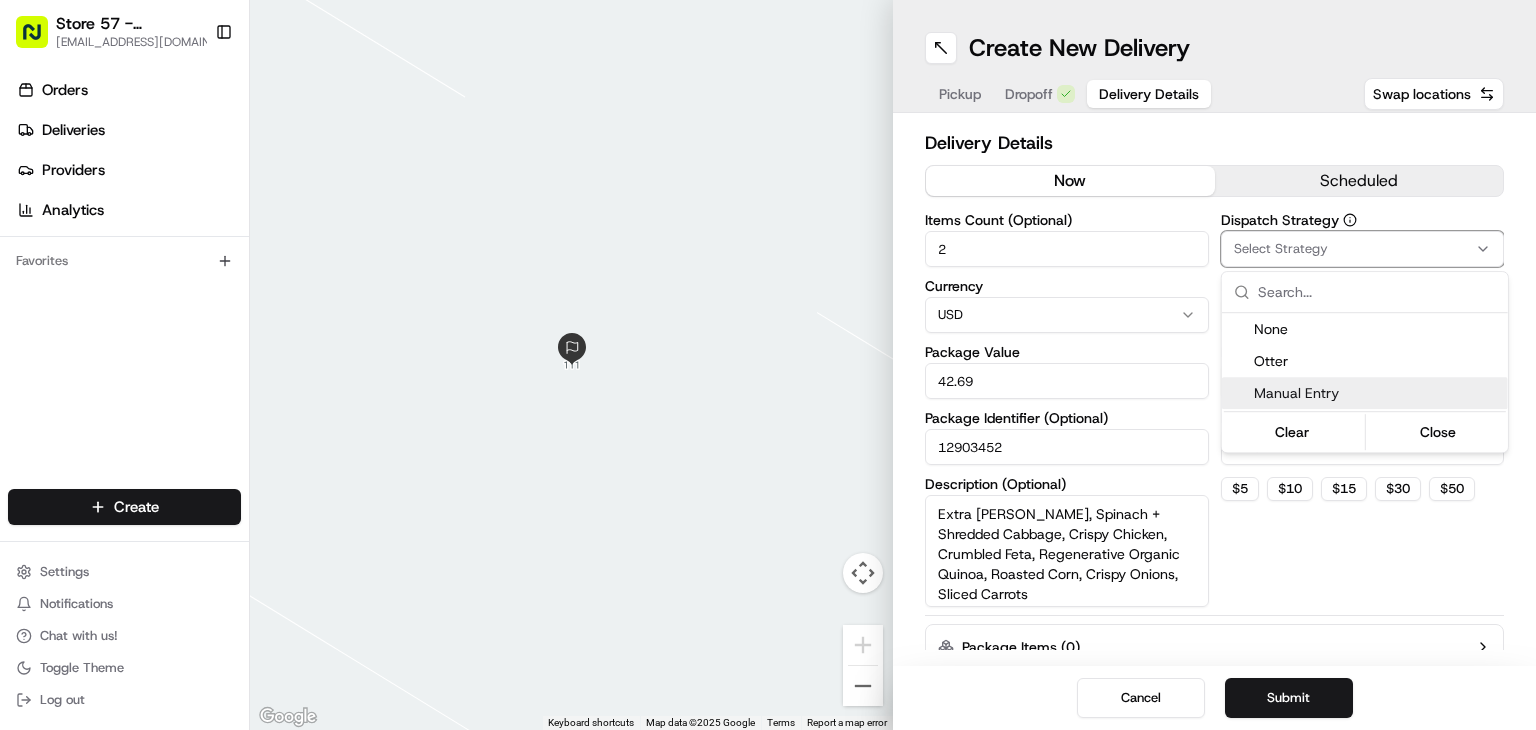 click on "Manual Entry" at bounding box center (1377, 393) 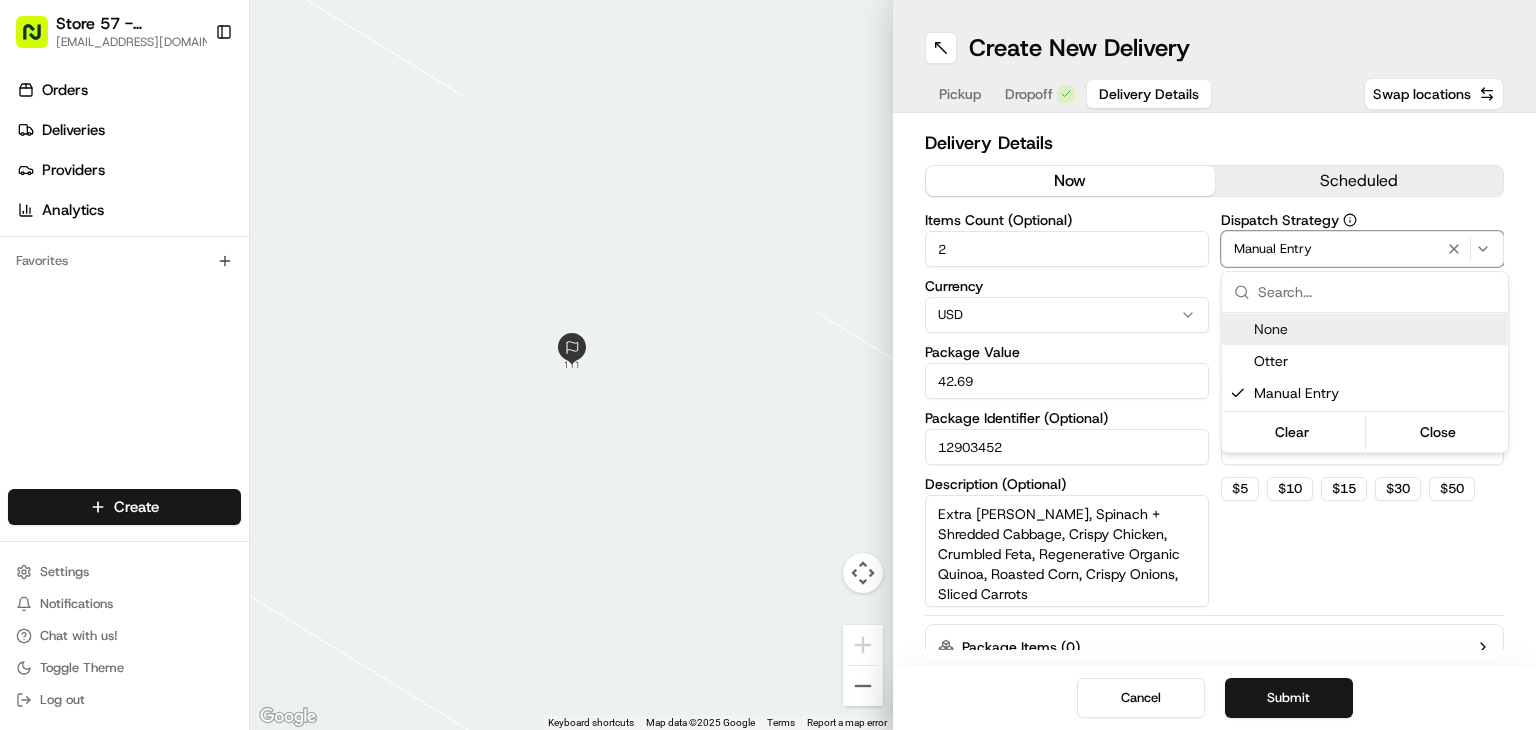 click on "Store 57 - Oceanside, NY (Just Salad) rpajulas@nashhelp.com Toggle Sidebar Orders Deliveries Providers Analytics Favorites Main Menu Members & Organization Organization Users Roles Preferences Customization Portal Tracking Orchestration Automations Dispatch Strategy Optimization Strategy Shipping Labels Manifest Locations Pickup Locations Dropoff Locations Billing Billing Refund Requests Integrations Notification Triggers Webhooks API Keys Request Logs Create Settings Notifications Chat with us! Toggle Theme Log out ← Move left → Move right ↑ Move up ↓ Move down + Zoom in - Zoom out Home Jump left by 75% End Jump right by 75% Page Up Jump up by 75% Page Down Jump down by 75% Keyboard shortcuts Map Data Map data ©2025 Google Map data ©2025 Google 2 m  Click to toggle between metric and imperial units Terms Report a map error Create New Delivery Pickup Dropoff Delivery Details Swap locations Delivery Details now scheduled Items Count (Optional) 2 Currency USD Package Value 42.69 Any $" at bounding box center [768, 365] 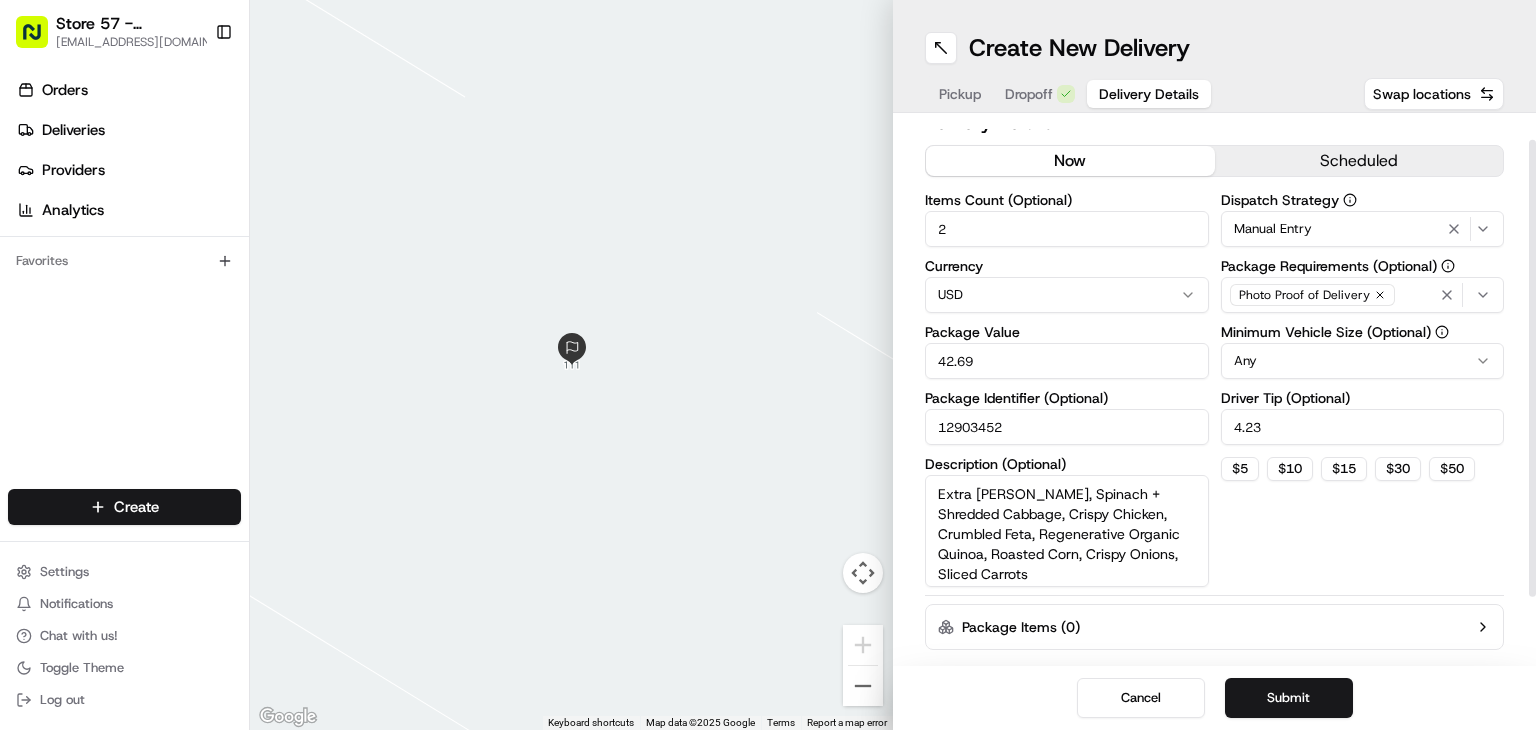 scroll, scrollTop: 0, scrollLeft: 0, axis: both 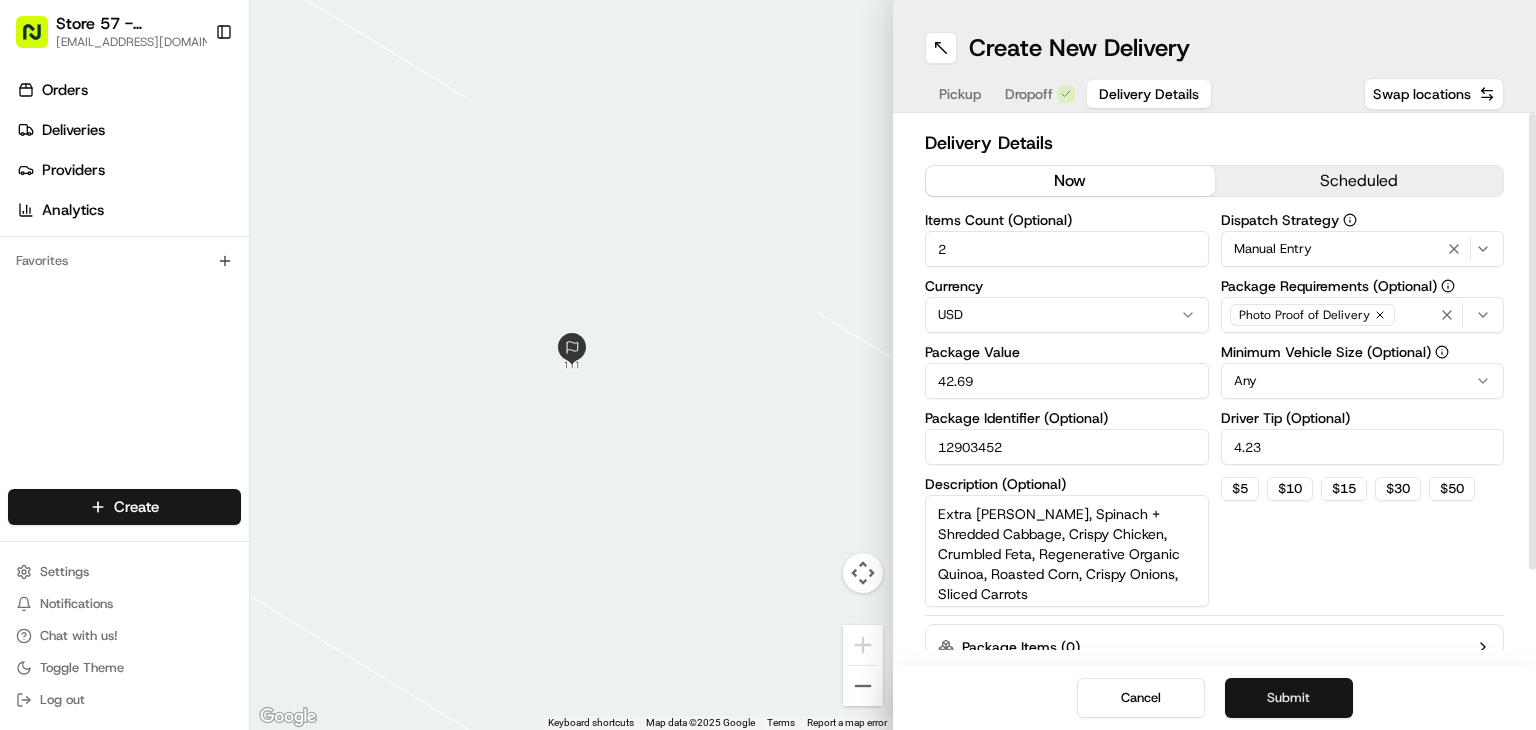 click on "Submit" at bounding box center (1289, 698) 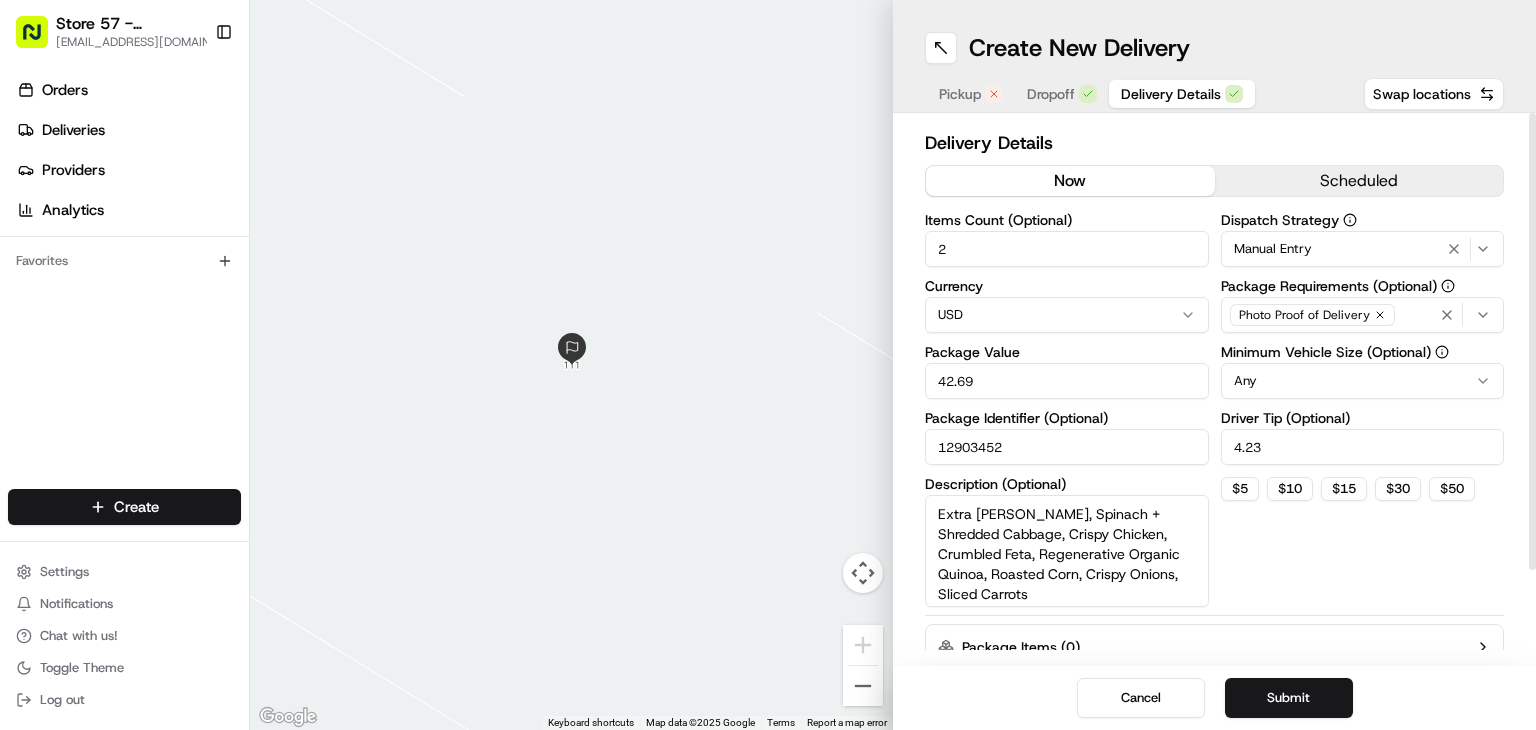 click on "Pickup" at bounding box center (960, 94) 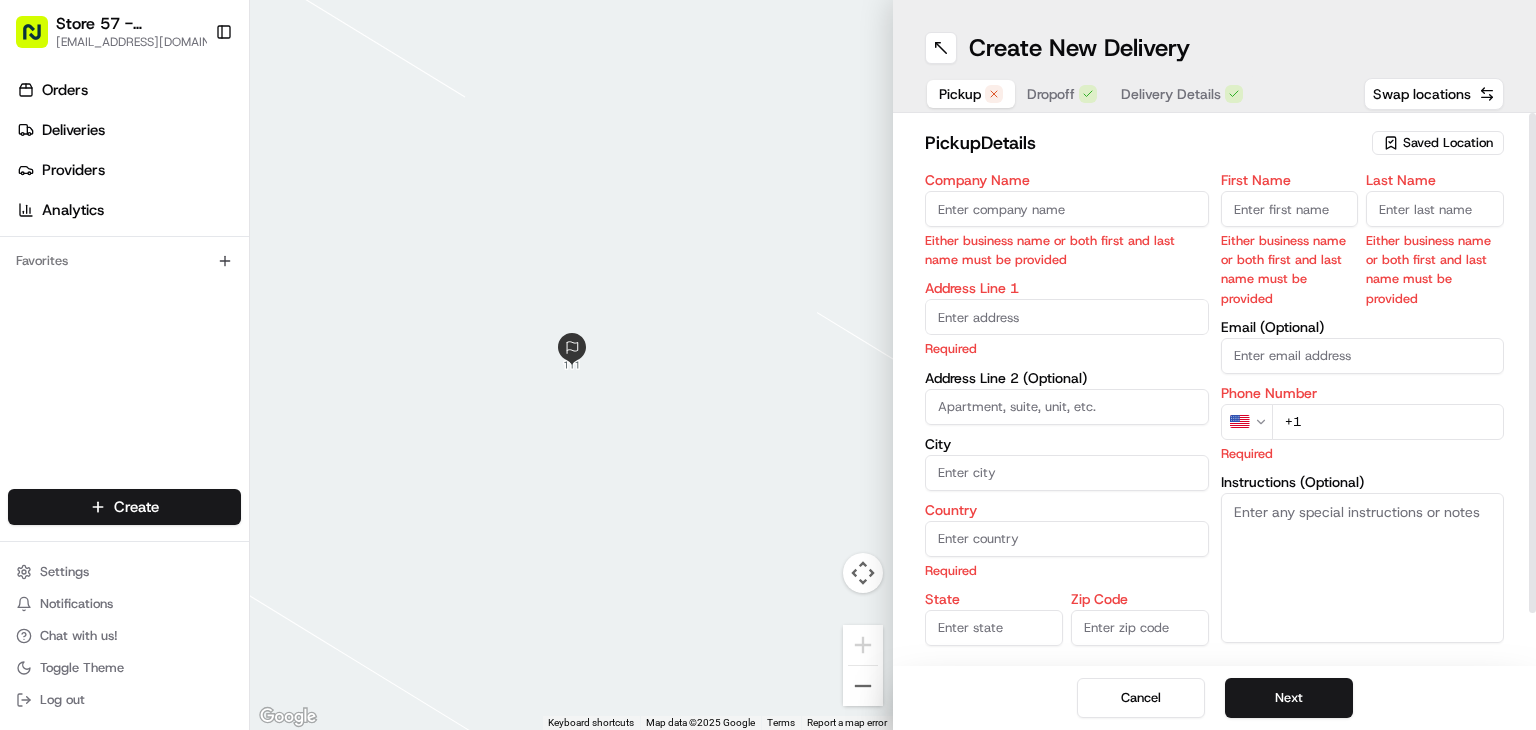 click at bounding box center [1067, 317] 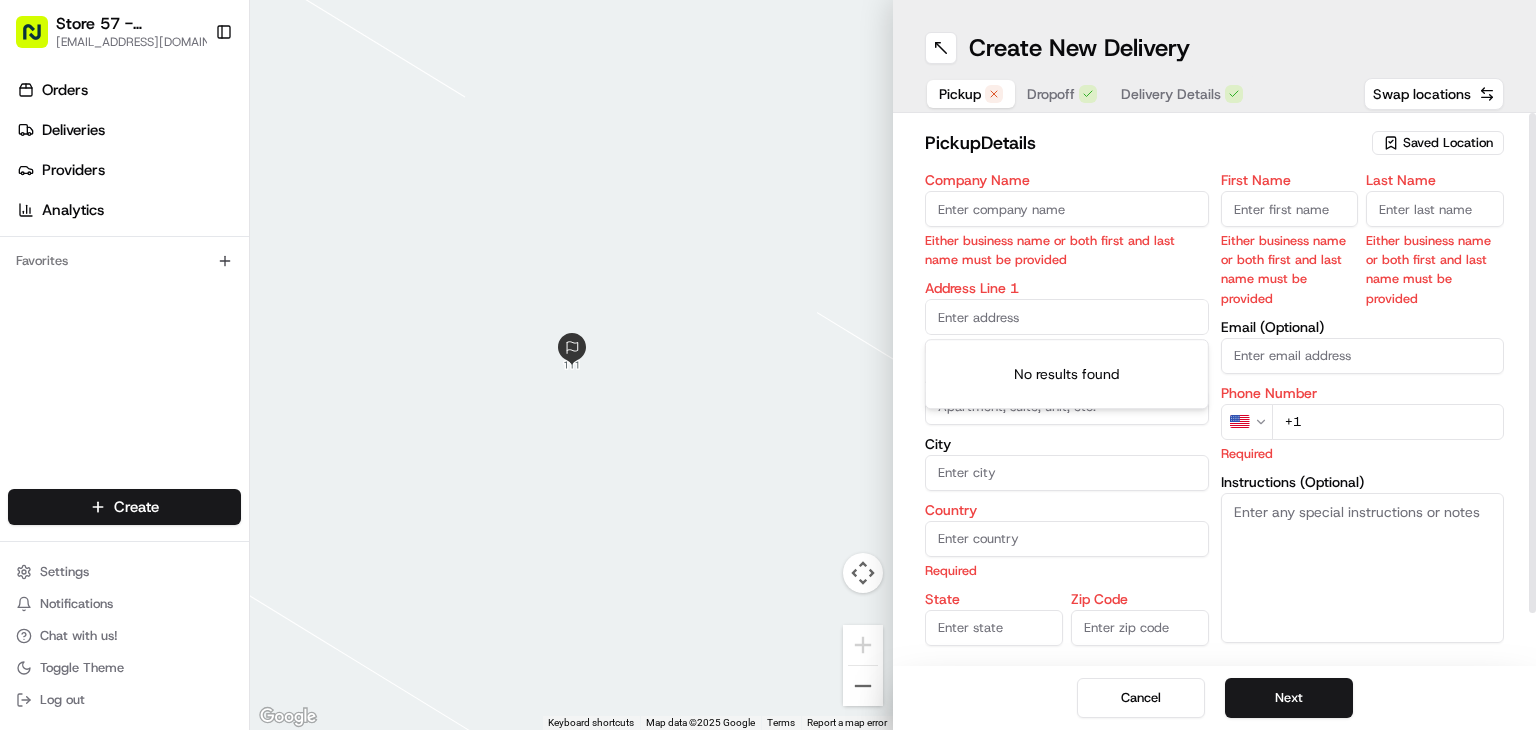 click on "Email (Optional)" at bounding box center (1363, 356) 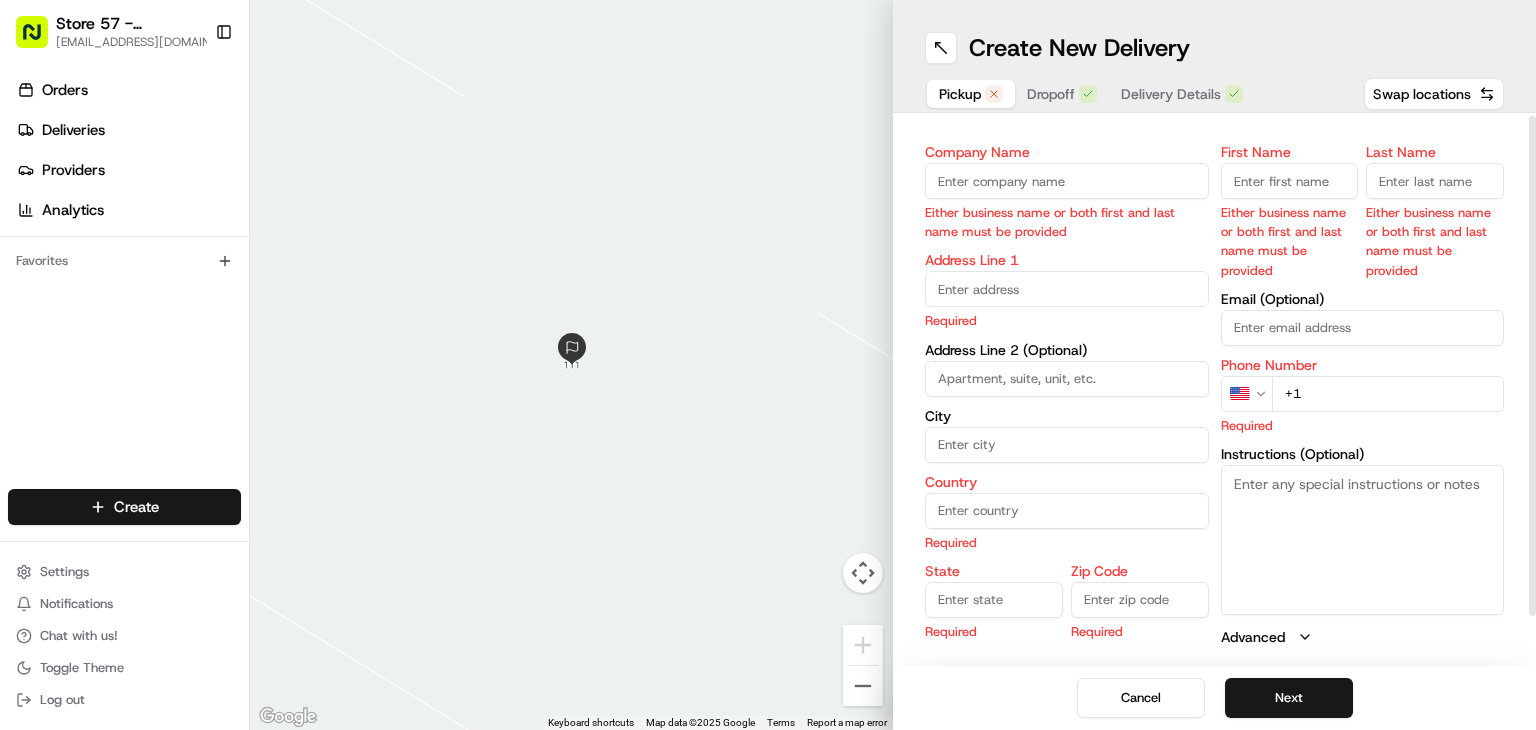 scroll, scrollTop: 0, scrollLeft: 0, axis: both 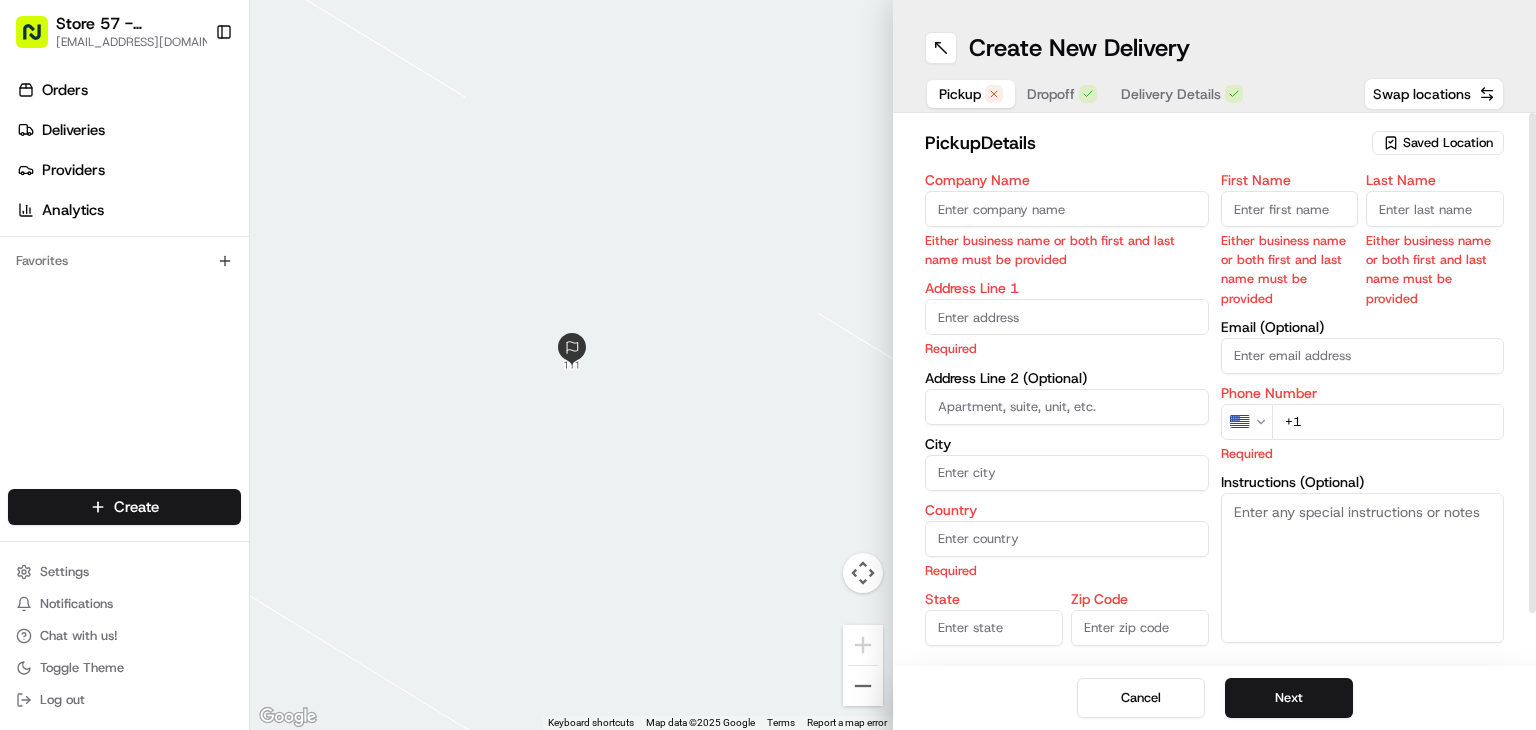click on "Company Name" at bounding box center [1067, 209] 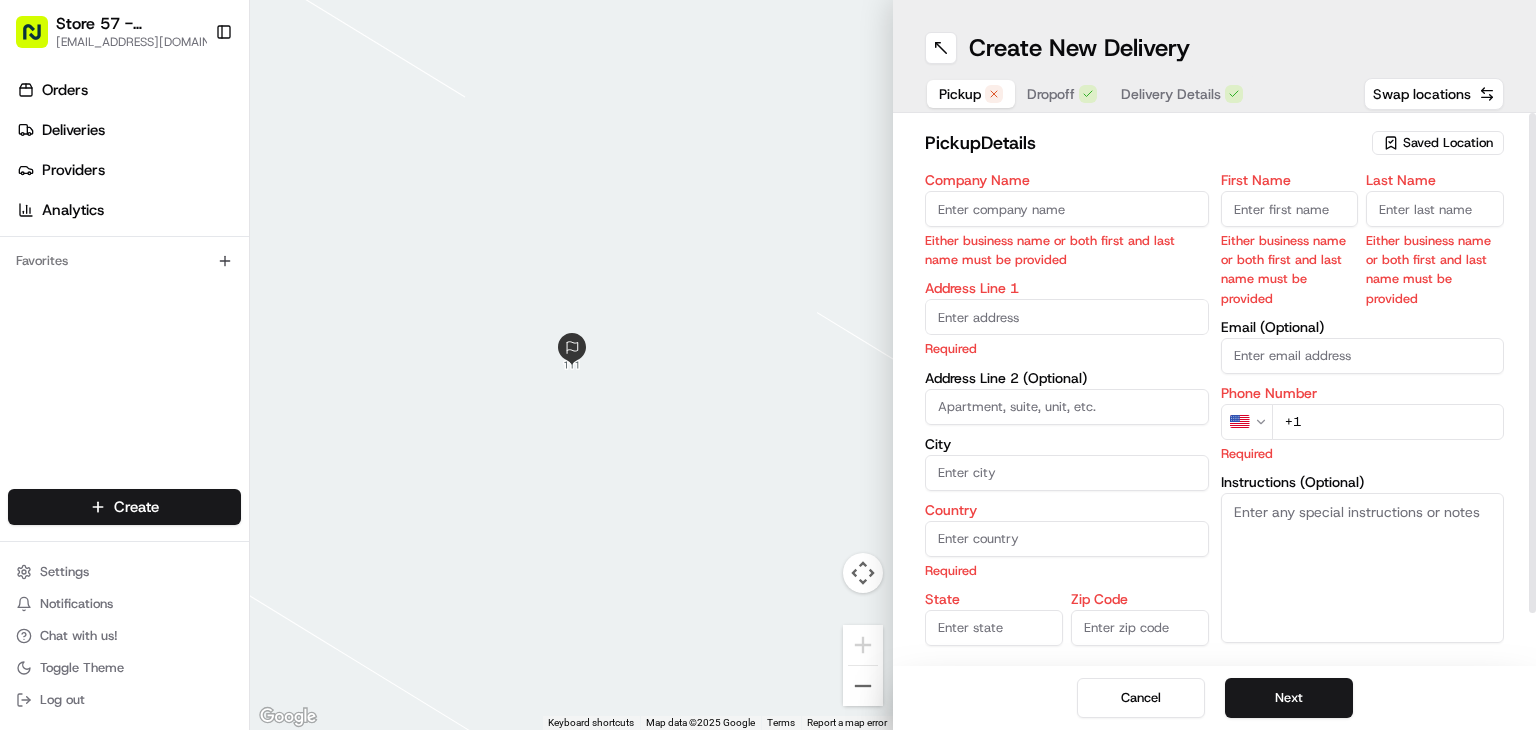 click on "Saved Location" at bounding box center [1448, 143] 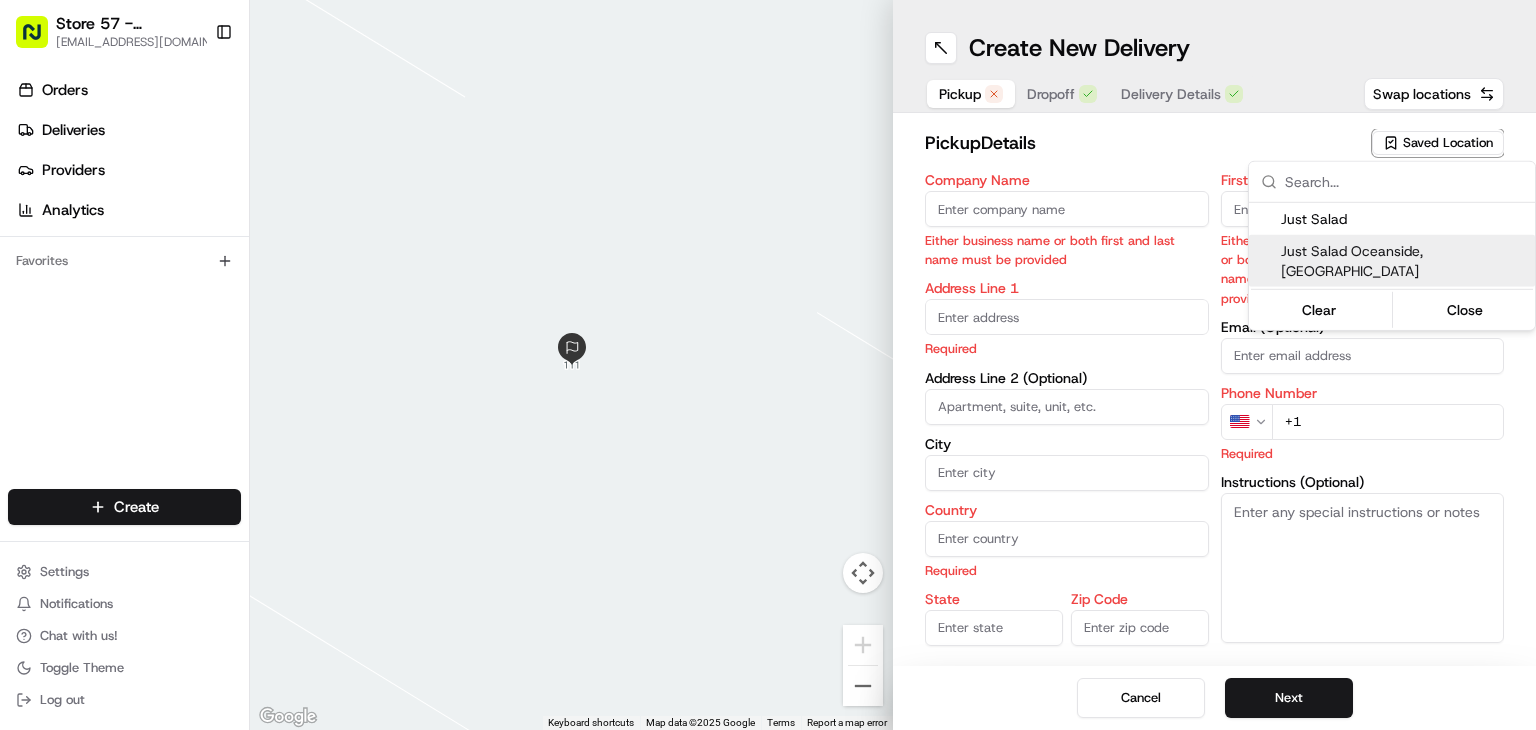 click on "Just Salad Oceanside, NY" at bounding box center (1404, 261) 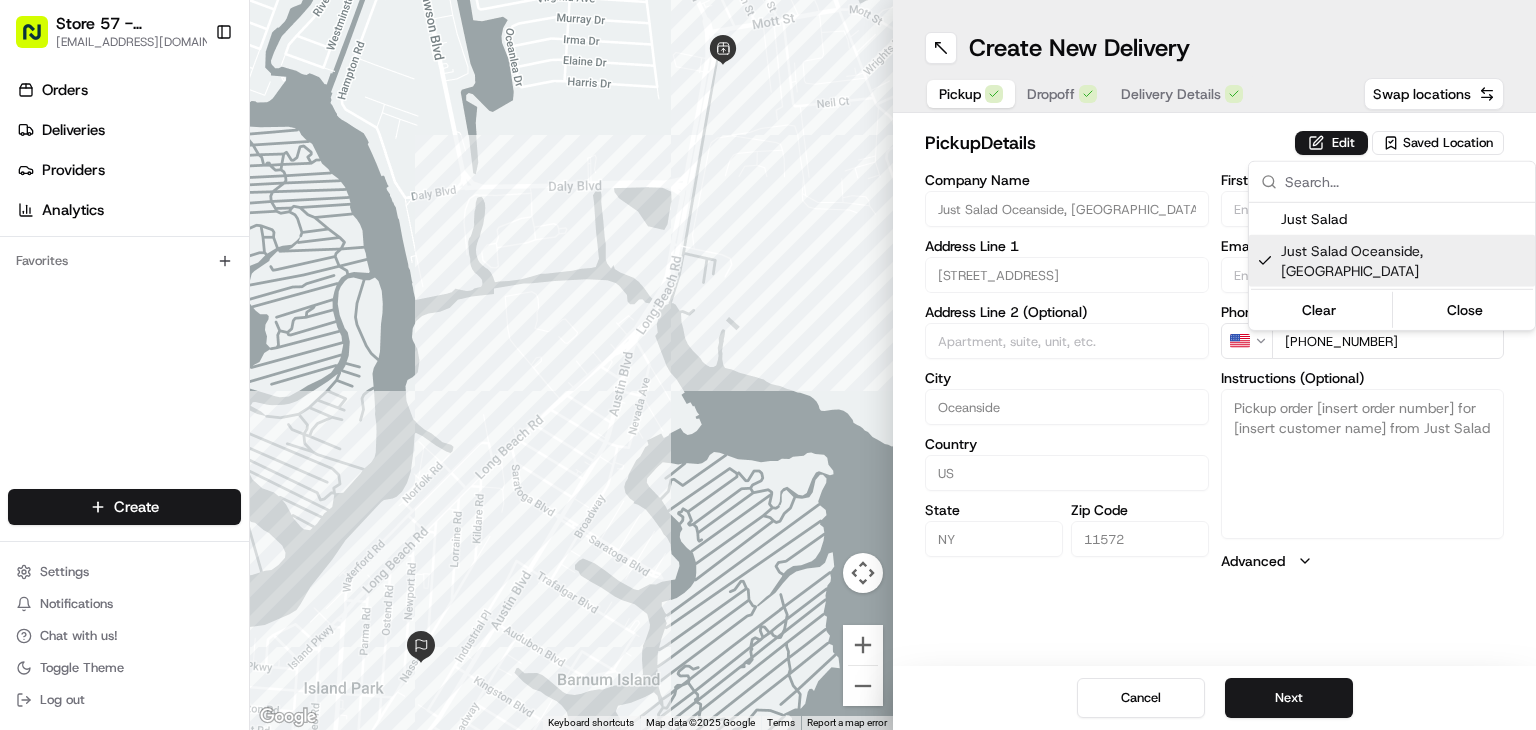 click on "Store 57 - Oceanside, NY (Just Salad) rpajulas@nashhelp.com Toggle Sidebar Orders Deliveries Providers Analytics Favorites Main Menu Members & Organization Organization Users Roles Preferences Customization Portal Tracking Orchestration Automations Dispatch Strategy Optimization Strategy Shipping Labels Manifest Locations Pickup Locations Dropoff Locations Billing Billing Refund Requests Integrations Notification Triggers Webhooks API Keys Request Logs Create Settings Notifications Chat with us! Toggle Theme Log out ← Move left → Move right ↑ Move up ↓ Move down + Zoom in - Zoom out Home Jump left by 75% End Jump right by 75% Page Up Jump up by 75% Page Down Jump down by 75% Keyboard shortcuts Map Data Map data ©2025 Google Map data ©2025 Google 200 m  Click to toggle between metric and imperial units Terms Report a map error Create New Delivery Pickup Dropoff Delivery Details Swap locations pickup  Details  Edit Saved Location Company Name Just Salad Oceanside, NY Address Line 1 US" at bounding box center [768, 365] 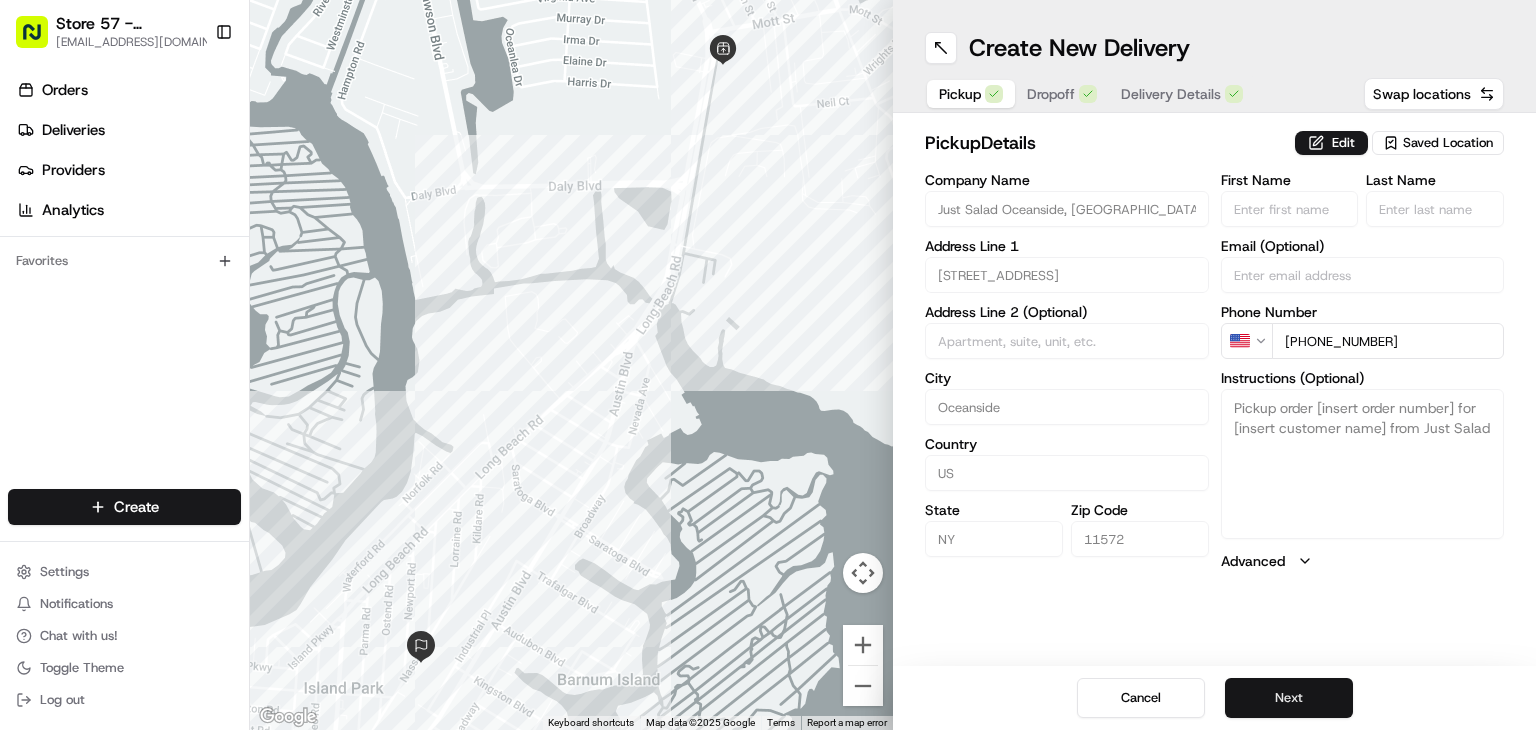 click on "Next" at bounding box center [1289, 698] 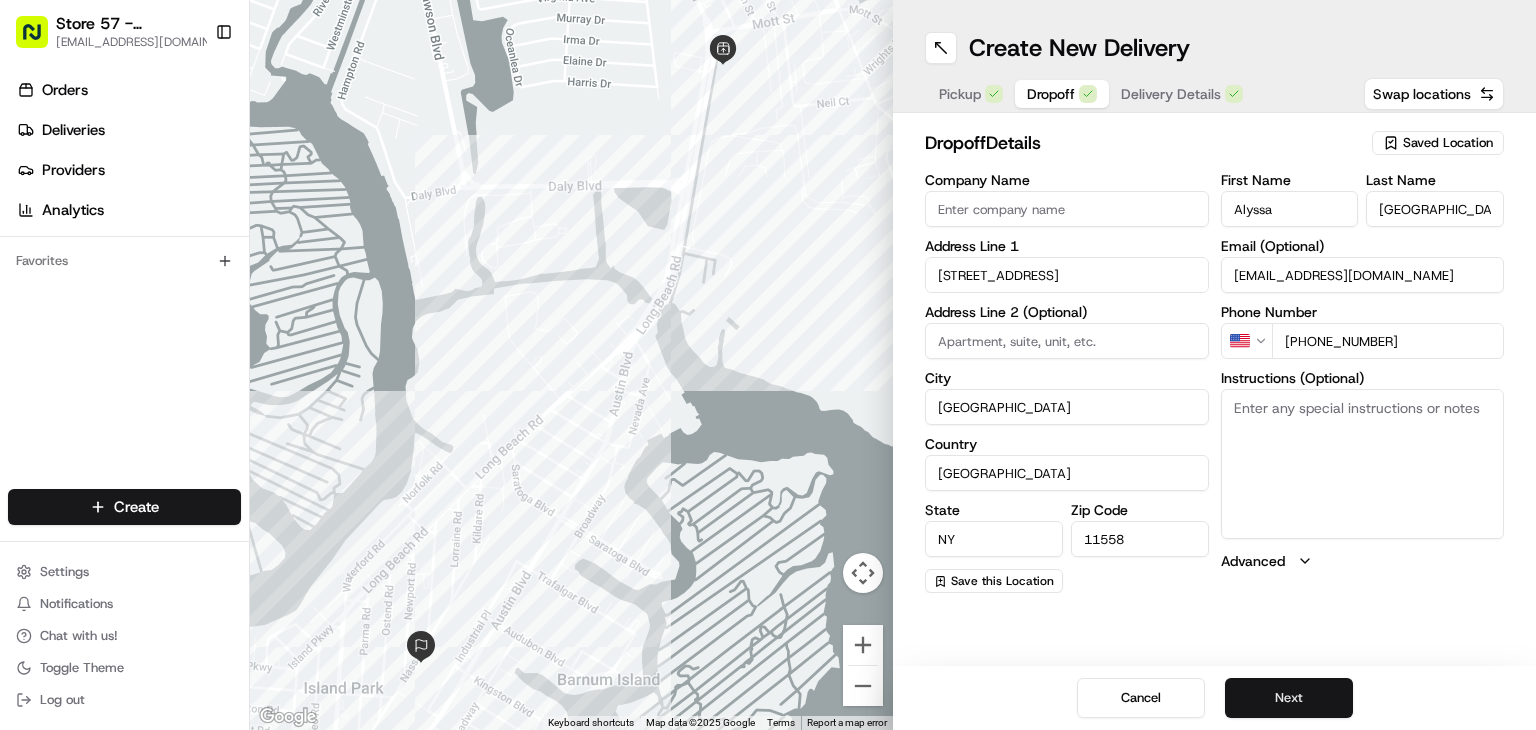 click on "Next" at bounding box center (1289, 698) 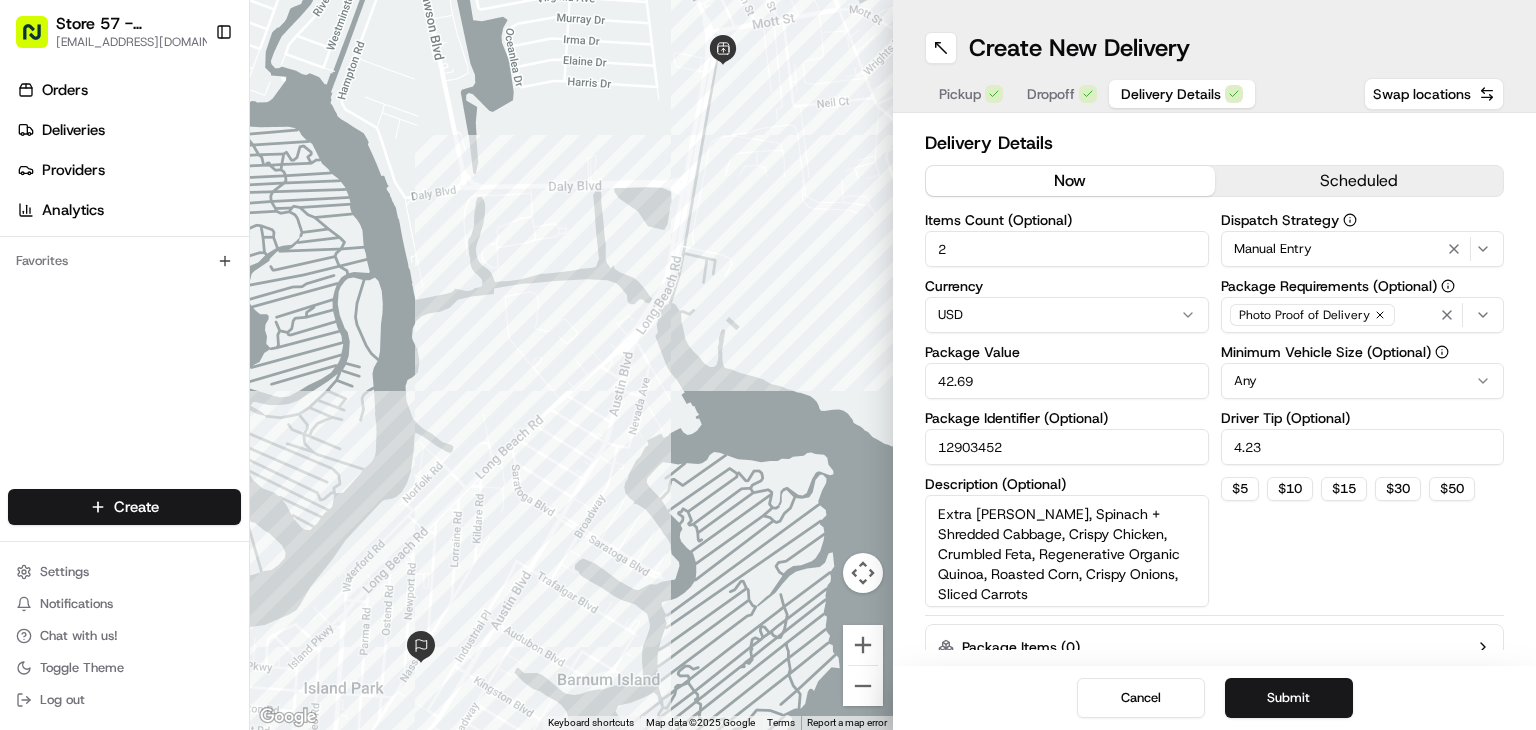 scroll, scrollTop: 5, scrollLeft: 0, axis: vertical 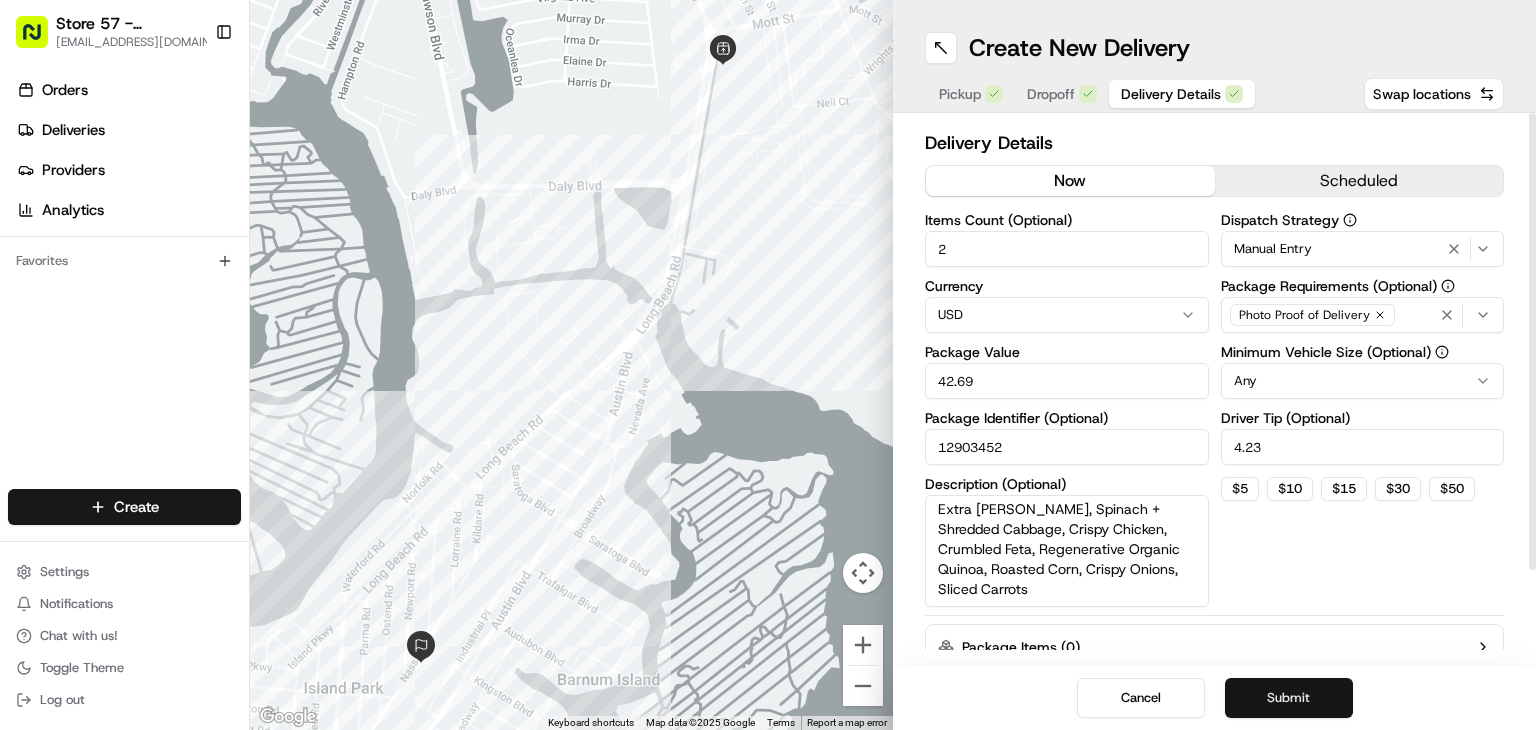 click on "Submit" at bounding box center (1289, 698) 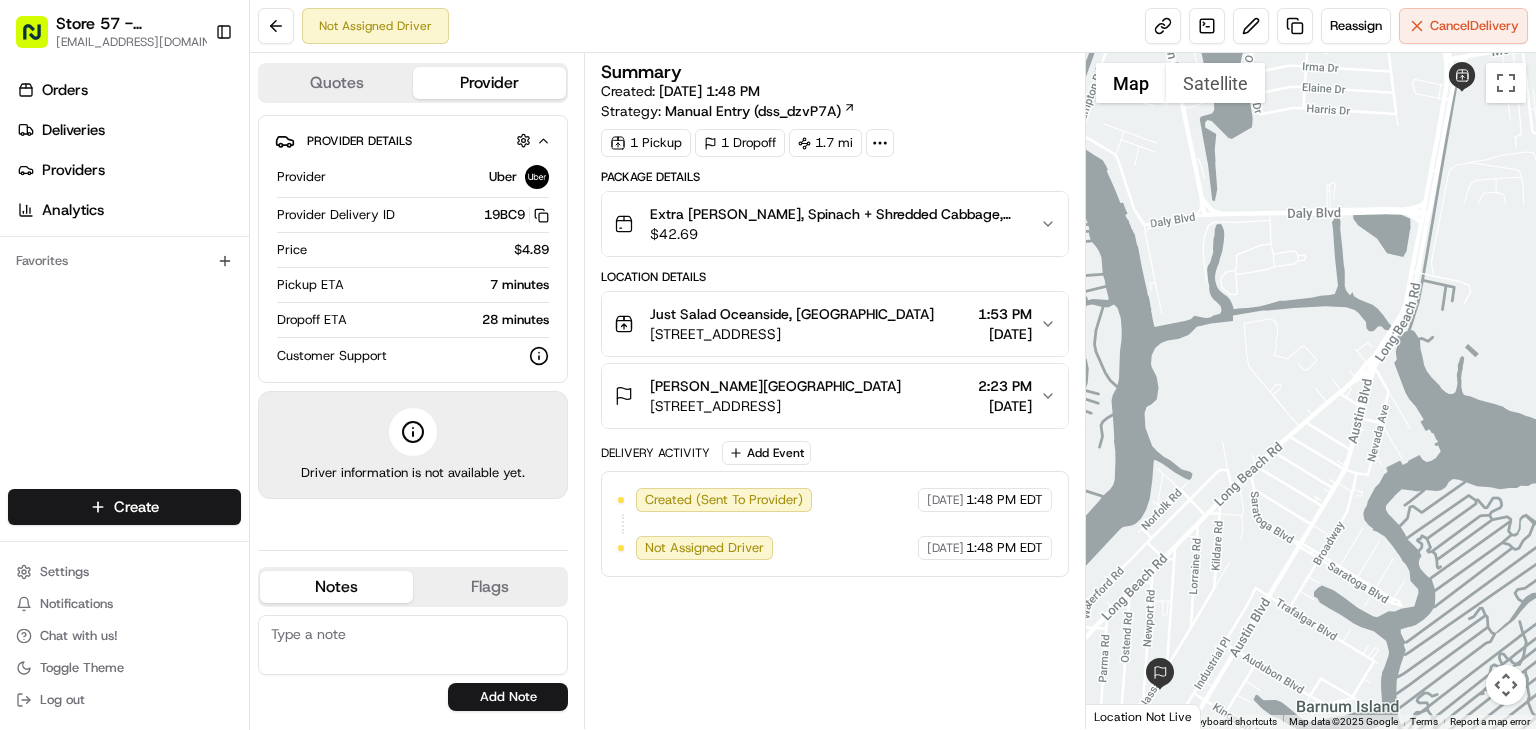 click on "Orders Deliveries Providers Analytics Favorites" at bounding box center (124, 284) 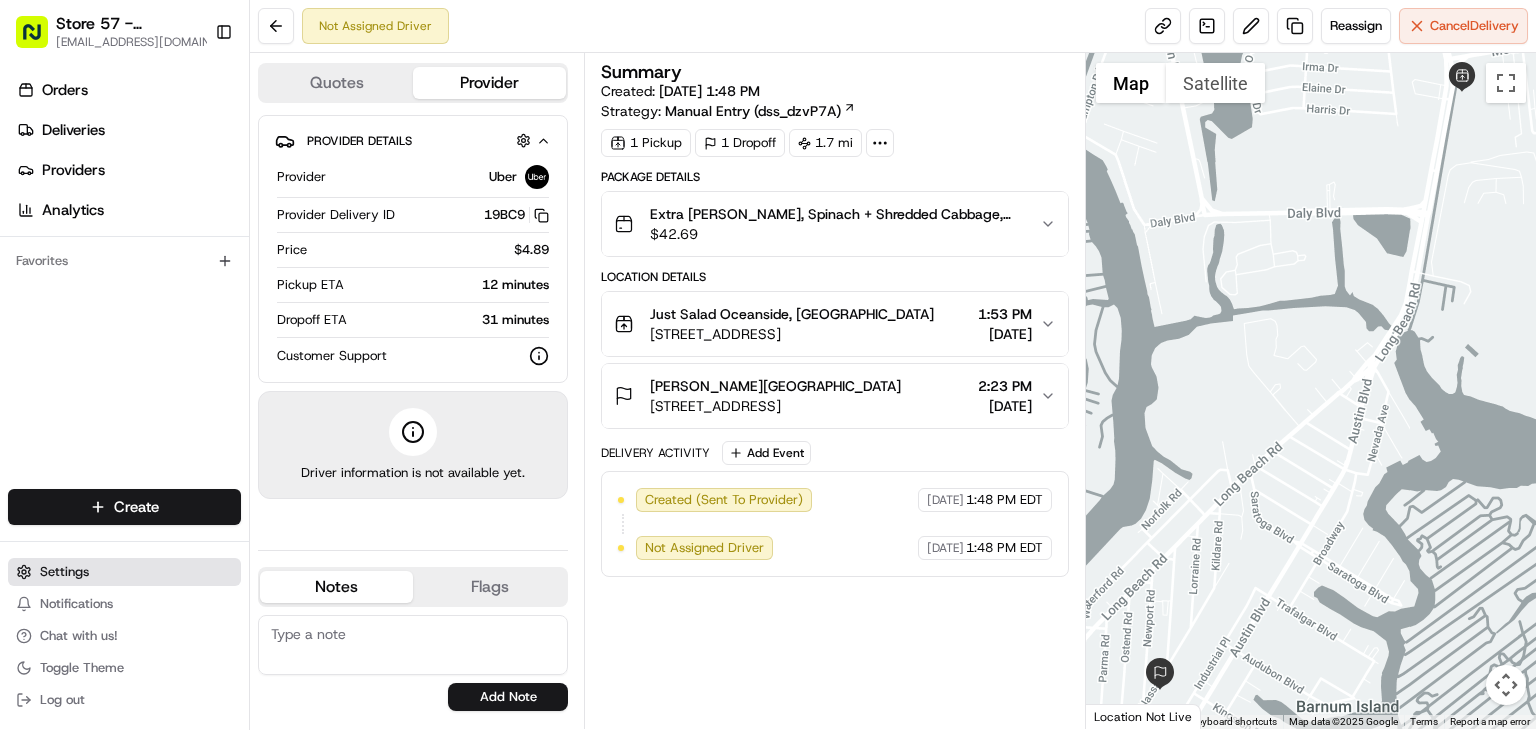 click on "Settings" at bounding box center (124, 572) 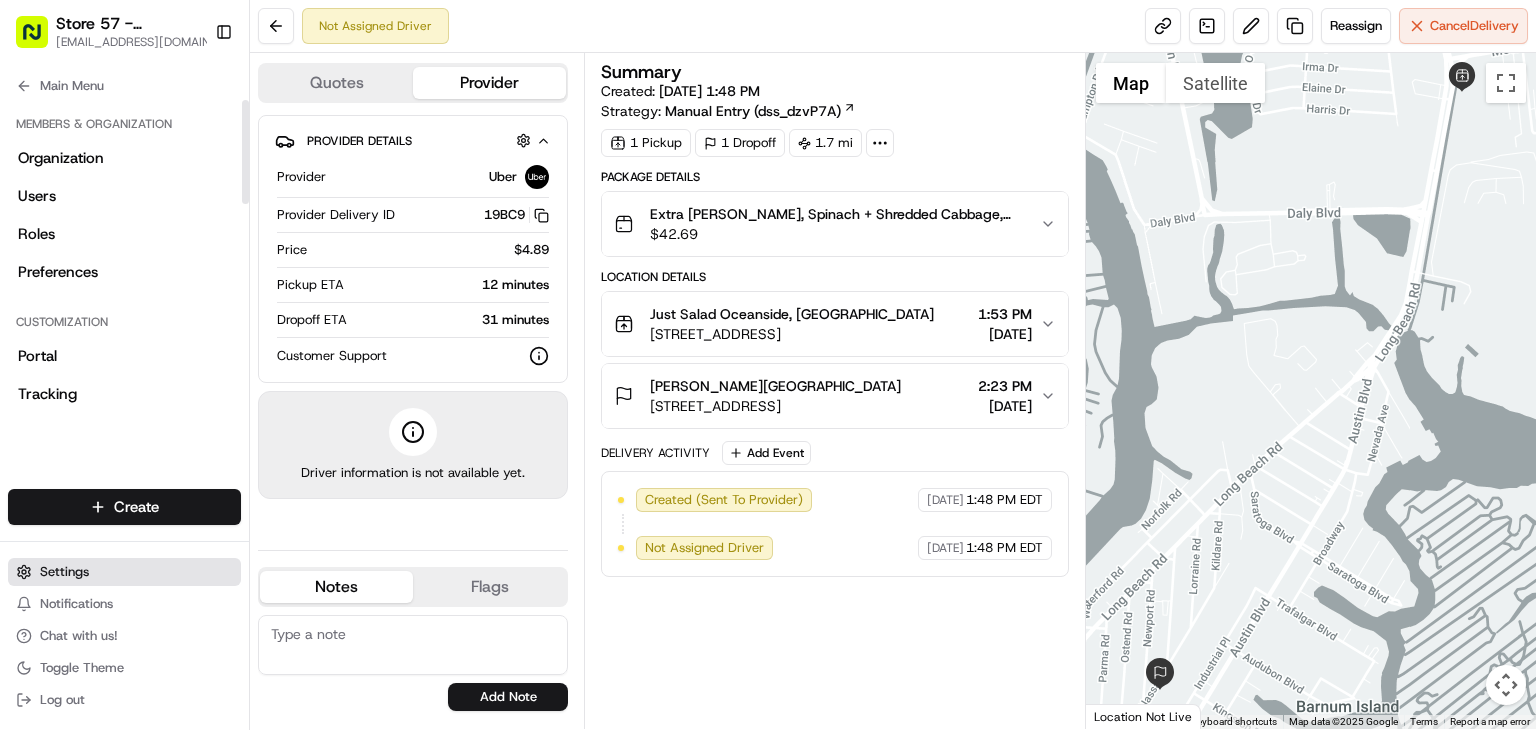 click on "Settings" at bounding box center [124, 572] 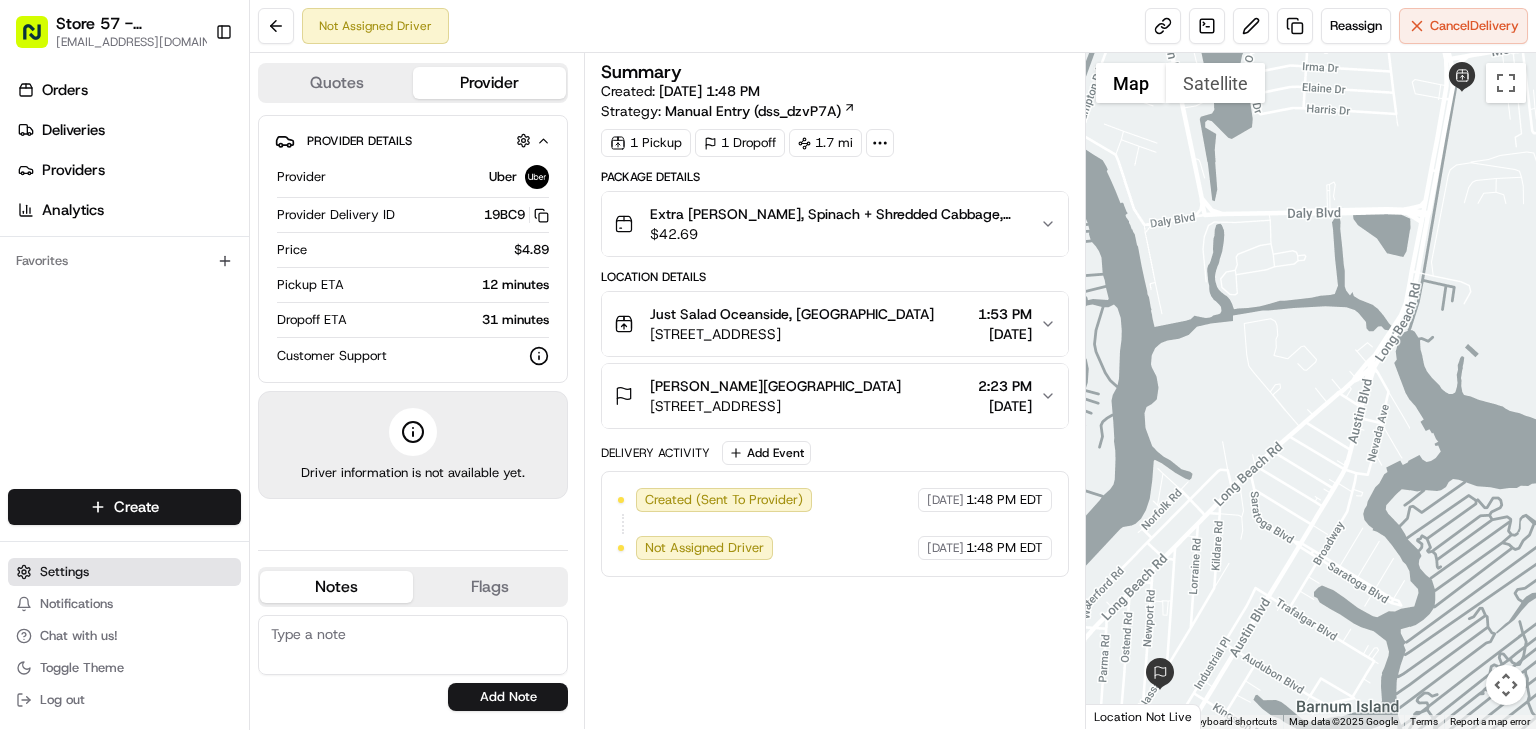 click on "Settings" at bounding box center [124, 572] 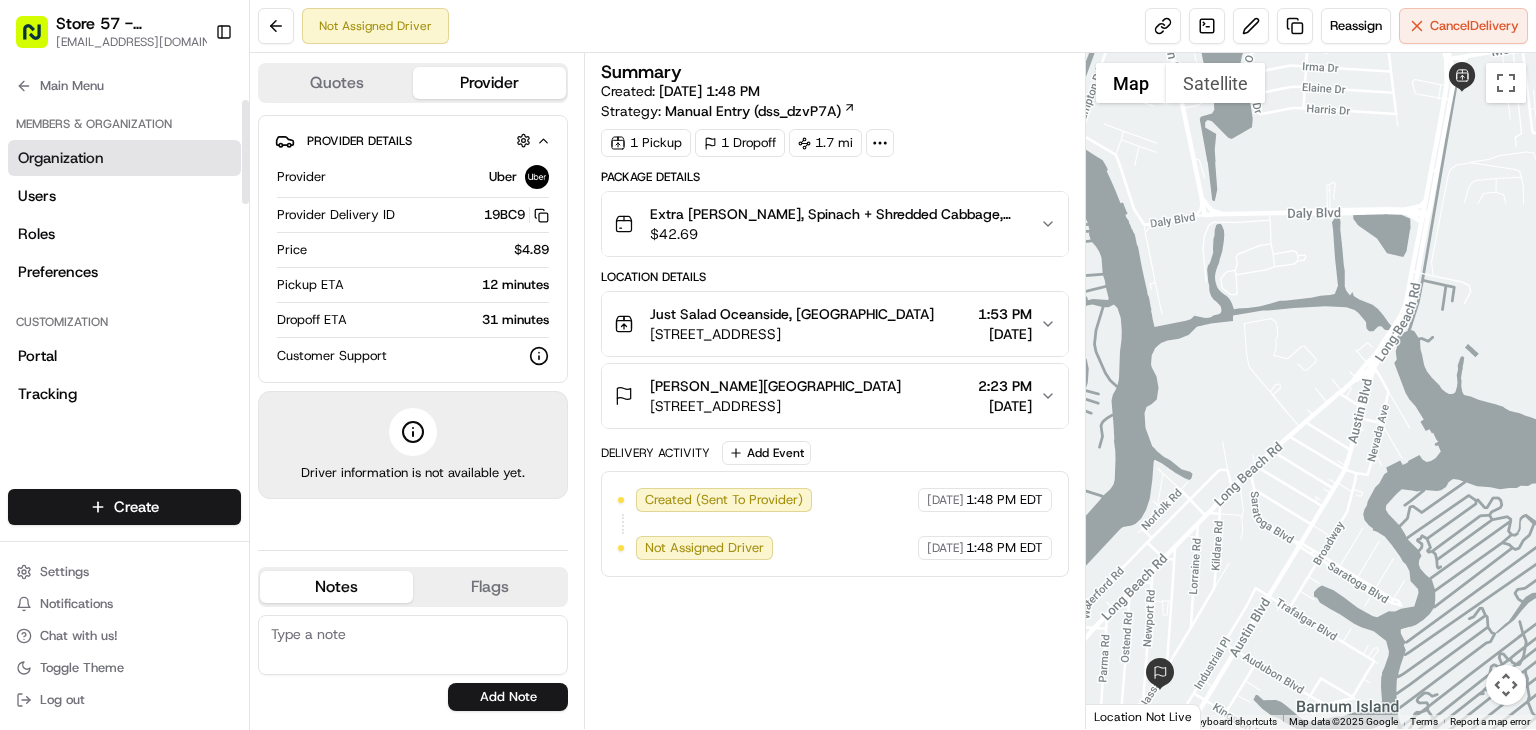 click on "Organization" at bounding box center [124, 158] 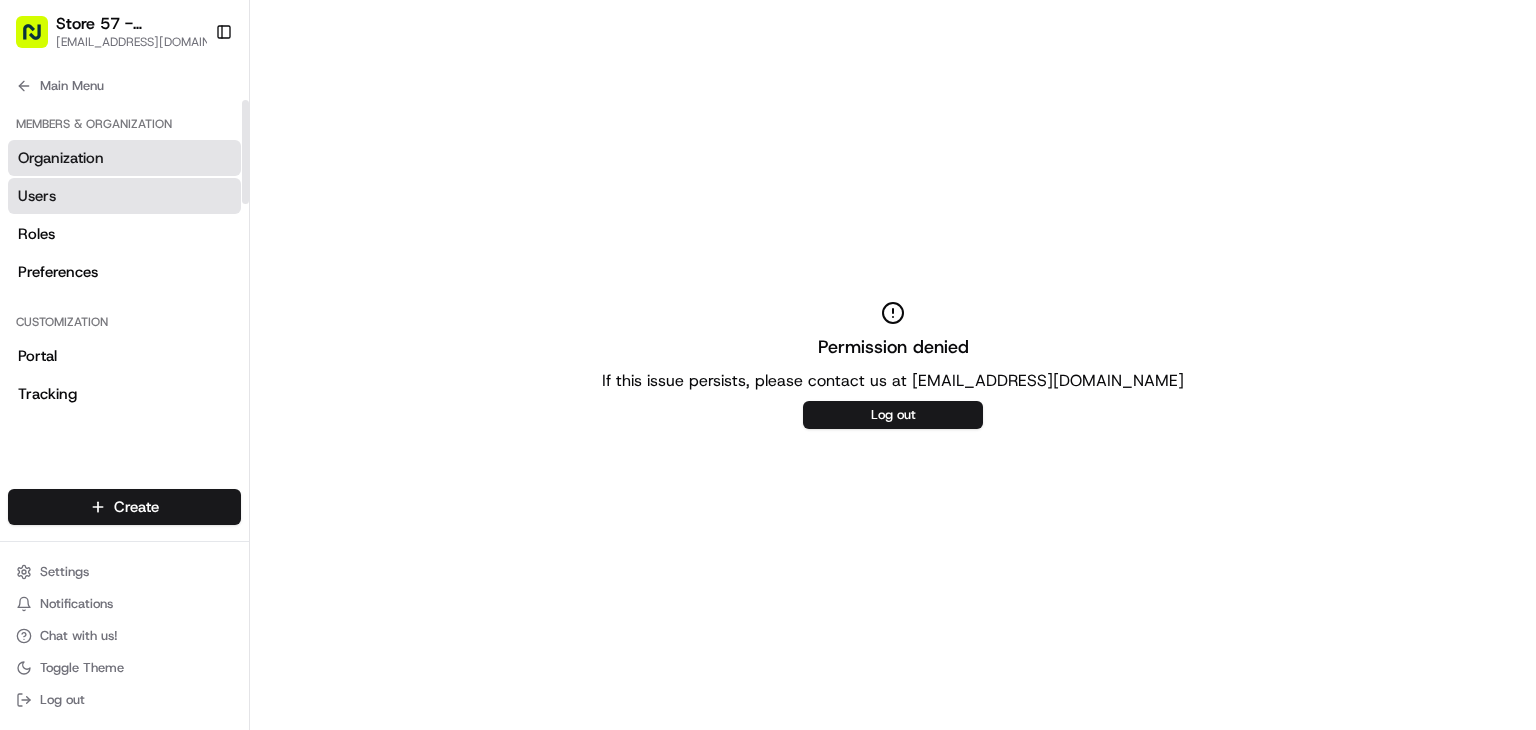 click on "Users" at bounding box center (124, 196) 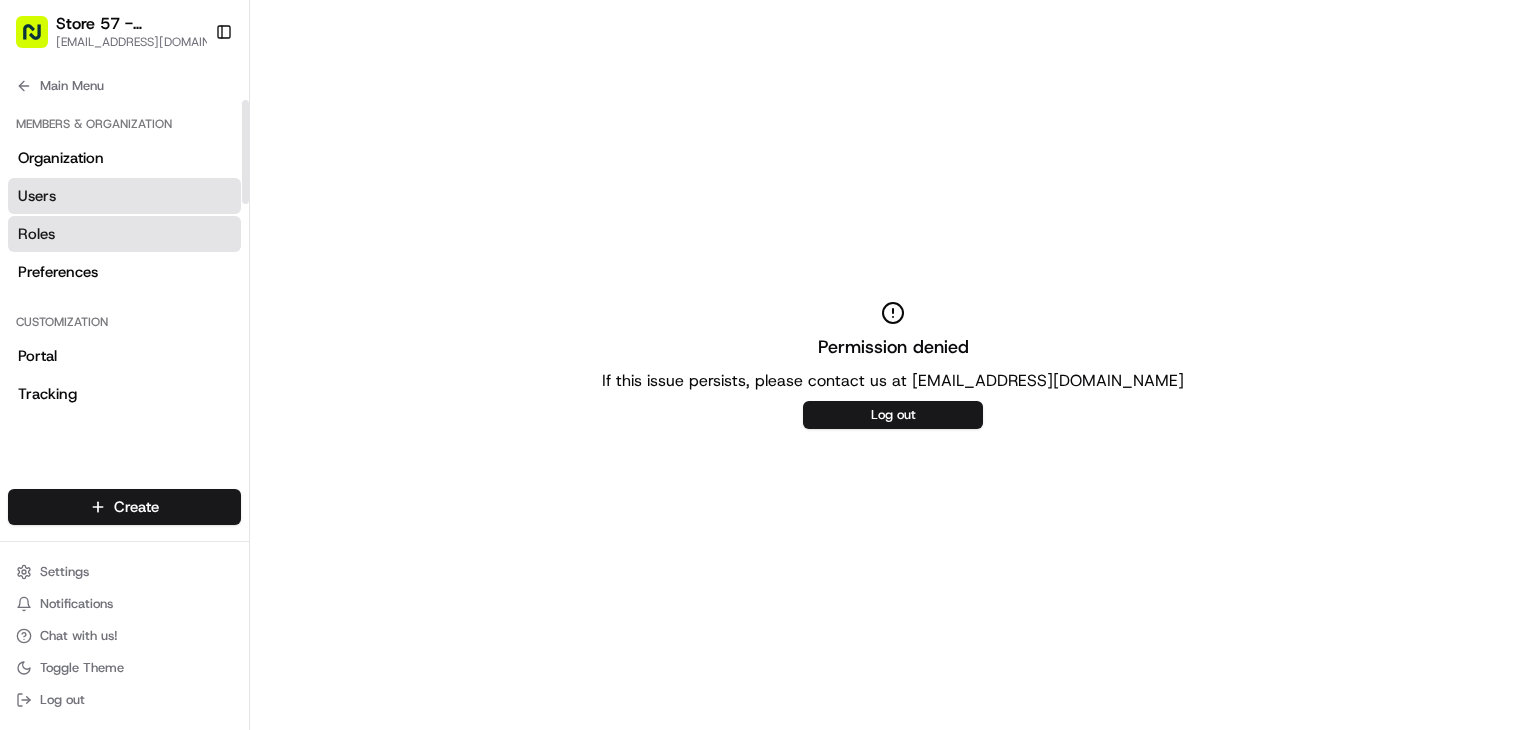 click on "Roles" at bounding box center [124, 234] 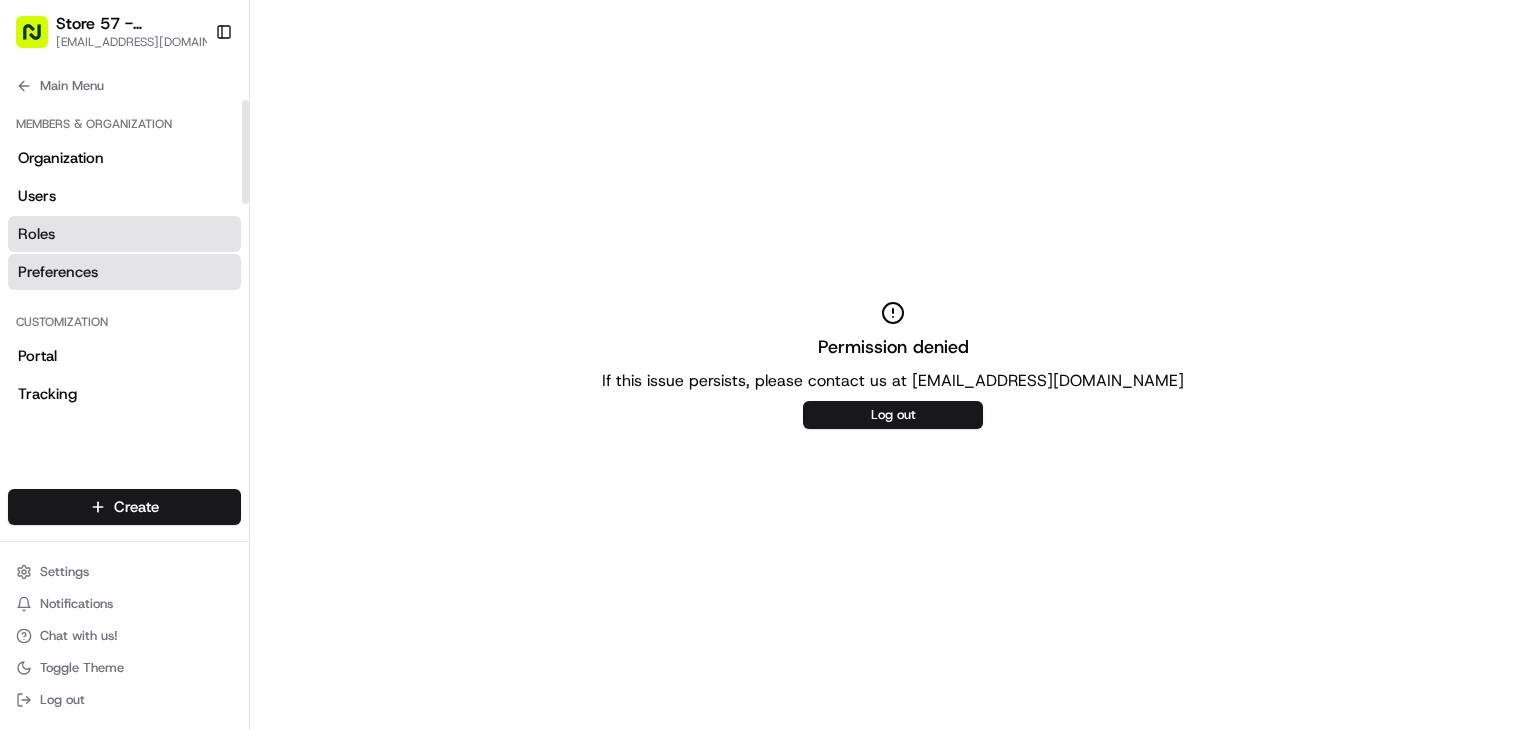 drag, startPoint x: 119, startPoint y: 271, endPoint x: 118, endPoint y: 282, distance: 11.045361 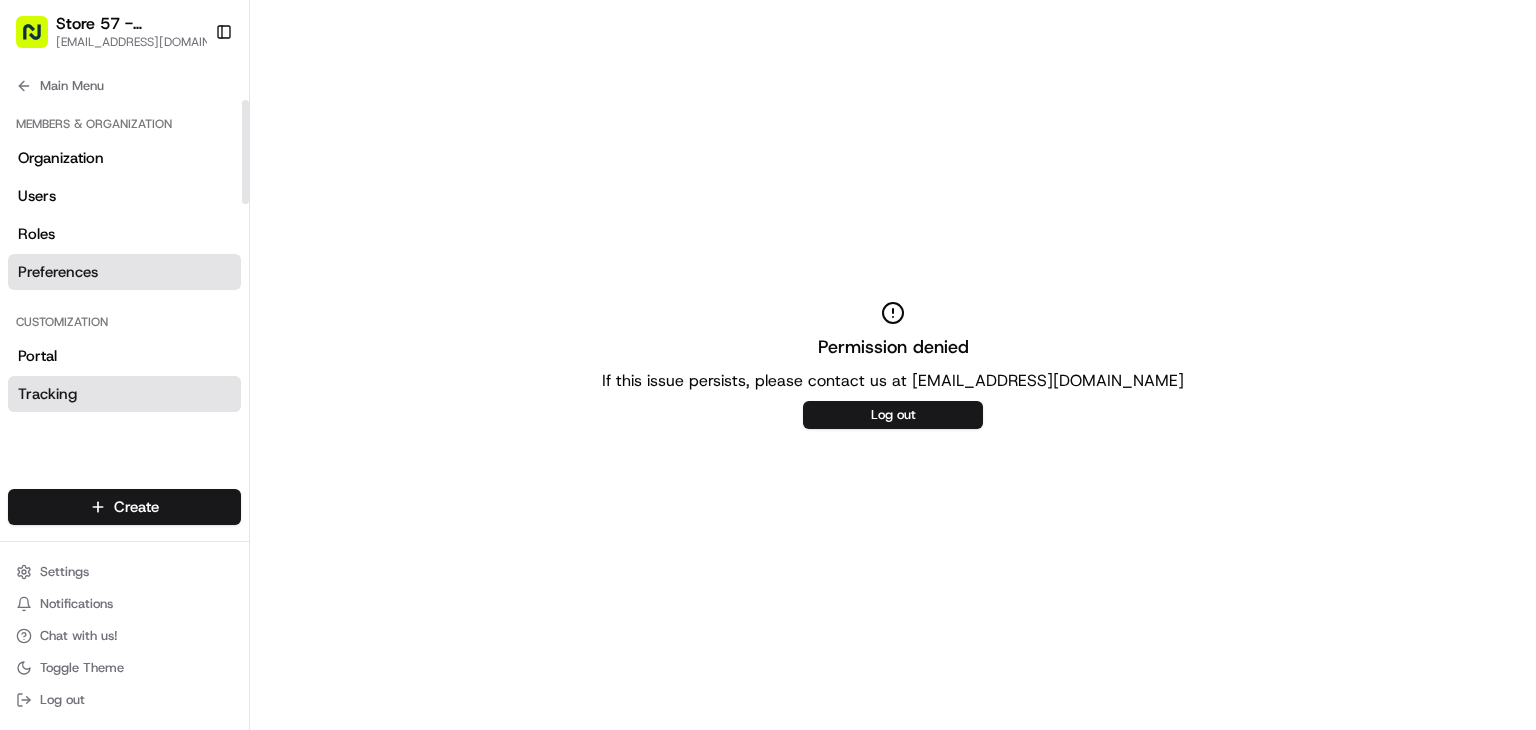 click on "Tracking" at bounding box center (124, 394) 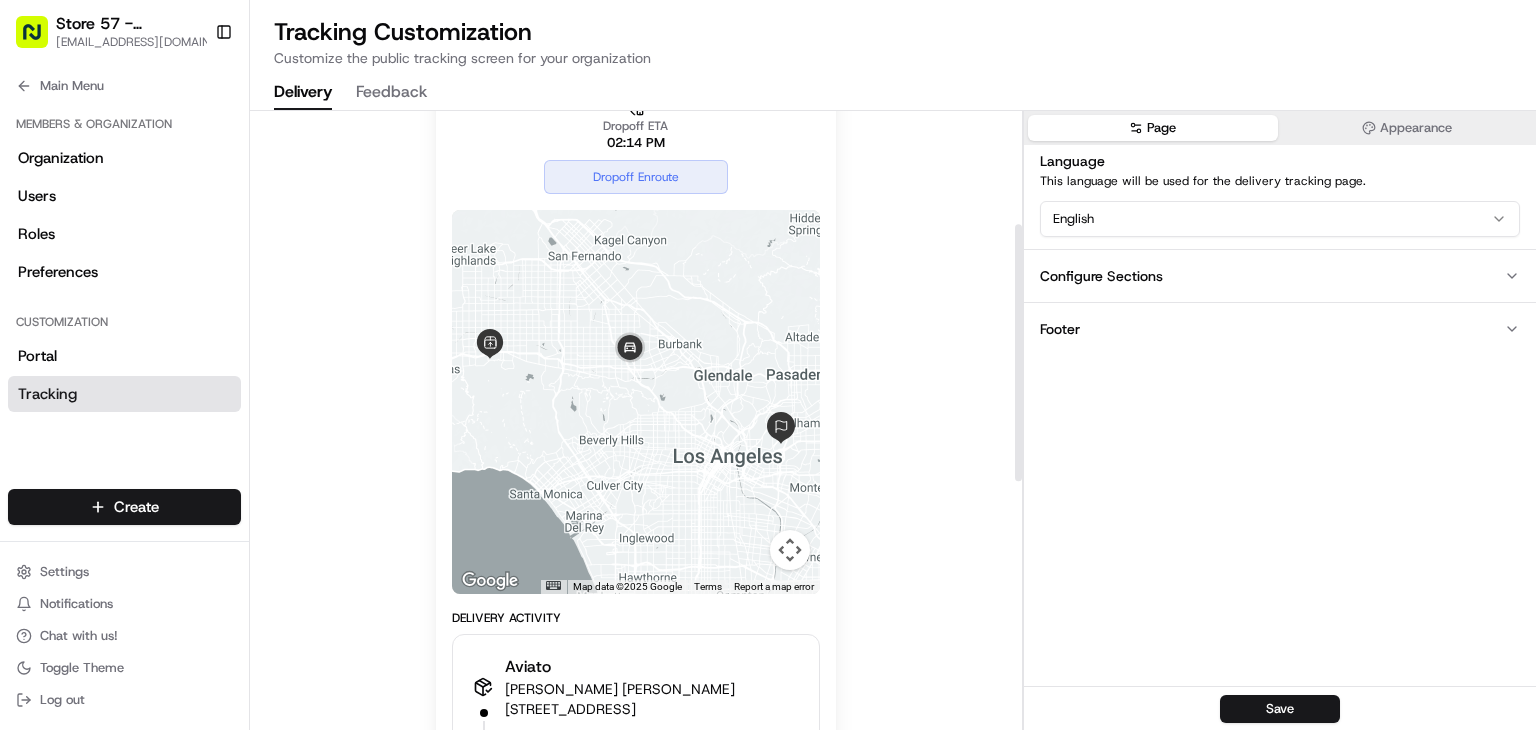 scroll, scrollTop: 271, scrollLeft: 0, axis: vertical 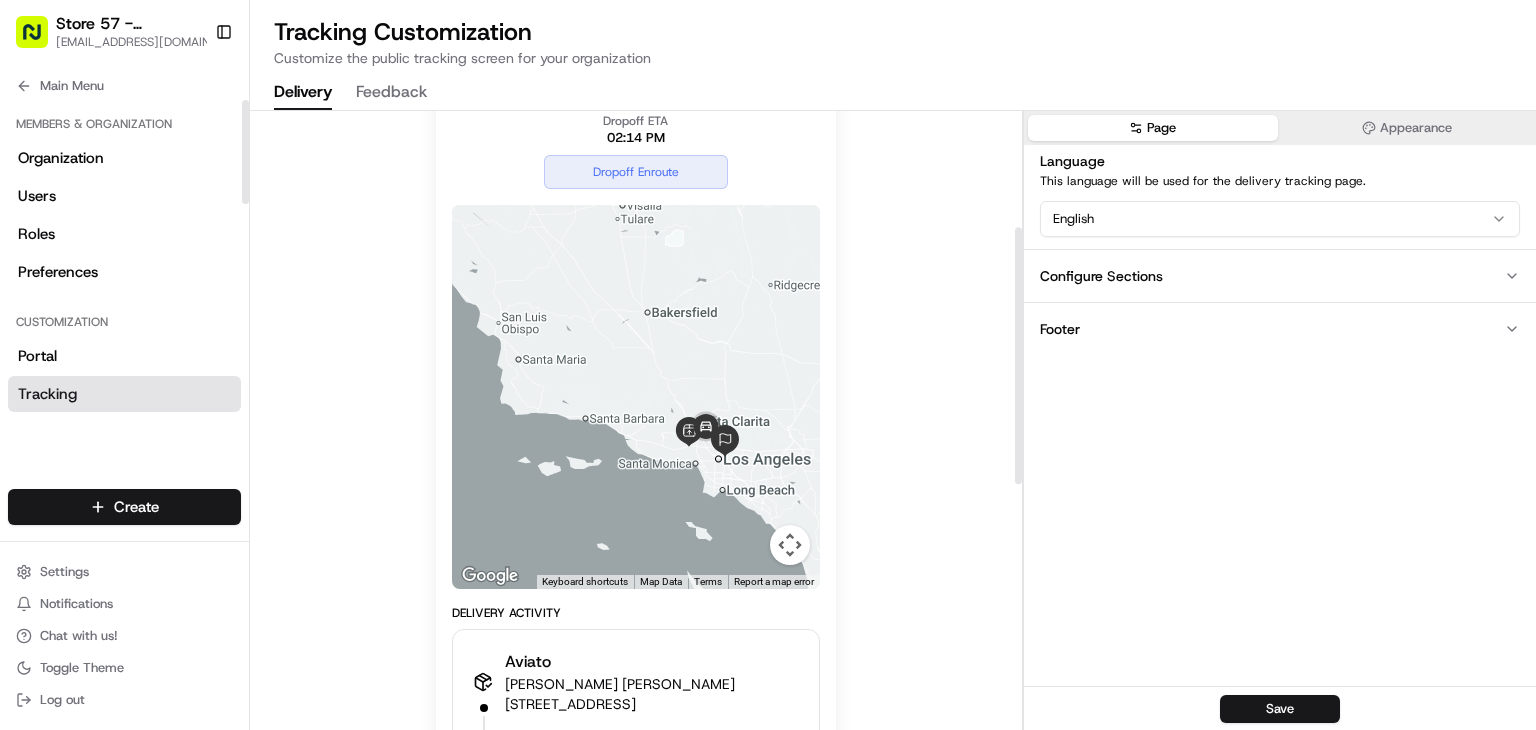 click on "Main Menu" at bounding box center [124, 82] 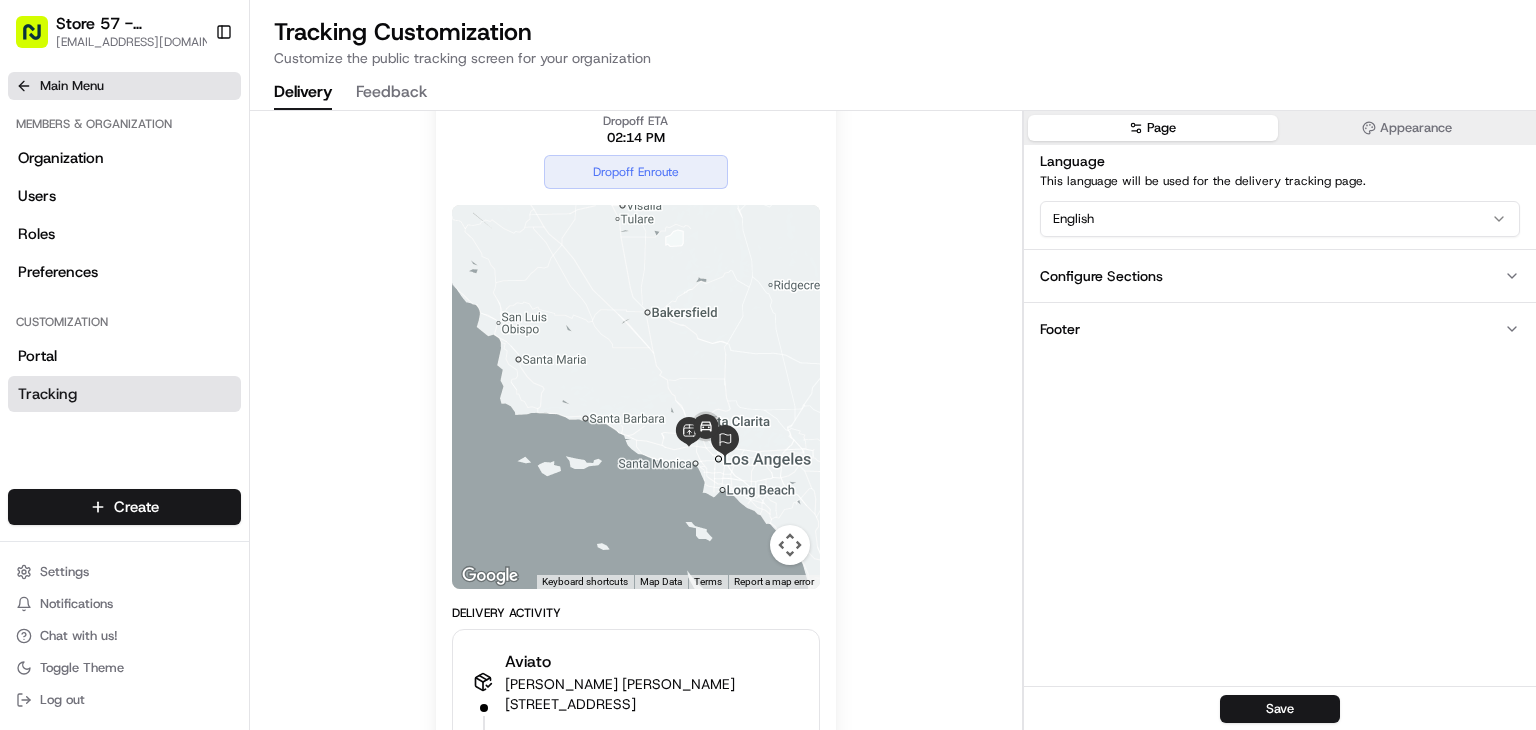 click 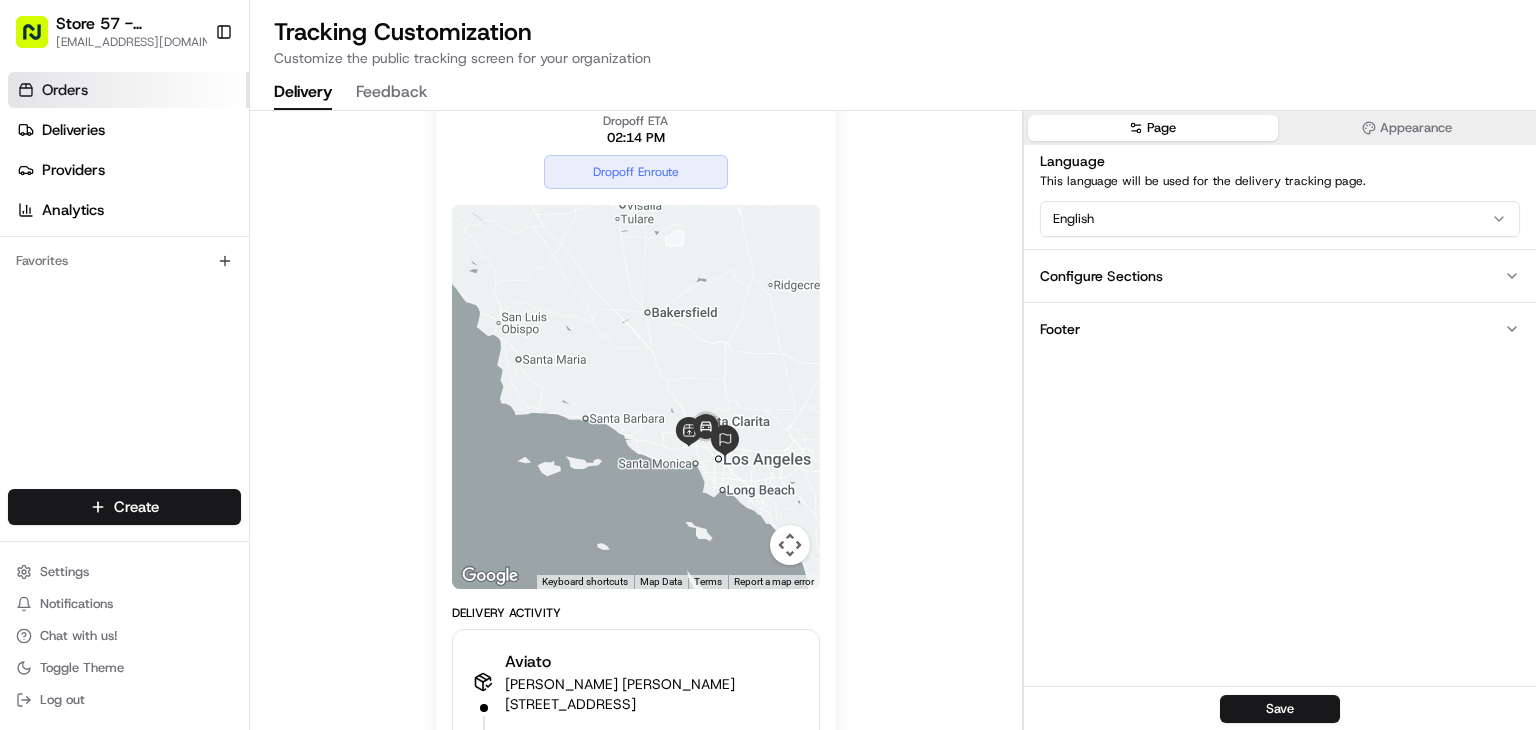 click on "Orders" at bounding box center (128, 90) 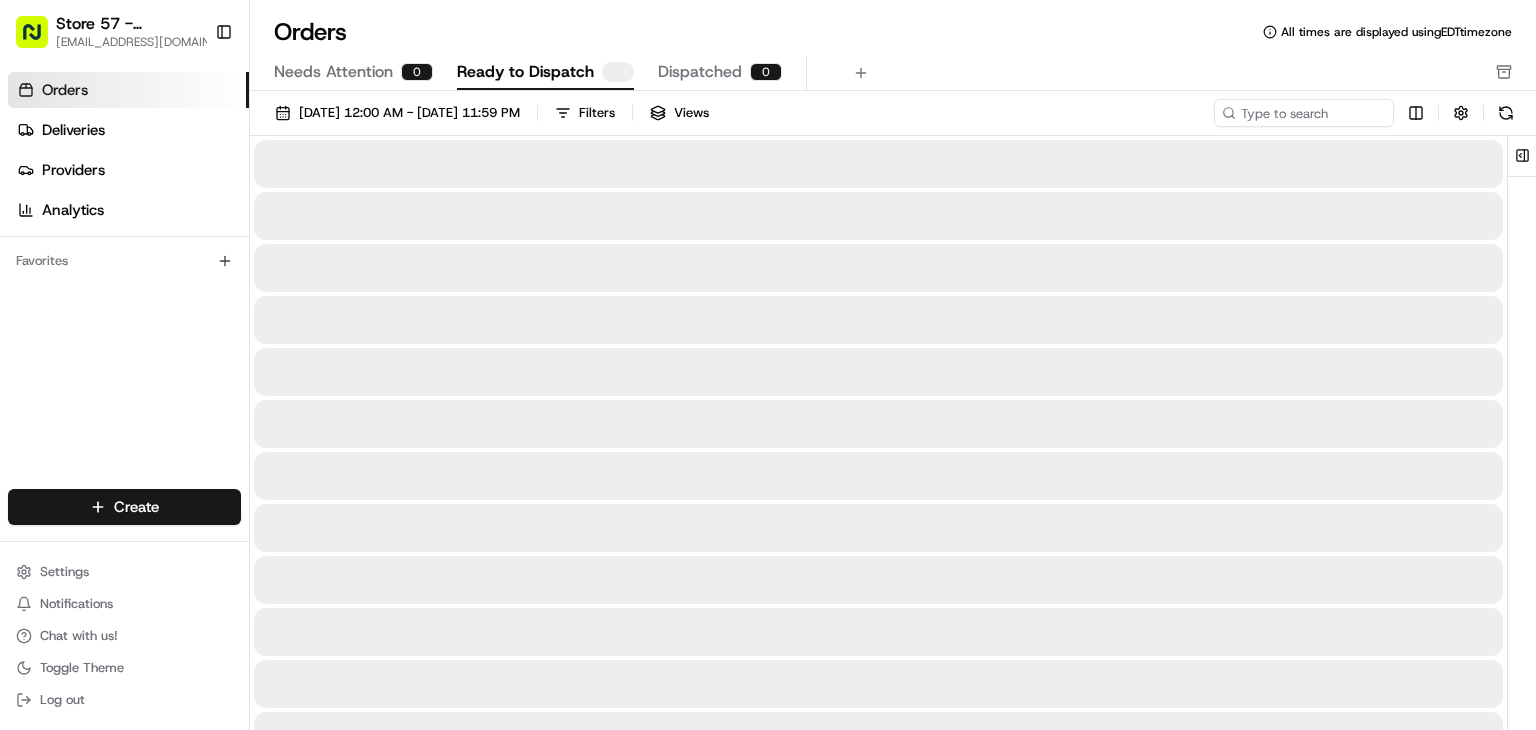 click on "Orders" at bounding box center (128, 90) 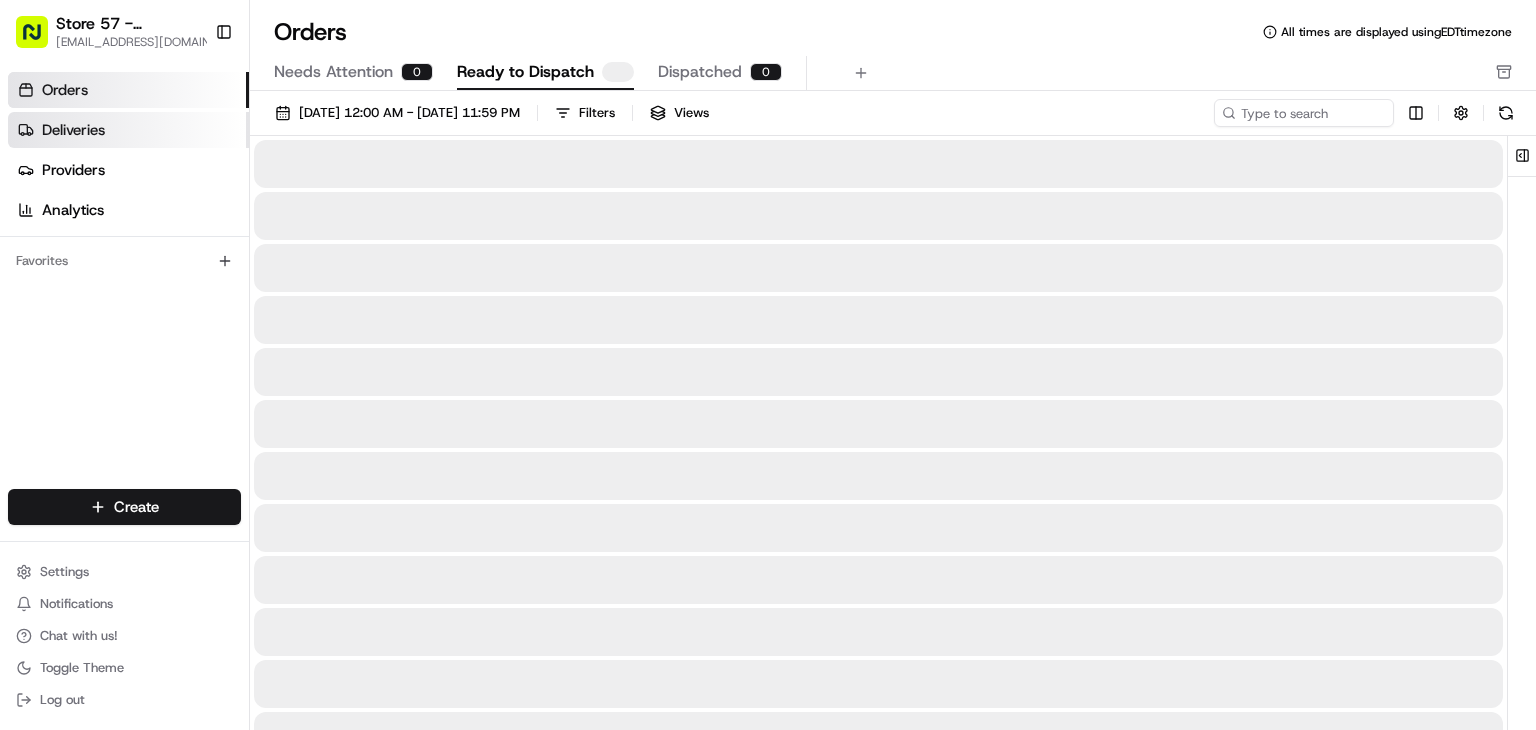 click on "Deliveries" at bounding box center (128, 130) 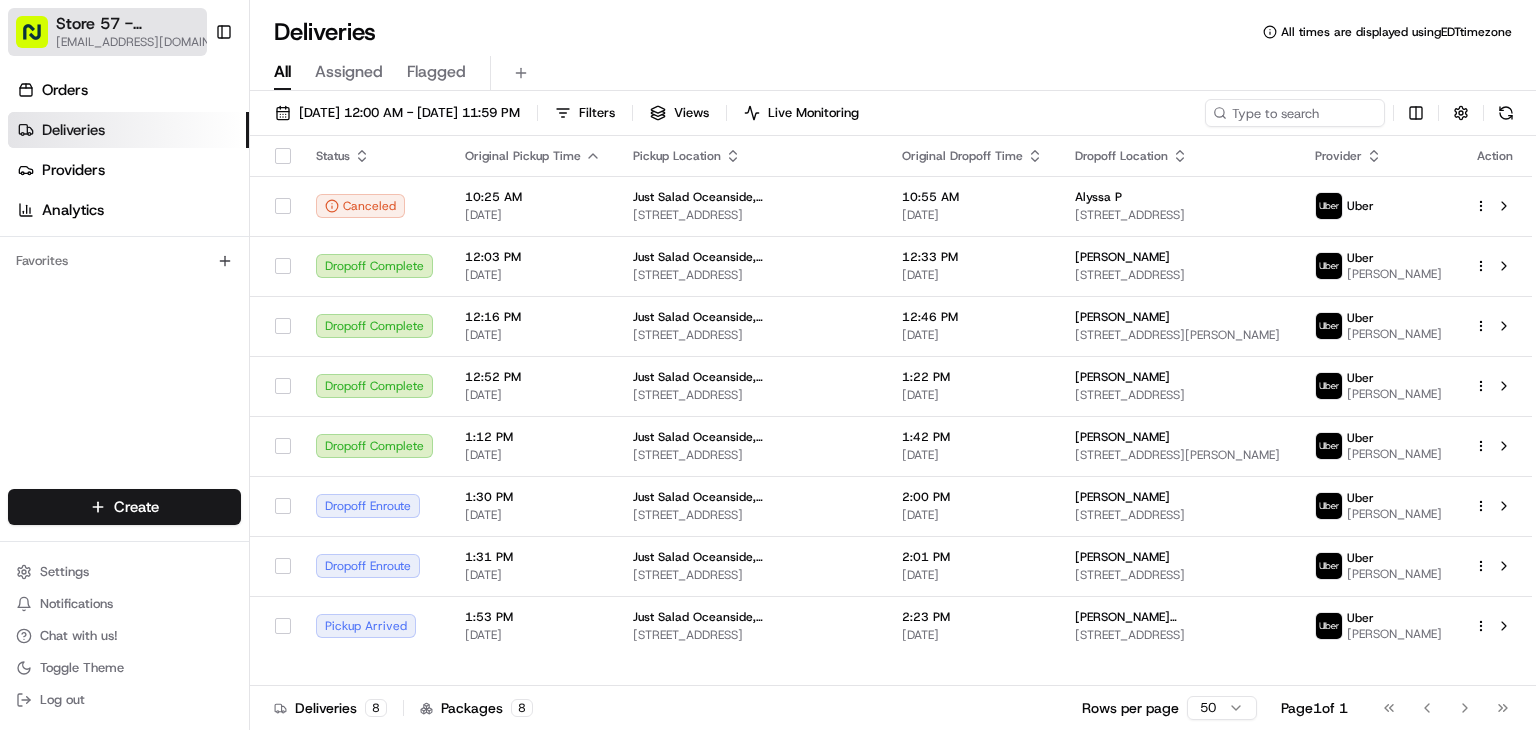 click on "Store 57 - Oceanside, NY (Just Salad)" at bounding box center (139, 24) 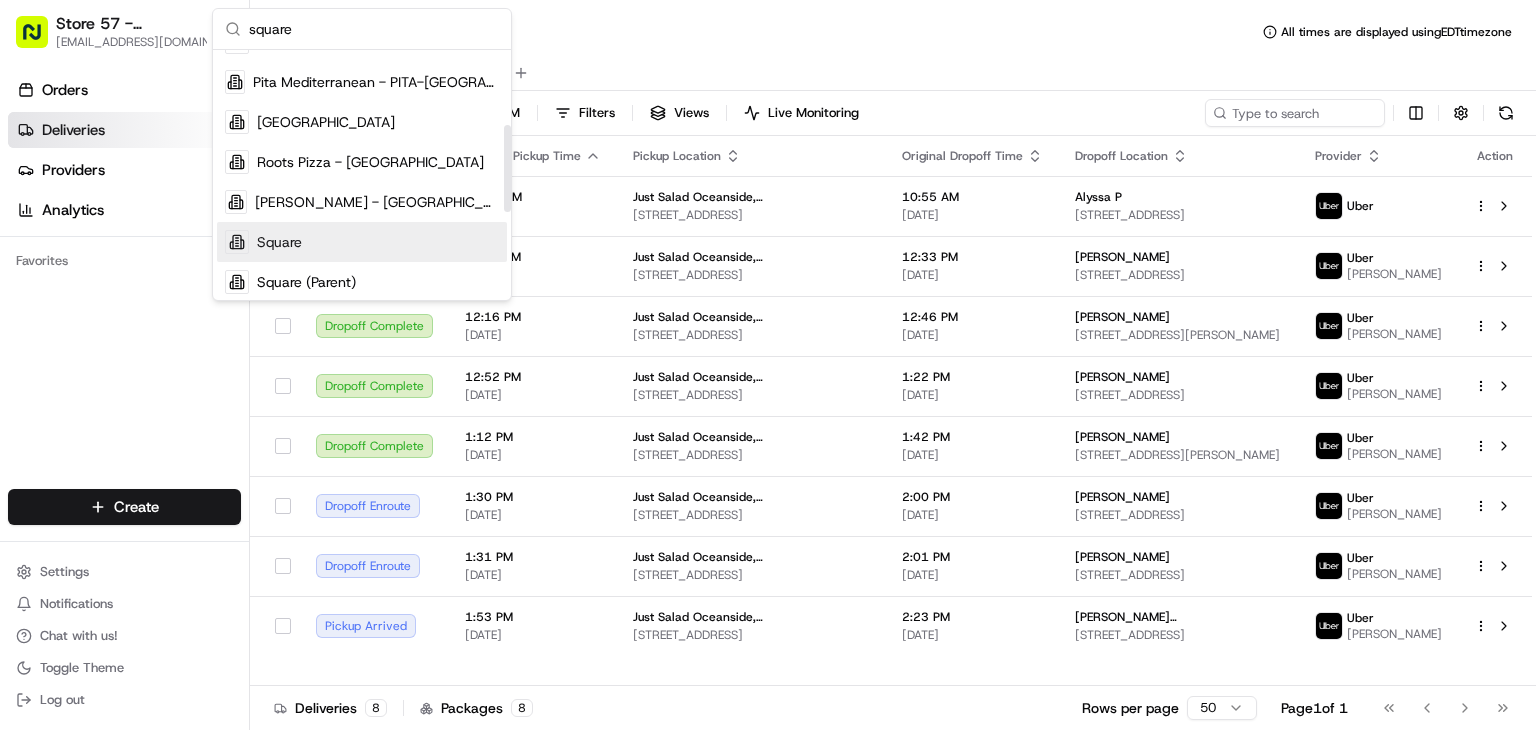 scroll, scrollTop: 228, scrollLeft: 0, axis: vertical 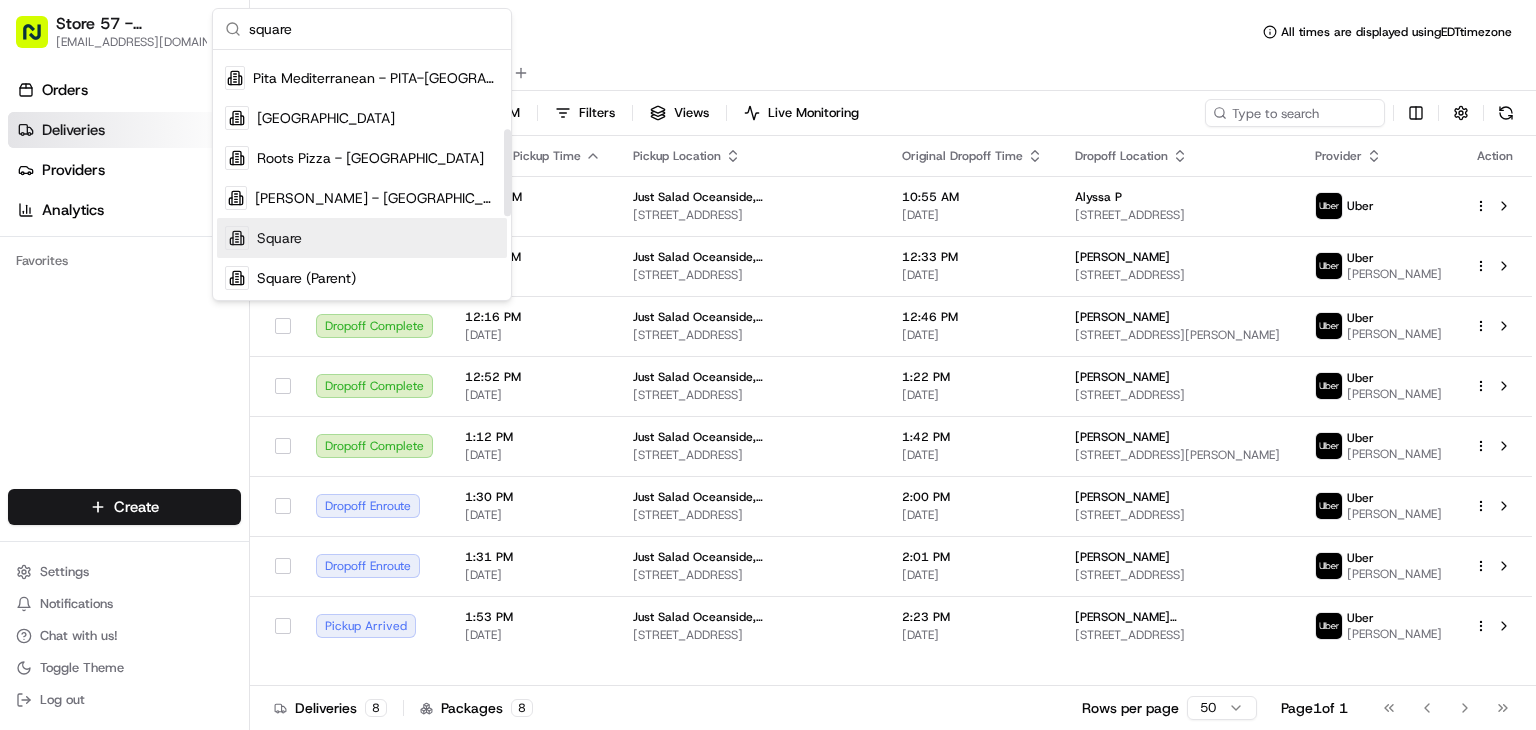 type on "square" 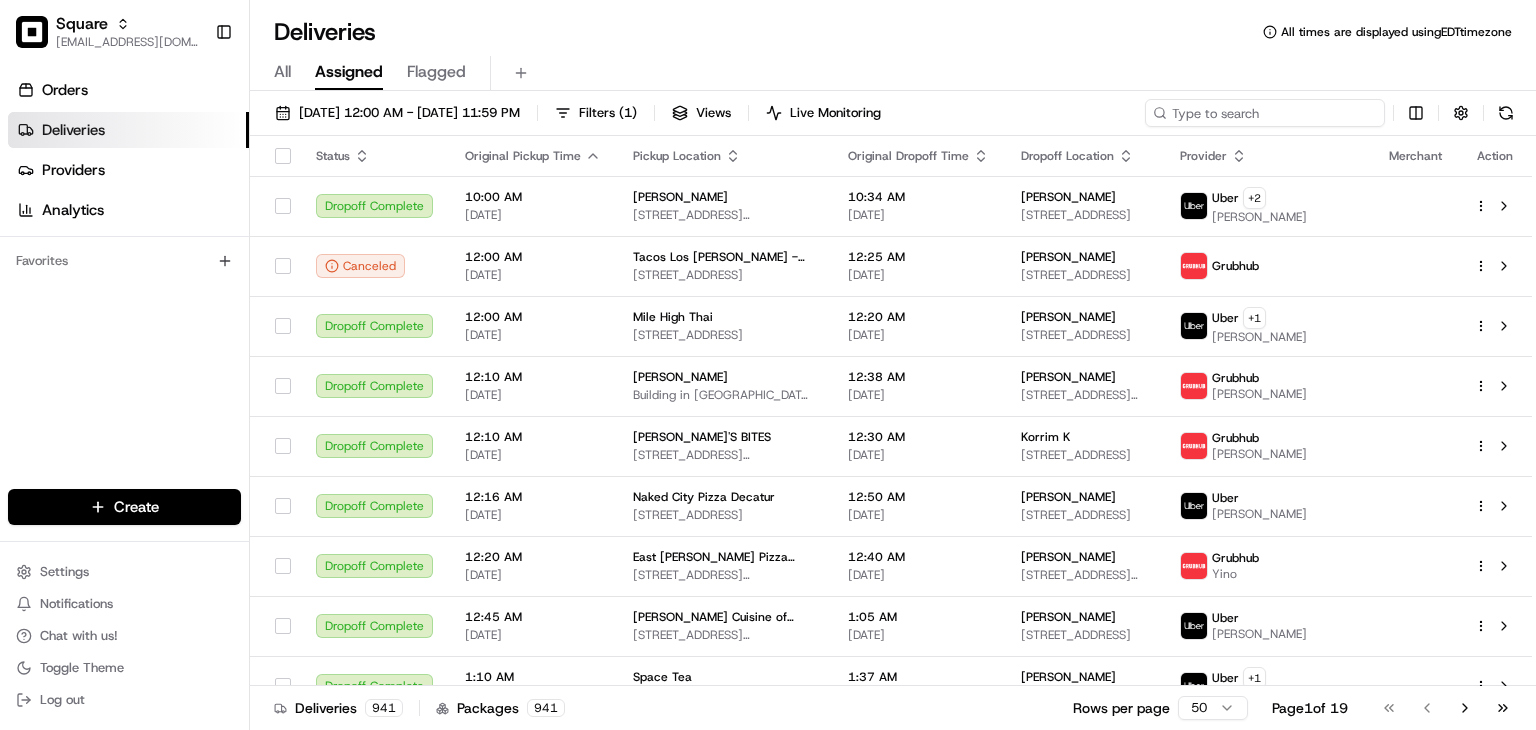 click at bounding box center (1265, 113) 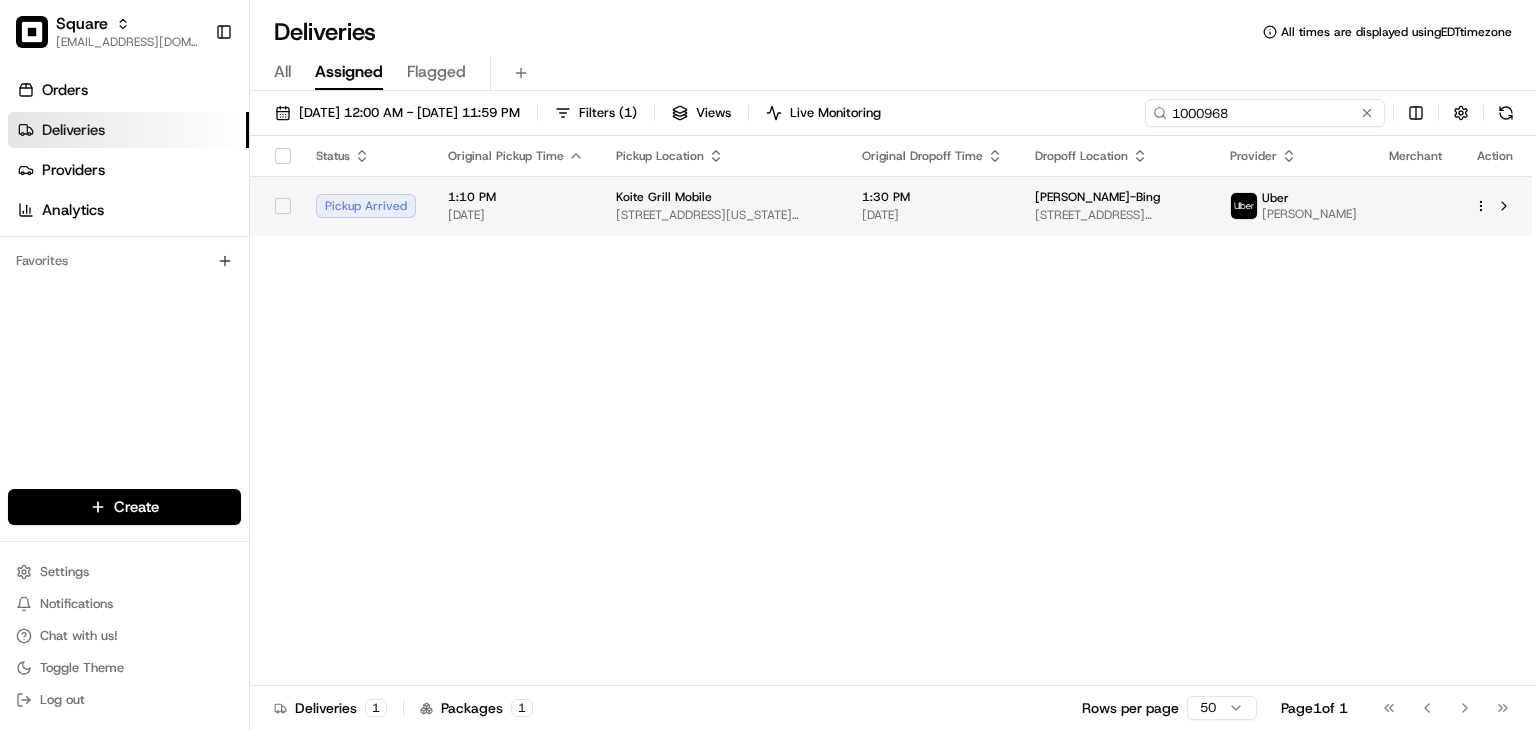 type on "1000968" 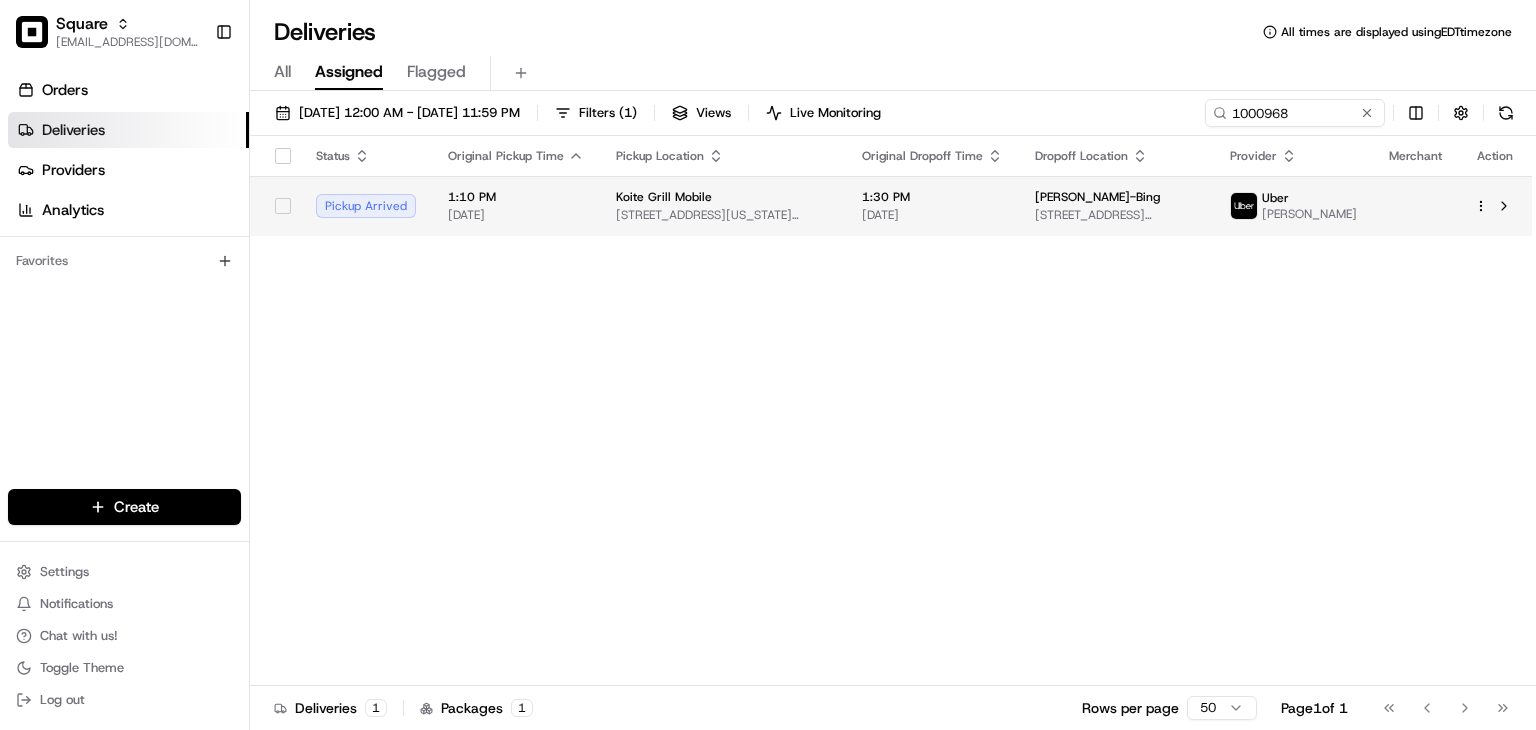 click on "1:30 PM" at bounding box center (932, 197) 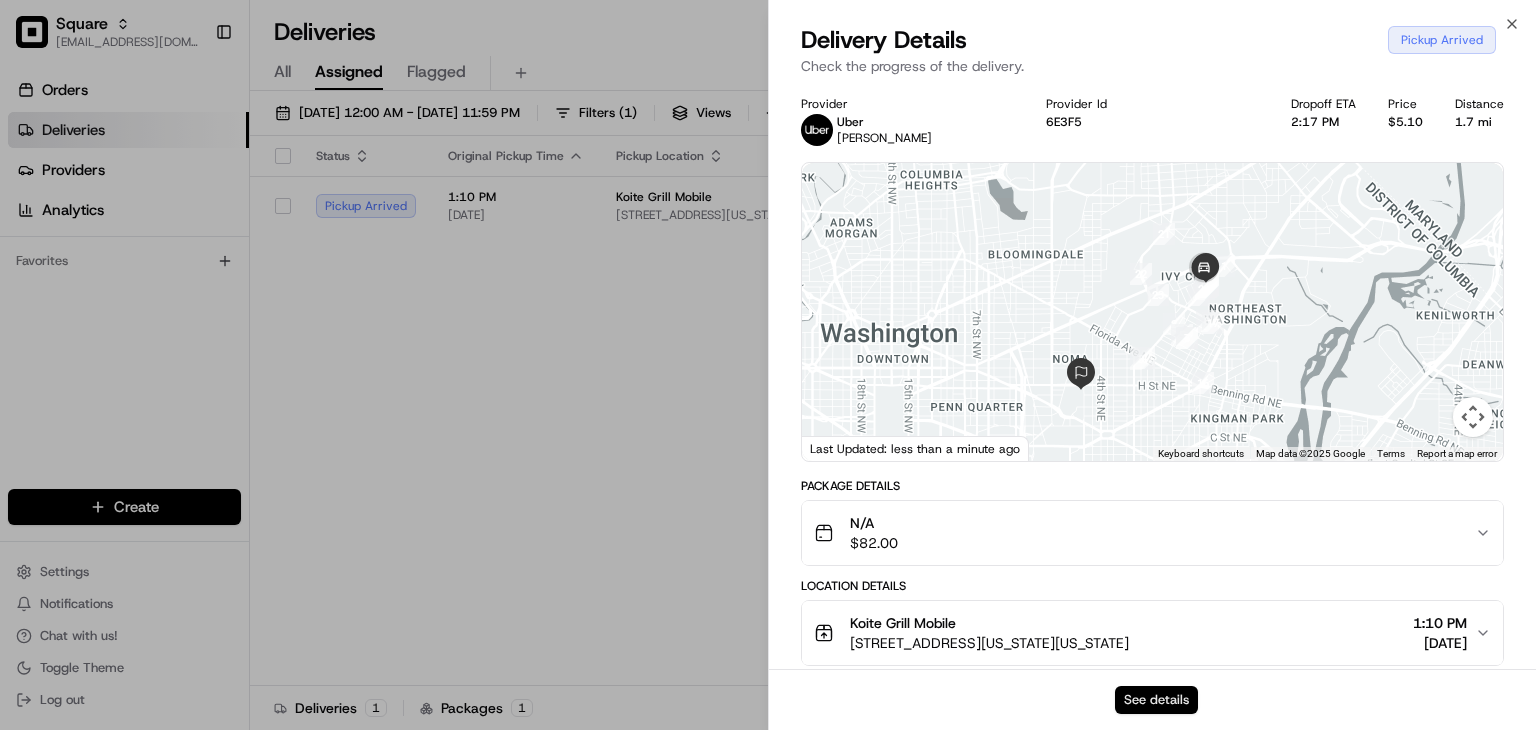 click on "See details" at bounding box center (1156, 700) 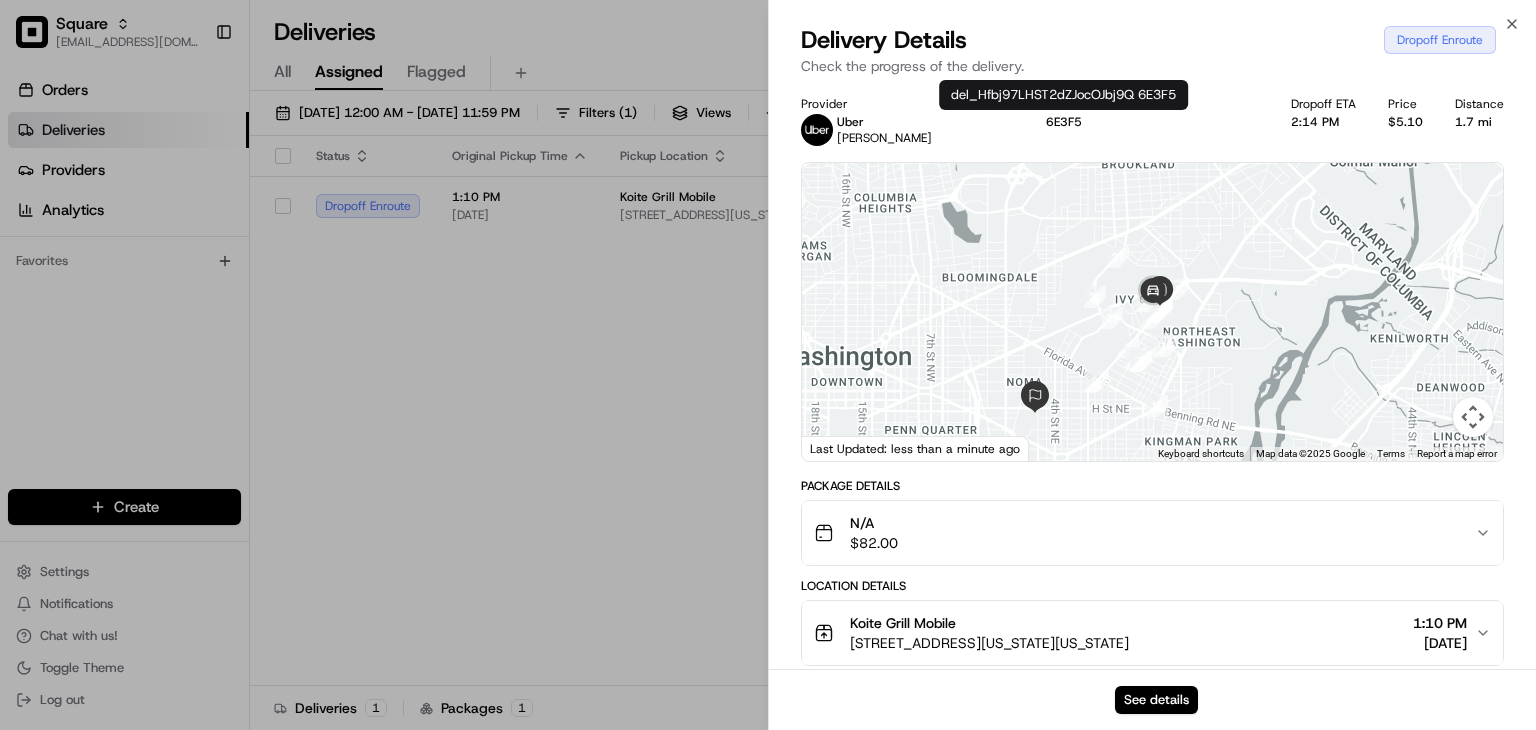 click on "Provider Uber Tracey M. Provider Id 6E3F5 Dropoff ETA 2:14 PM Price $5.10 Distance 1.7 mi ← Move left → Move right ↑ Move up ↓ Move down + Zoom in - Zoom out Home Jump left by 75% End Jump right by 75% Page Up Jump up by 75% Page Down Jump down by 75% 1 2 3 4 5 6 7 8 9 10 11 12 13 14 15 16 17 18 19 20 21 22 23 24 25 26 27 28 Keyboard shortcuts Map Data Map data ©2025 Google Map data ©2025 Google 1 km  Click to toggle between metric and imperial units Terms Report a map error Last Updated: less than a minute ago Package Details N/A $ 82.00 Location Details Koite Grill Mobile 2030 West Virginia Ave NE, Washington, DC 20002, USA 1:10 PM 07/11/2025 Sally Sanu-Bing 700 2nd St NE, Washington, DC 20002, USA 1:30 PM 07/11/2025 Delivery Activity Add Event Created (Sent To Provider) Uber 07/11/2025 12:47 PM EDT Not Assigned Driver Uber 07/11/2025 12:47 PM EDT Assigned Driver Uber 07/11/2025 12:58 PM EDT Driver Updated JOSE M. Uber 07/11/2025 12:58 PM EDT Pickup Enroute Uber 07/11/2025 12:58 PM EDT Uber Uber" at bounding box center [1152, 683] 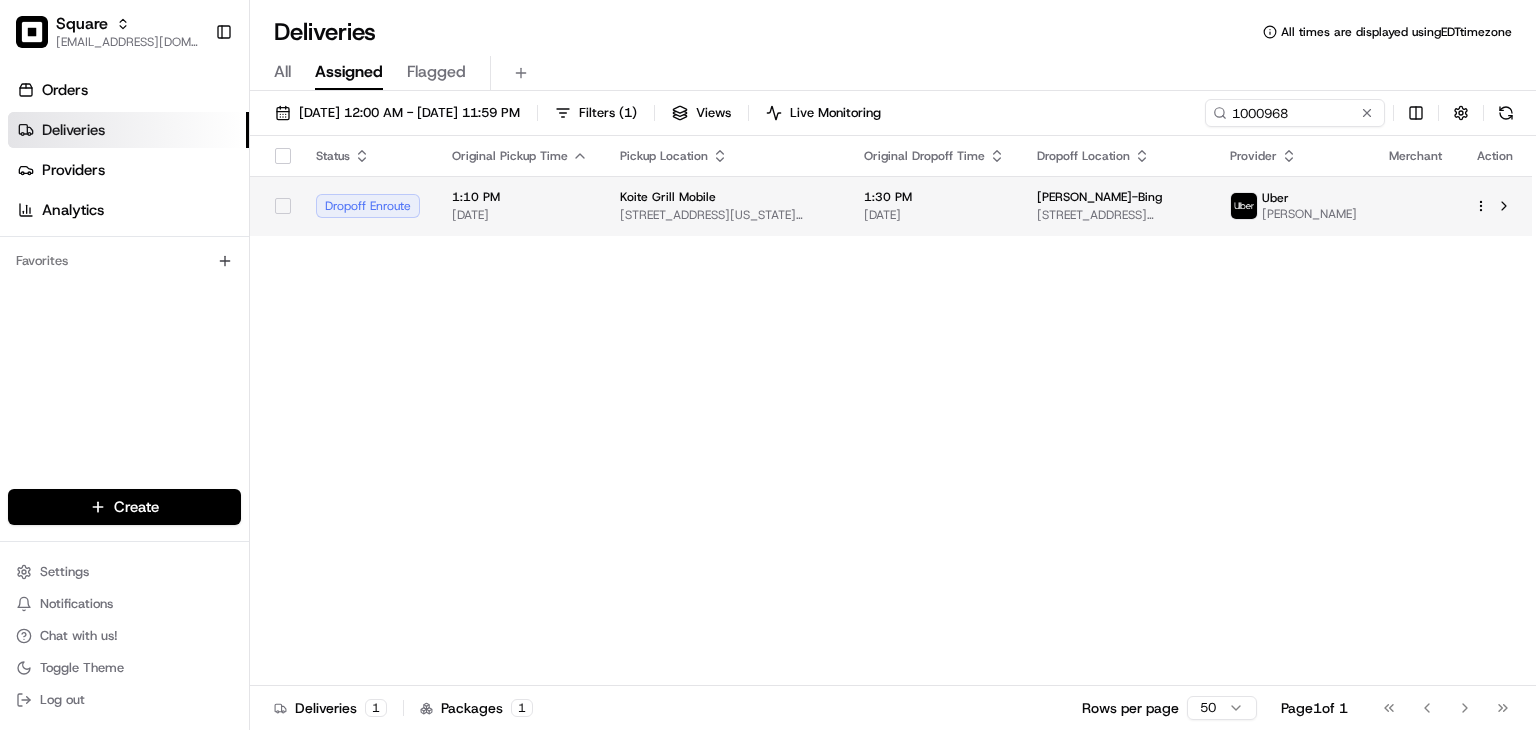 click on "Dropoff Enroute" at bounding box center (368, 206) 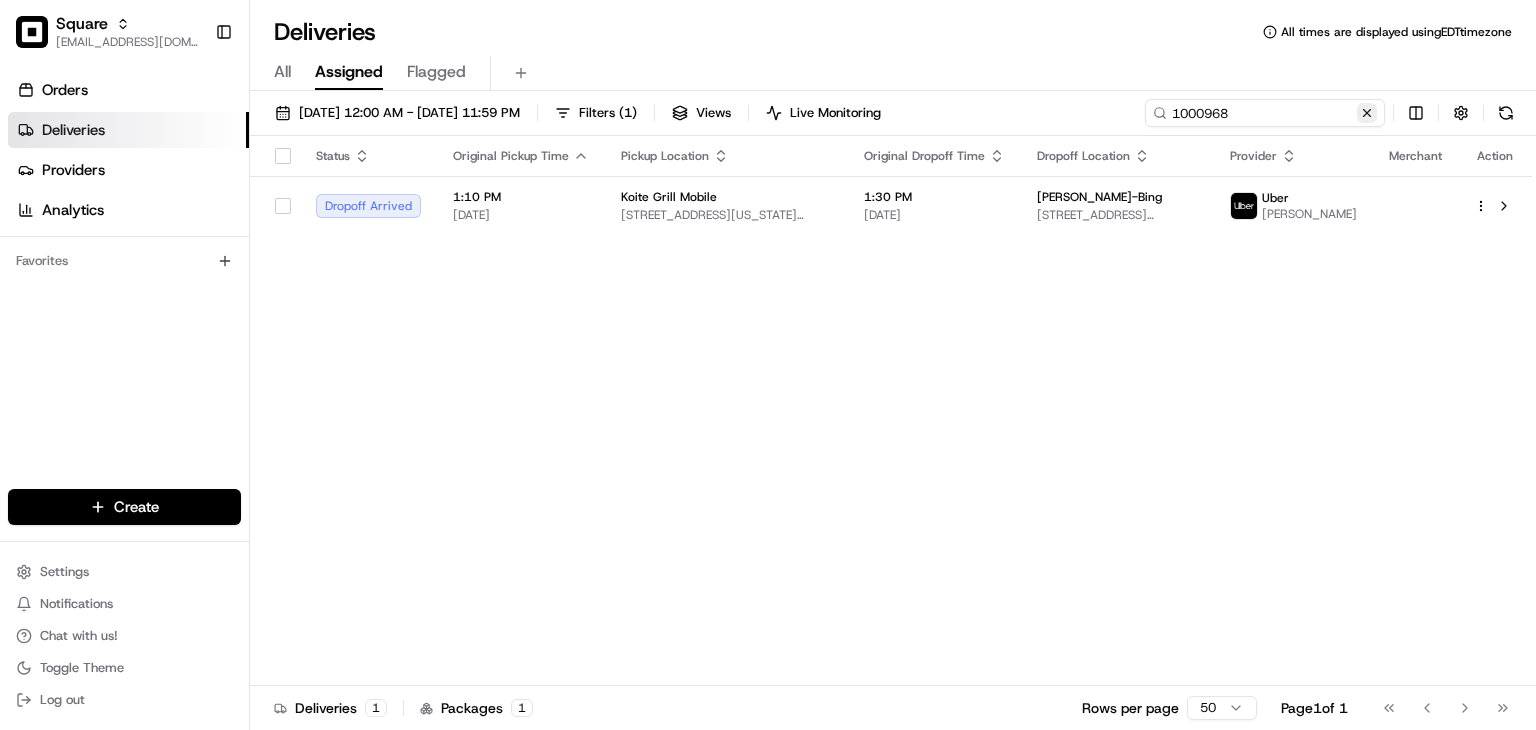 drag, startPoint x: 1354, startPoint y: 108, endPoint x: 1364, endPoint y: 115, distance: 12.206555 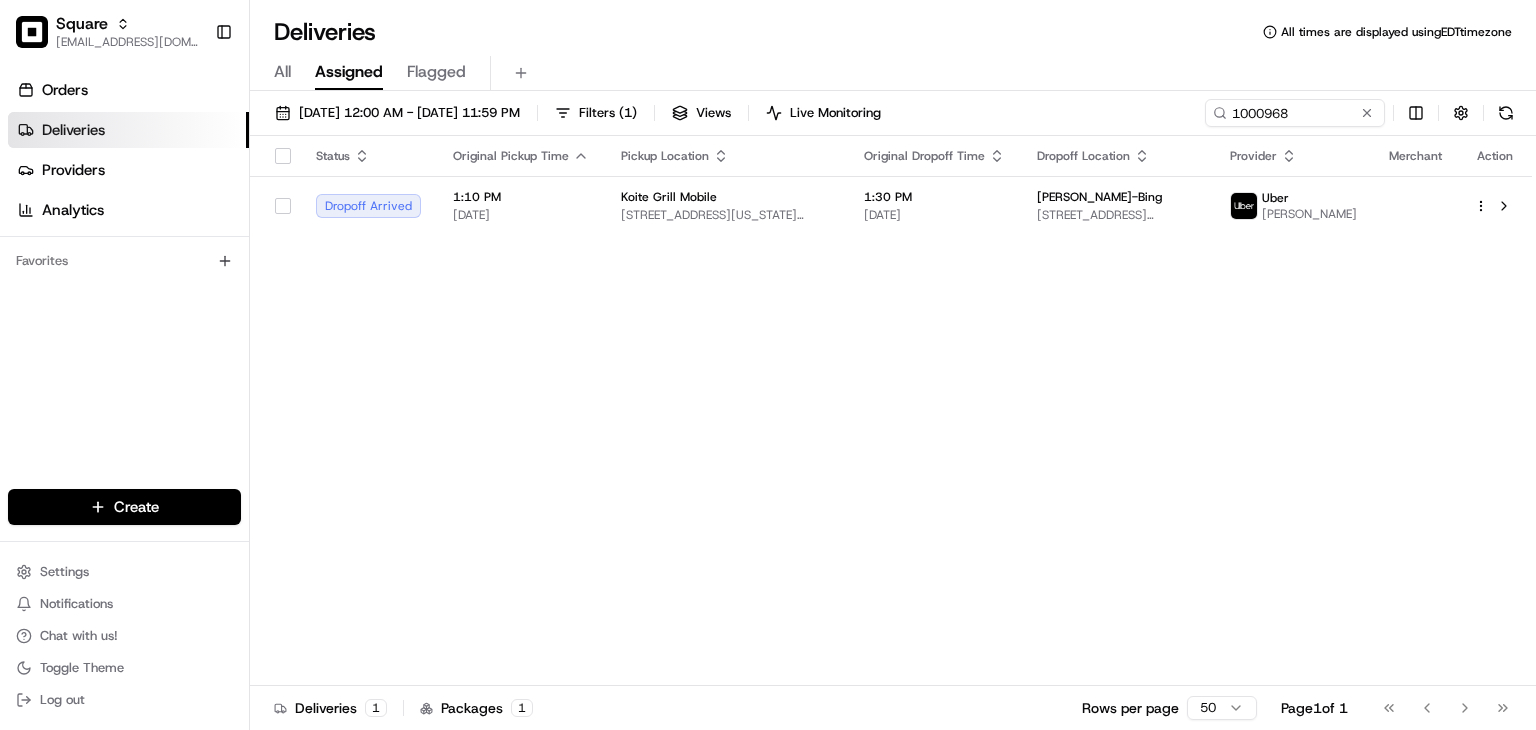 click at bounding box center [1367, 113] 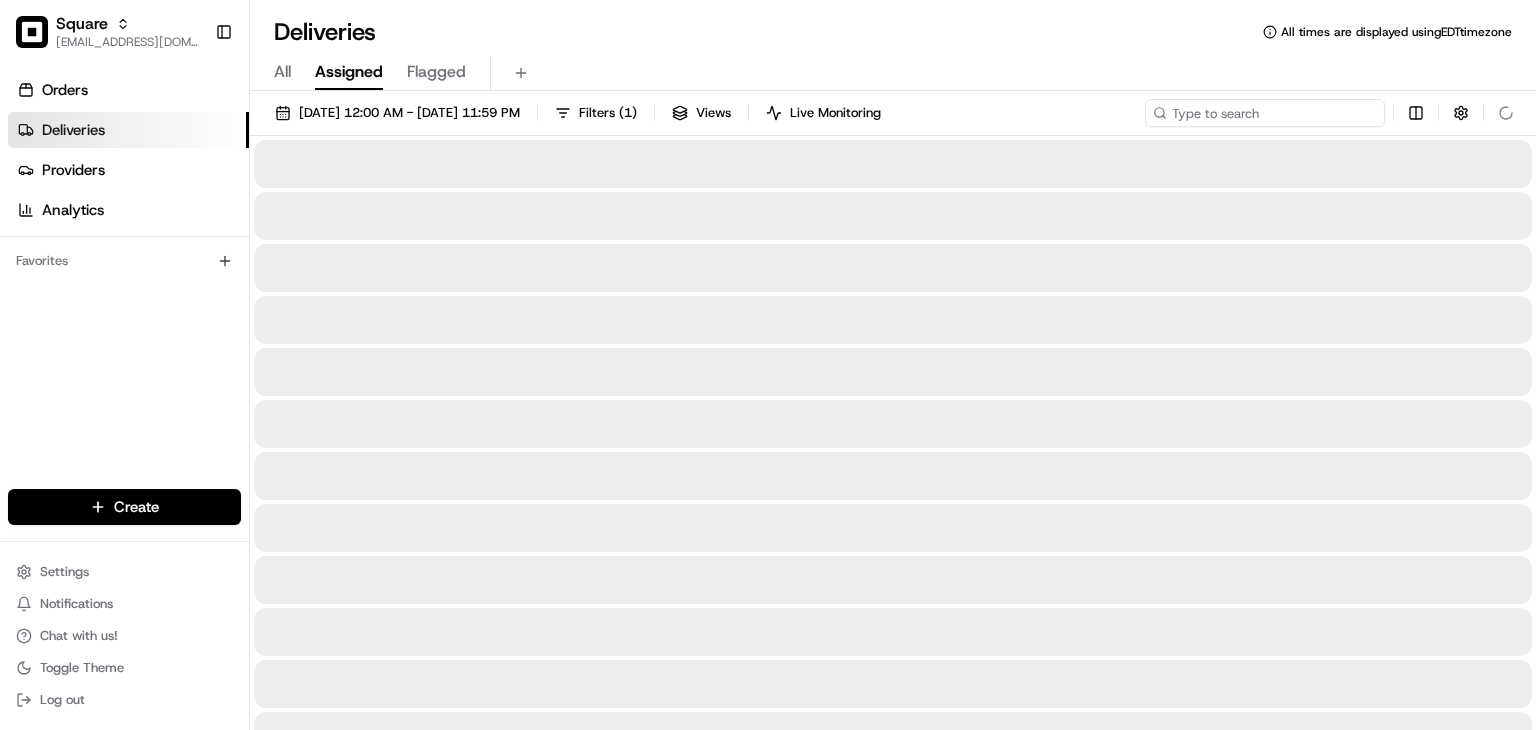 click at bounding box center (1265, 113) 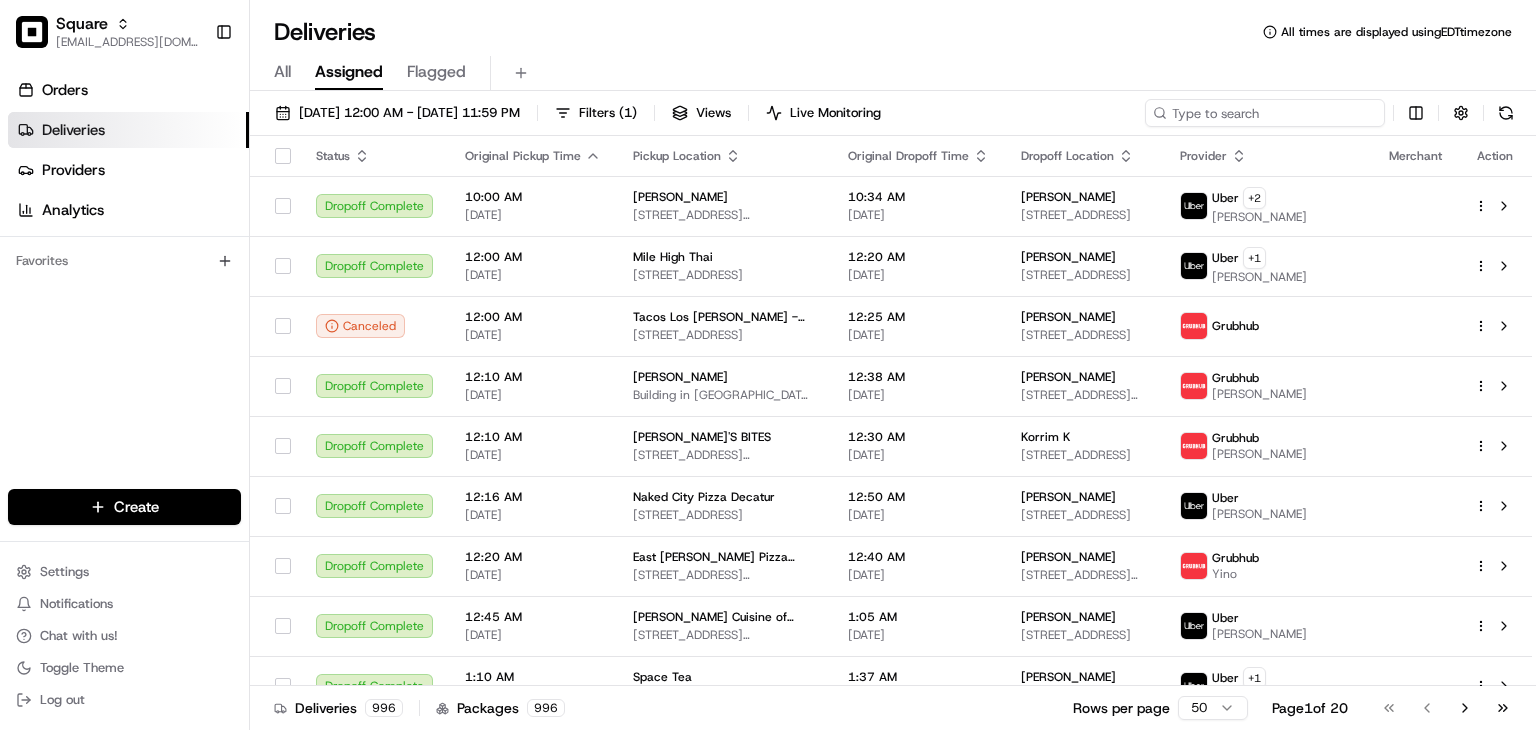 click at bounding box center [1265, 113] 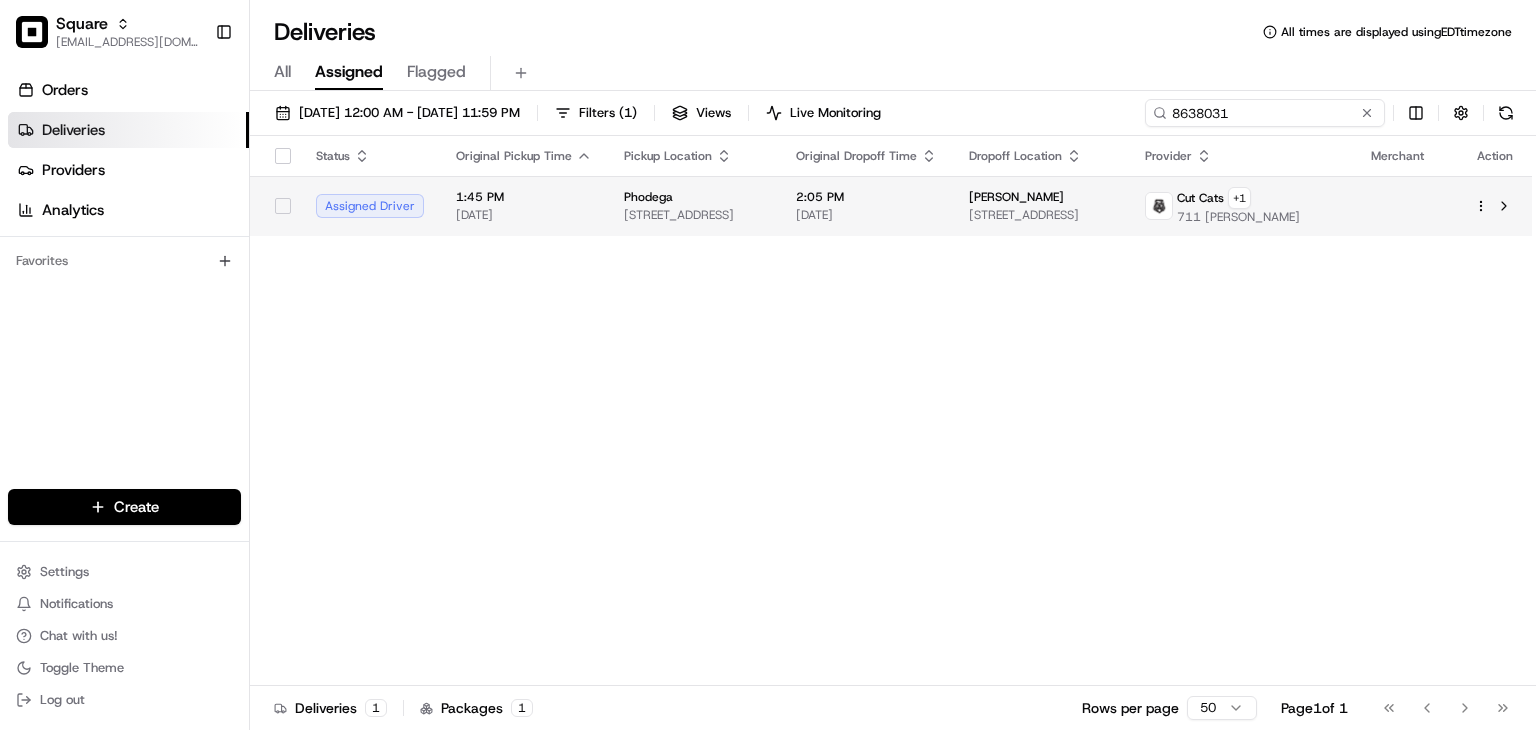 type on "8638031" 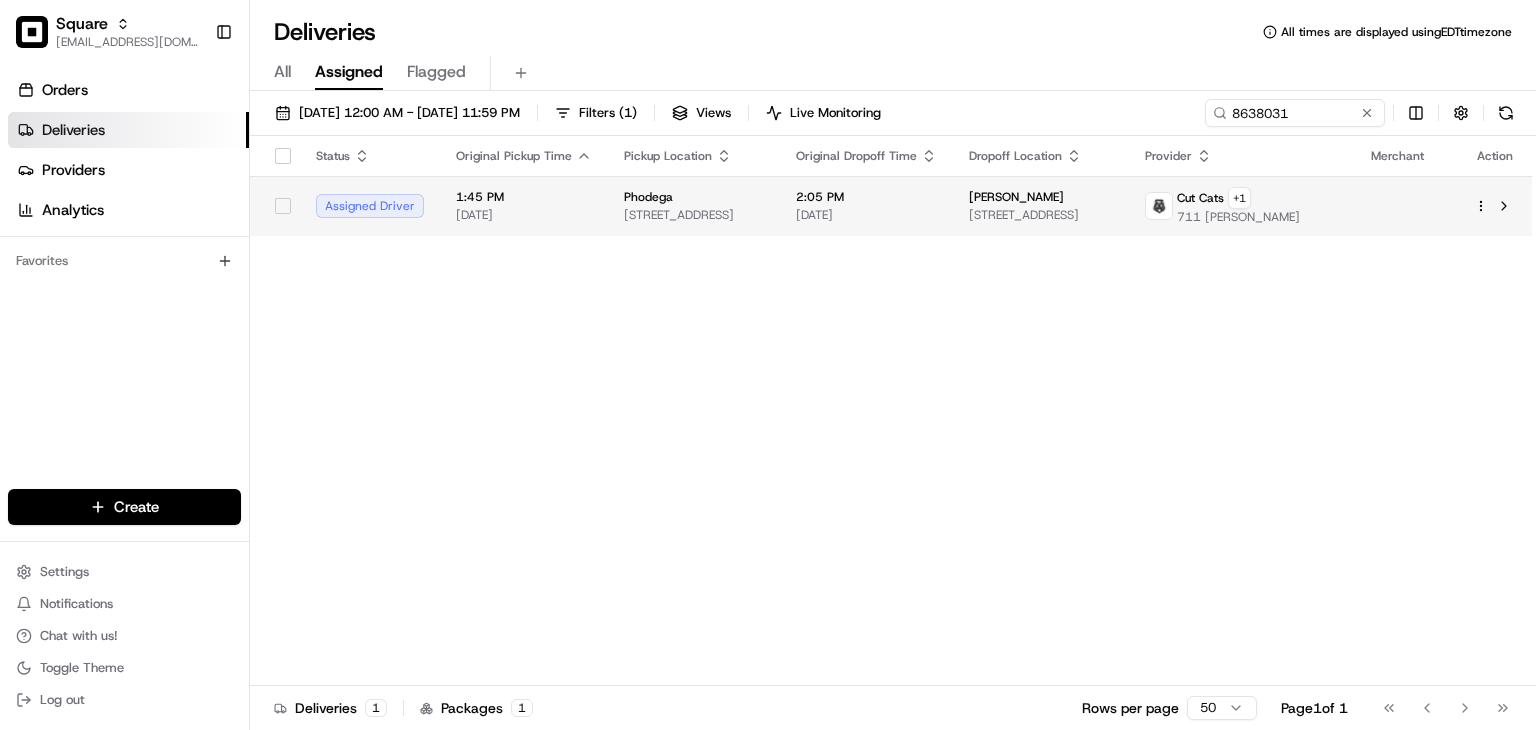 click on "2621 W Grand Ave, Chicago, IL 60612, USA" at bounding box center [1041, 215] 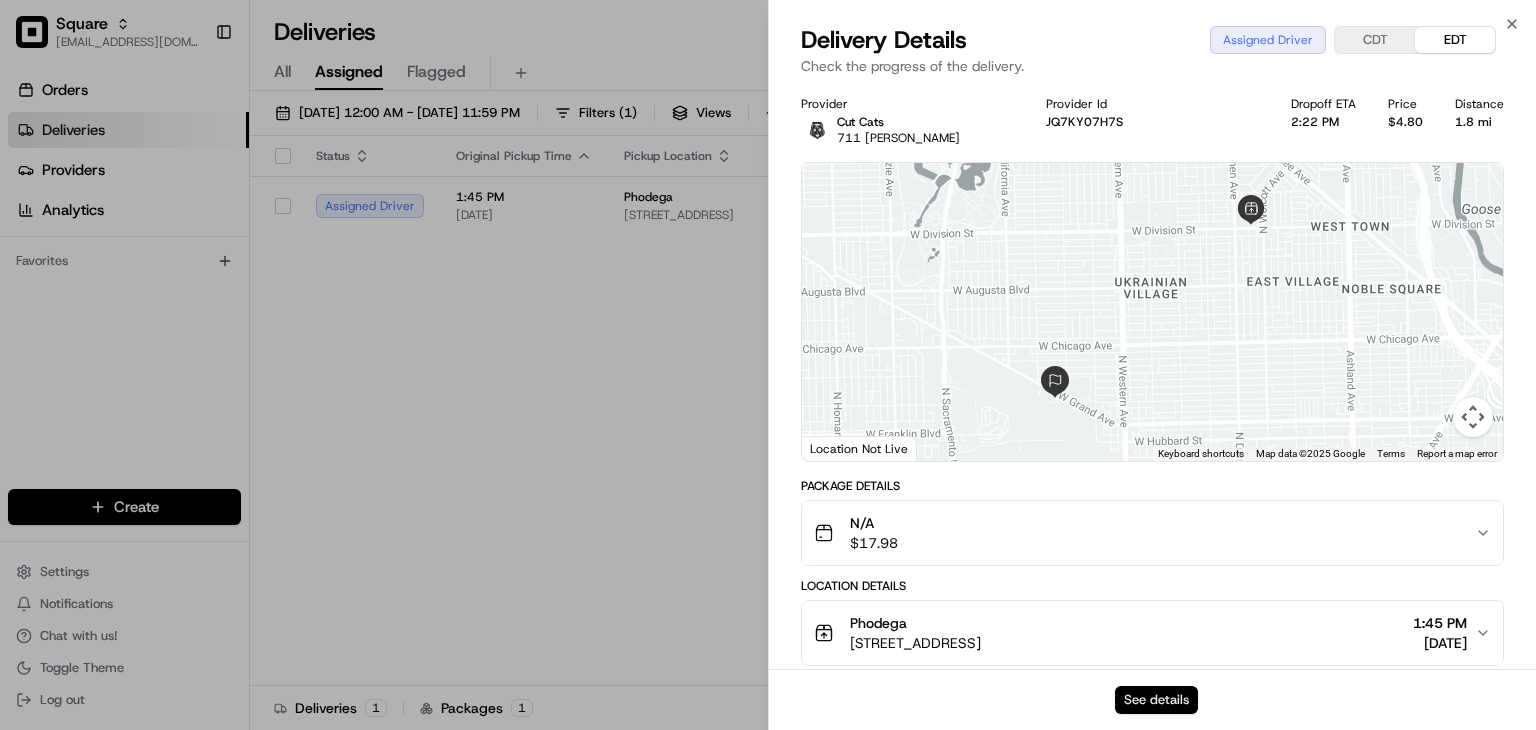 click on "See details" at bounding box center [1156, 700] 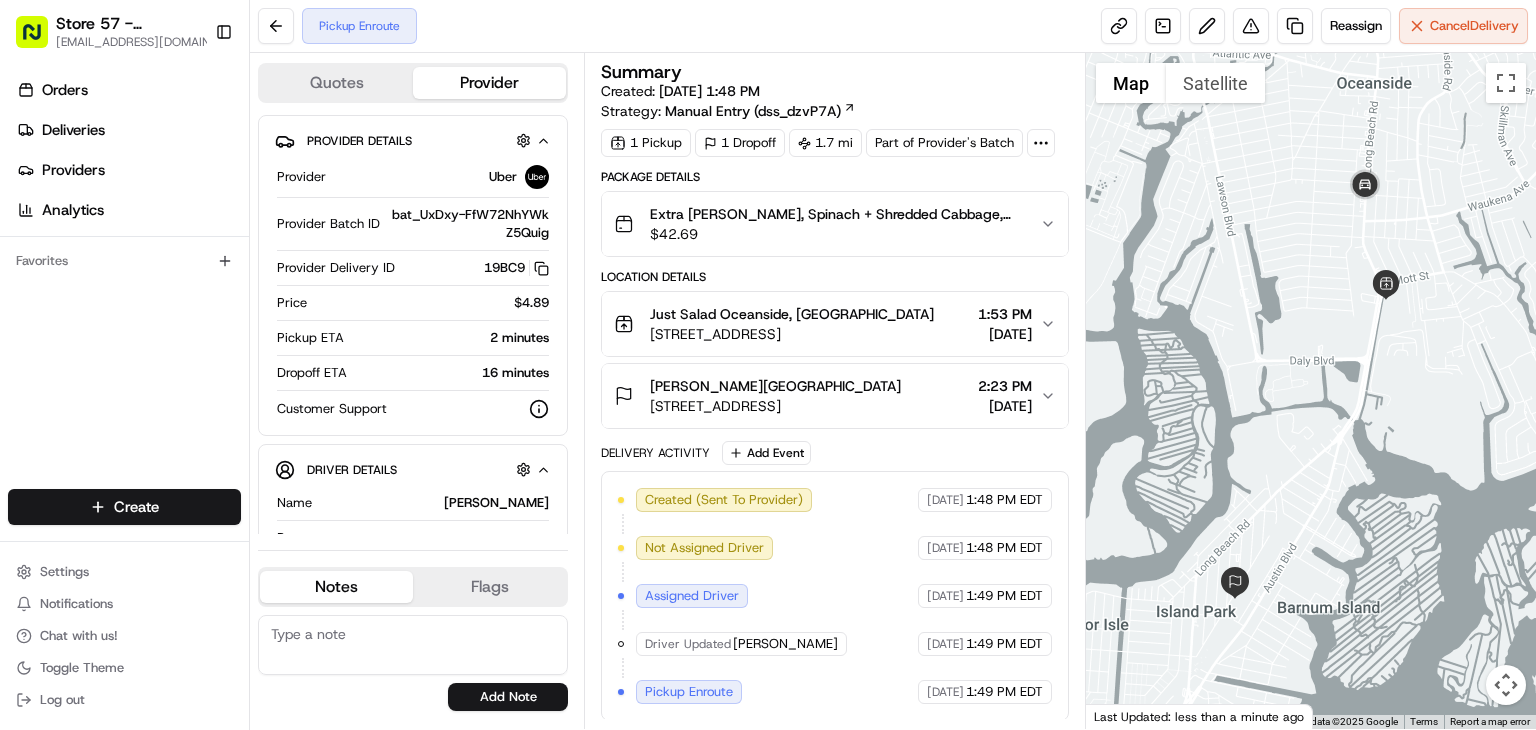 scroll, scrollTop: 0, scrollLeft: 0, axis: both 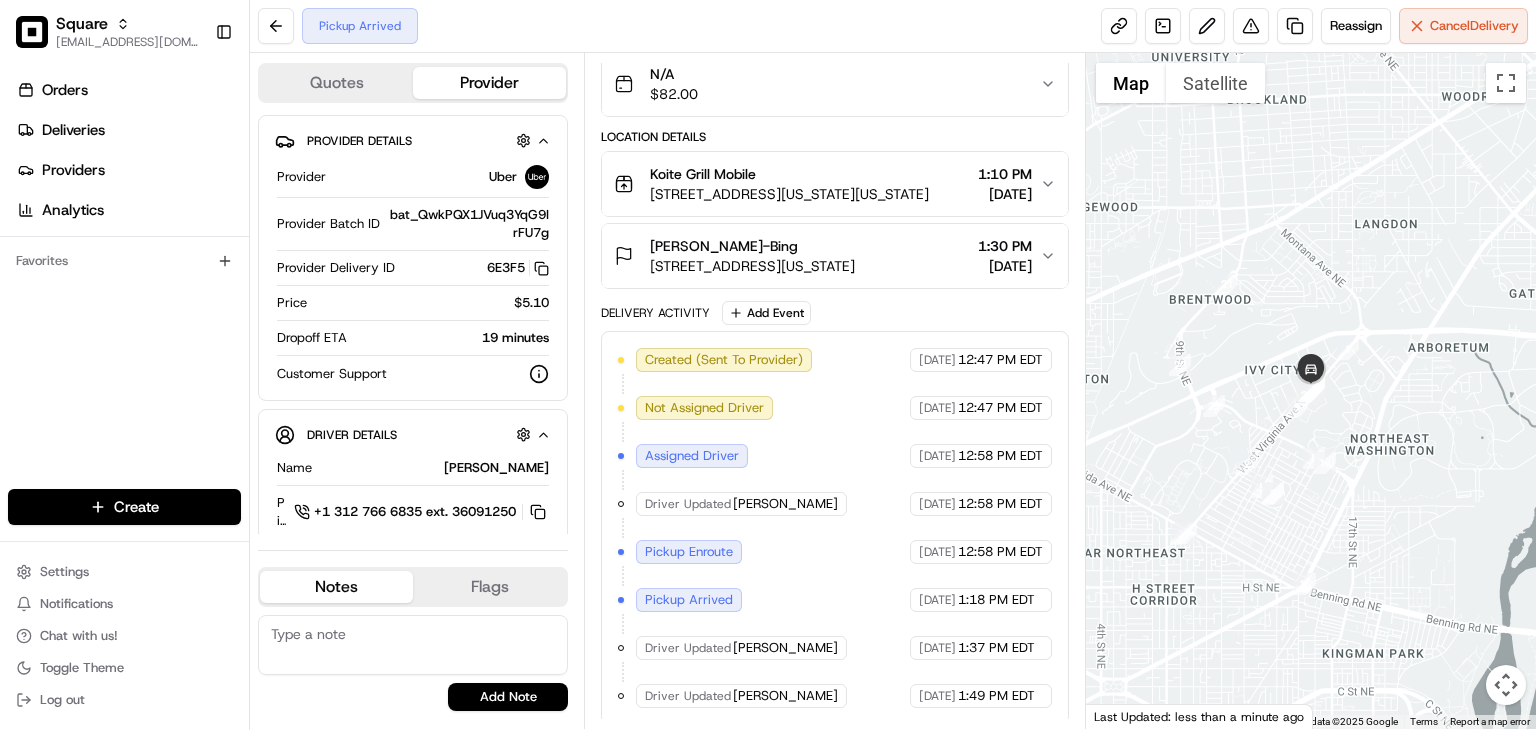click on "Created (Sent To Provider) Uber [DATE] 12:47 PM EDT Not Assigned Driver Uber [DATE] 12:47 PM EDT Assigned Driver Uber [DATE] 12:58 PM EDT Driver Updated [PERSON_NAME] Uber [DATE] 12:58 PM EDT Pickup Enroute Uber [DATE] 12:58 PM EDT Pickup Arrived Uber [DATE] 1:18 PM EDT Driver Updated [PERSON_NAME] Uber [DATE] 1:37 PM EDT Driver Updated [PERSON_NAME] Uber [DATE] 1:49 PM EDT" at bounding box center [835, 528] 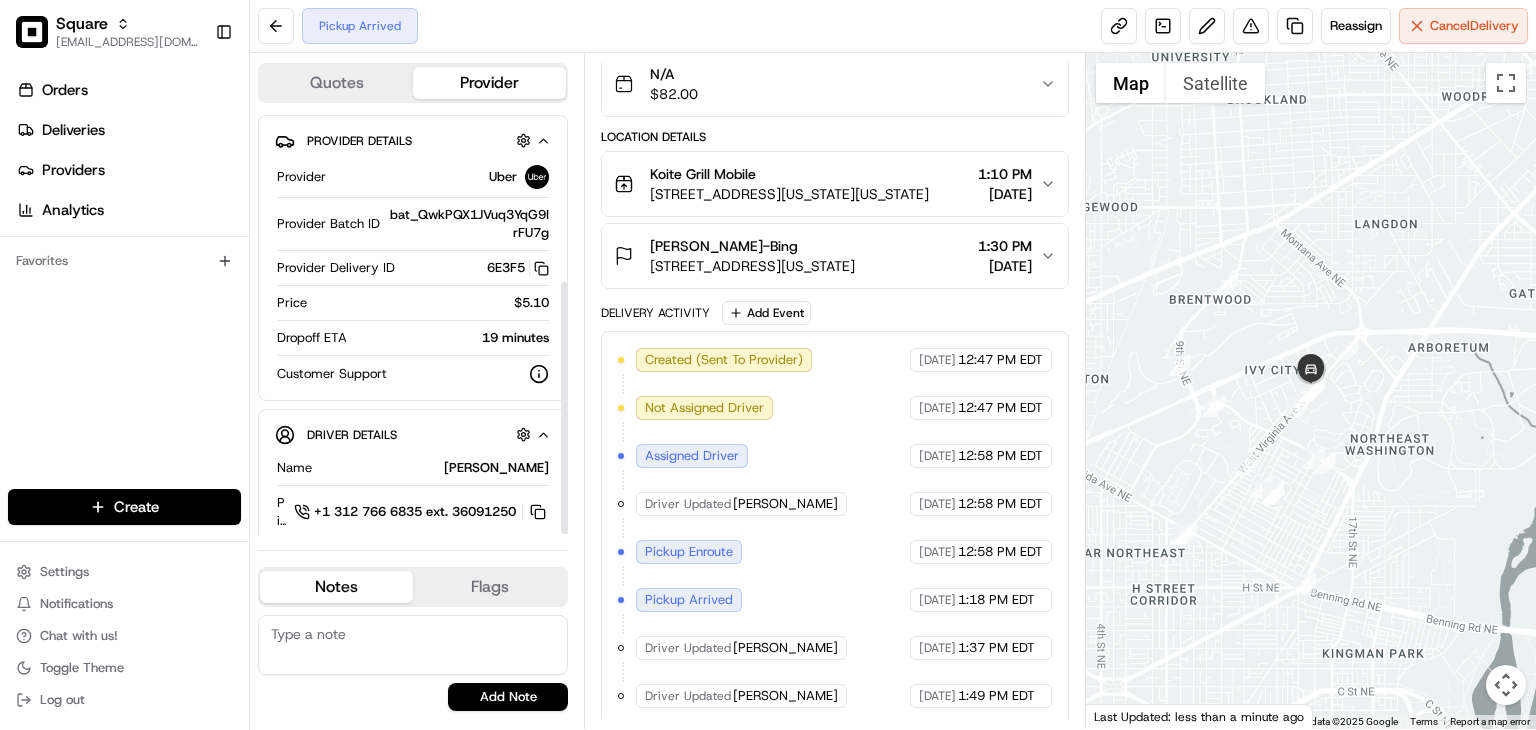 scroll, scrollTop: 278, scrollLeft: 0, axis: vertical 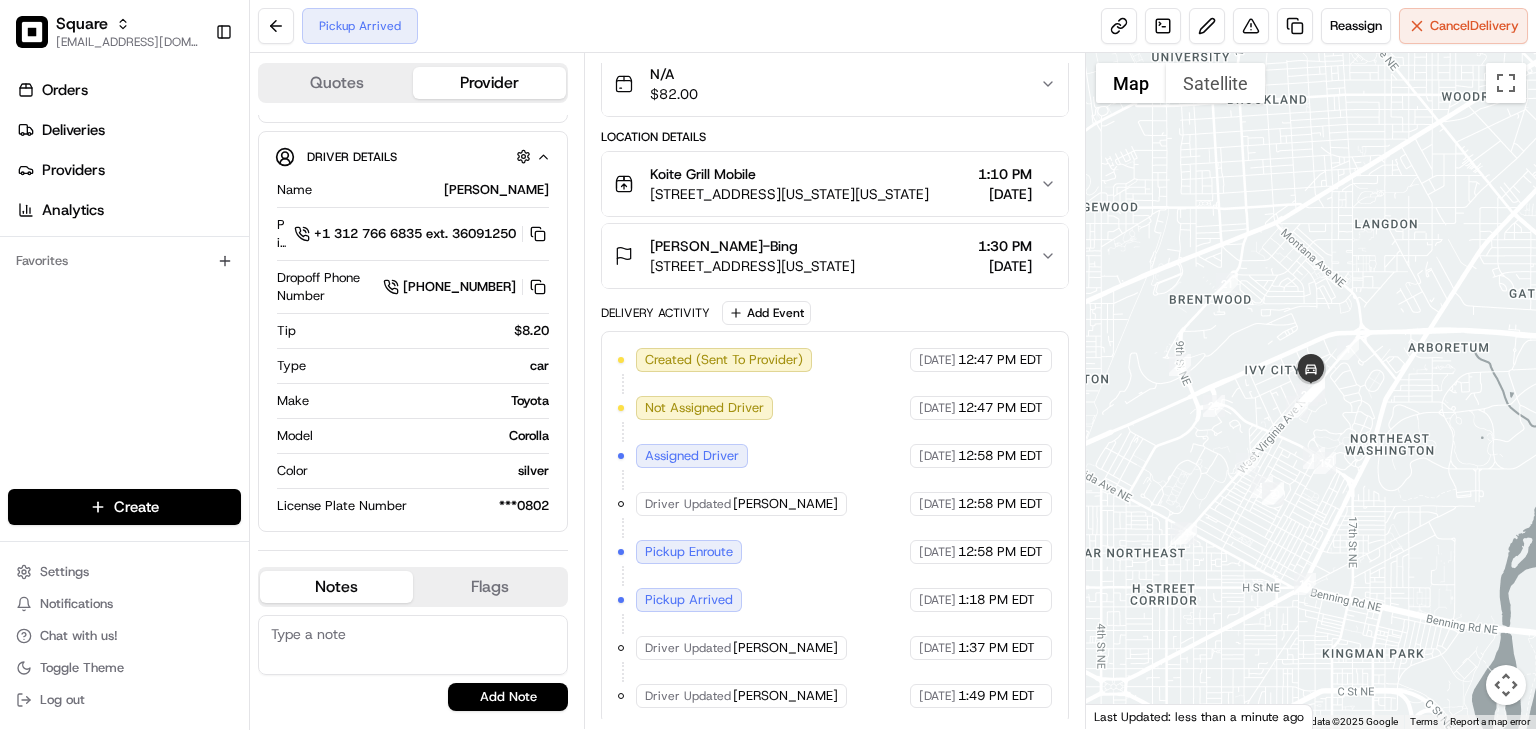 click on "Driver Updated" at bounding box center (688, 504) 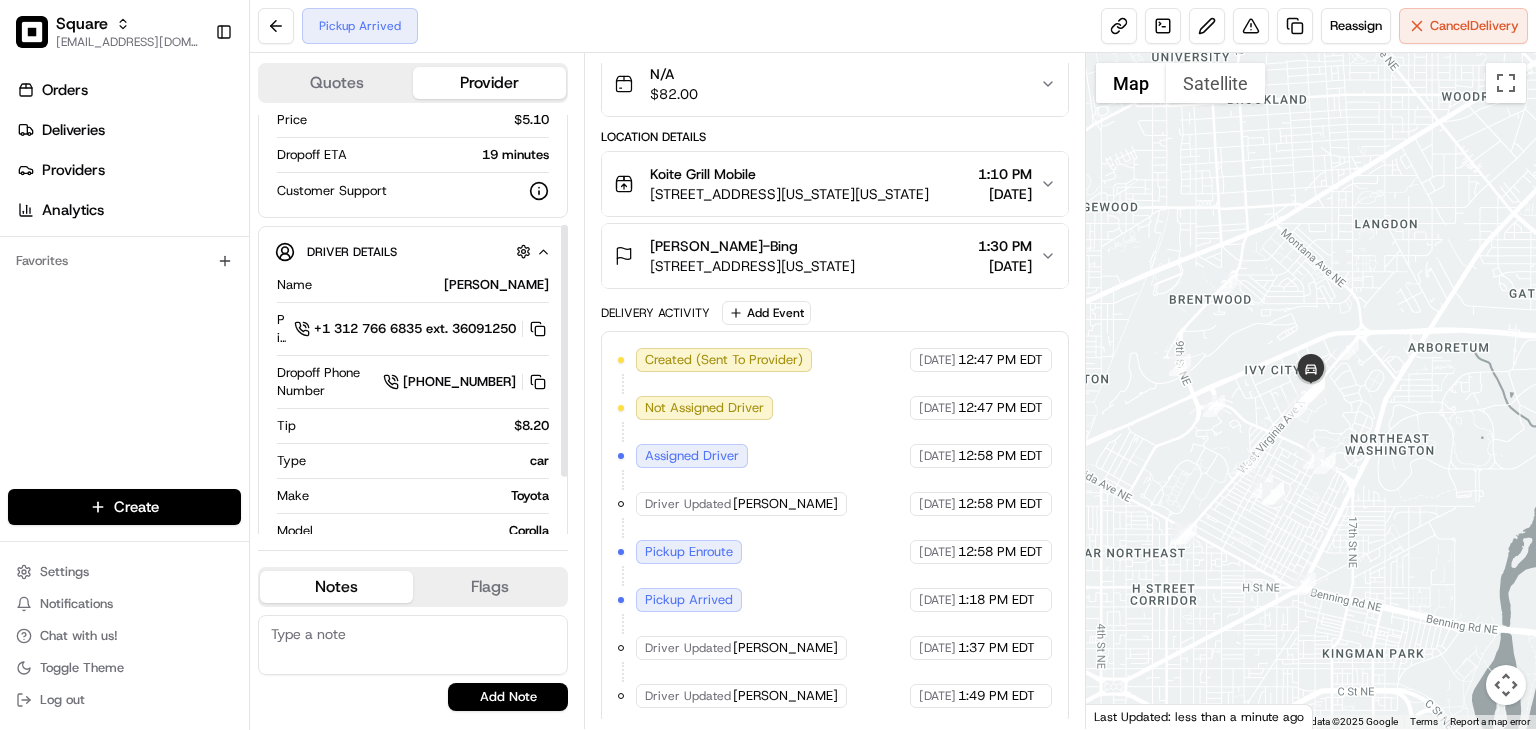 scroll, scrollTop: 182, scrollLeft: 0, axis: vertical 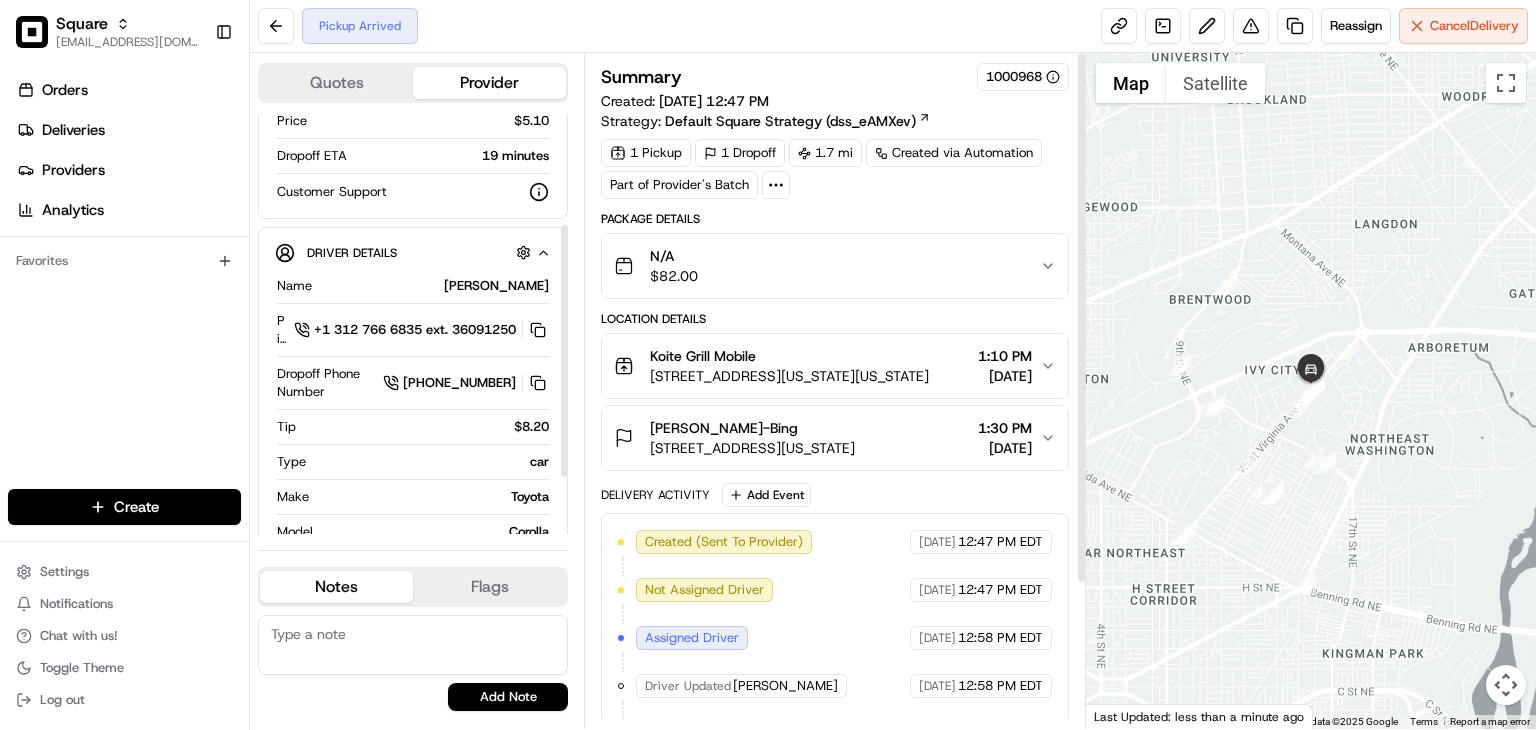 click on "Quotes Provider" at bounding box center [413, 83] 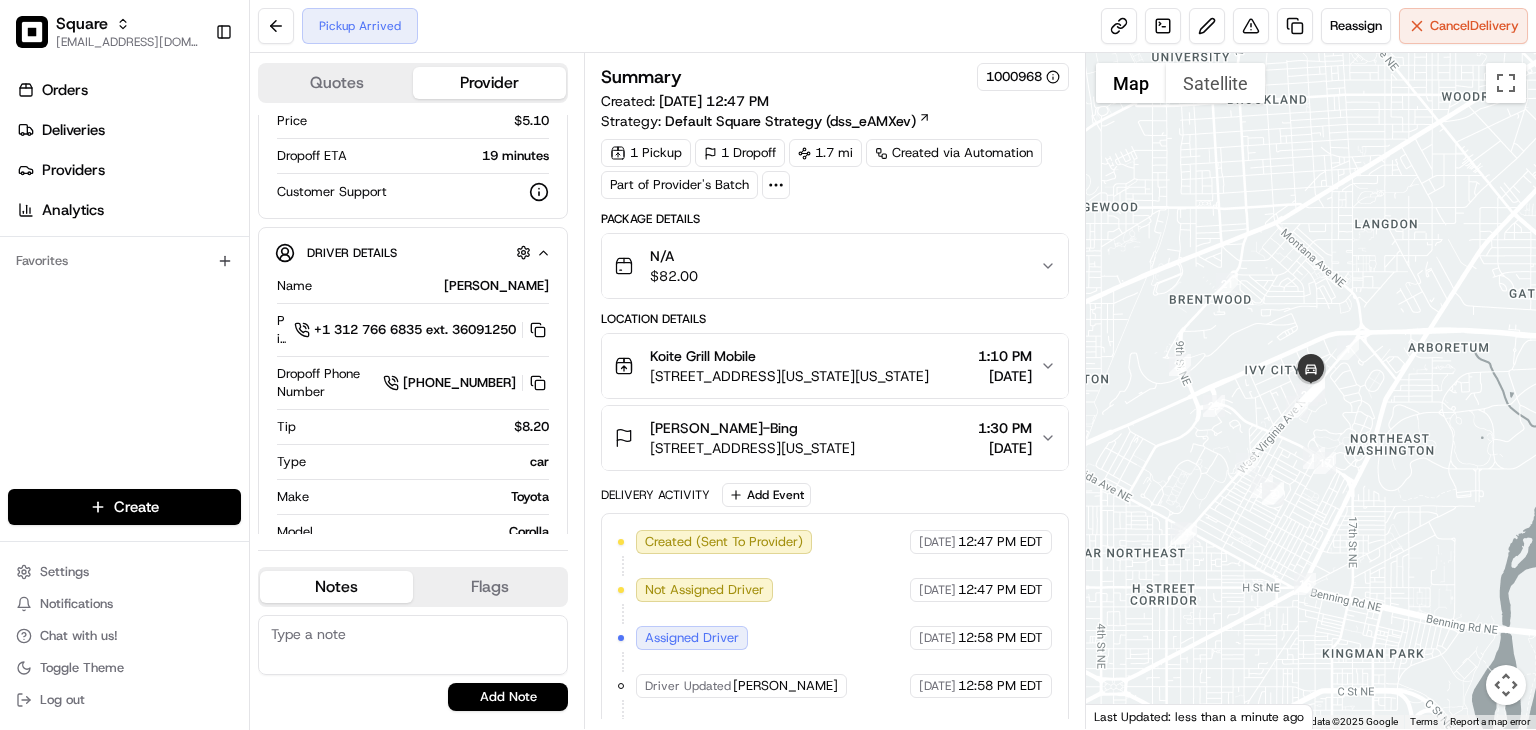 click on "Quotes" at bounding box center (336, 83) 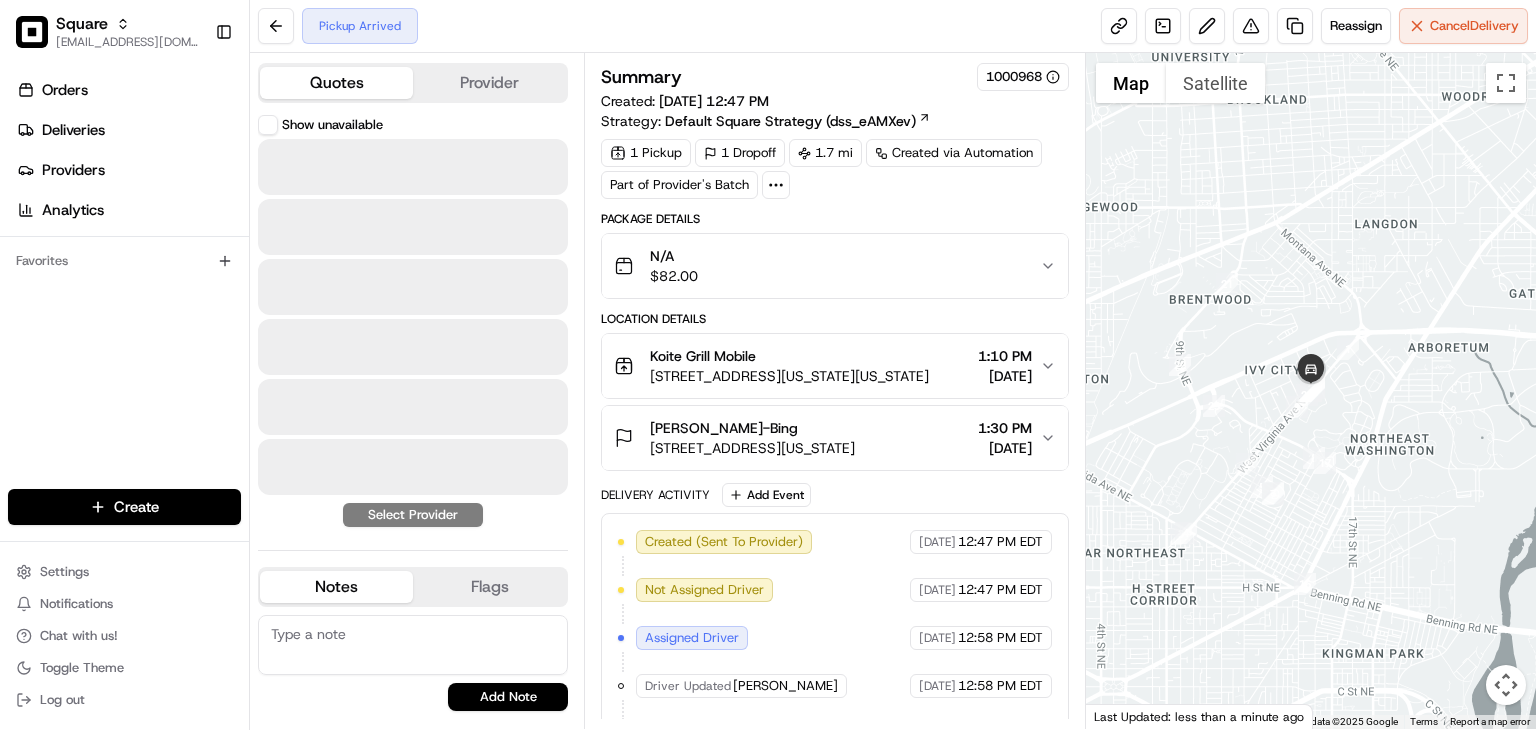 click on "Provider" at bounding box center [489, 83] 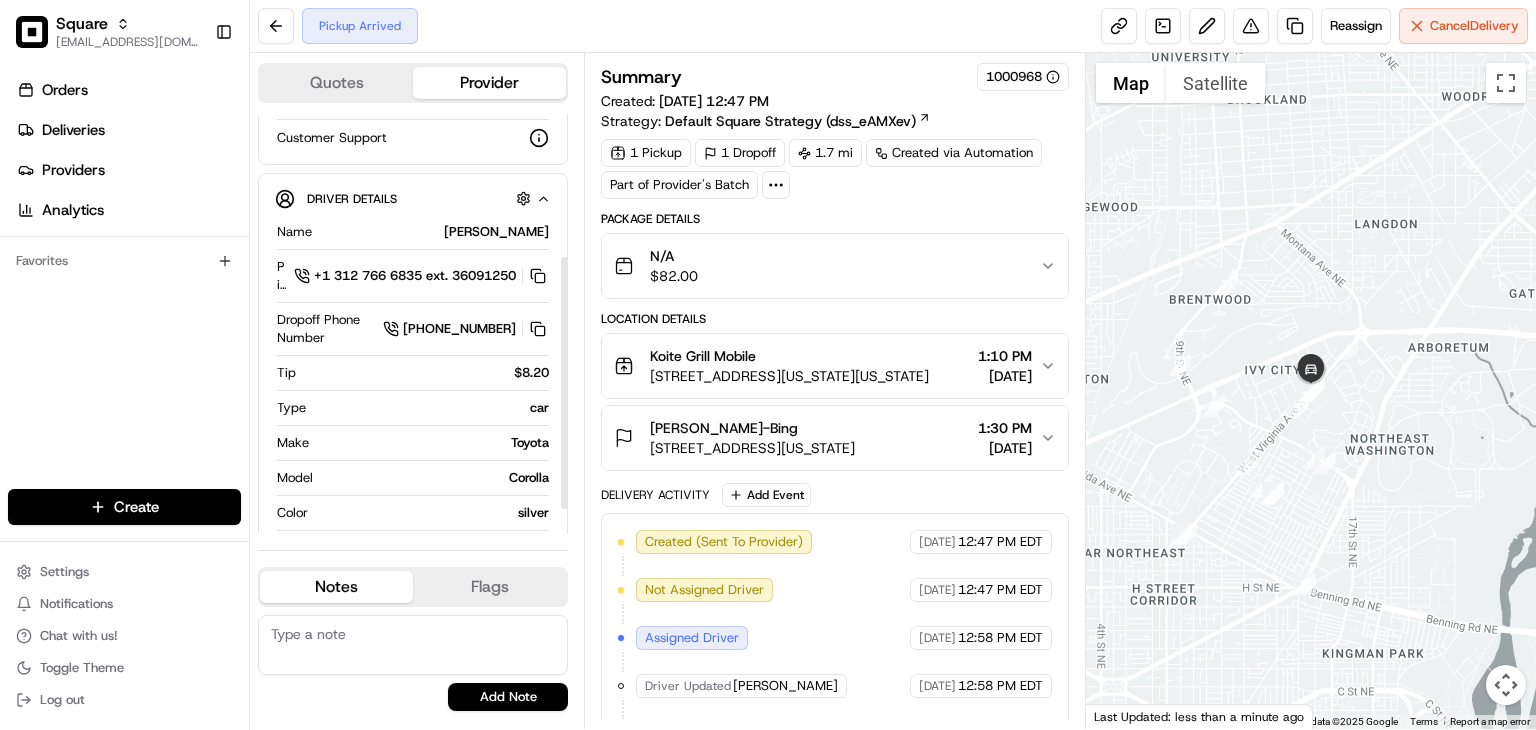 scroll, scrollTop: 278, scrollLeft: 0, axis: vertical 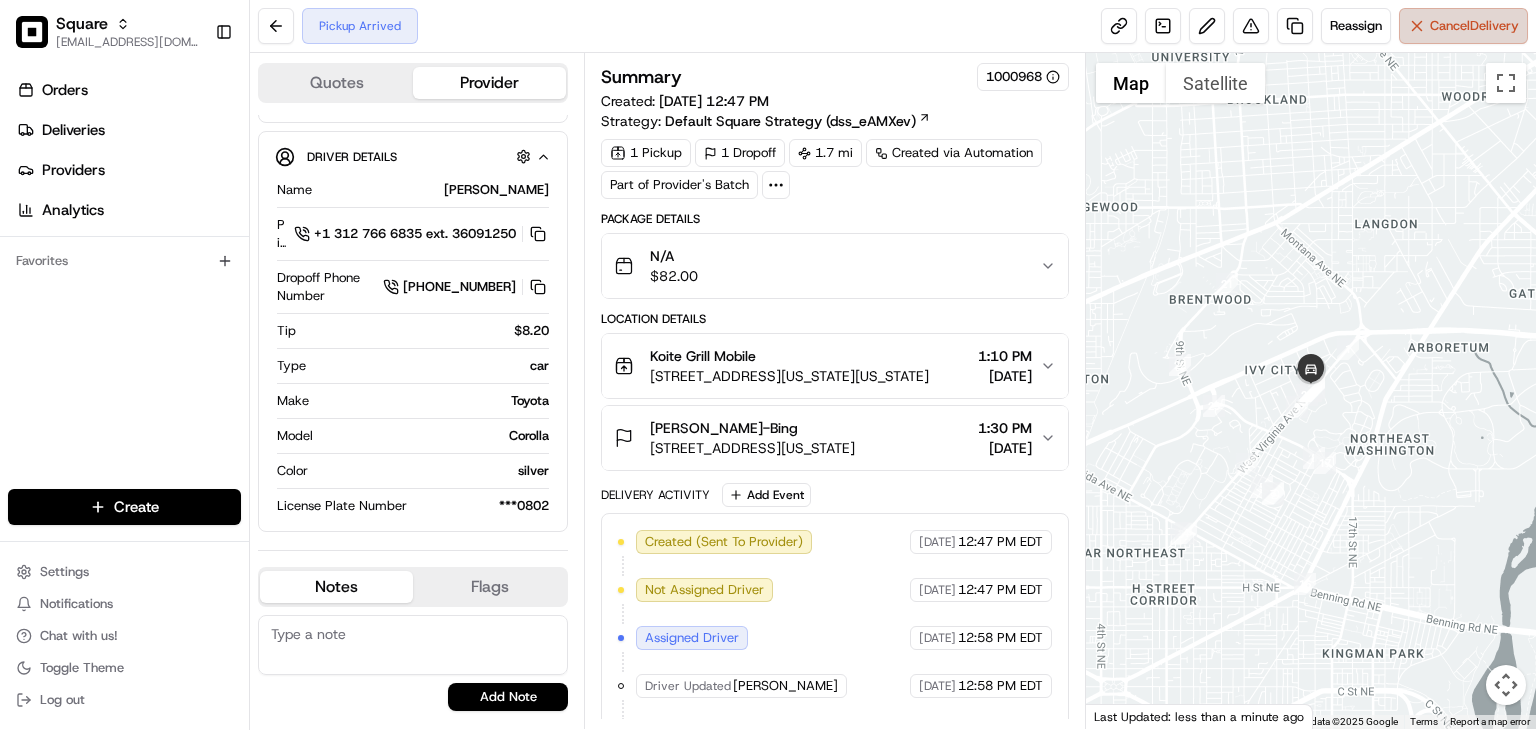 click on "Cancel  Delivery" at bounding box center [1463, 26] 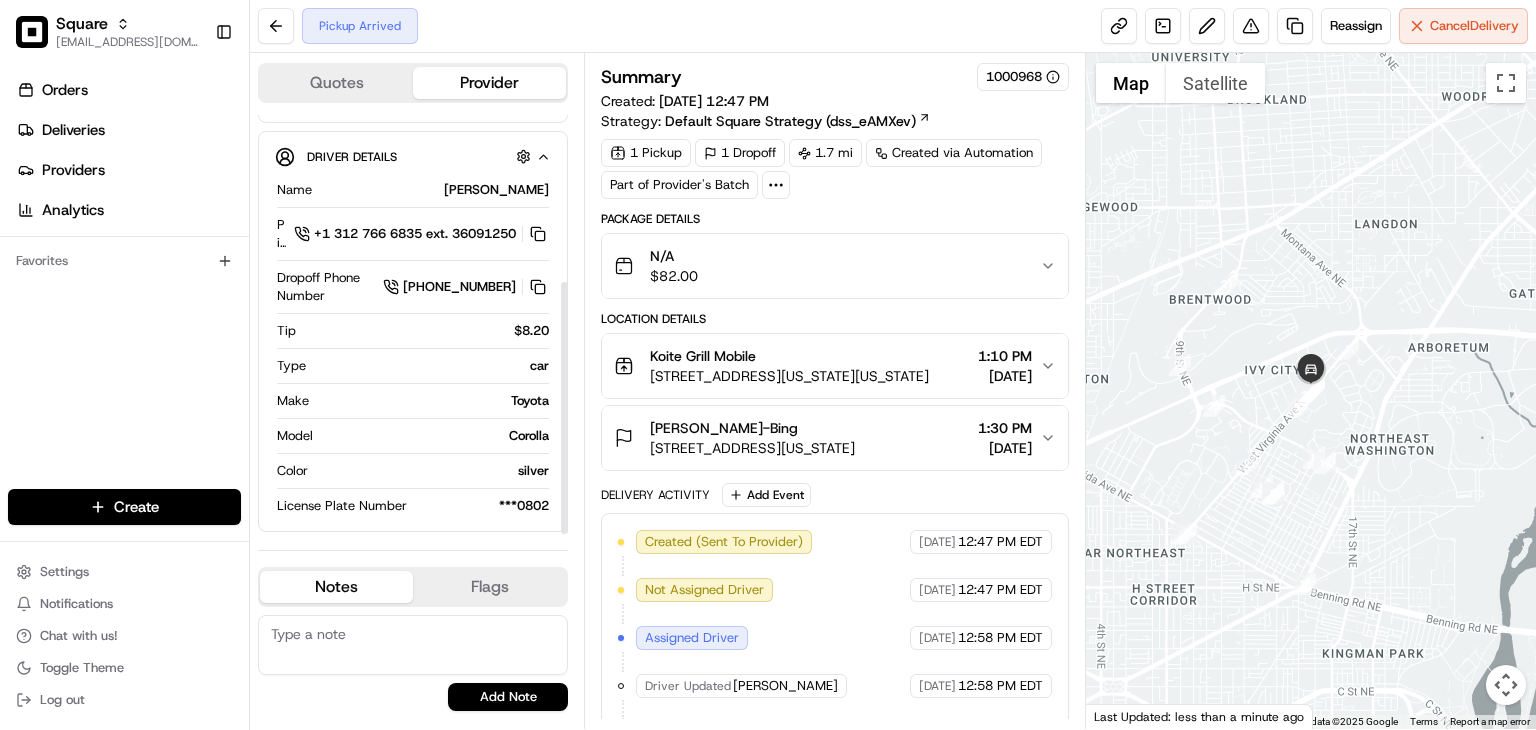 scroll, scrollTop: 182, scrollLeft: 0, axis: vertical 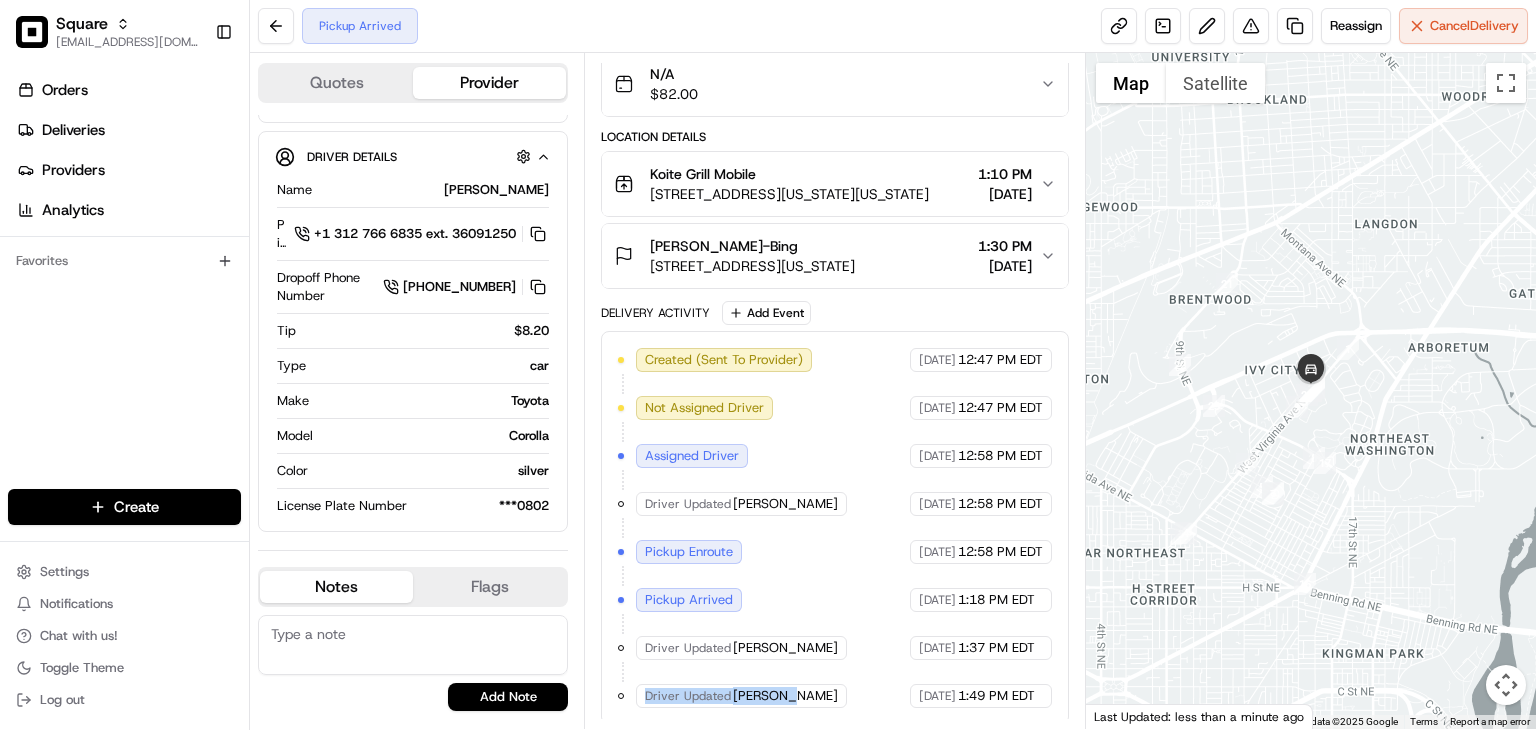drag, startPoint x: 783, startPoint y: 688, endPoint x: 640, endPoint y: 685, distance: 143.03146 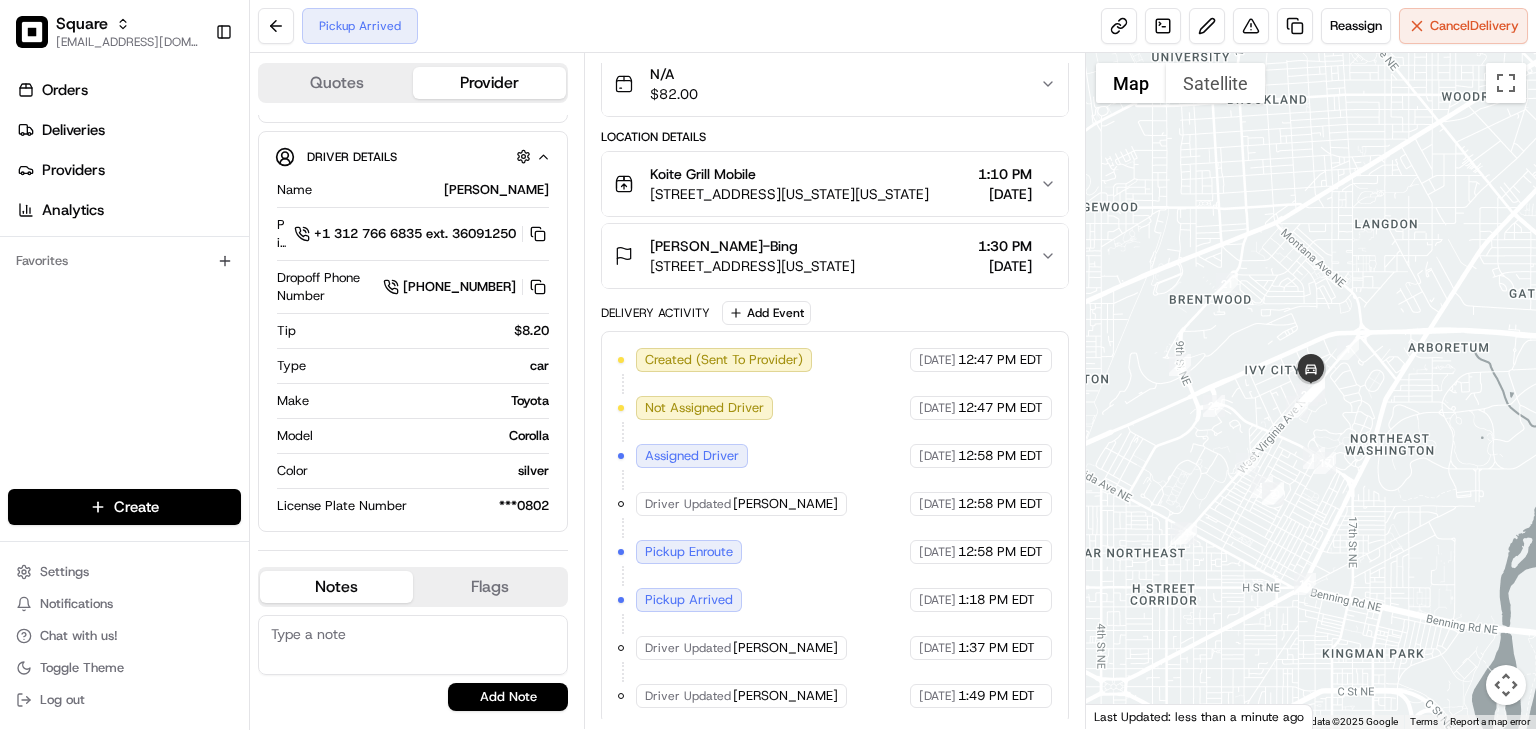 click on "Created (Sent To Provider) Uber [DATE] 12:47 PM EDT Not Assigned Driver Uber [DATE] 12:47 PM EDT Assigned Driver Uber [DATE] 12:58 PM EDT Driver Updated [PERSON_NAME] Uber [DATE] 12:58 PM EDT Pickup Enroute Uber [DATE] 12:58 PM EDT Pickup Arrived Uber [DATE] 1:18 PM EDT Driver Updated [PERSON_NAME] Uber [DATE] 1:37 PM EDT Driver Updated [PERSON_NAME] Uber [DATE] 1:49 PM EDT" at bounding box center (835, 528) 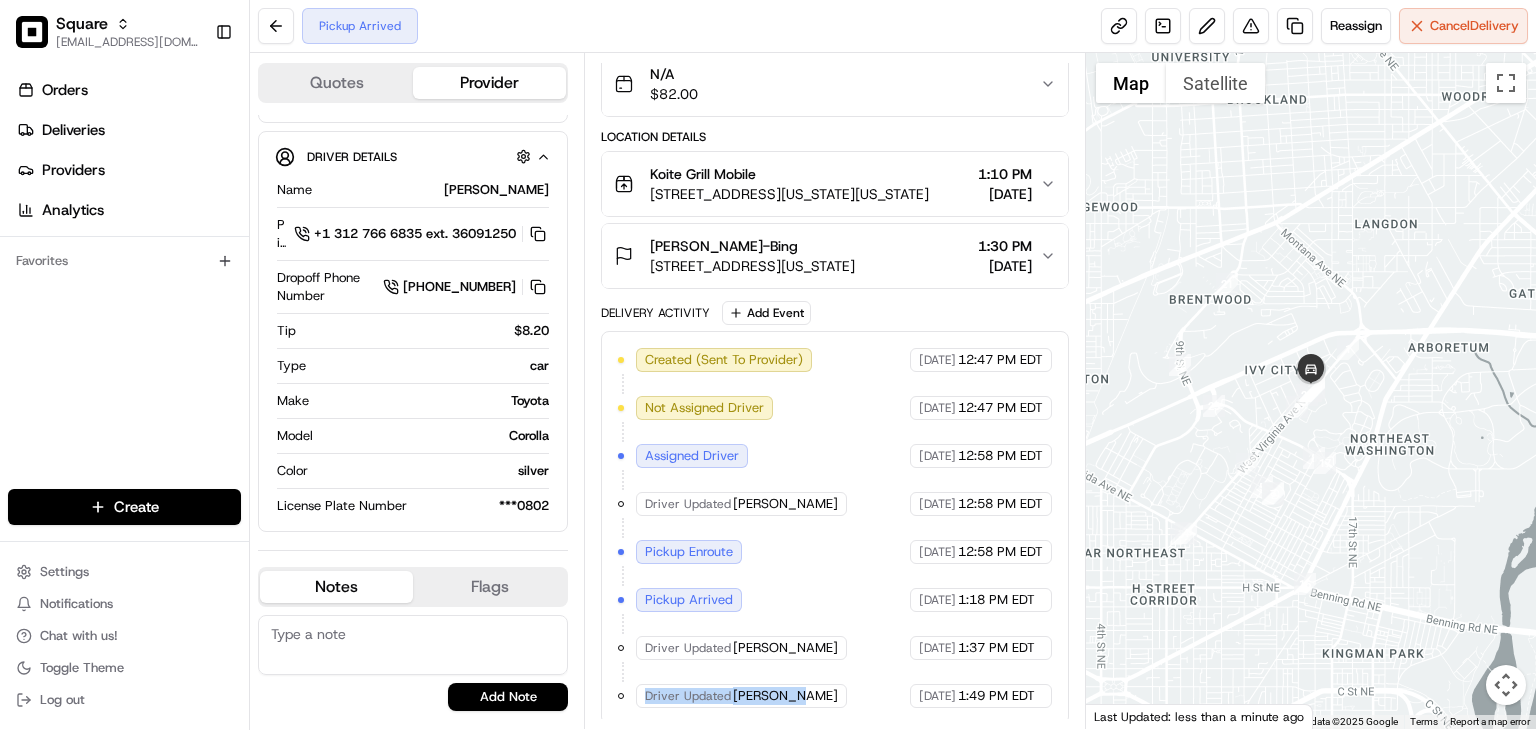 drag, startPoint x: 796, startPoint y: 685, endPoint x: 646, endPoint y: 681, distance: 150.05333 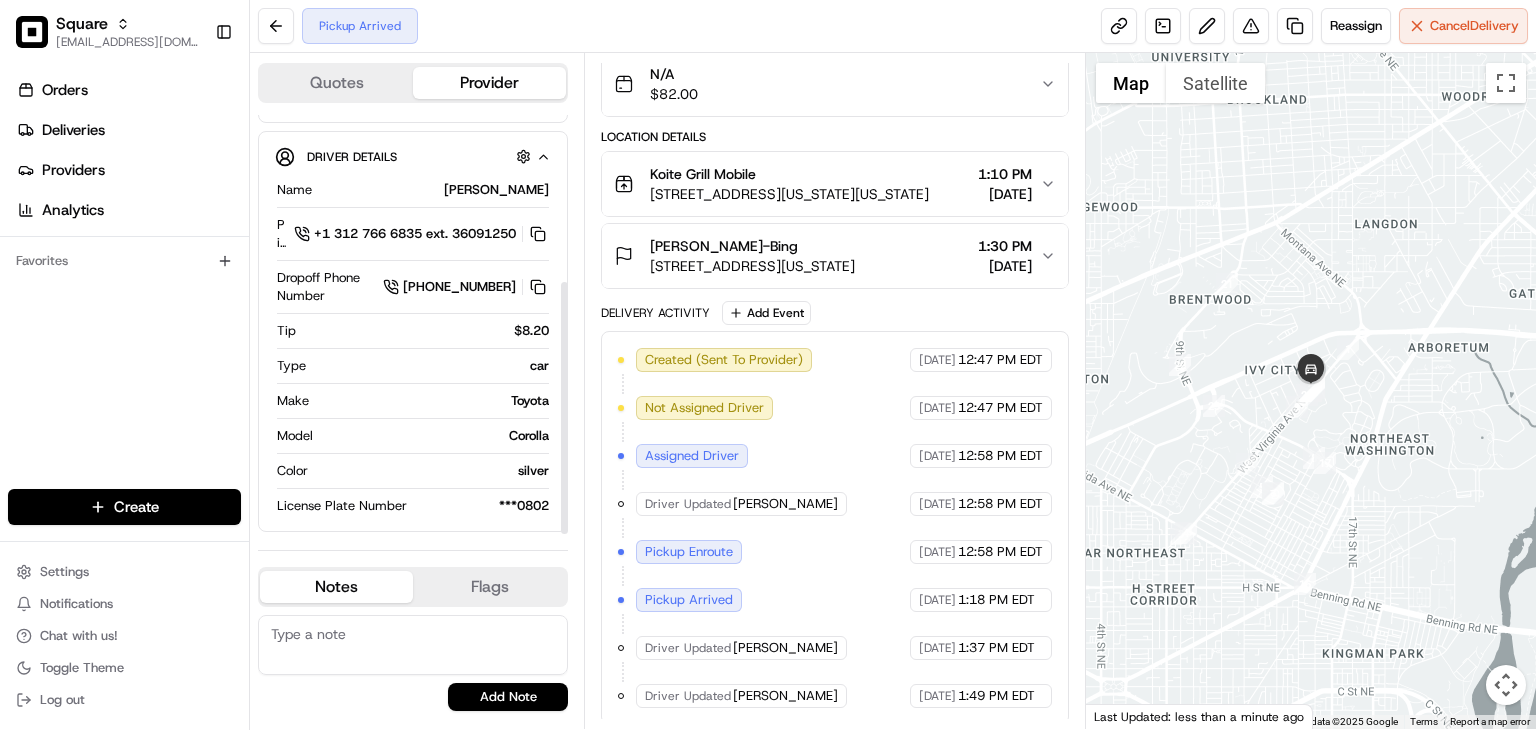 scroll, scrollTop: 0, scrollLeft: 0, axis: both 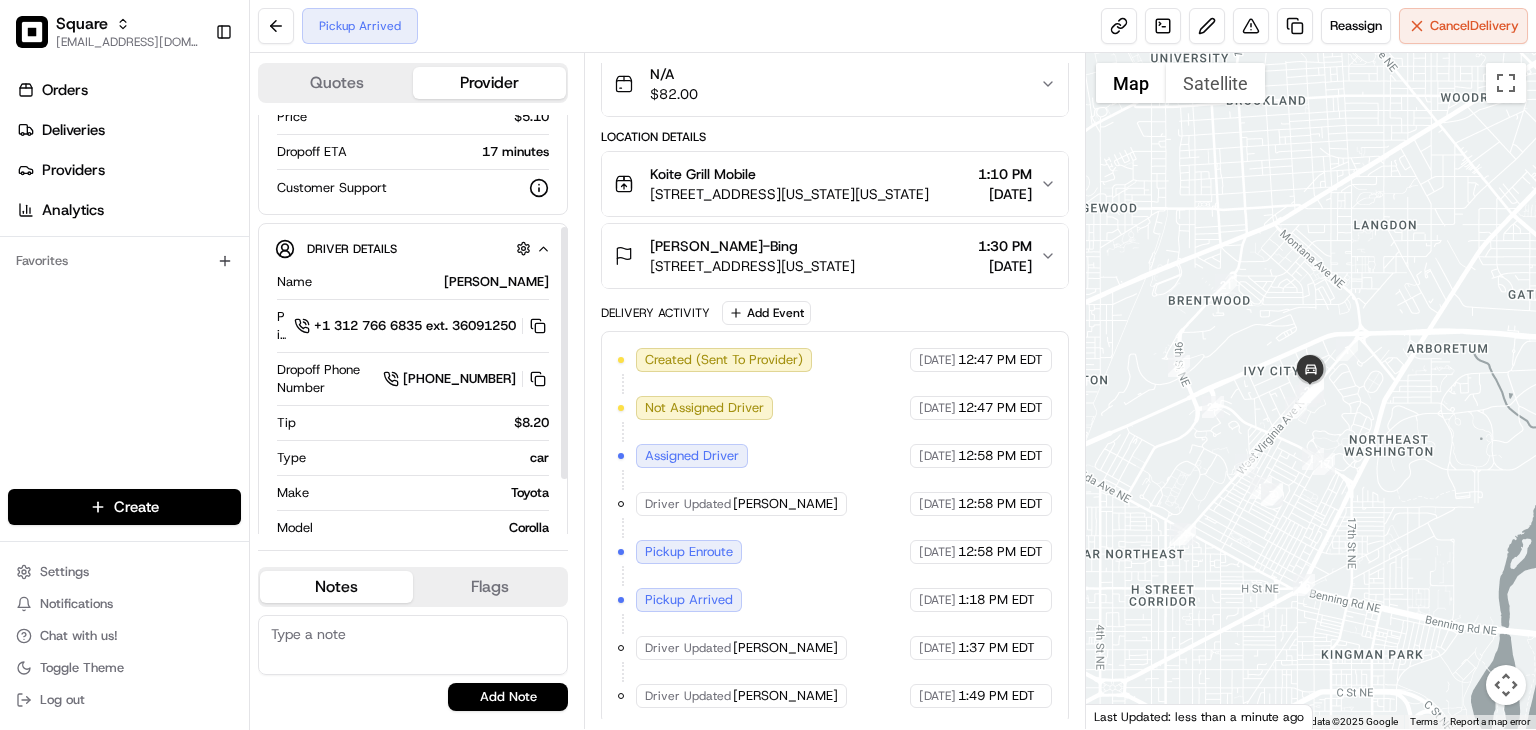 click on "Orders Deliveries Providers Analytics Favorites" at bounding box center [124, 284] 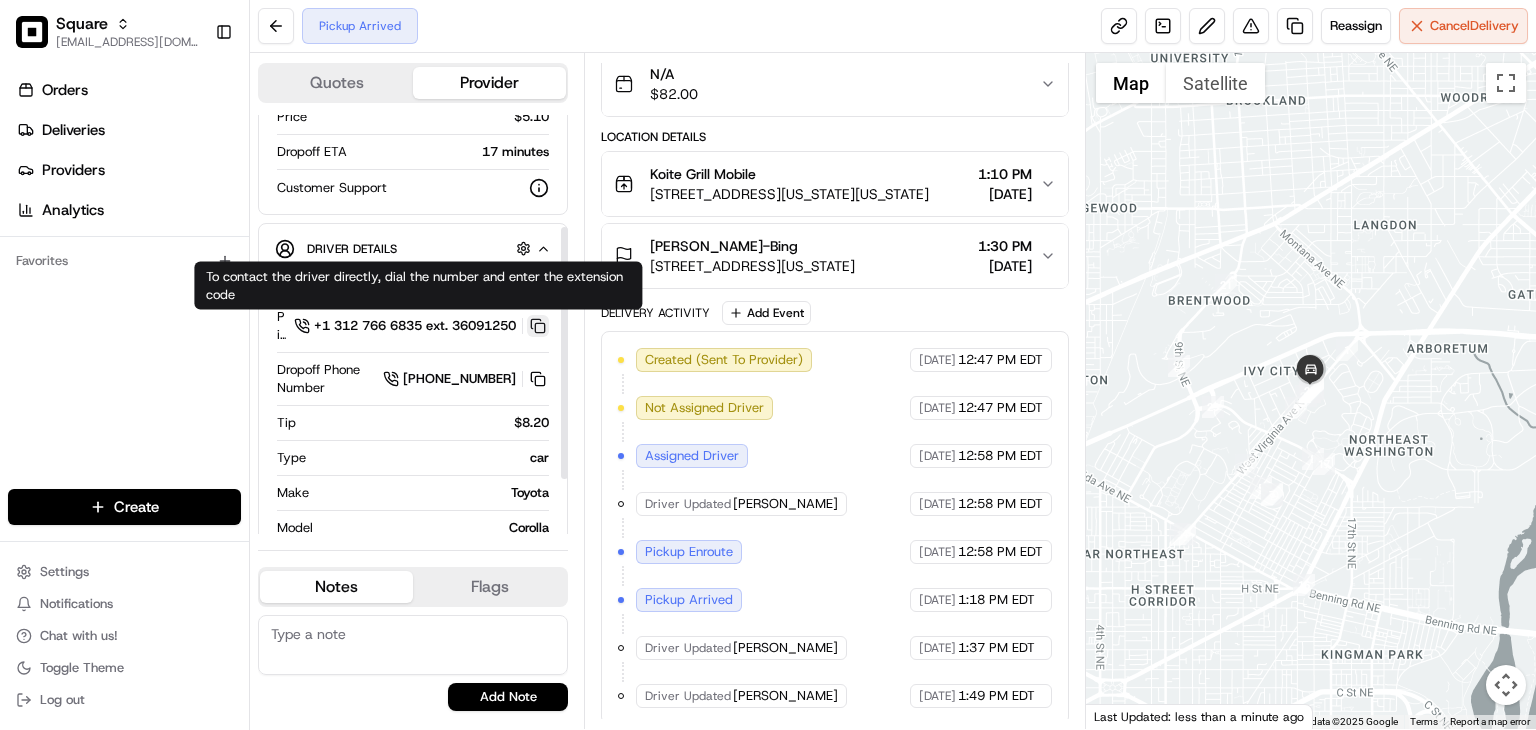 click at bounding box center (538, 326) 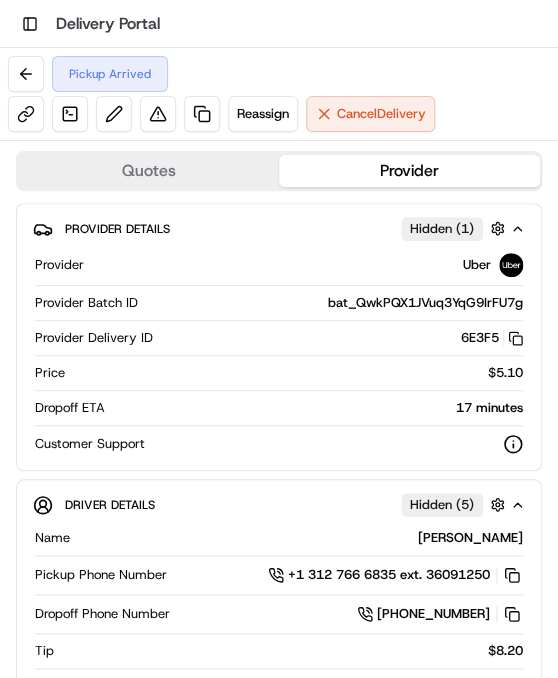 scroll, scrollTop: 0, scrollLeft: 0, axis: both 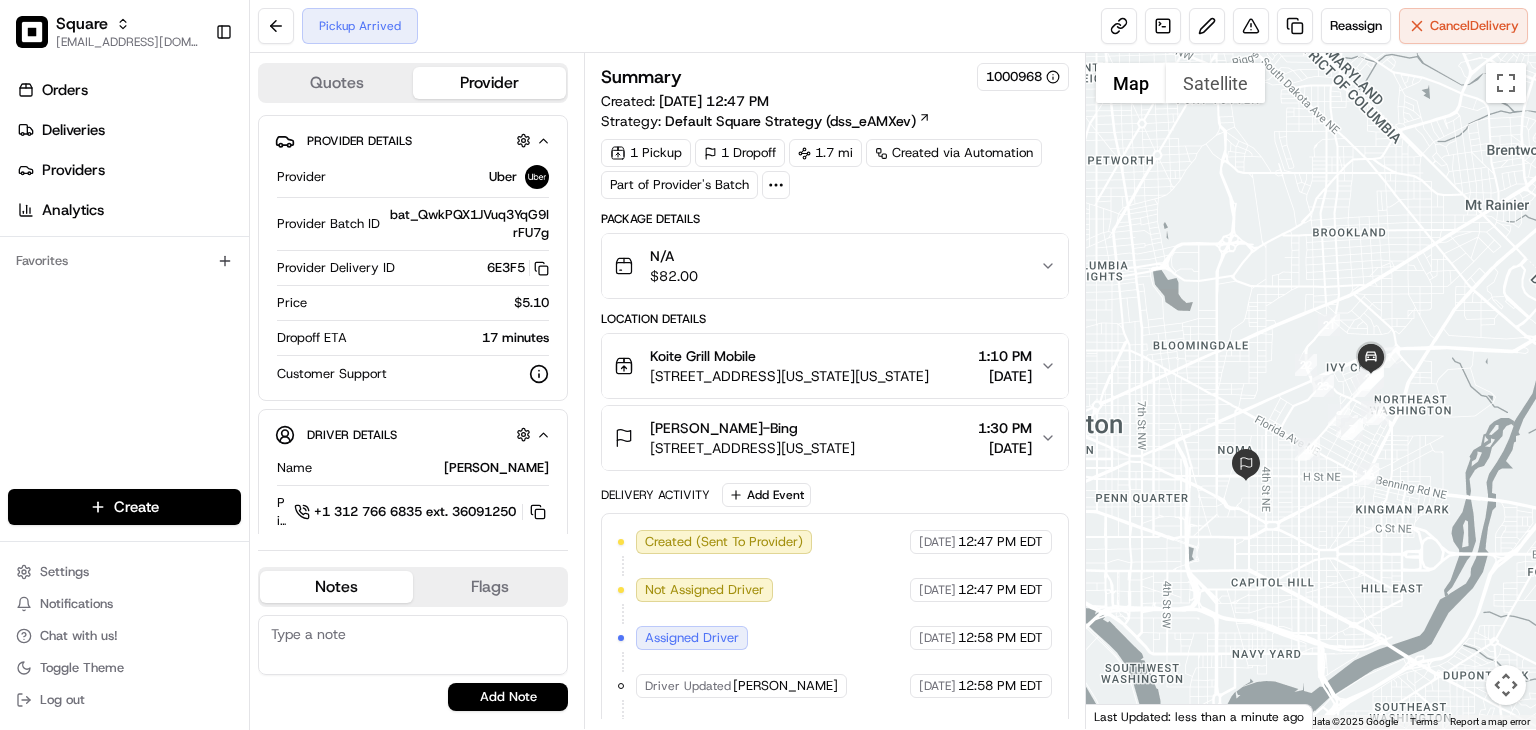 drag, startPoint x: 1308, startPoint y: 398, endPoint x: 1348, endPoint y: 383, distance: 42.72002 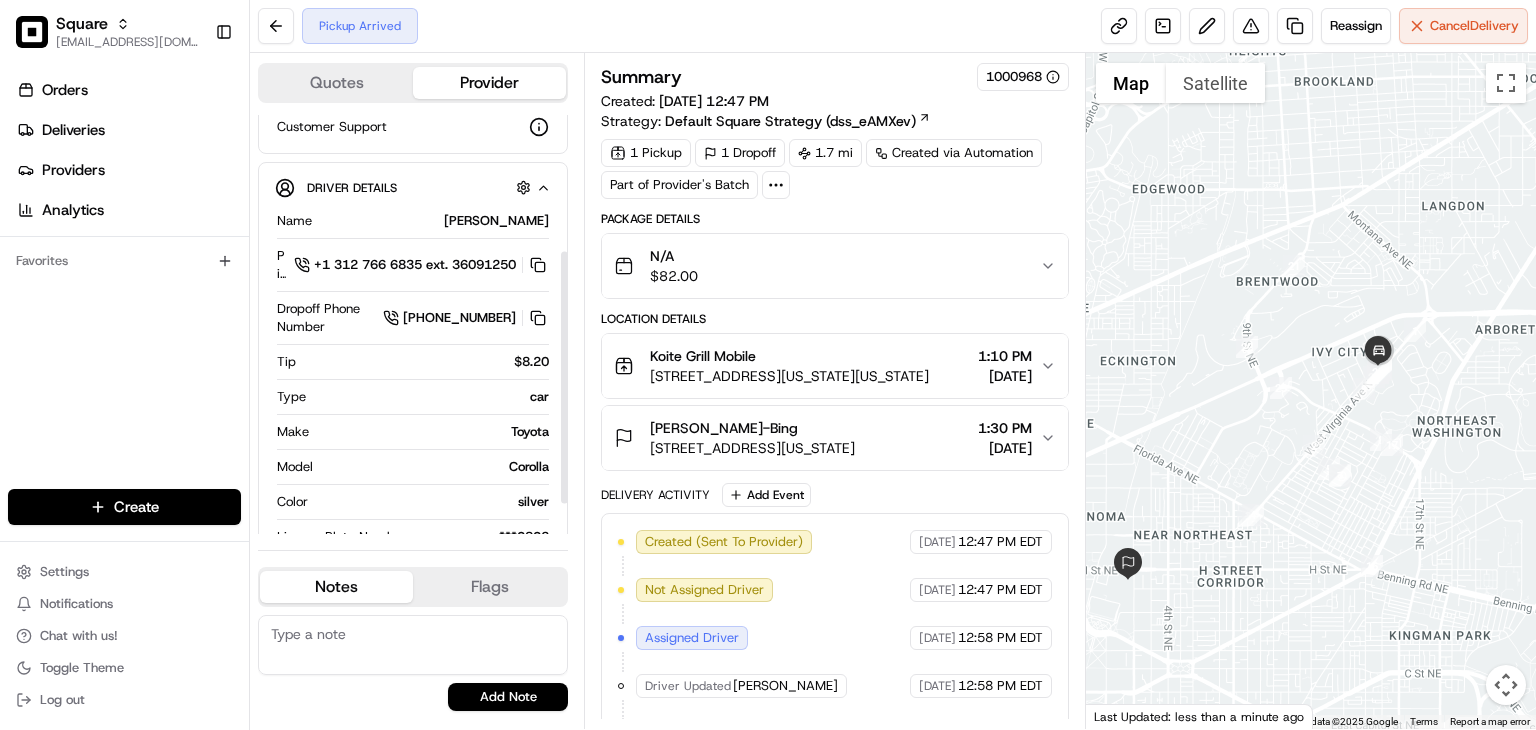 scroll, scrollTop: 278, scrollLeft: 0, axis: vertical 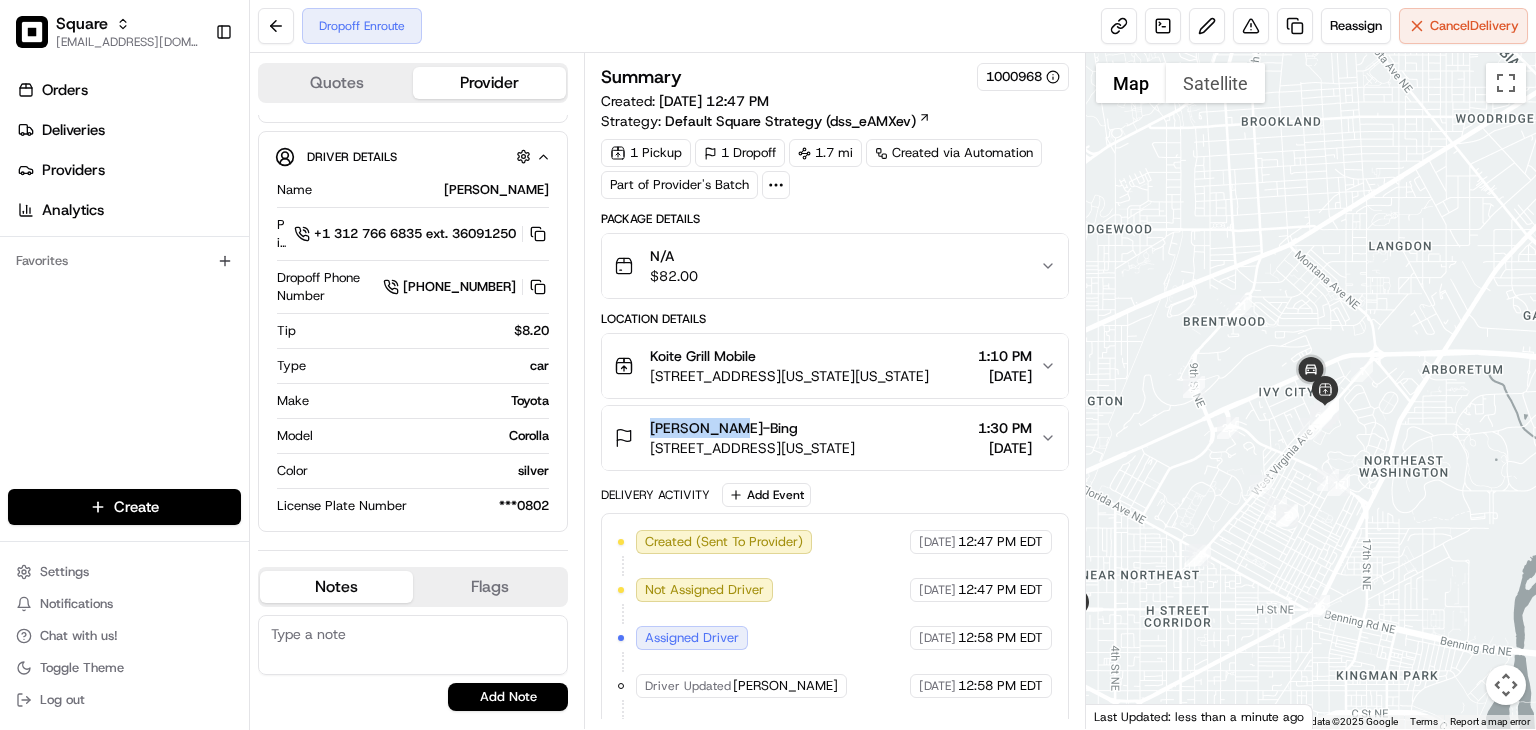 drag, startPoint x: 647, startPoint y: 425, endPoint x: 721, endPoint y: 425, distance: 74 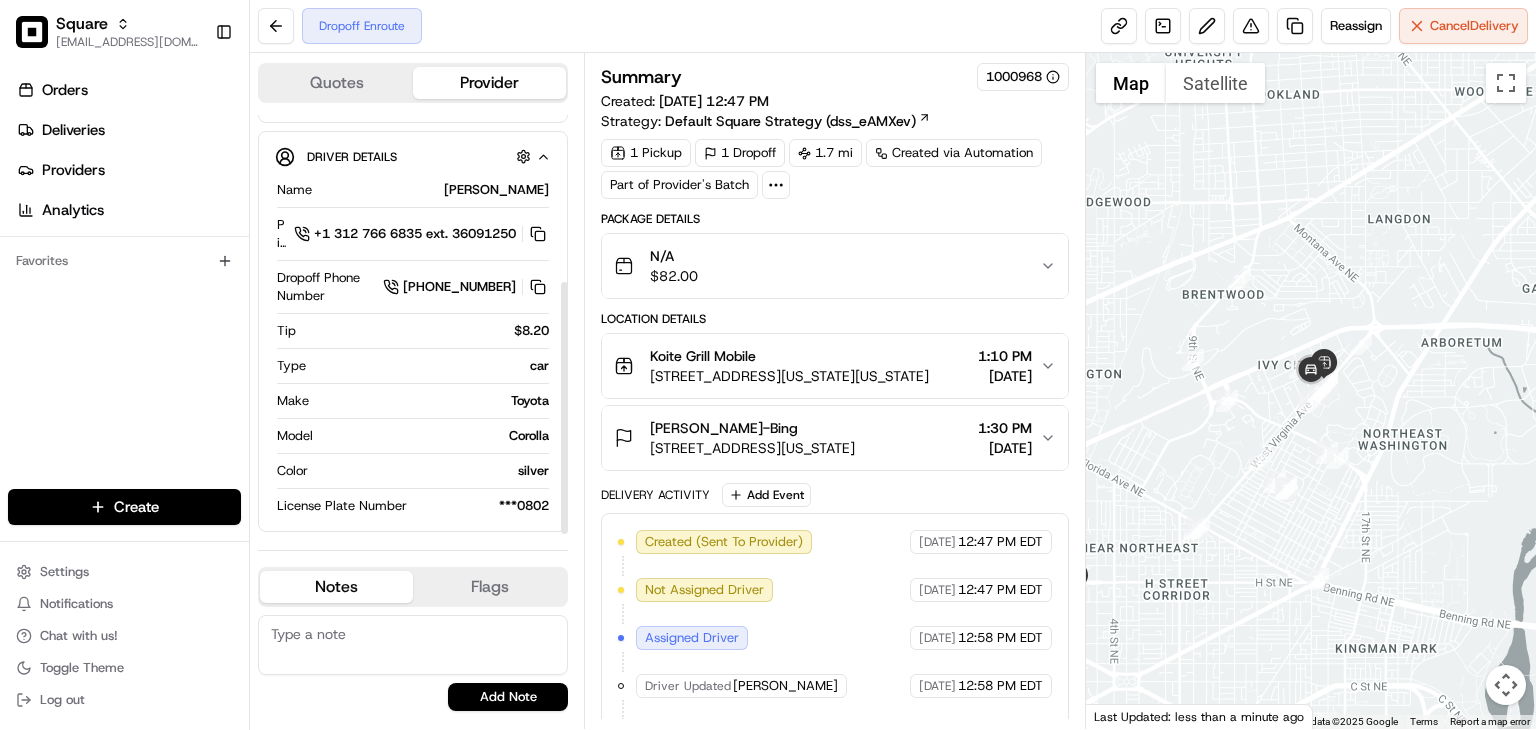 click on "Orders Deliveries Providers Analytics Favorites" at bounding box center [124, 284] 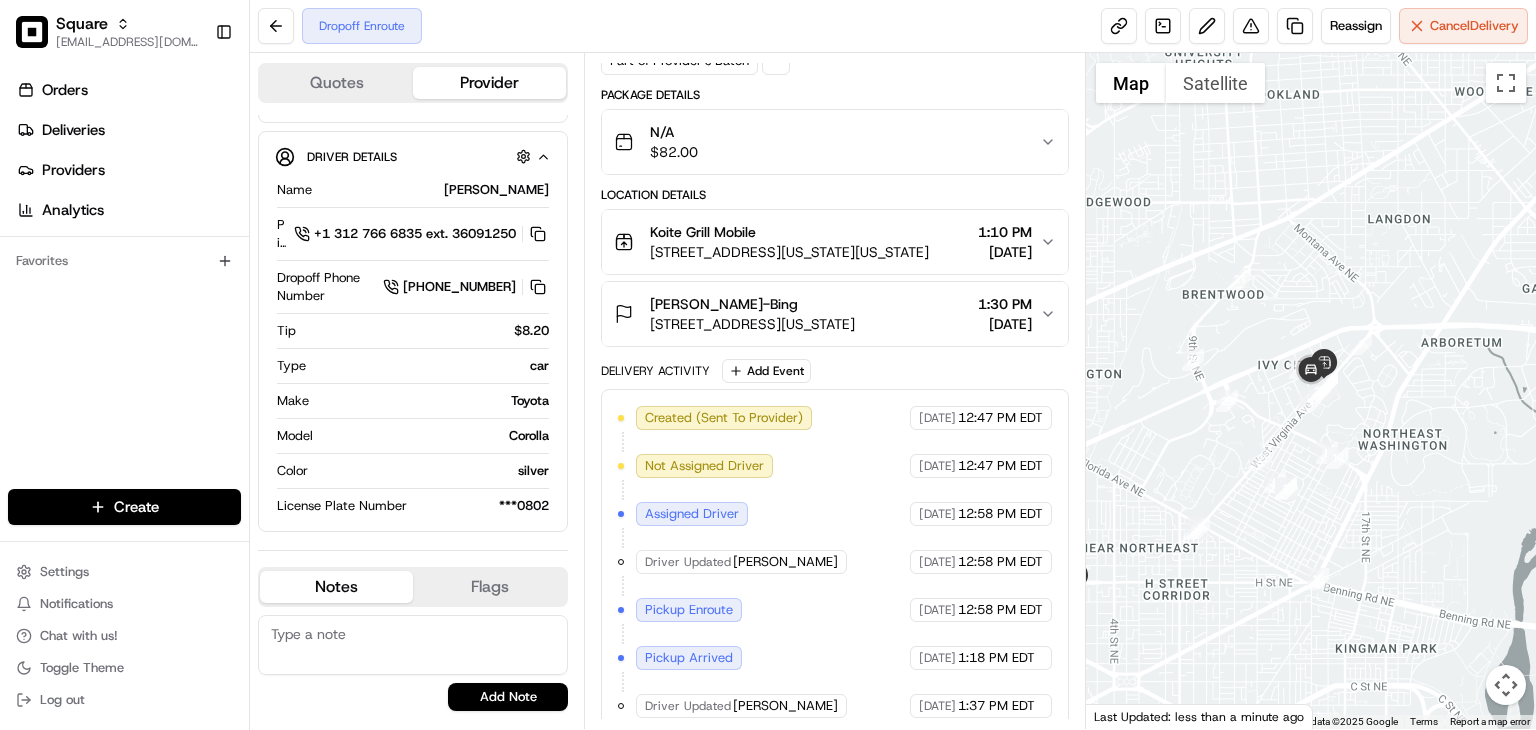 scroll, scrollTop: 277, scrollLeft: 0, axis: vertical 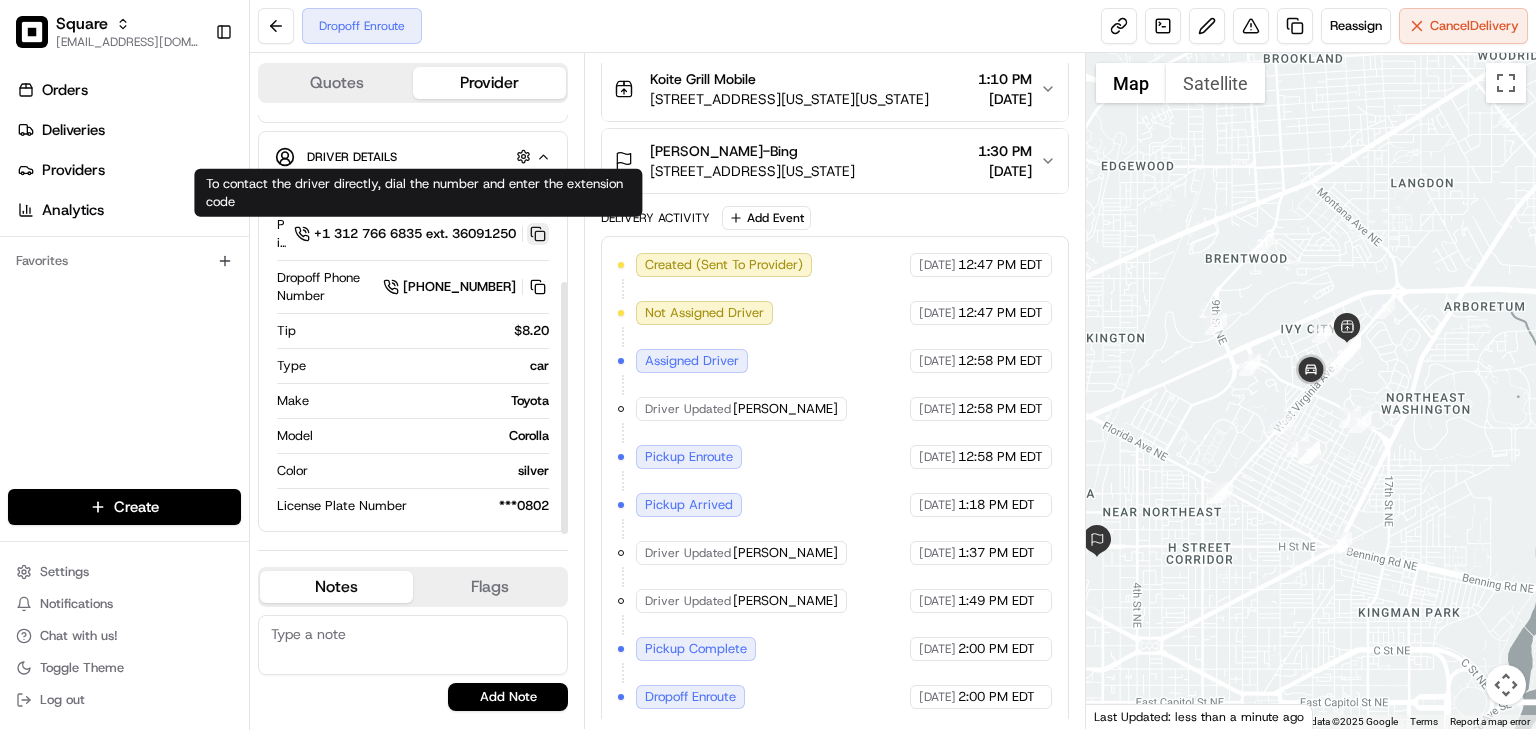 click at bounding box center (538, 234) 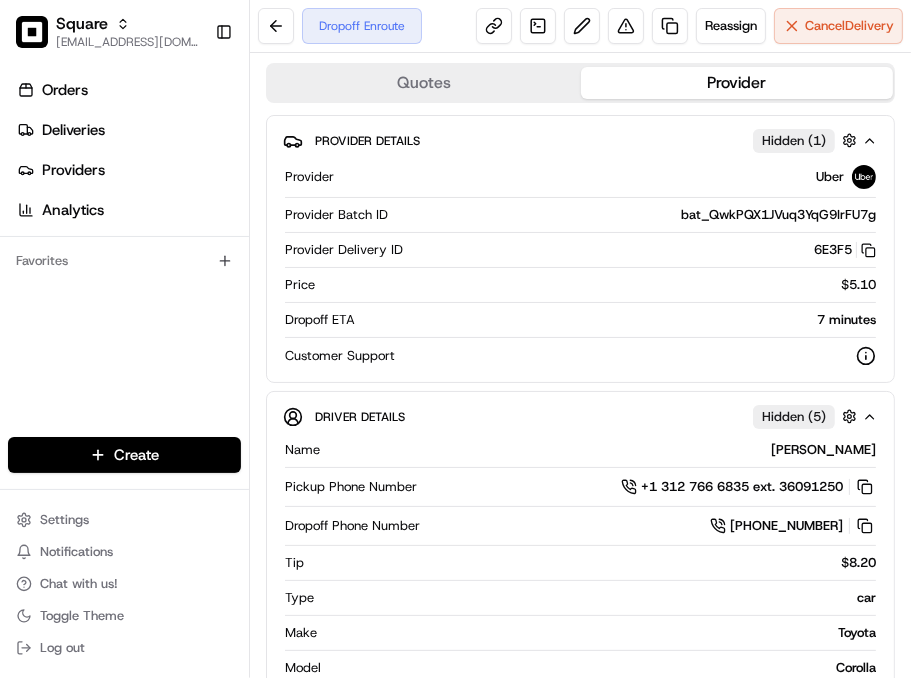 scroll, scrollTop: 0, scrollLeft: 0, axis: both 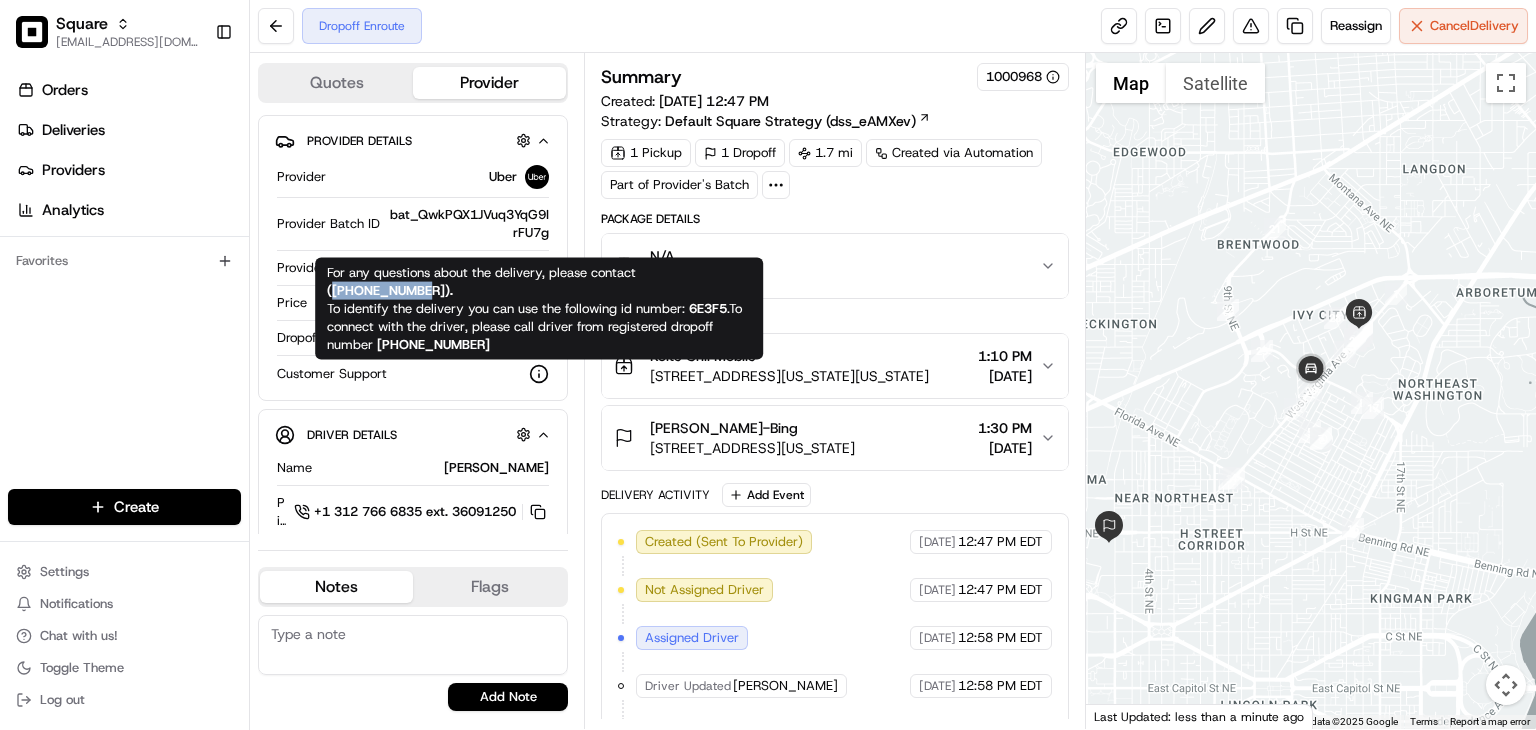 copy on "+18669873750" 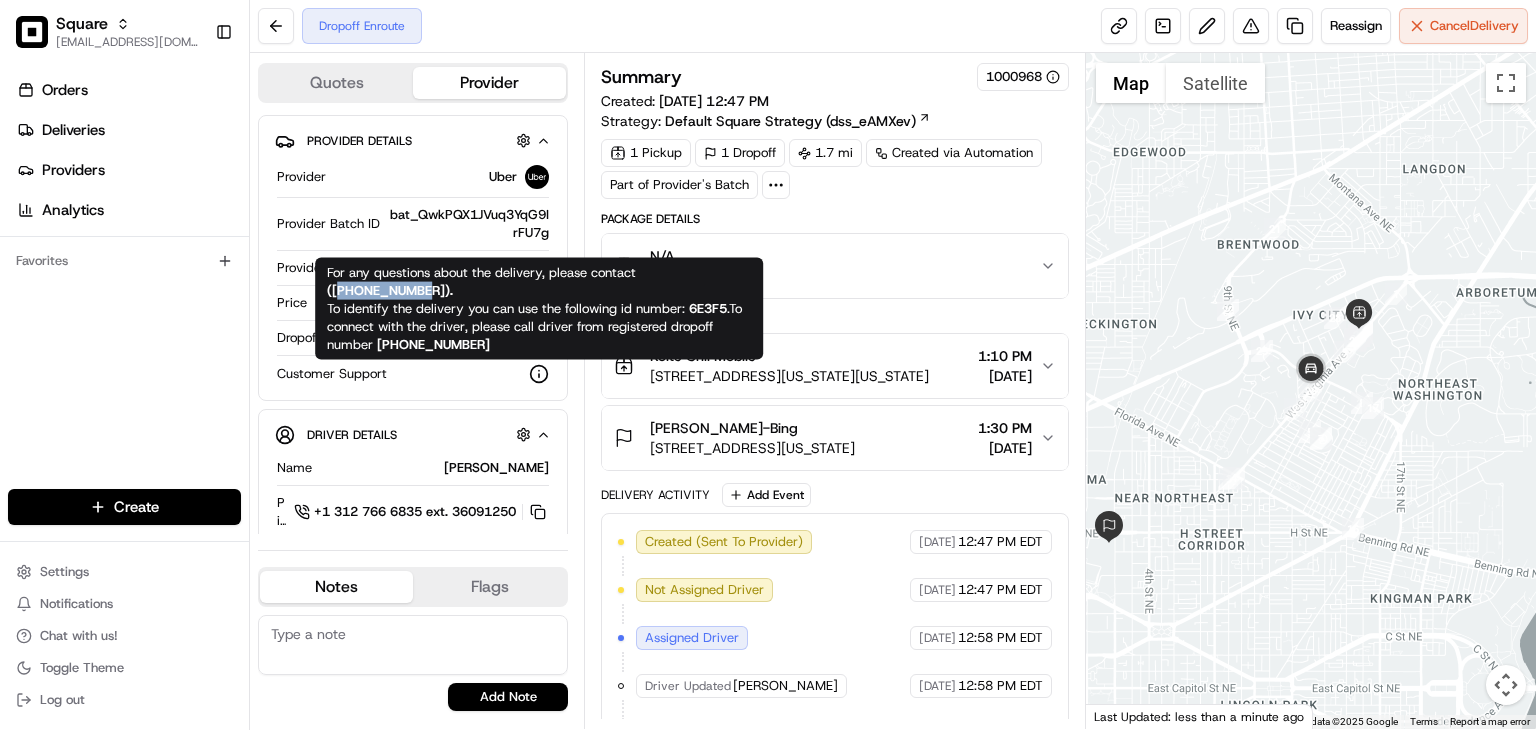 copy on "18669873750" 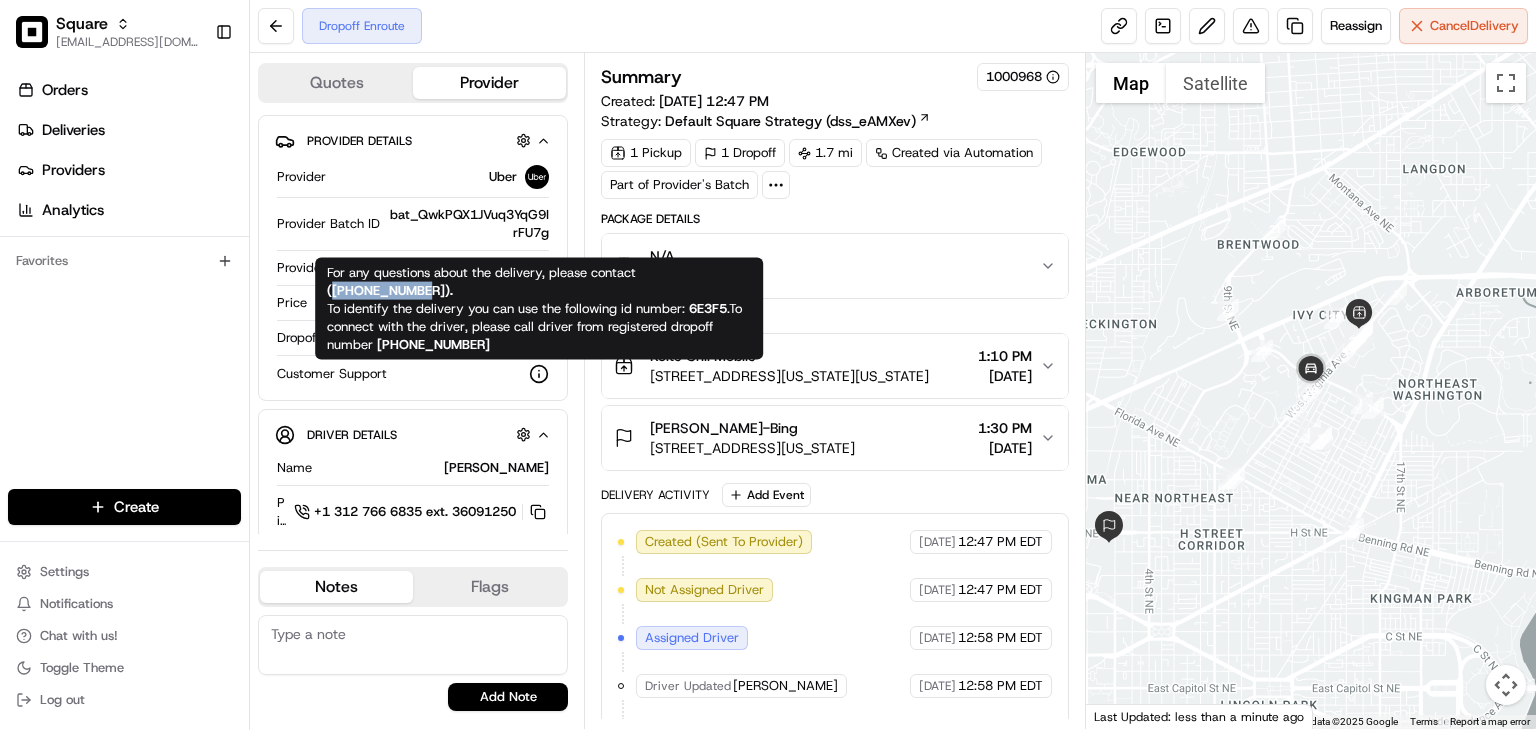 copy on "+18669873750" 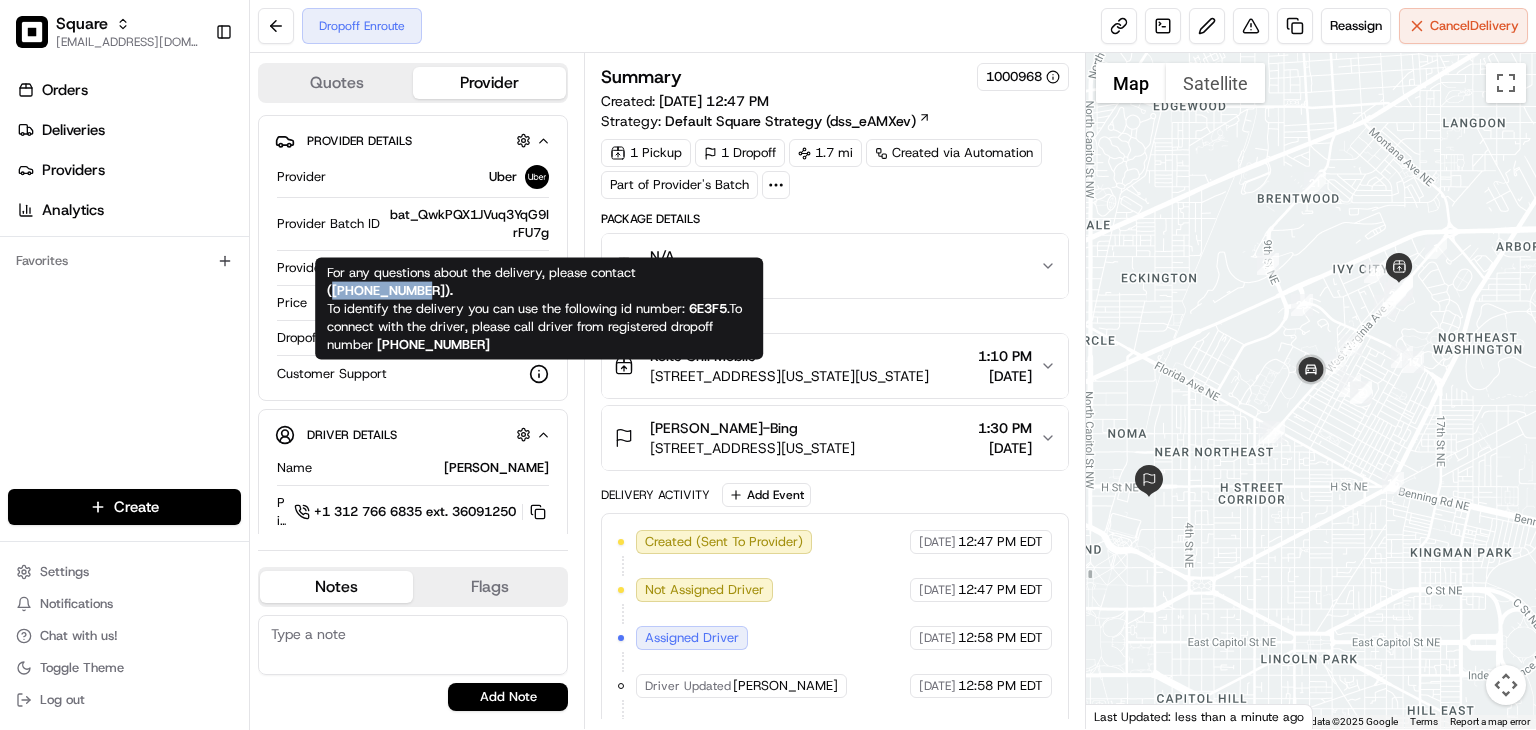 drag, startPoint x: 432, startPoint y: 285, endPoint x: 328, endPoint y: 281, distance: 104.0769 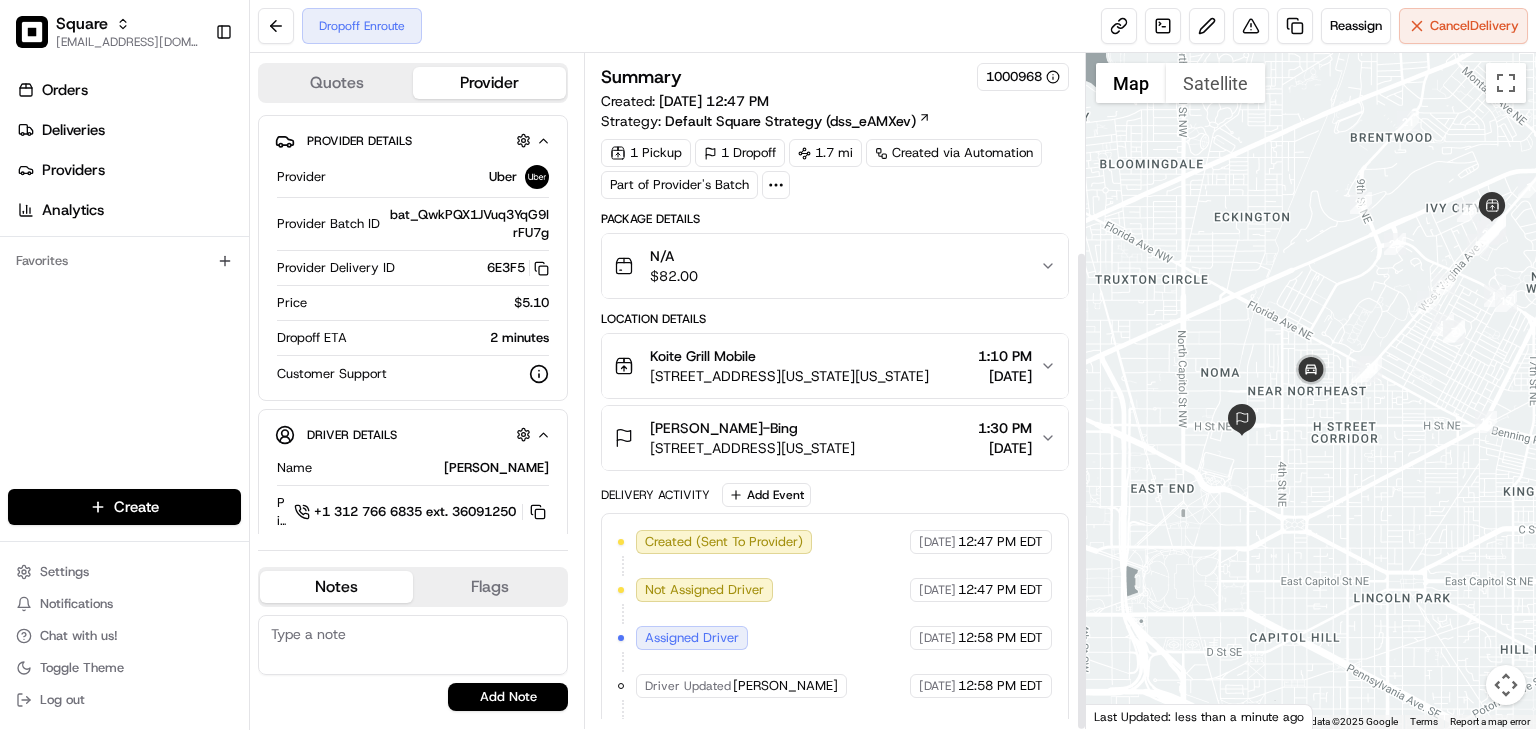 scroll, scrollTop: 277, scrollLeft: 0, axis: vertical 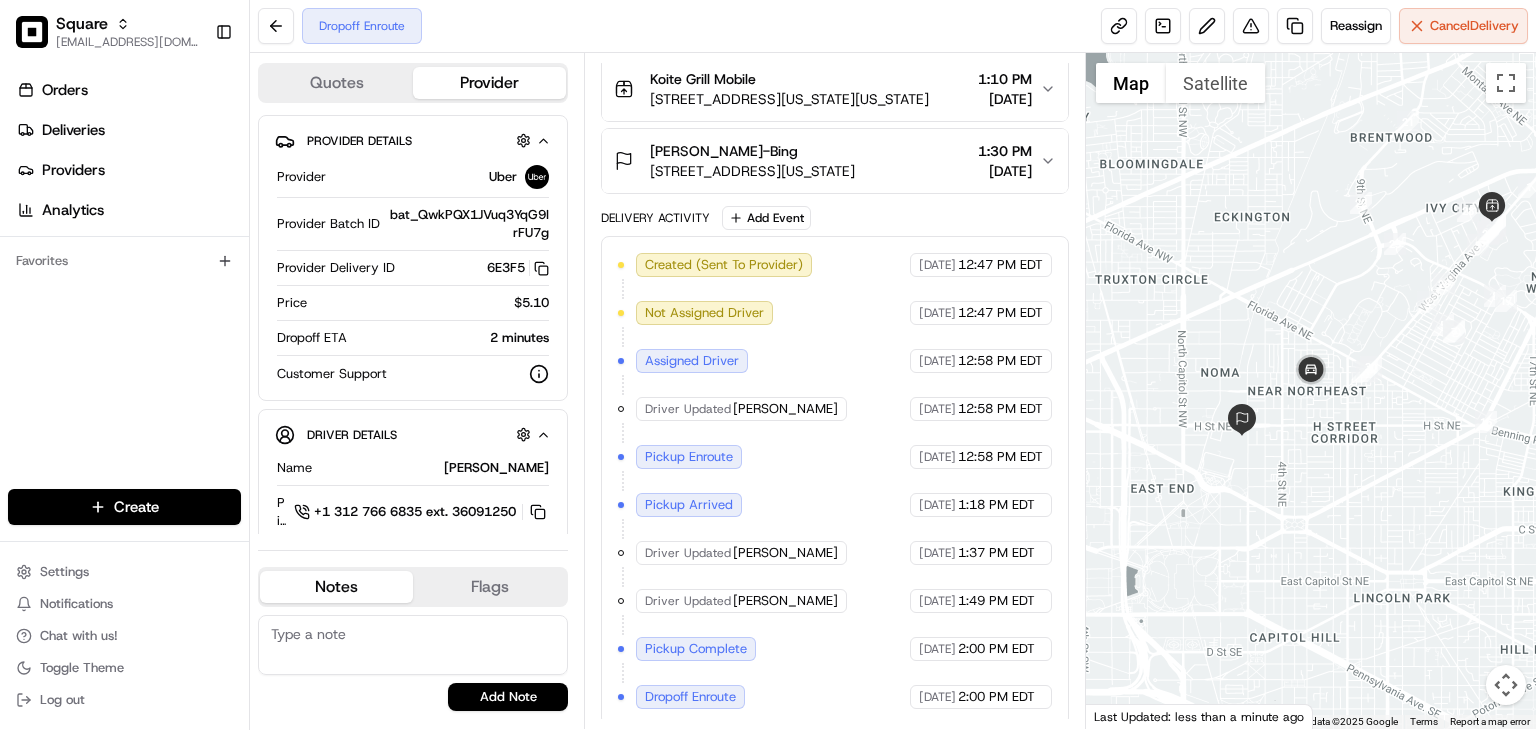 click at bounding box center [413, 645] 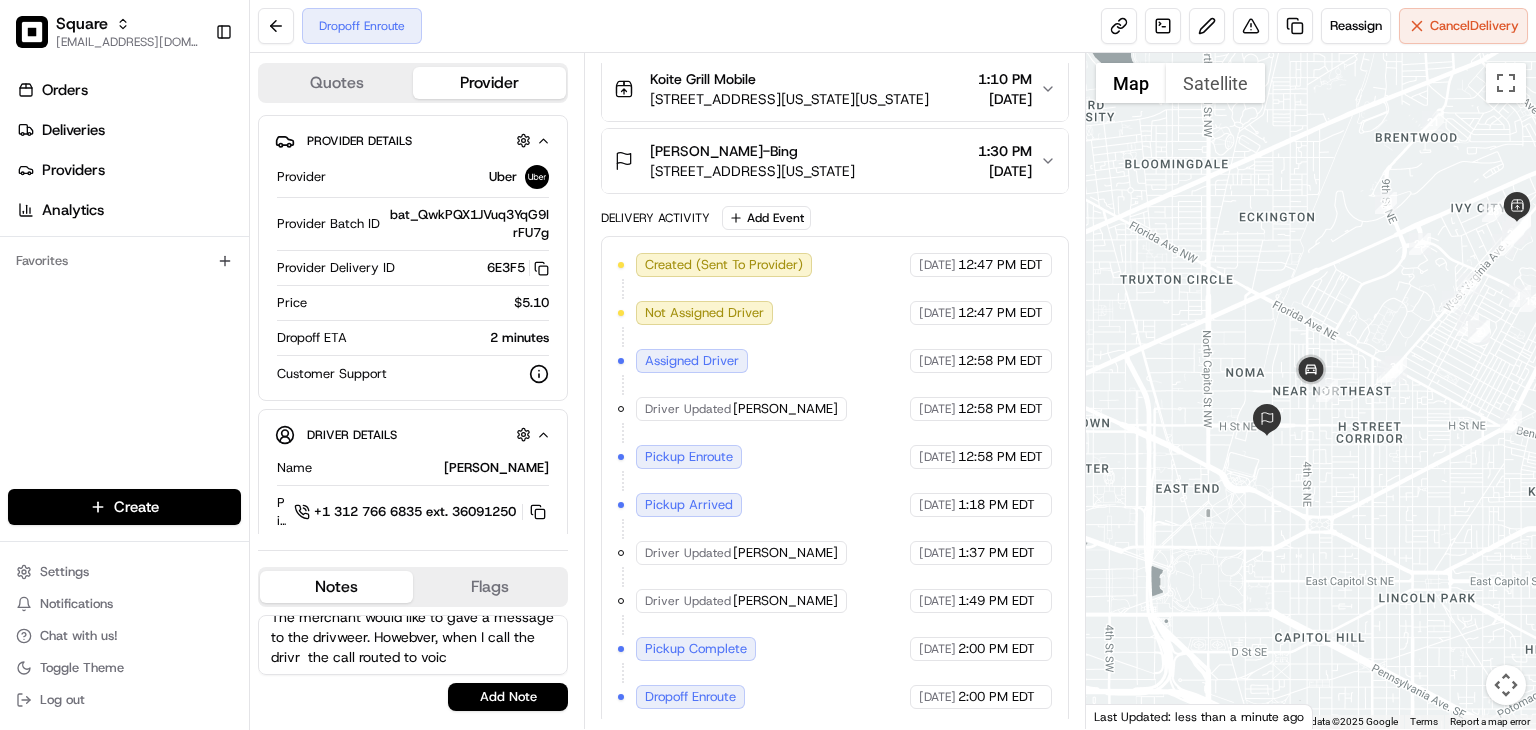 scroll, scrollTop: 28, scrollLeft: 0, axis: vertical 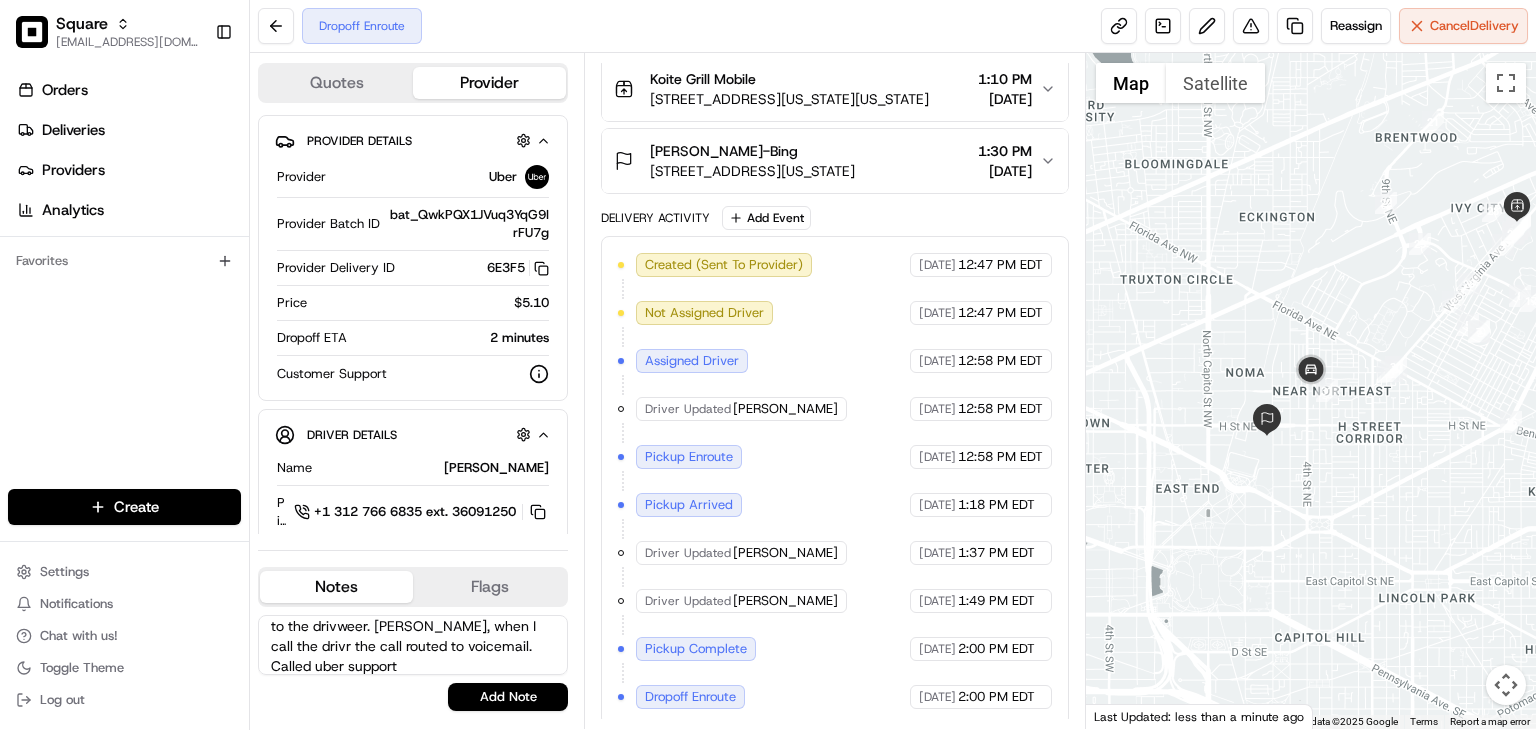 click on "The merchant would like to gave a message to the drivweer. Howebver, when I call the drivr the call routed to voicemail. Called uber support" at bounding box center (413, 645) 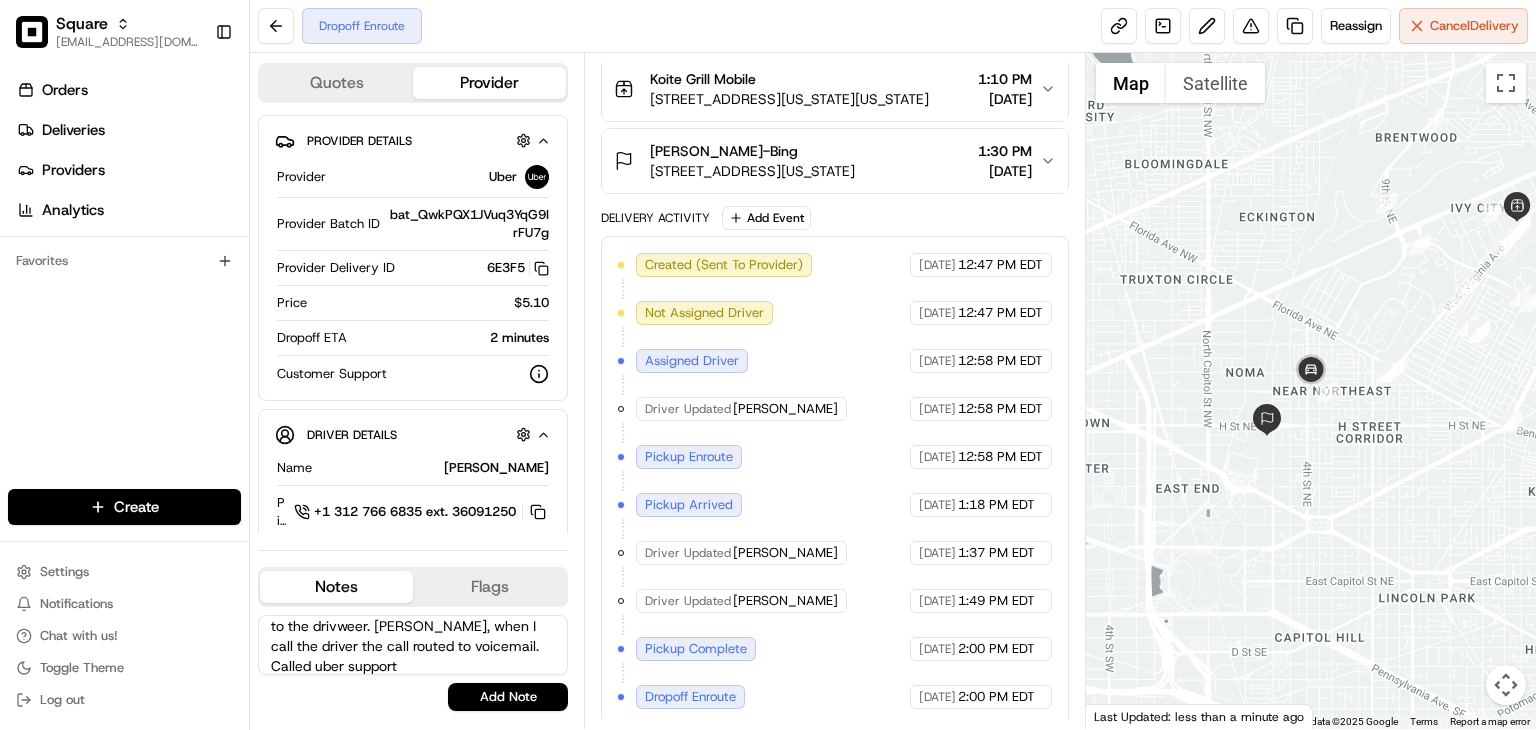 click on "The merchant would like to gave a message to the drivweer. Howebver, when I call the driver the call routed to voicemail. Called uber support" at bounding box center [413, 645] 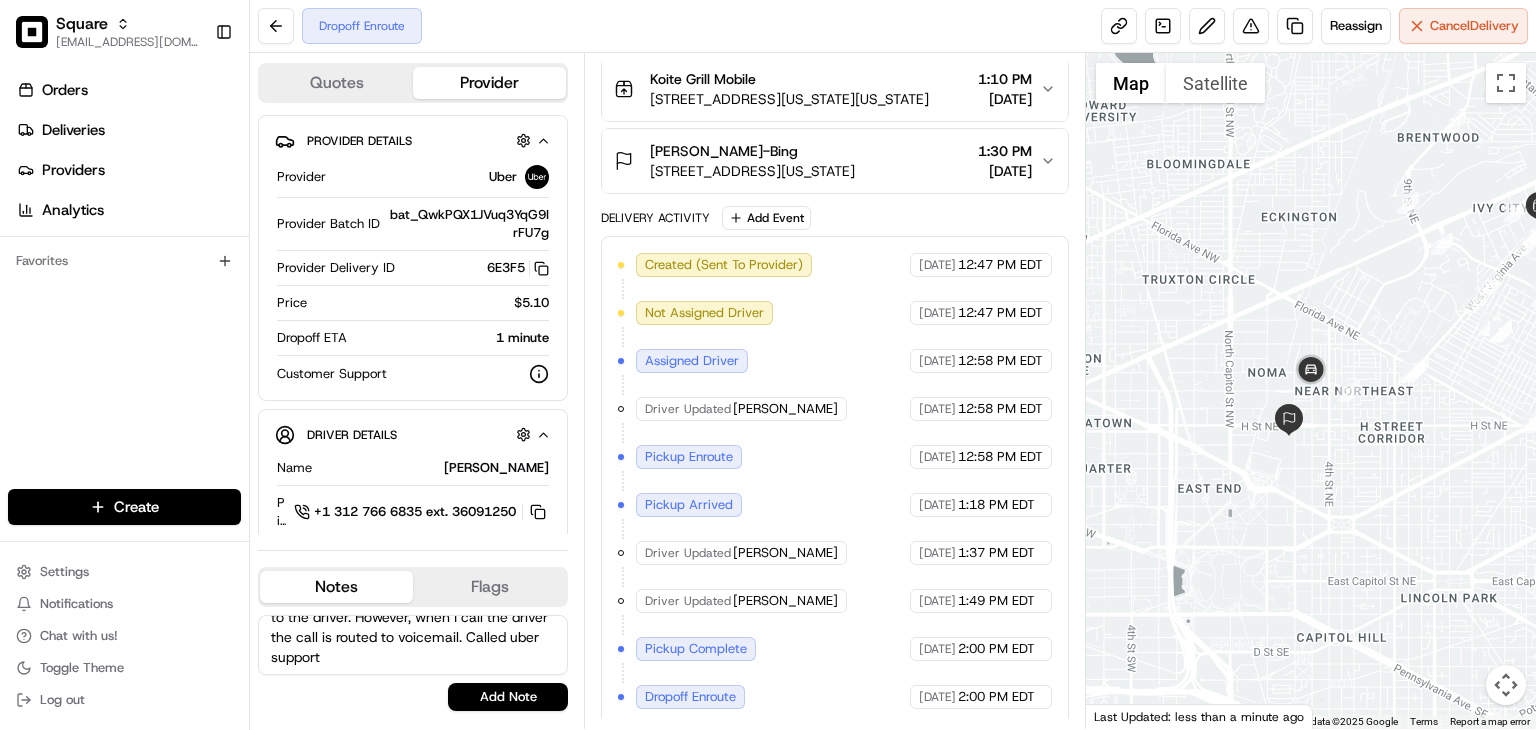 scroll, scrollTop: 36, scrollLeft: 0, axis: vertical 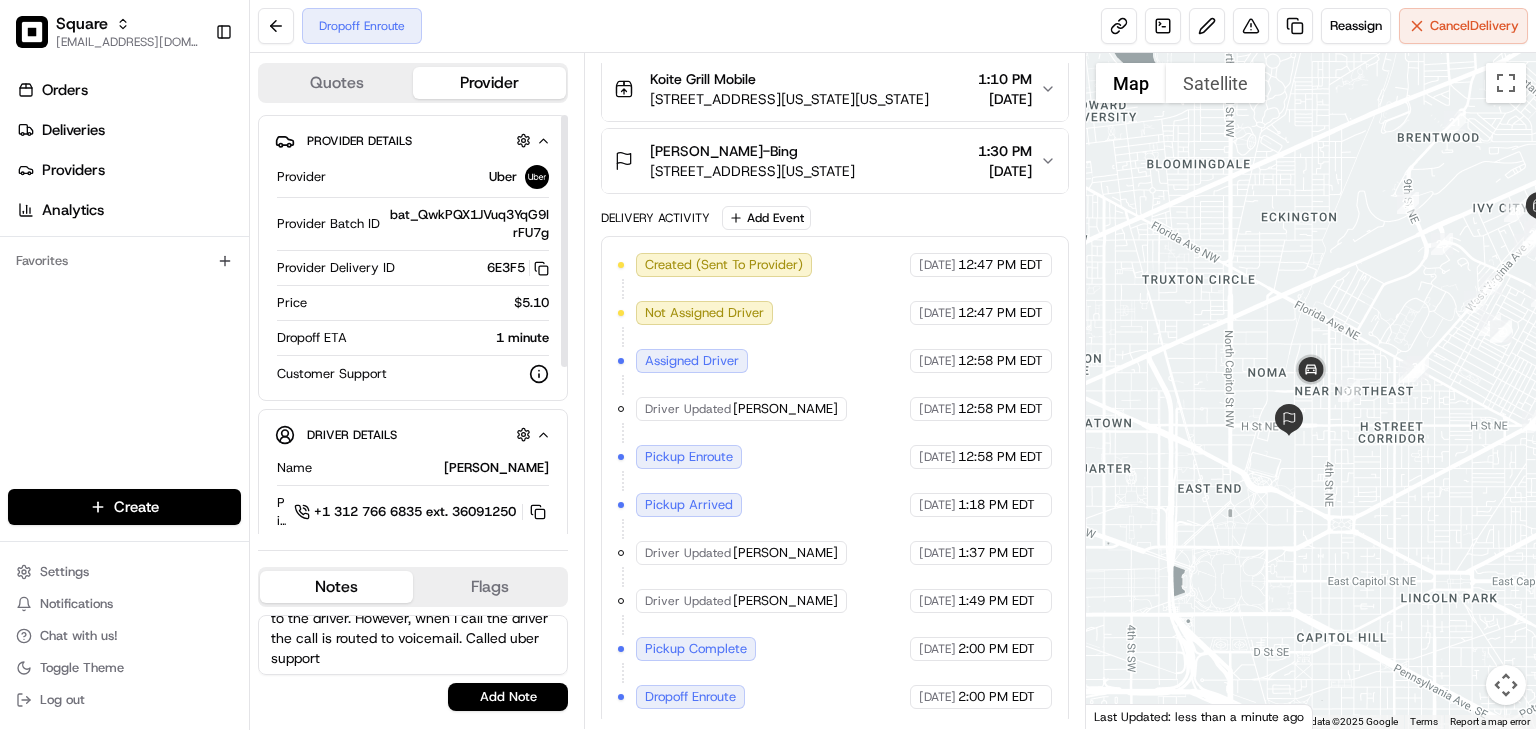 drag, startPoint x: 501, startPoint y: 657, endPoint x: 462, endPoint y: 679, distance: 44.777225 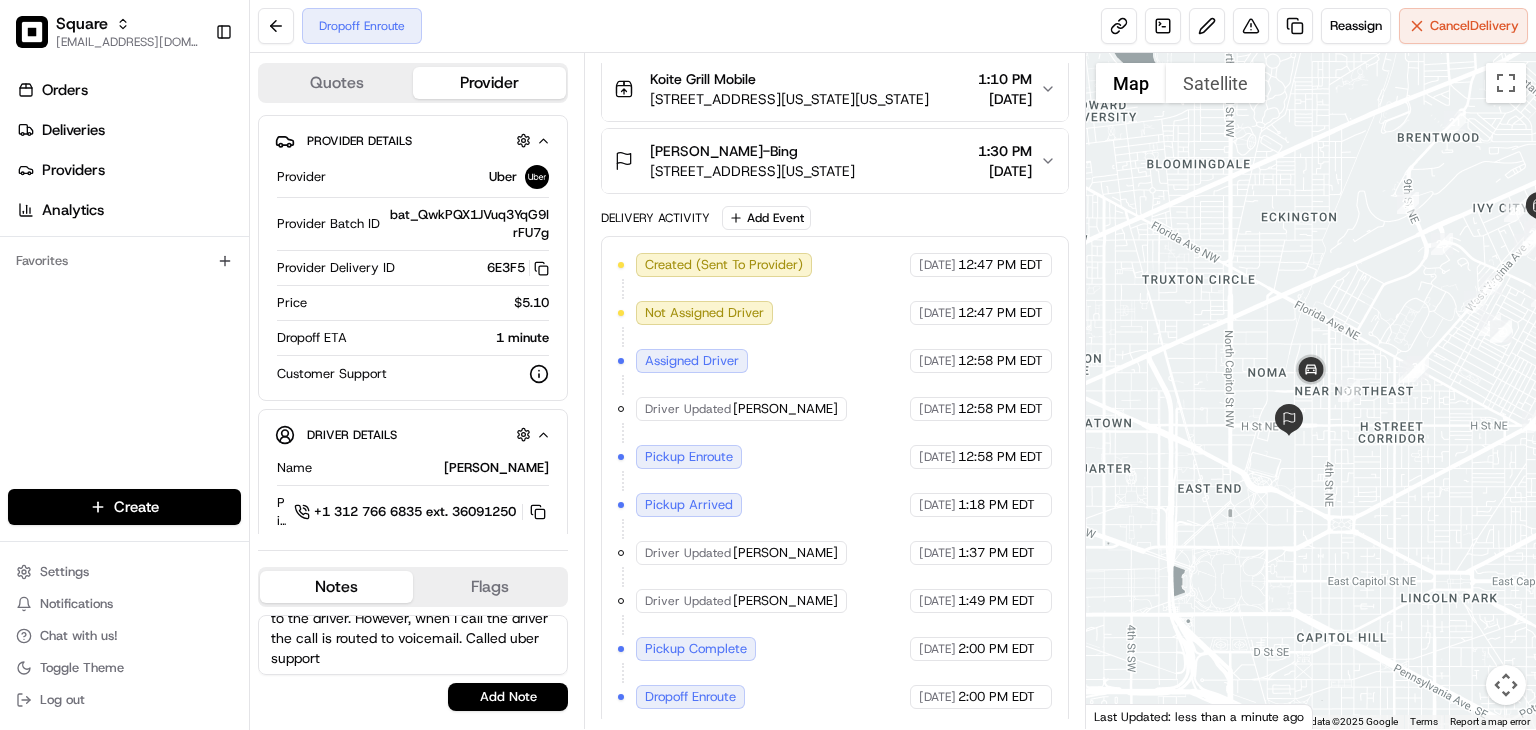 click on "The merchant would like to give a message to the driver. However, when I call the driver the call is routed to voicemail. Called uber support" at bounding box center [413, 645] 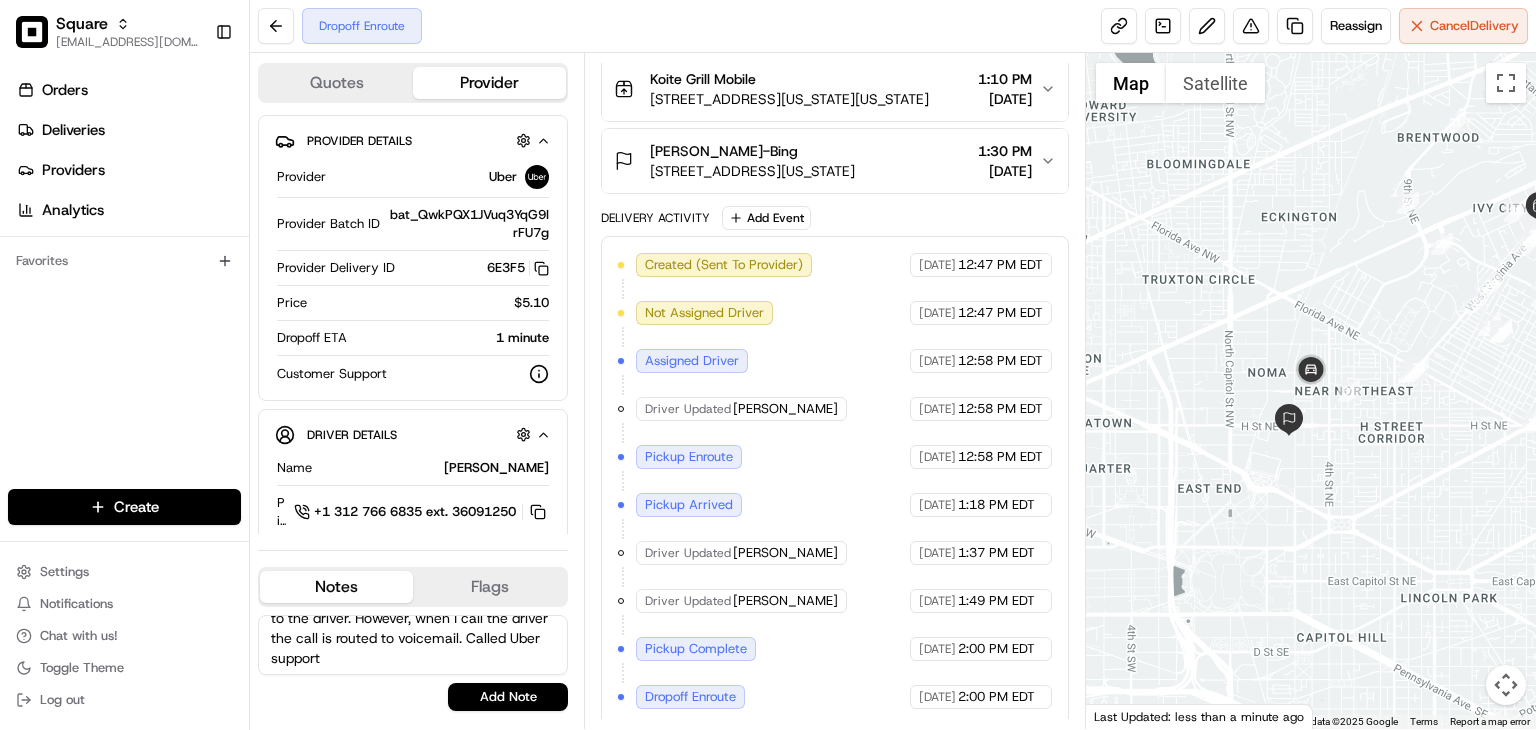 click on "The merchant would like to give a message to the driver. However, when I call the driver the call is routed to voicemail. Called Uber support" at bounding box center (413, 645) 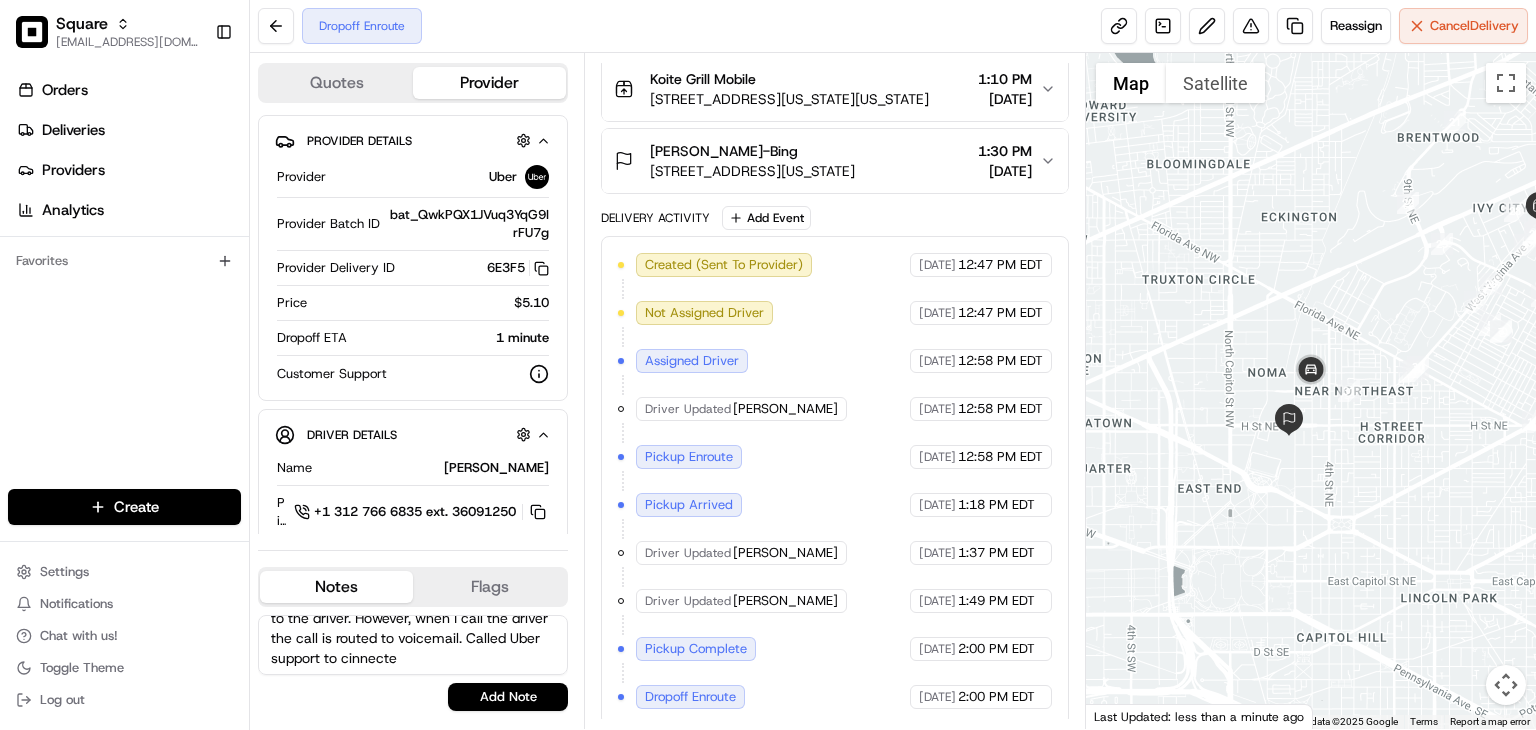 scroll, scrollTop: 48, scrollLeft: 0, axis: vertical 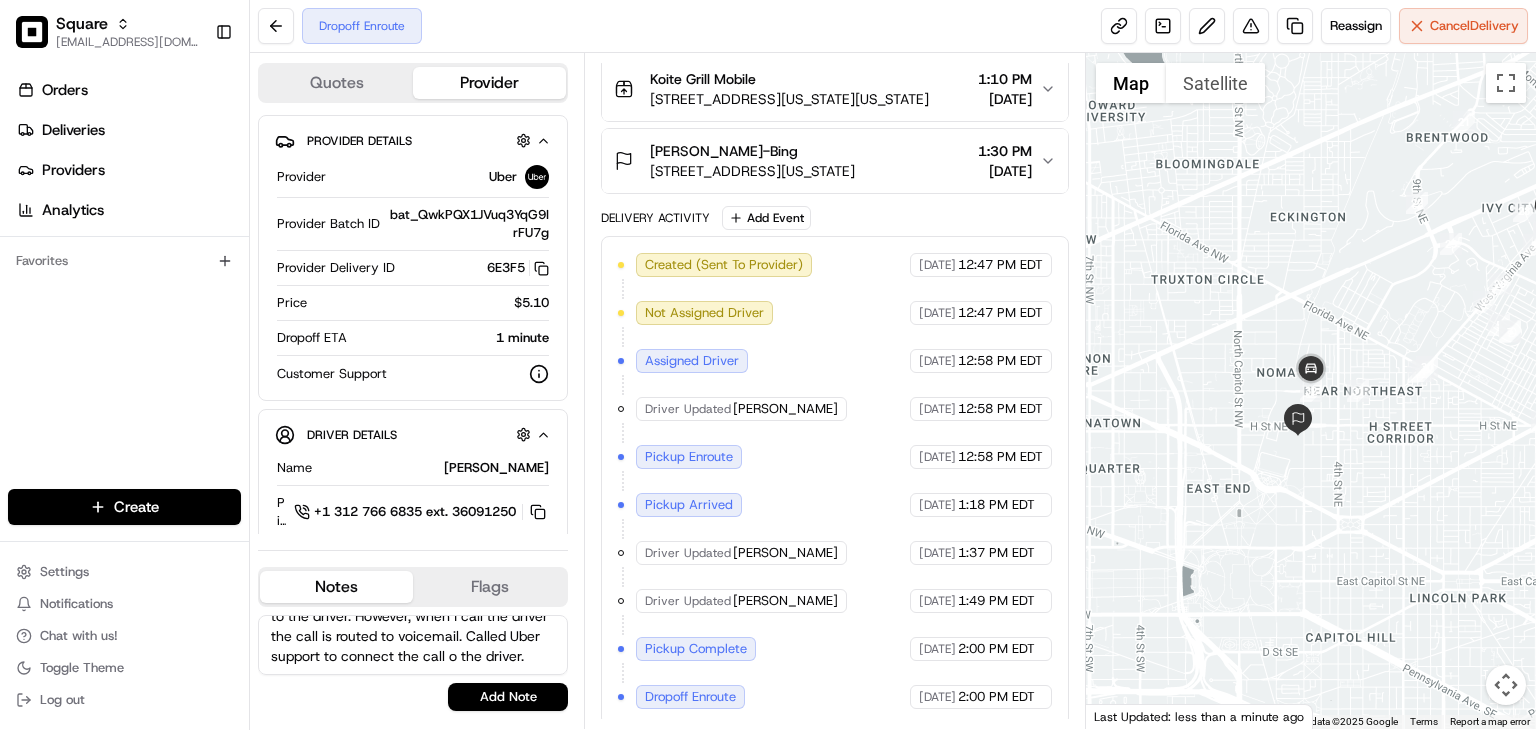 click on "The merchant would like to give a message to the driver. However, when I call the driver the call is routed to voicemail. Called Uber support to connect the call o the driver." at bounding box center (413, 645) 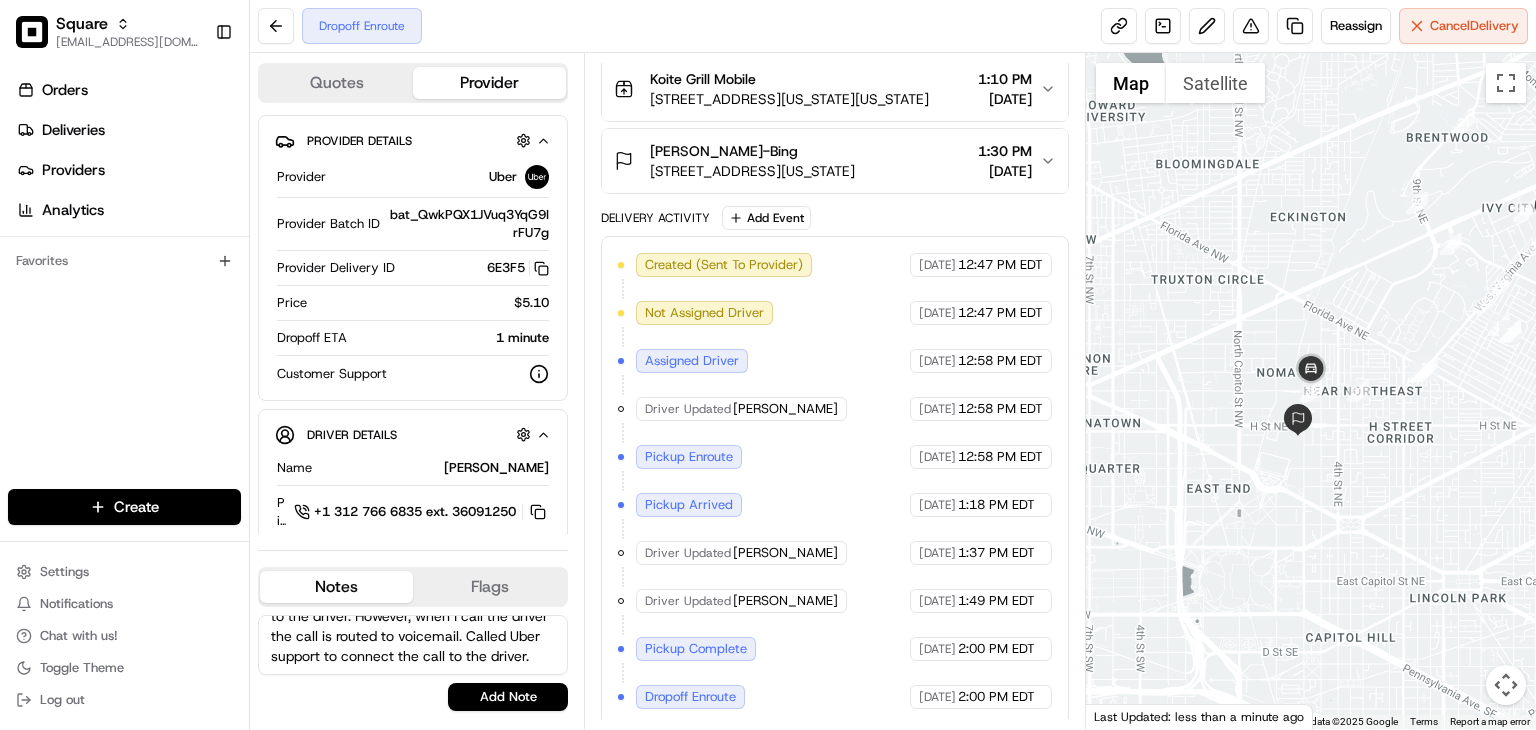 click on "The merchant would like to give a message to the driver. However, when I call the driver the call is routed to voicemail. Called Uber support to connect the call to the driver." at bounding box center (413, 645) 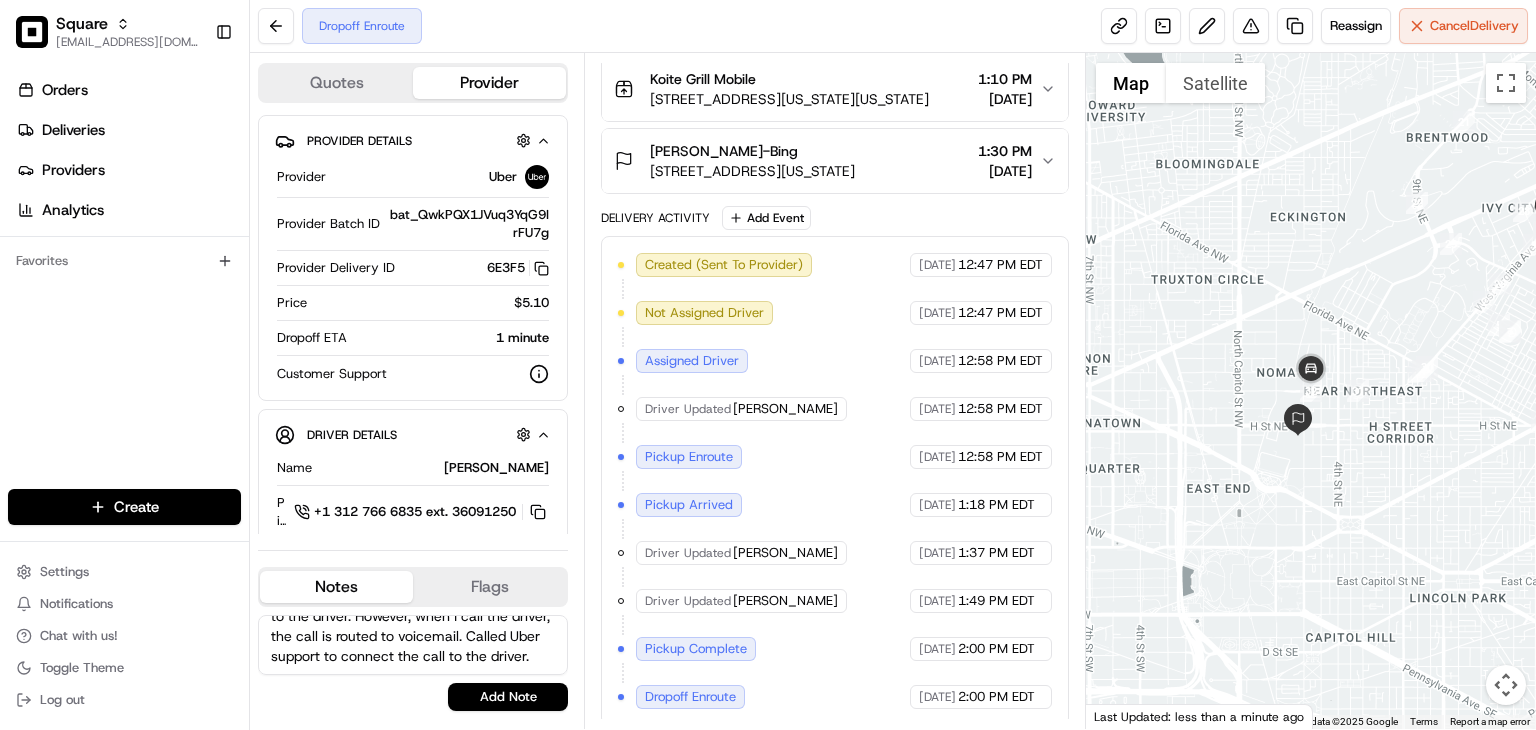 scroll, scrollTop: 48, scrollLeft: 0, axis: vertical 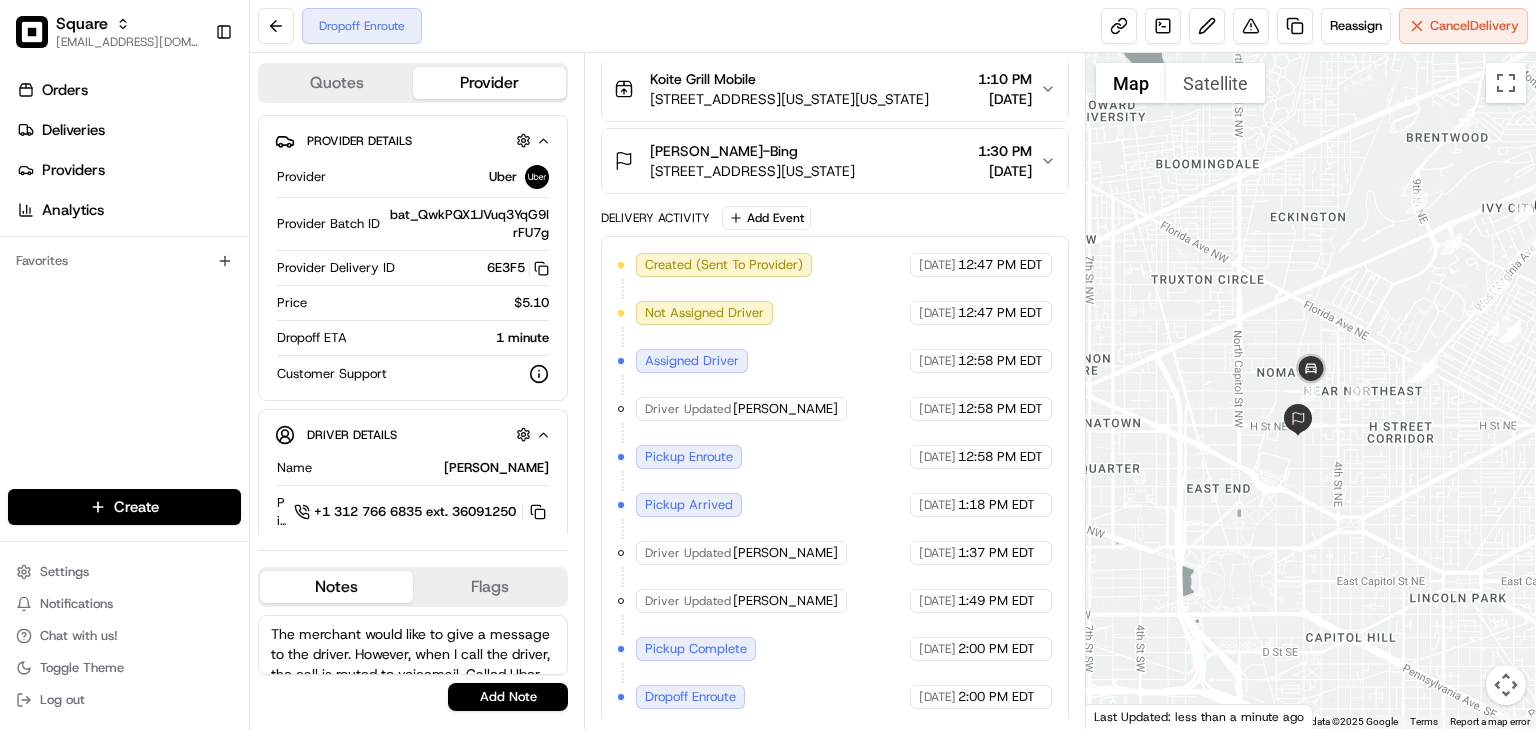 drag, startPoint x: 414, startPoint y: 656, endPoint x: 270, endPoint y: 589, distance: 158.8238 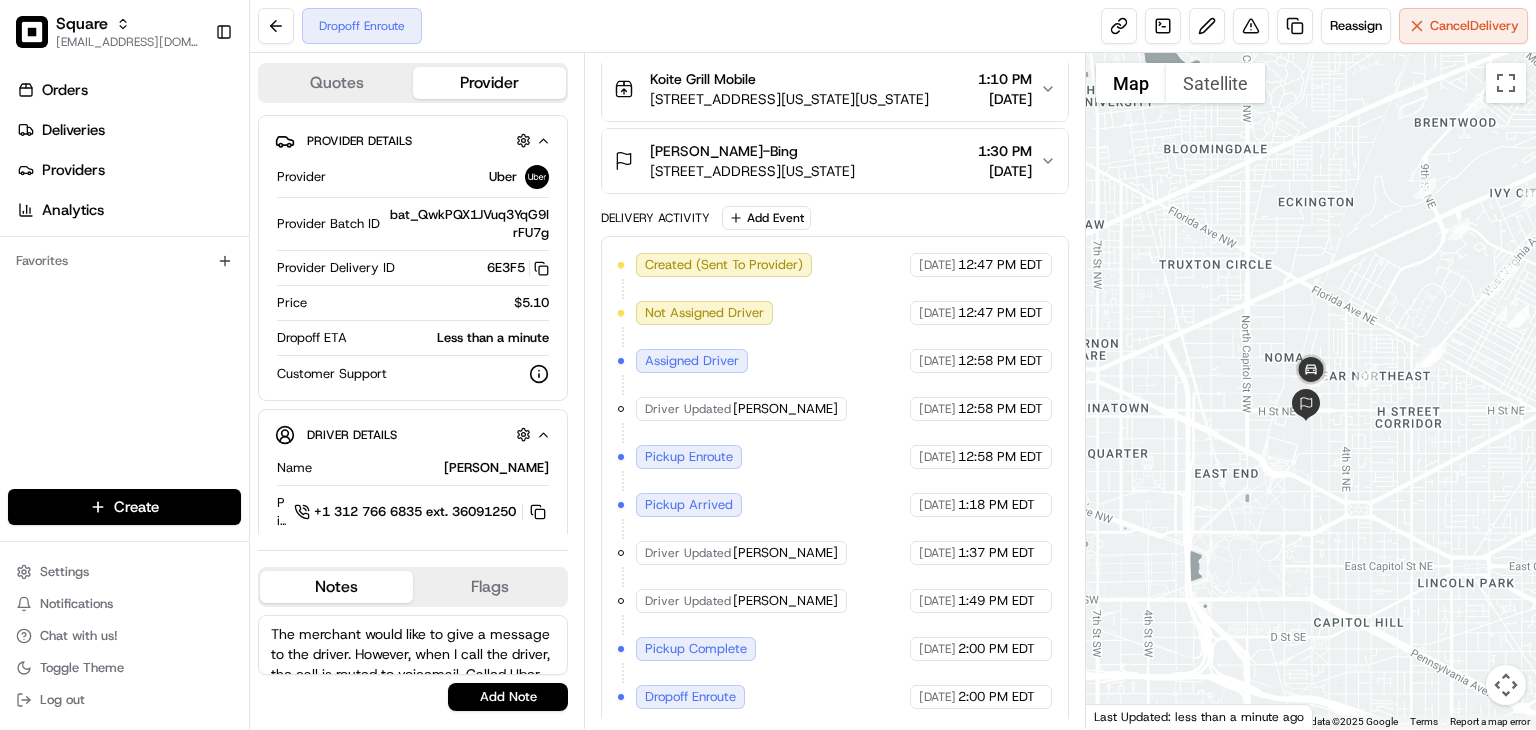 drag, startPoint x: 816, startPoint y: 443, endPoint x: 807, endPoint y: 472, distance: 30.364452 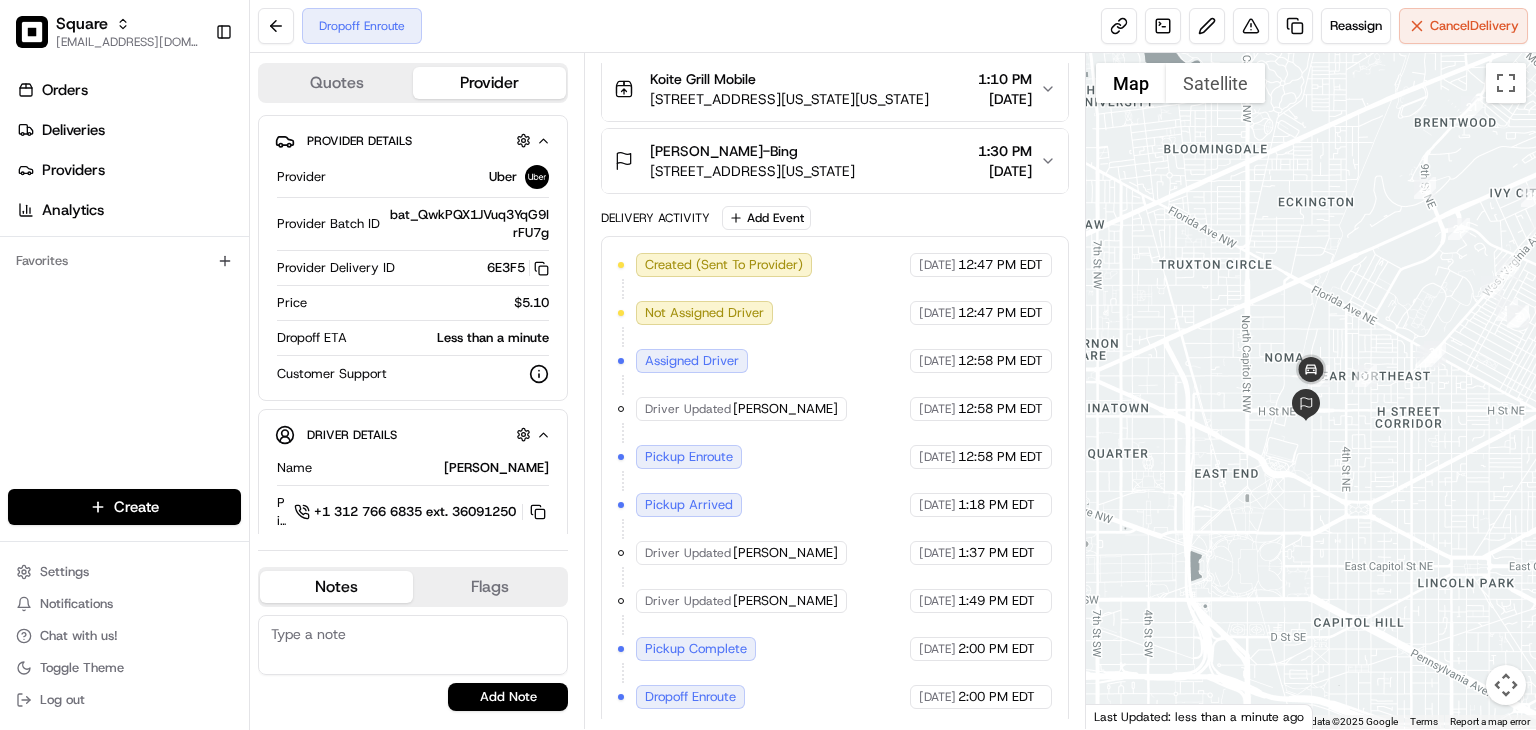 paste on ""The merchant wanted to relay a message to the driver. However, my call to the driver went to voicemail, so I contacted Uber support to help connect the call" 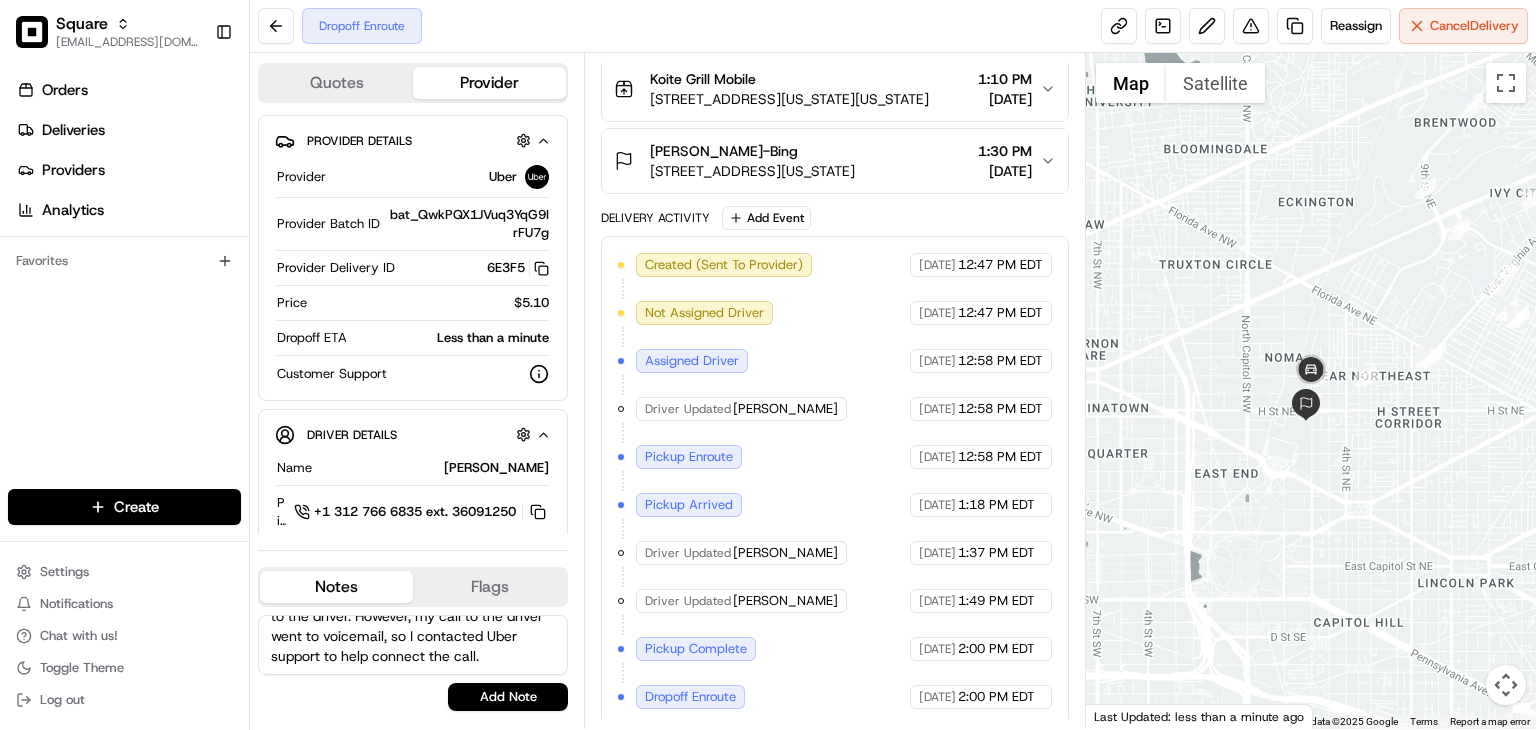 scroll, scrollTop: 0, scrollLeft: 0, axis: both 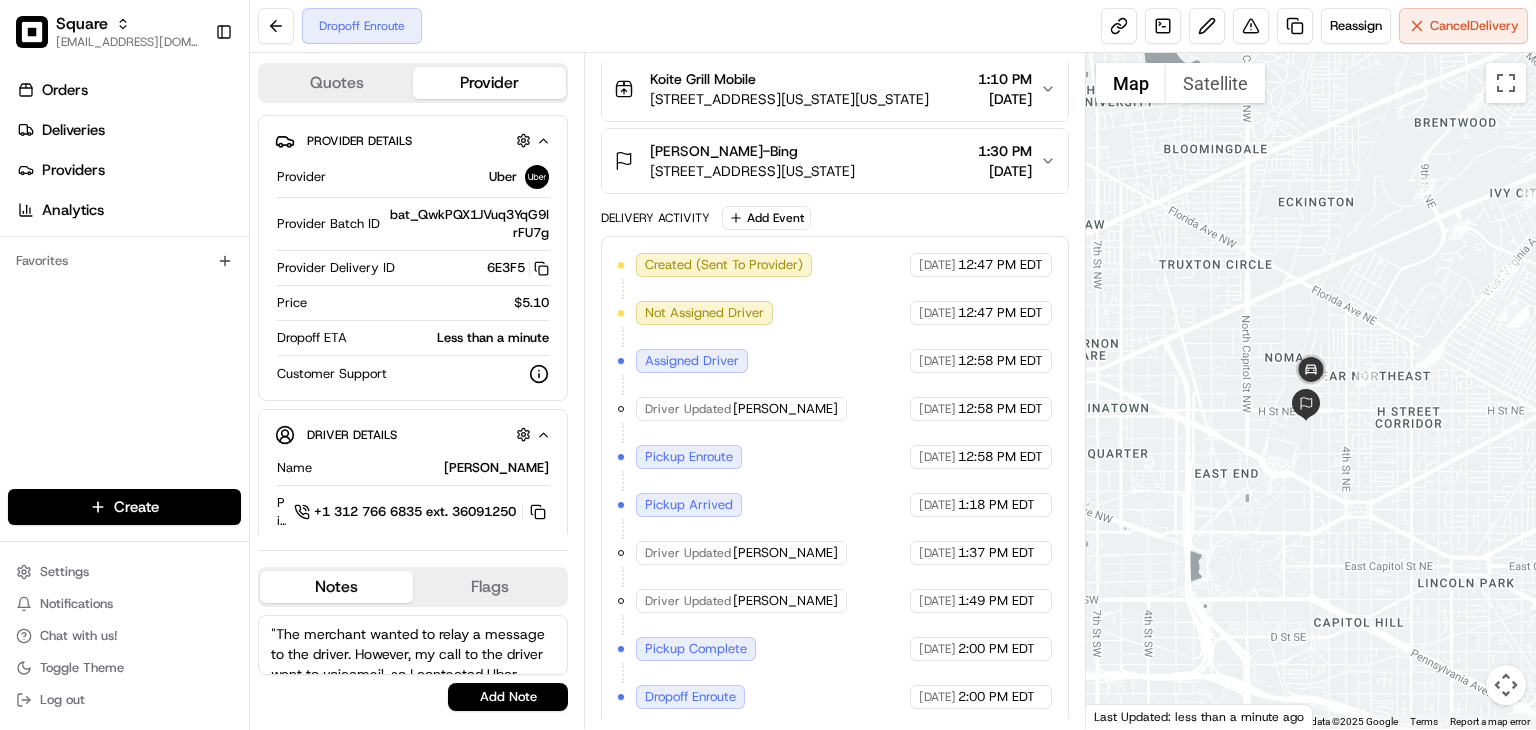 click on ""The merchant wanted to relay a message to the driver. However, my call to the driver went to voicemail, so I contacted Uber support to help connect the call." at bounding box center [413, 645] 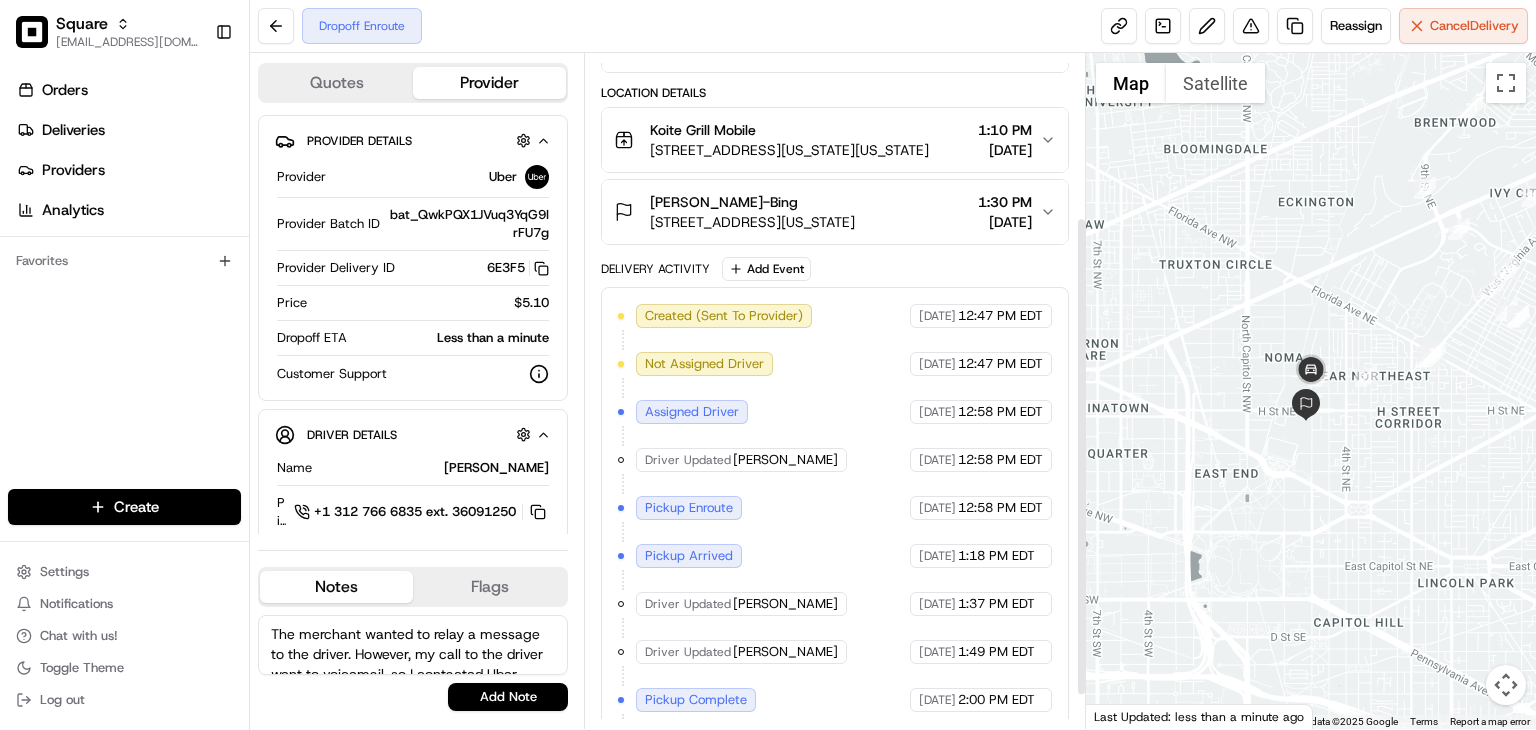 scroll, scrollTop: 225, scrollLeft: 0, axis: vertical 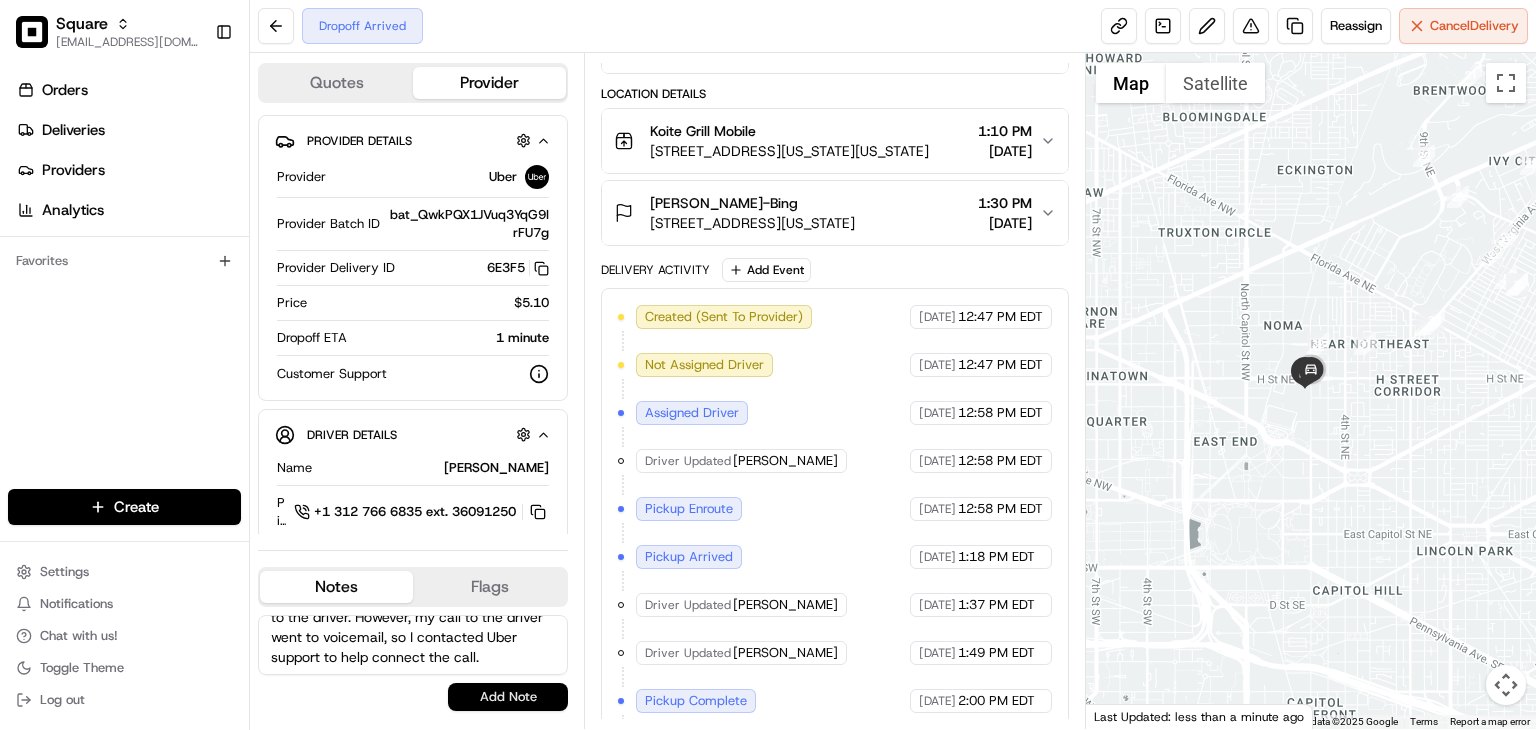 type on "The merchant wanted to relay a message to the driver. However, my call to the driver went to voicemail, so I contacted Uber support to help connect the call." 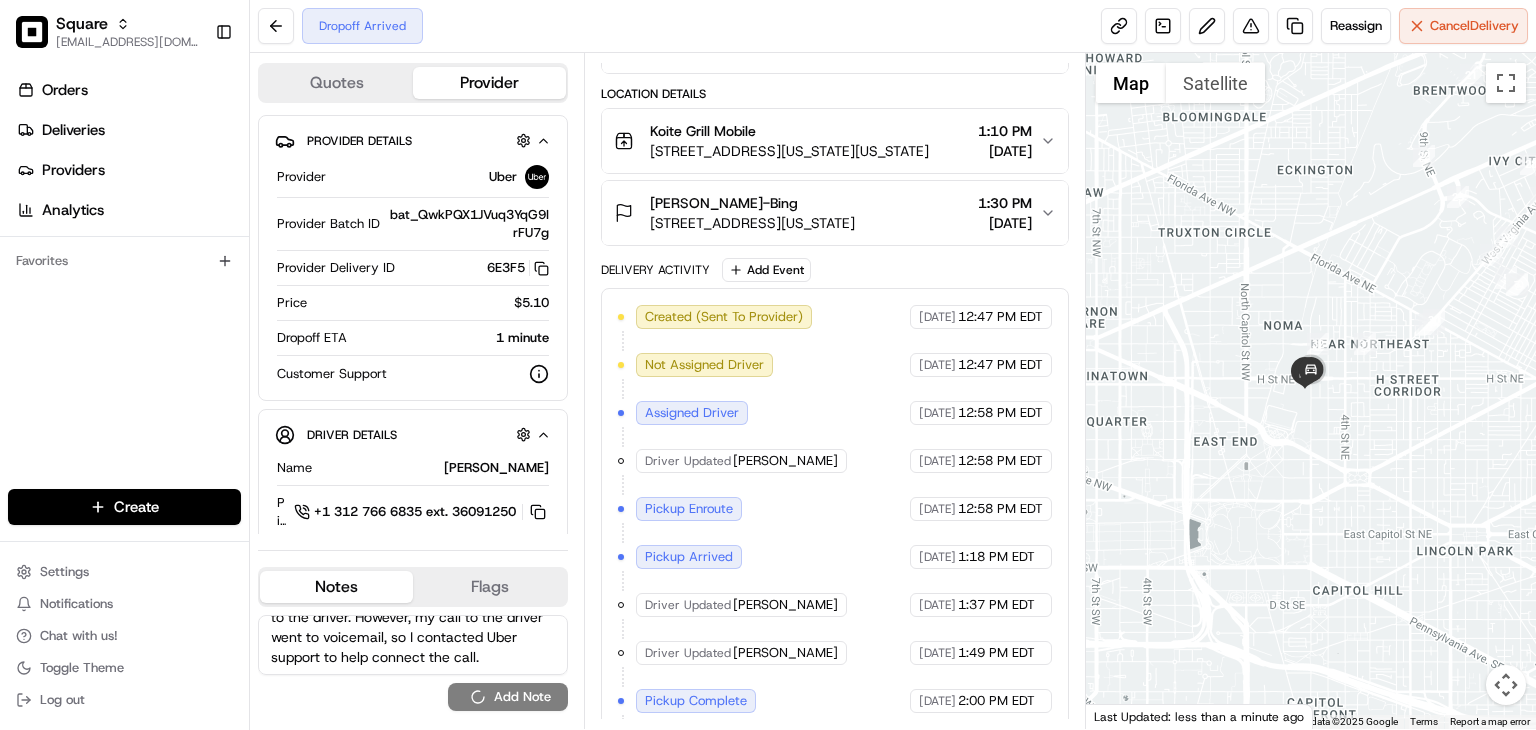 type 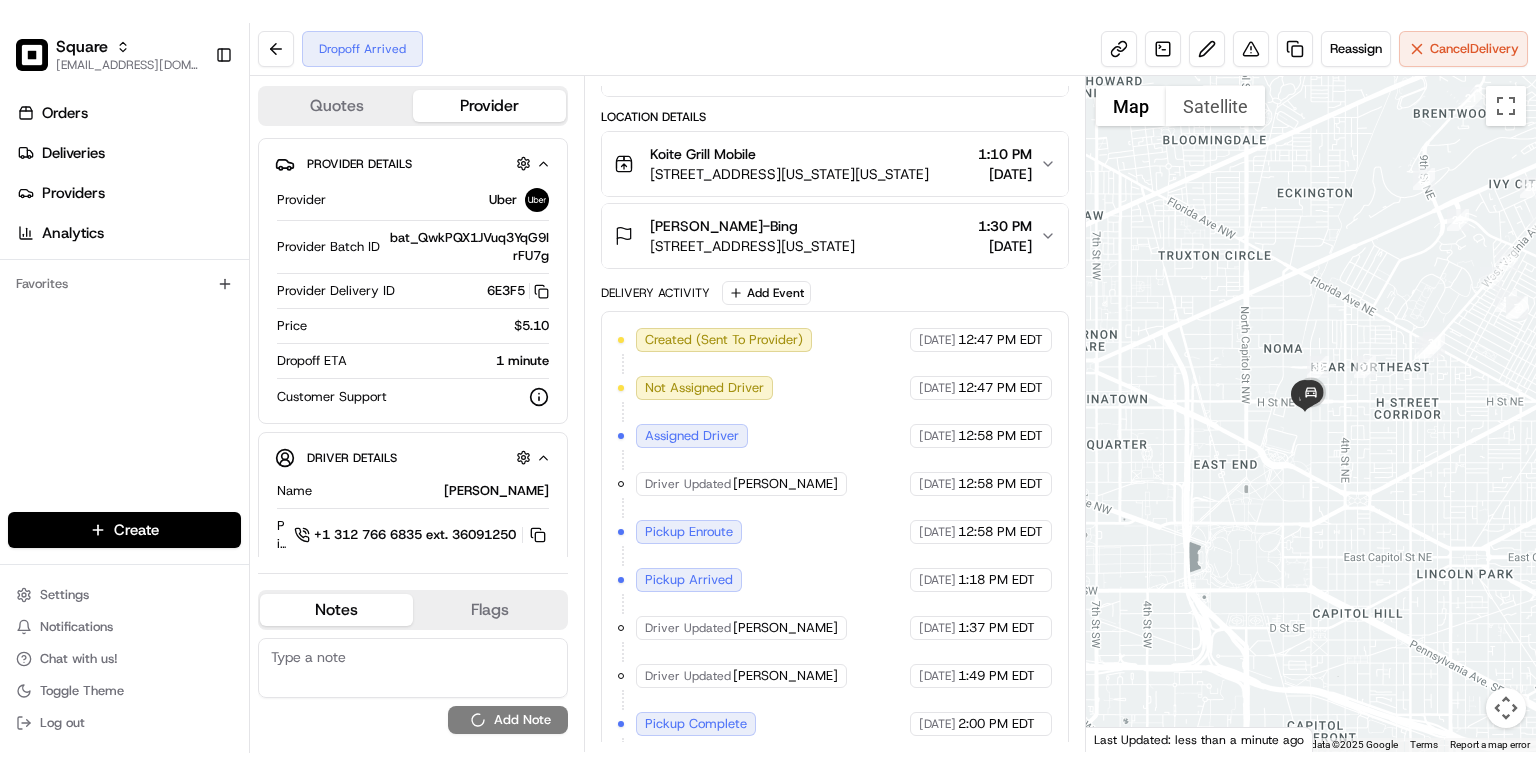 scroll, scrollTop: 0, scrollLeft: 0, axis: both 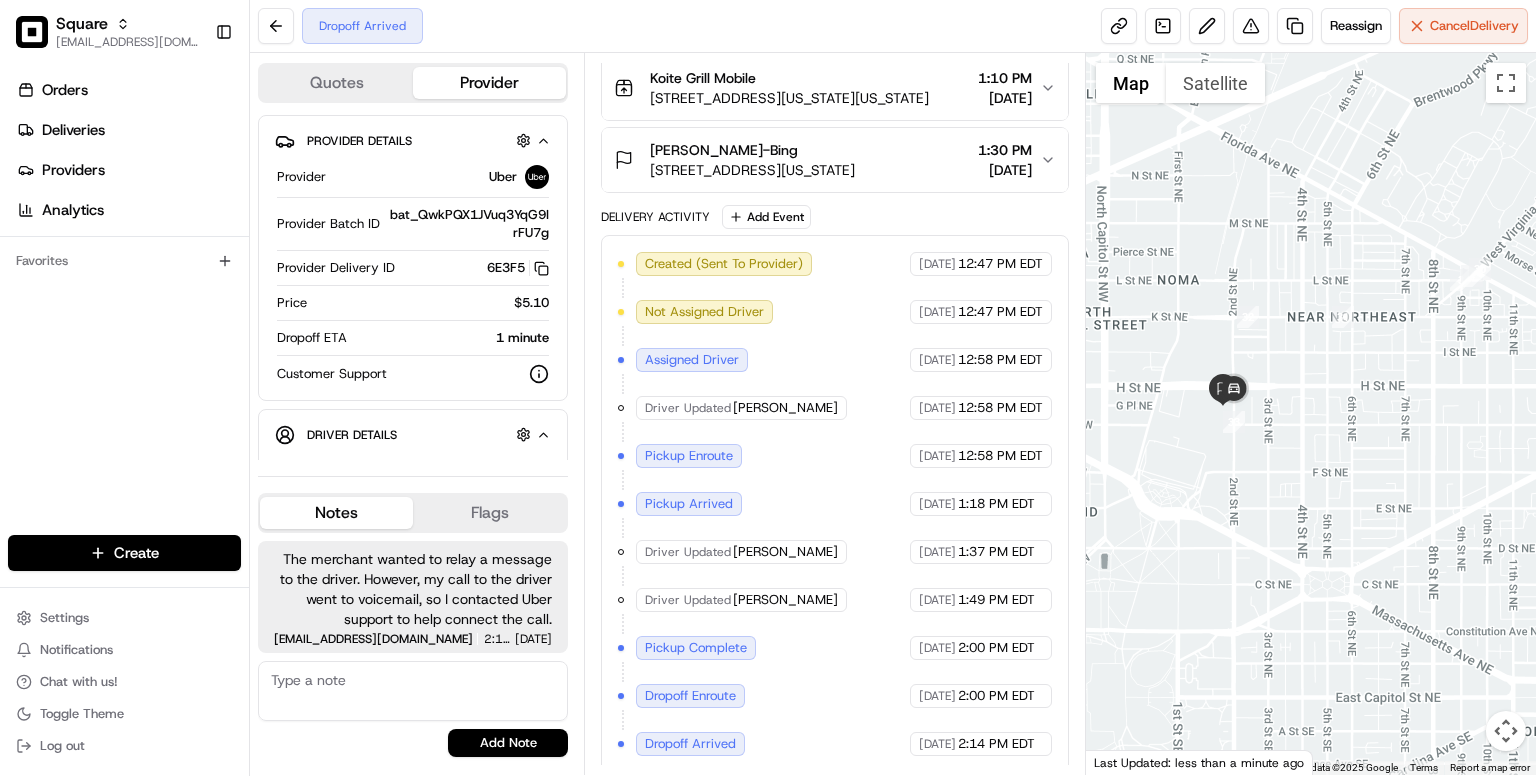 drag, startPoint x: 1285, startPoint y: 408, endPoint x: 1295, endPoint y: 370, distance: 39.293766 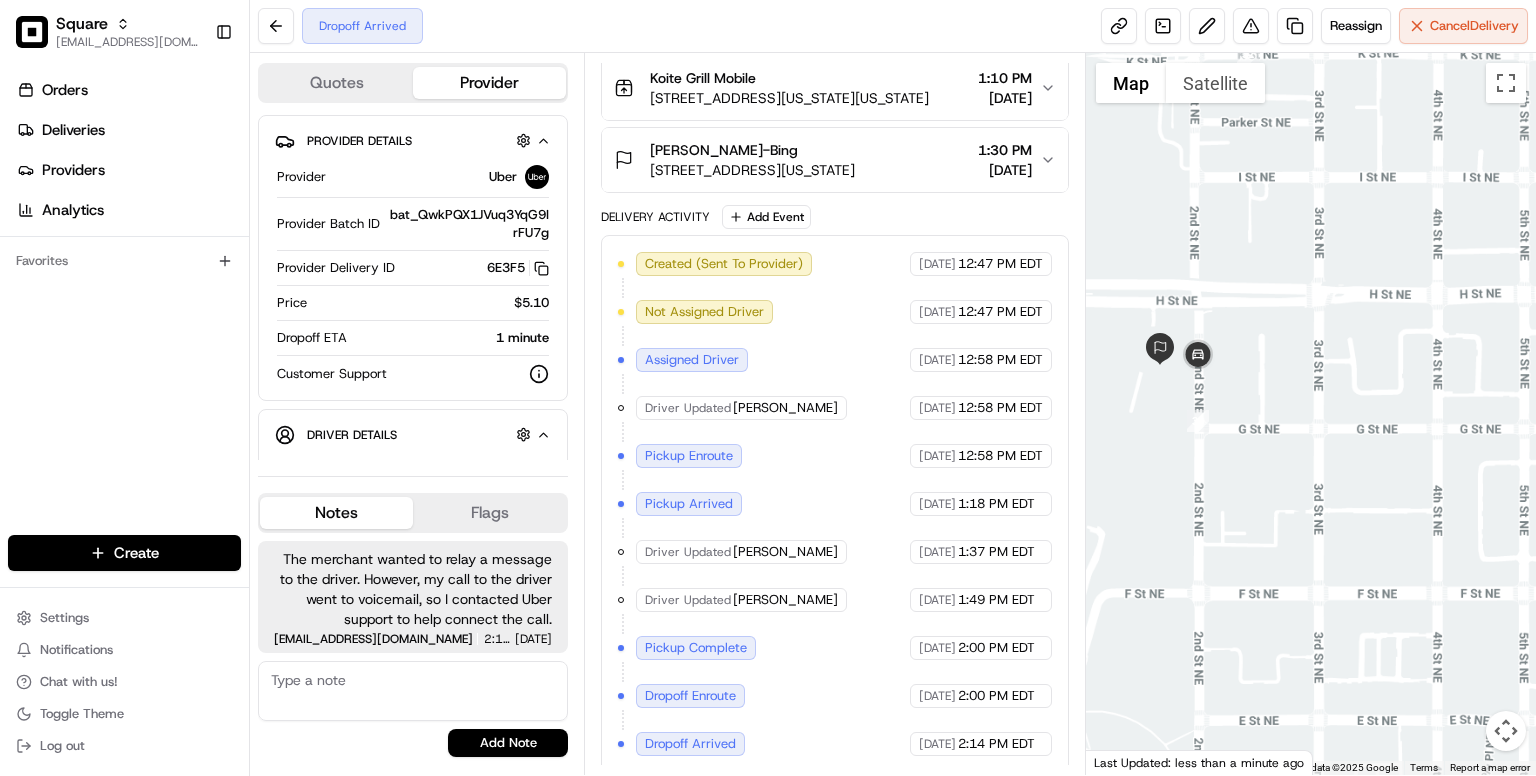 click at bounding box center (1311, 414) 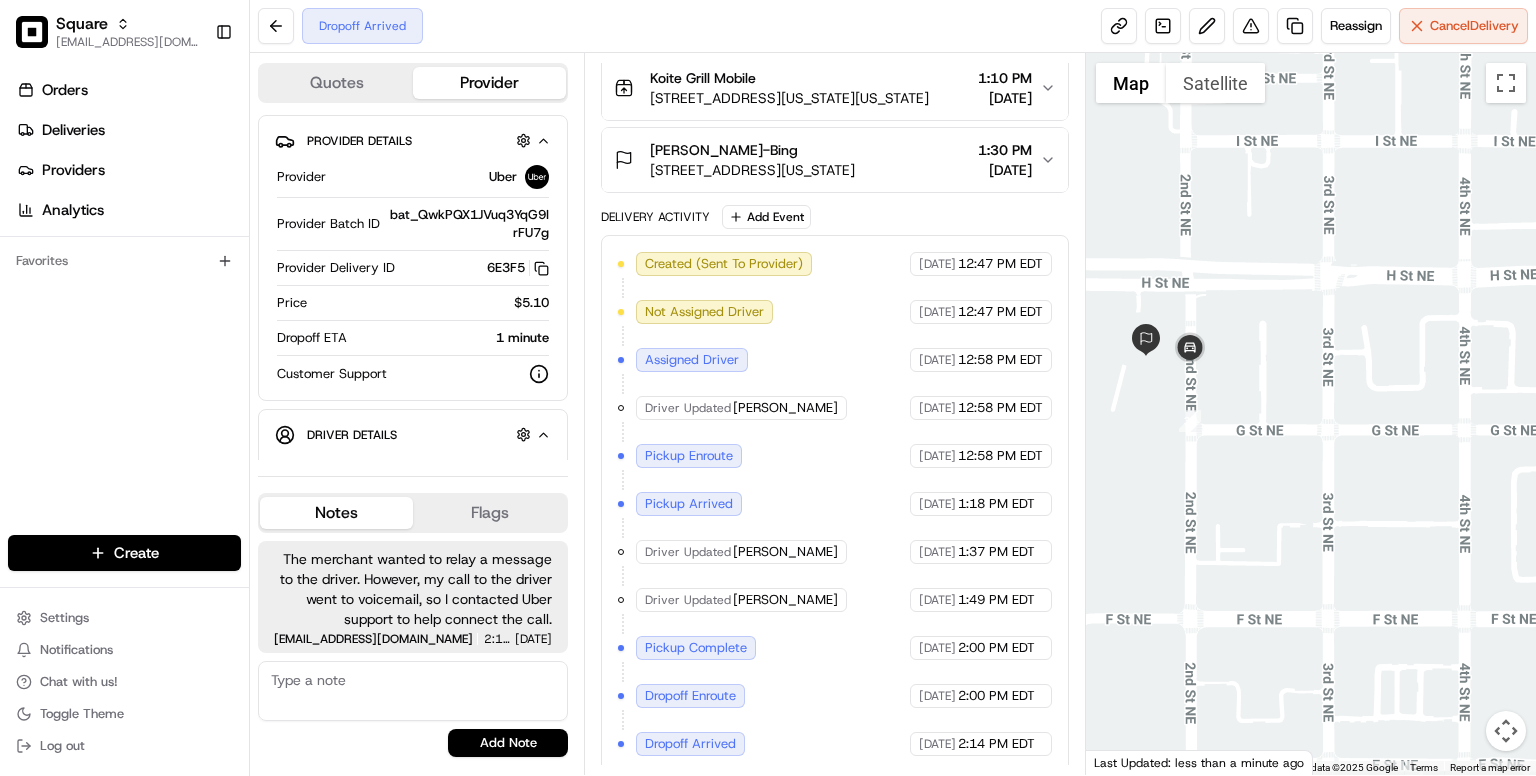 drag, startPoint x: 1189, startPoint y: 389, endPoint x: 1247, endPoint y: 392, distance: 58.077534 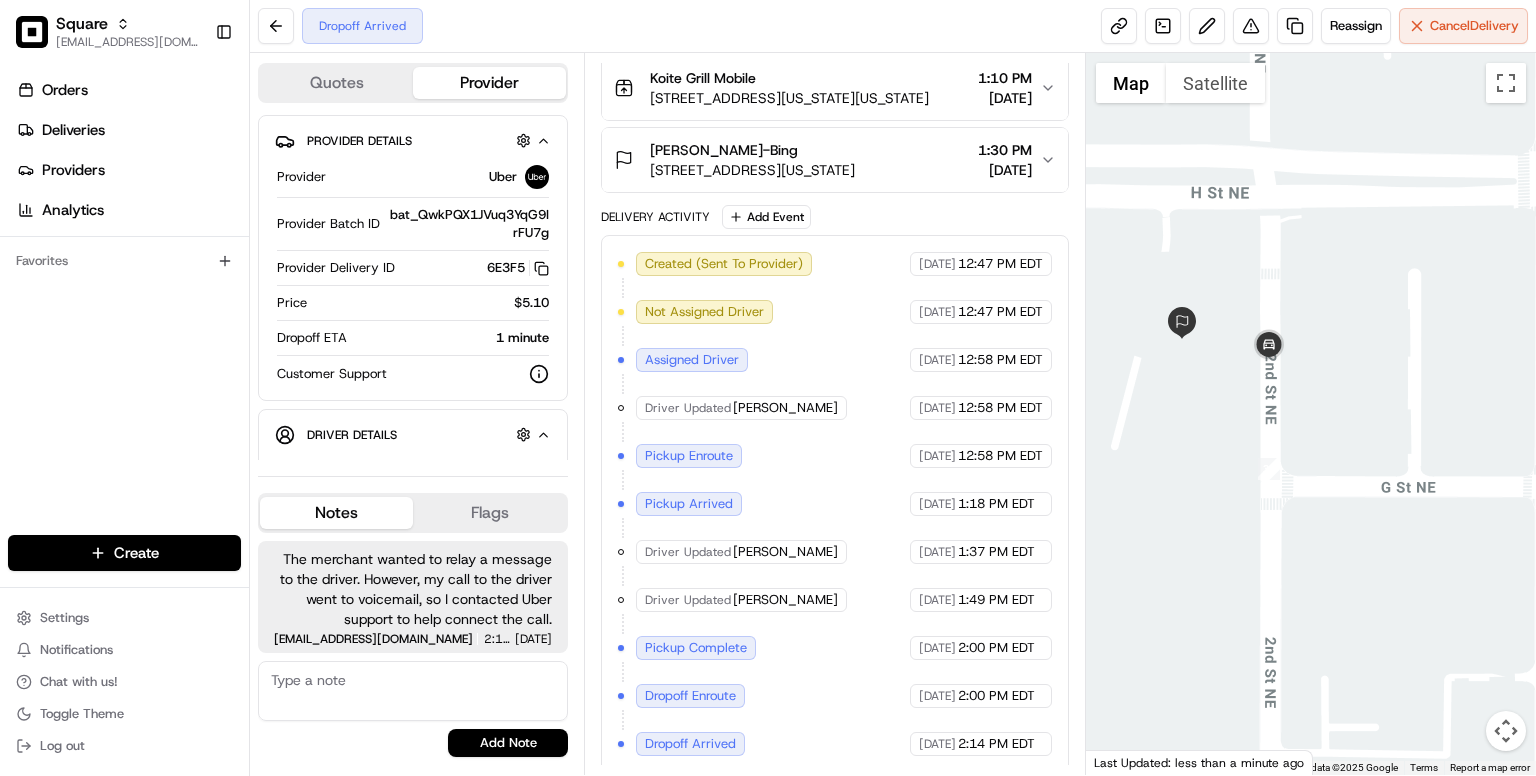 click at bounding box center (1311, 414) 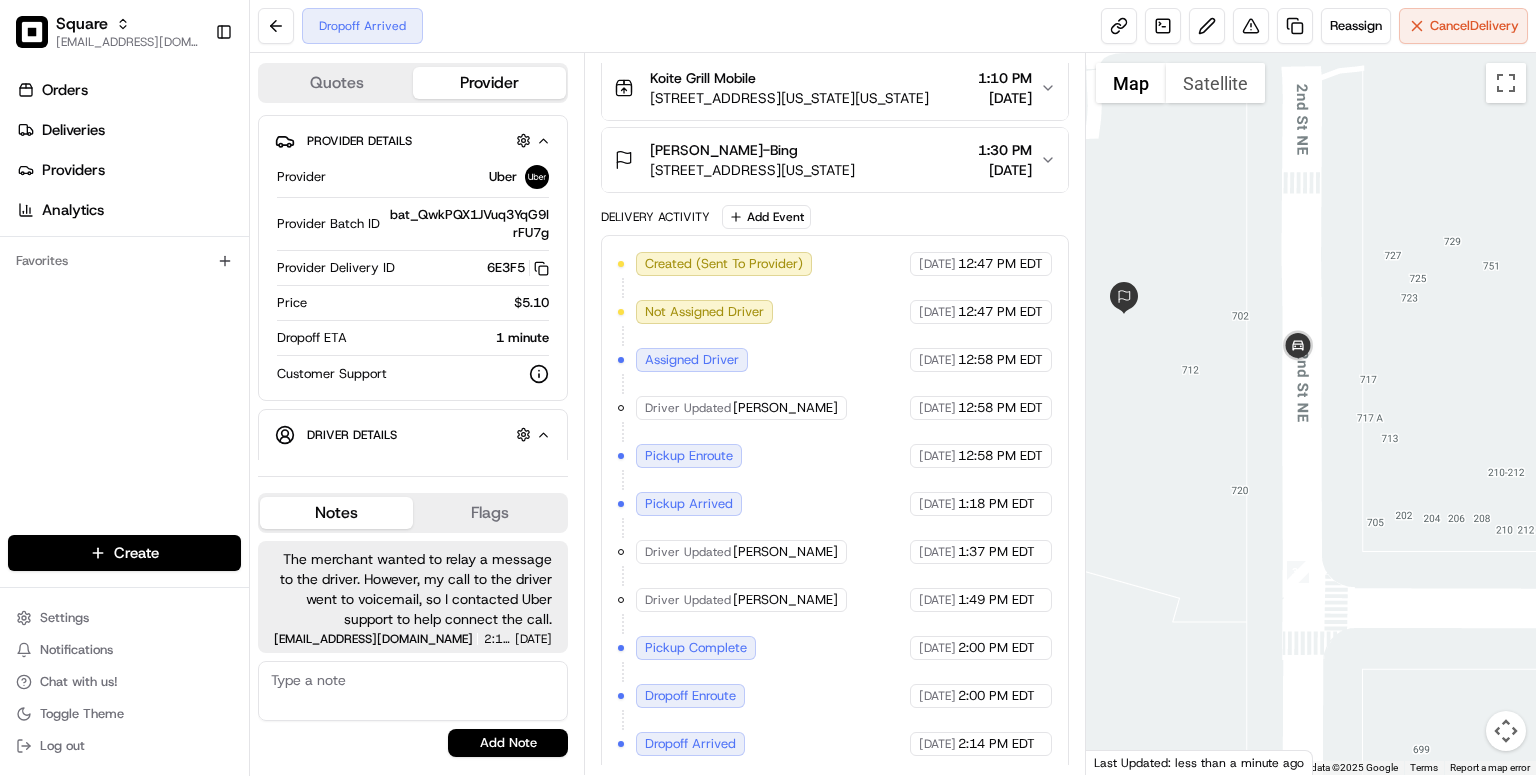 click at bounding box center [1311, 414] 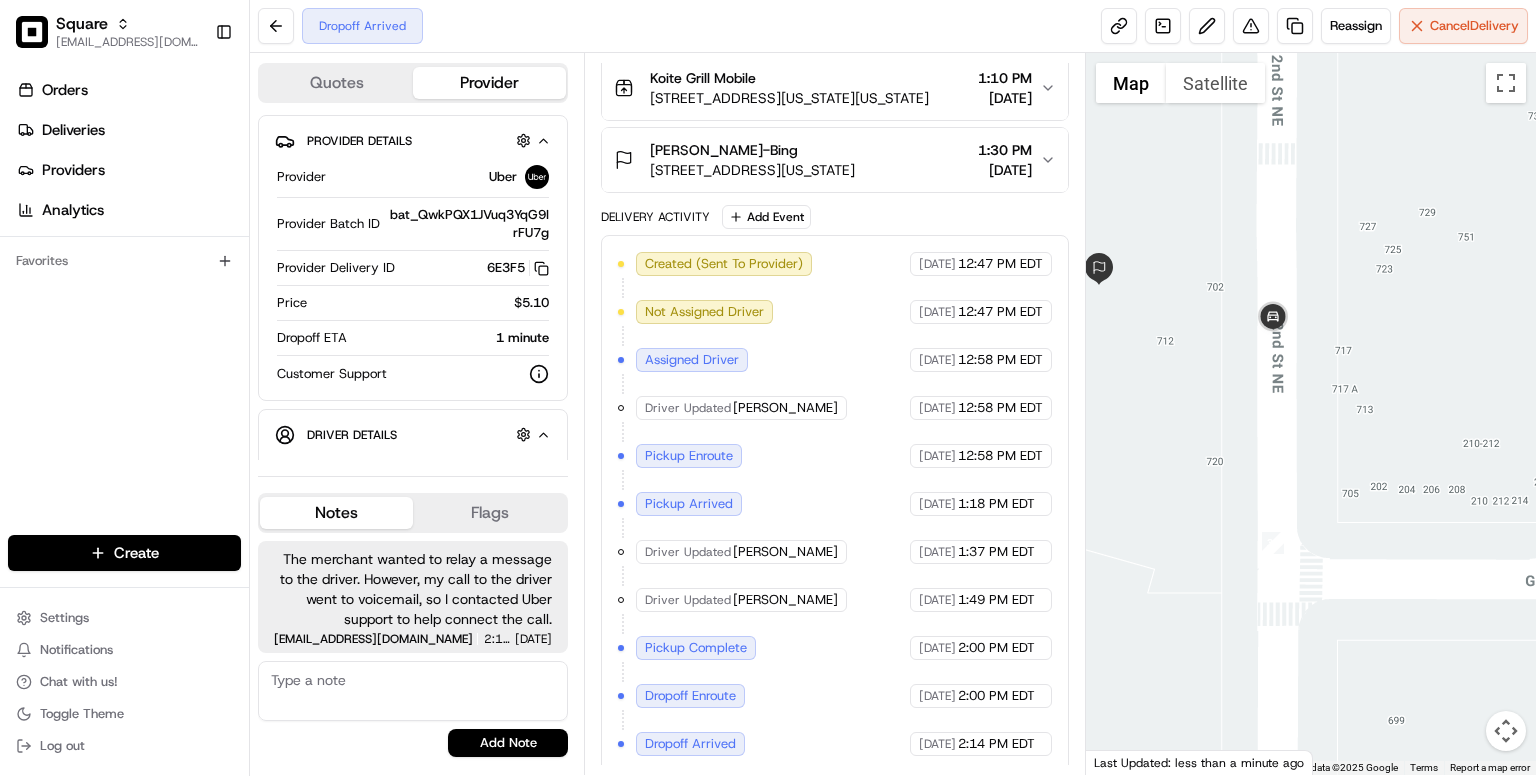 drag, startPoint x: 1219, startPoint y: 353, endPoint x: 1279, endPoint y: 354, distance: 60.00833 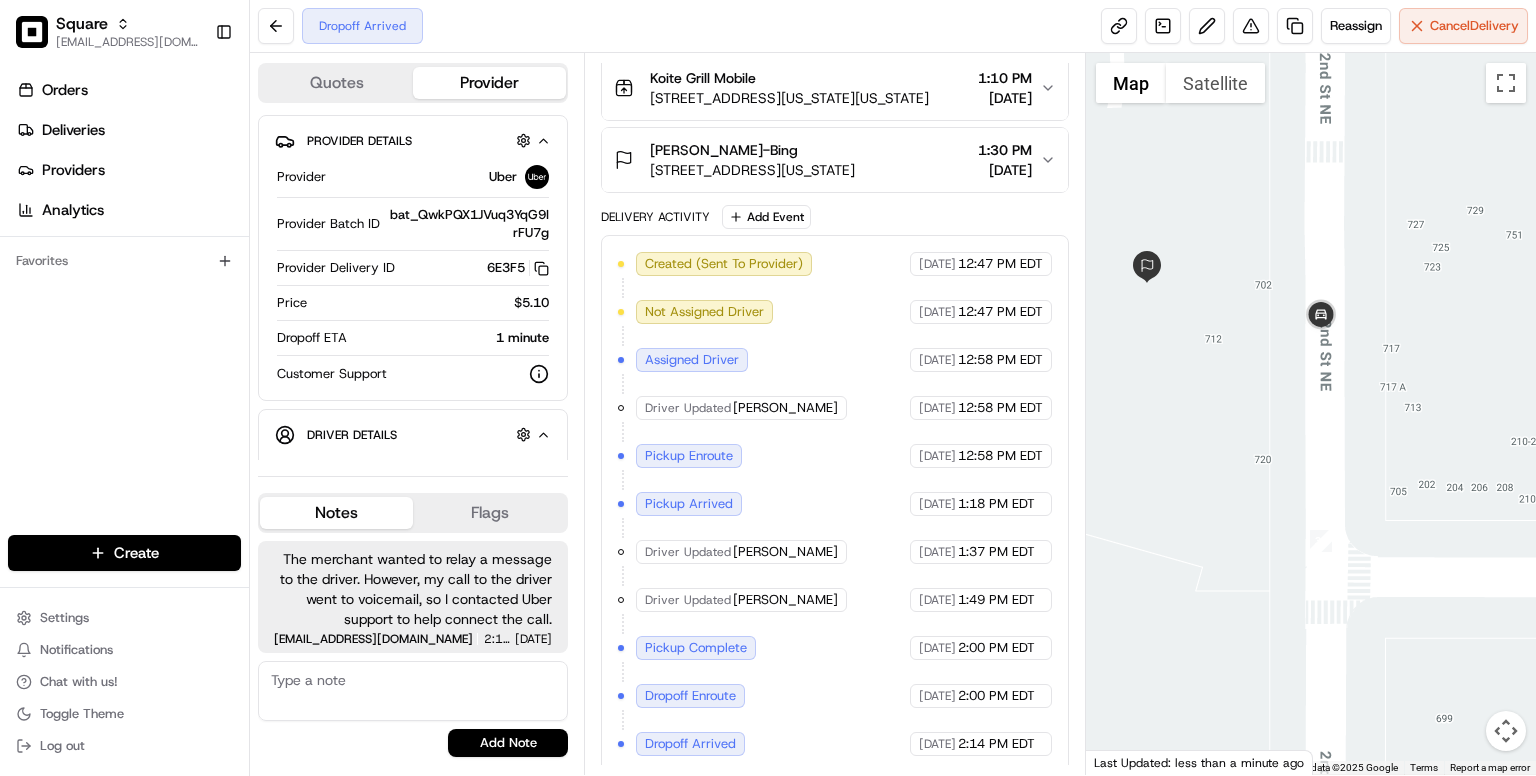 drag, startPoint x: 1275, startPoint y: 355, endPoint x: 1256, endPoint y: 352, distance: 19.235384 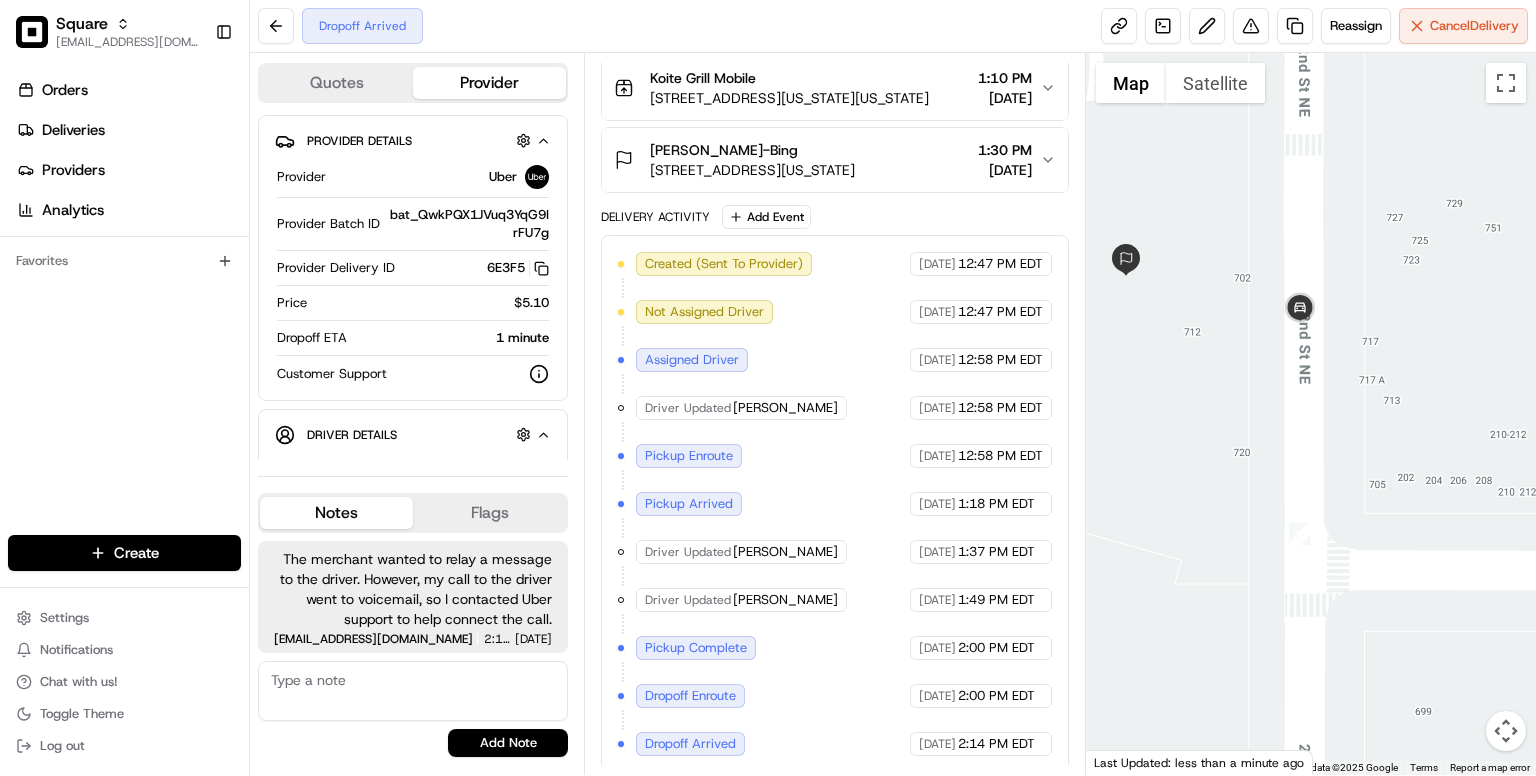 click at bounding box center [1311, 414] 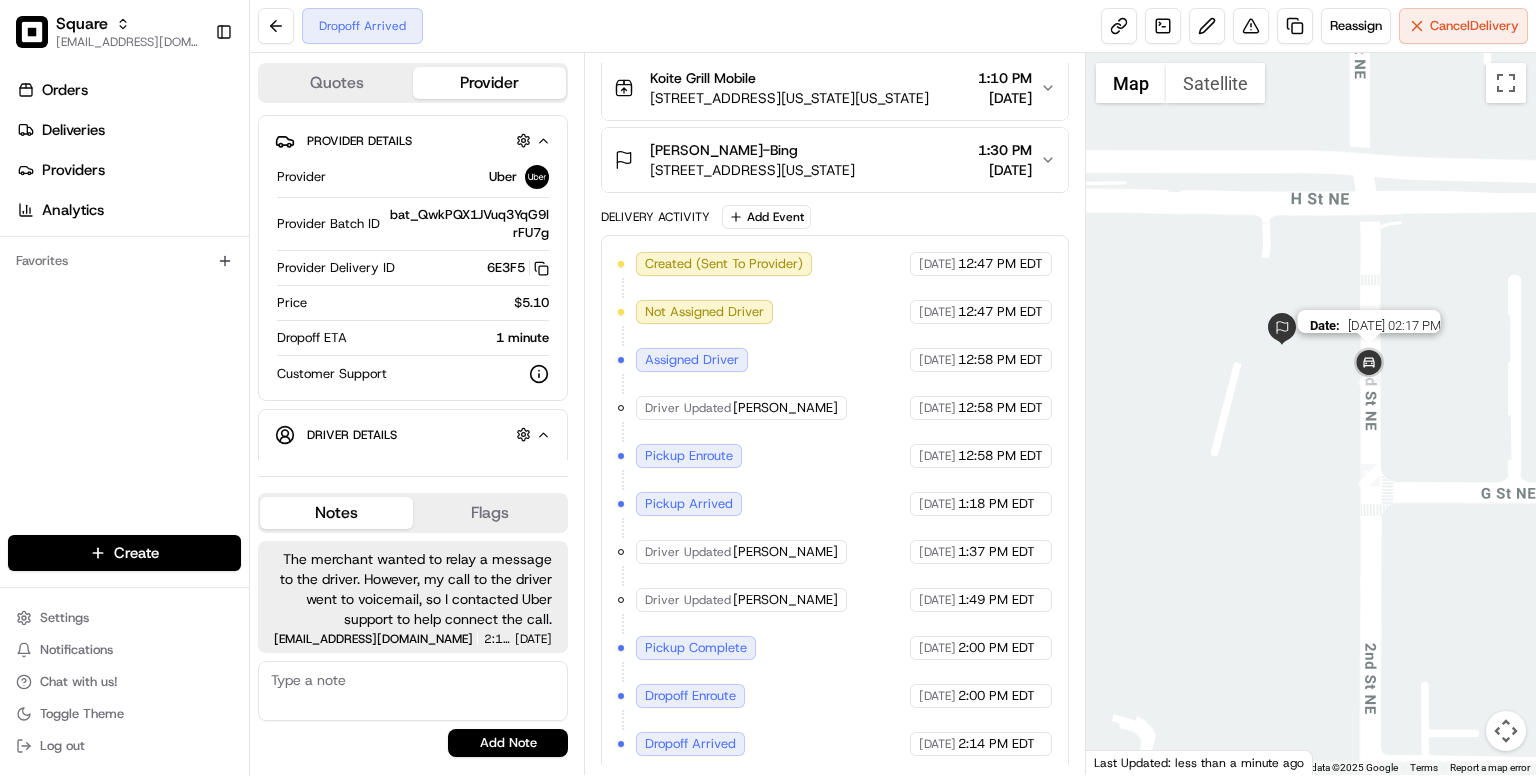 drag, startPoint x: 1264, startPoint y: 370, endPoint x: 1349, endPoint y: 362, distance: 85.37564 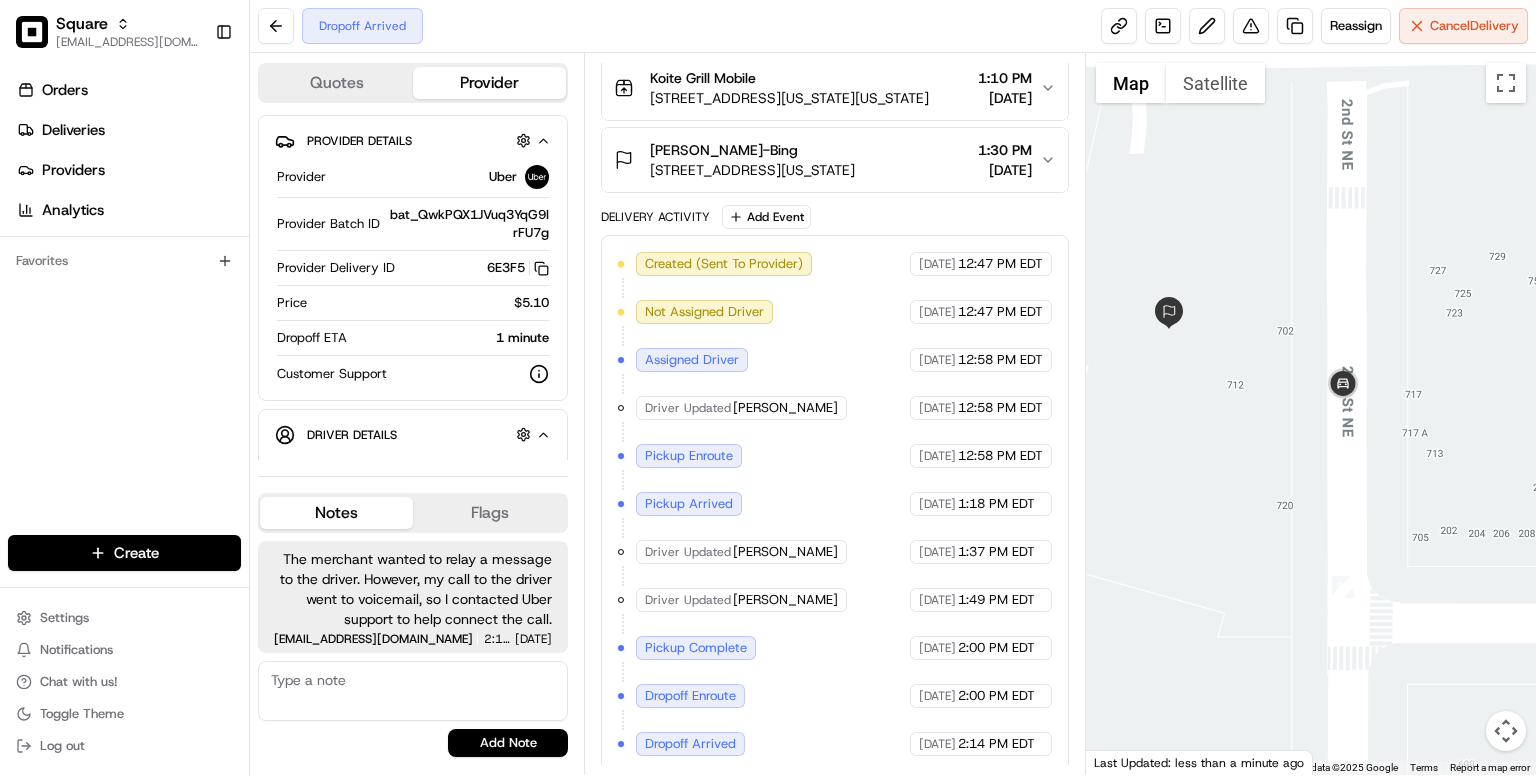 drag, startPoint x: 1250, startPoint y: 403, endPoint x: 1254, endPoint y: 357, distance: 46.173584 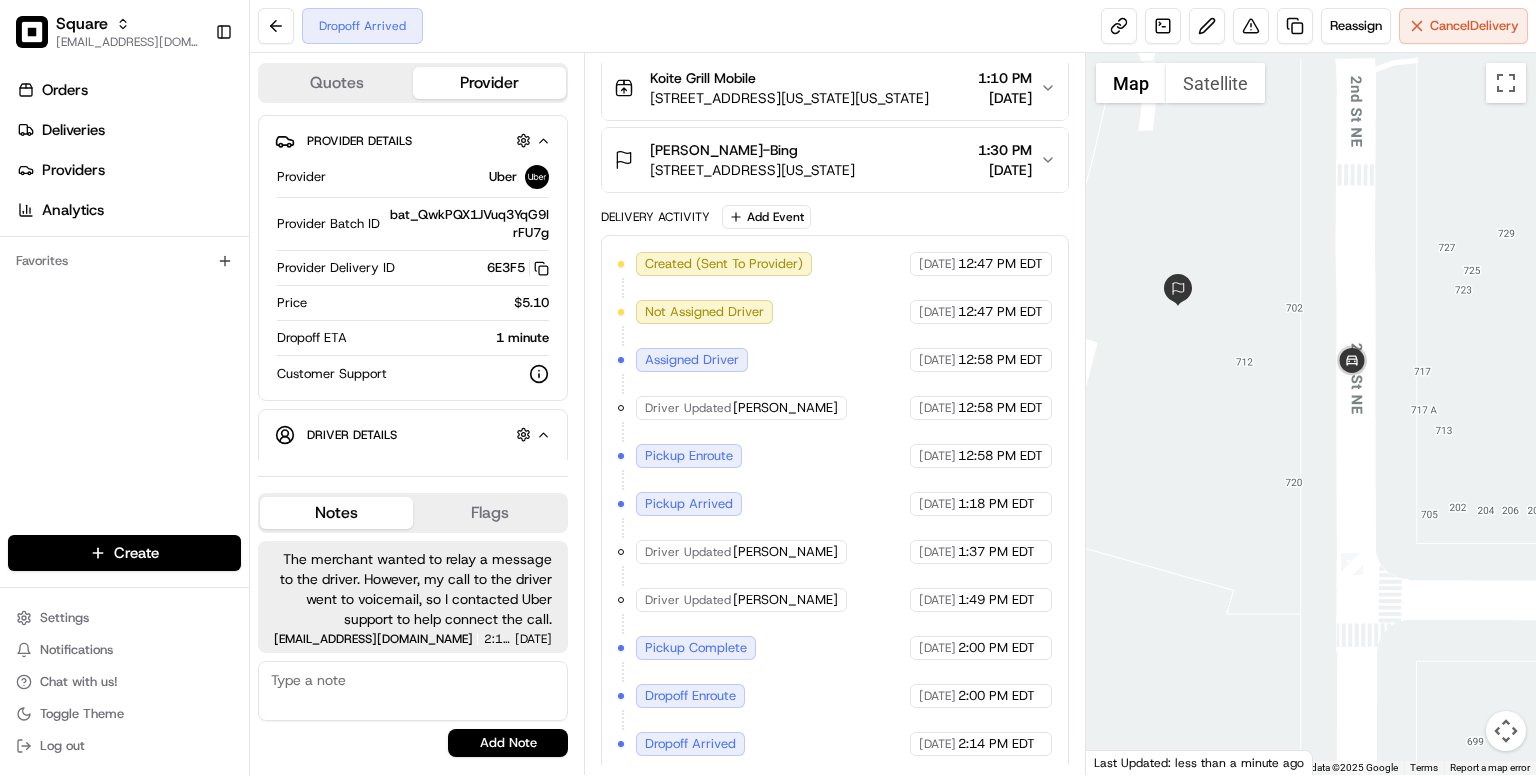 click at bounding box center [1311, 414] 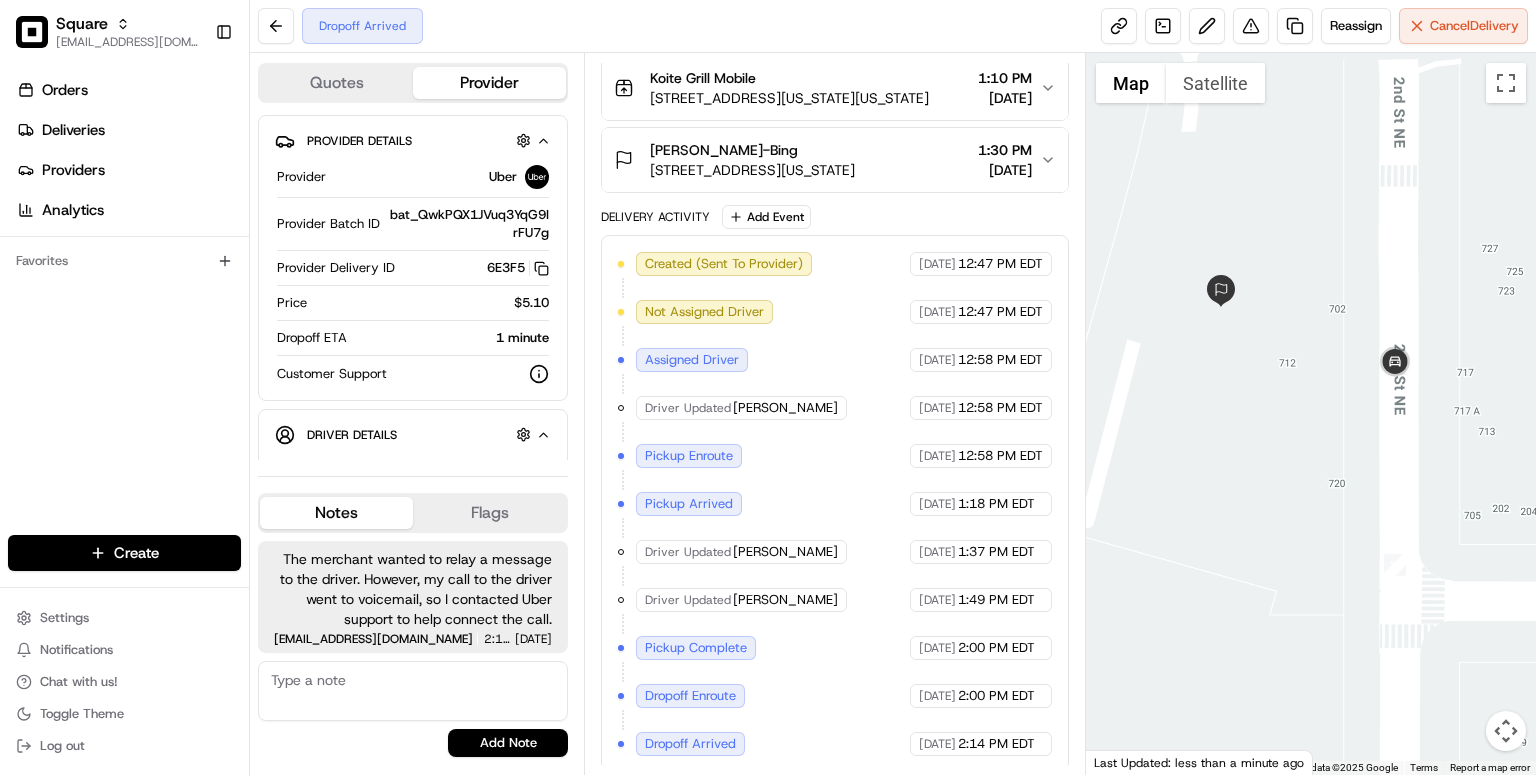 drag, startPoint x: 1248, startPoint y: 298, endPoint x: 1294, endPoint y: 301, distance: 46.09772 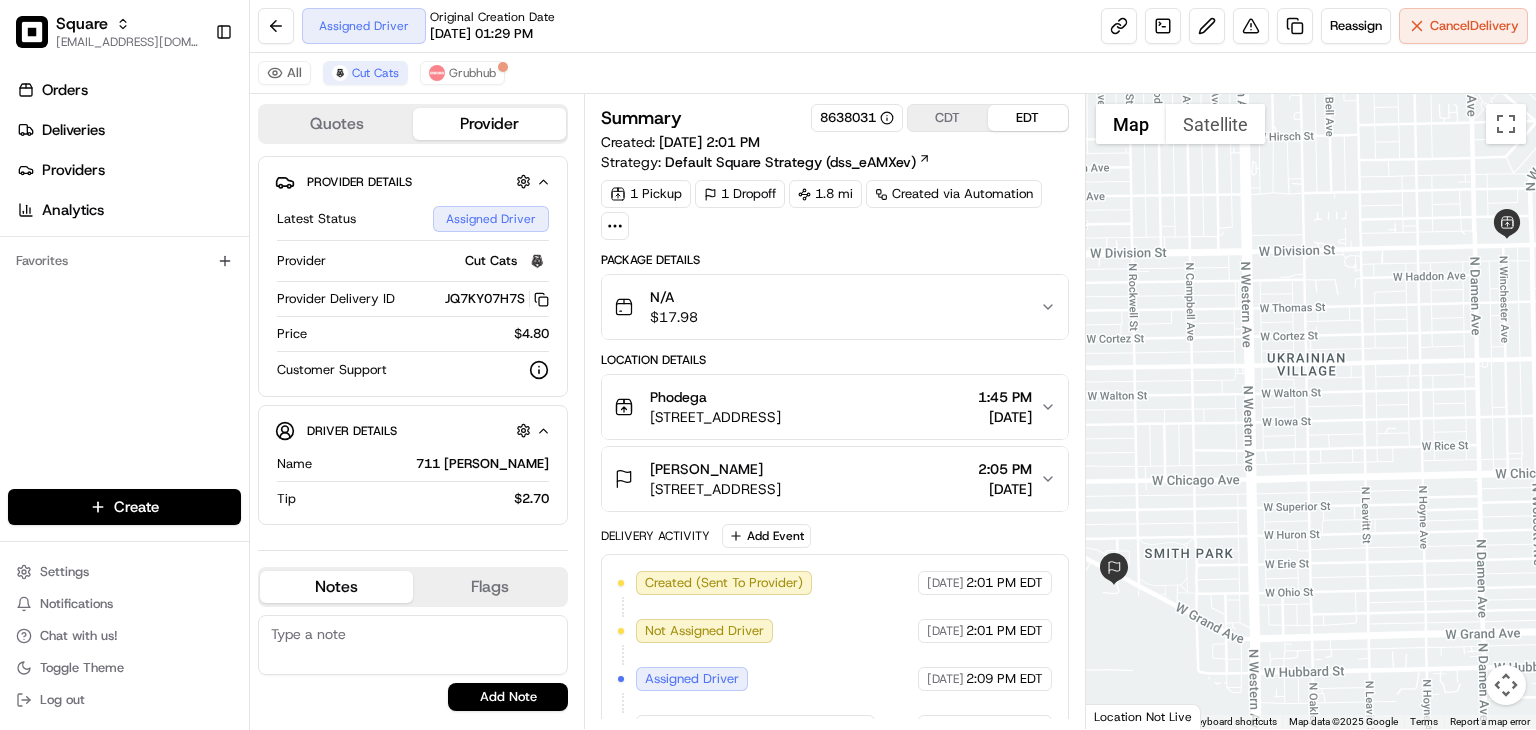scroll, scrollTop: 0, scrollLeft: 0, axis: both 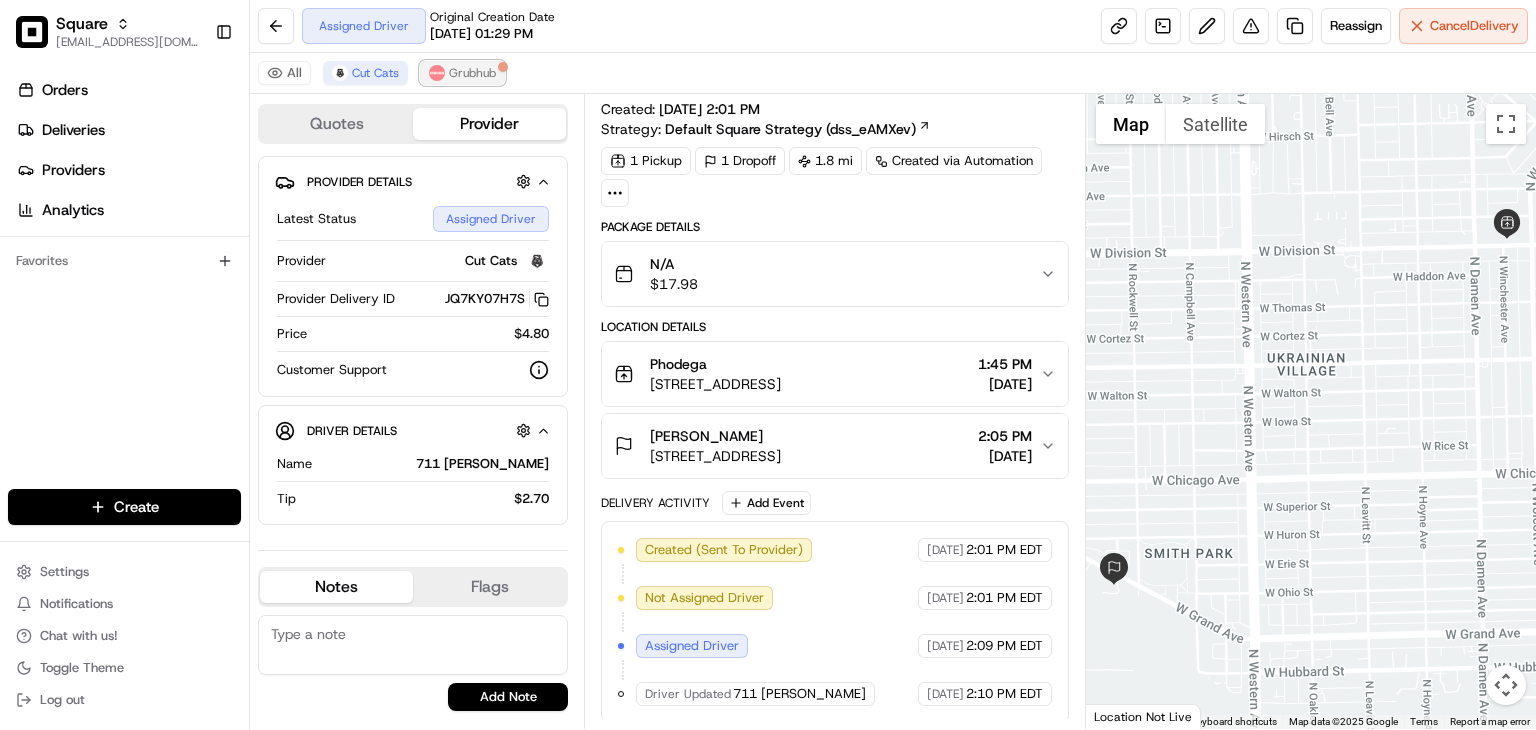 click on "Grubhub" at bounding box center [472, 73] 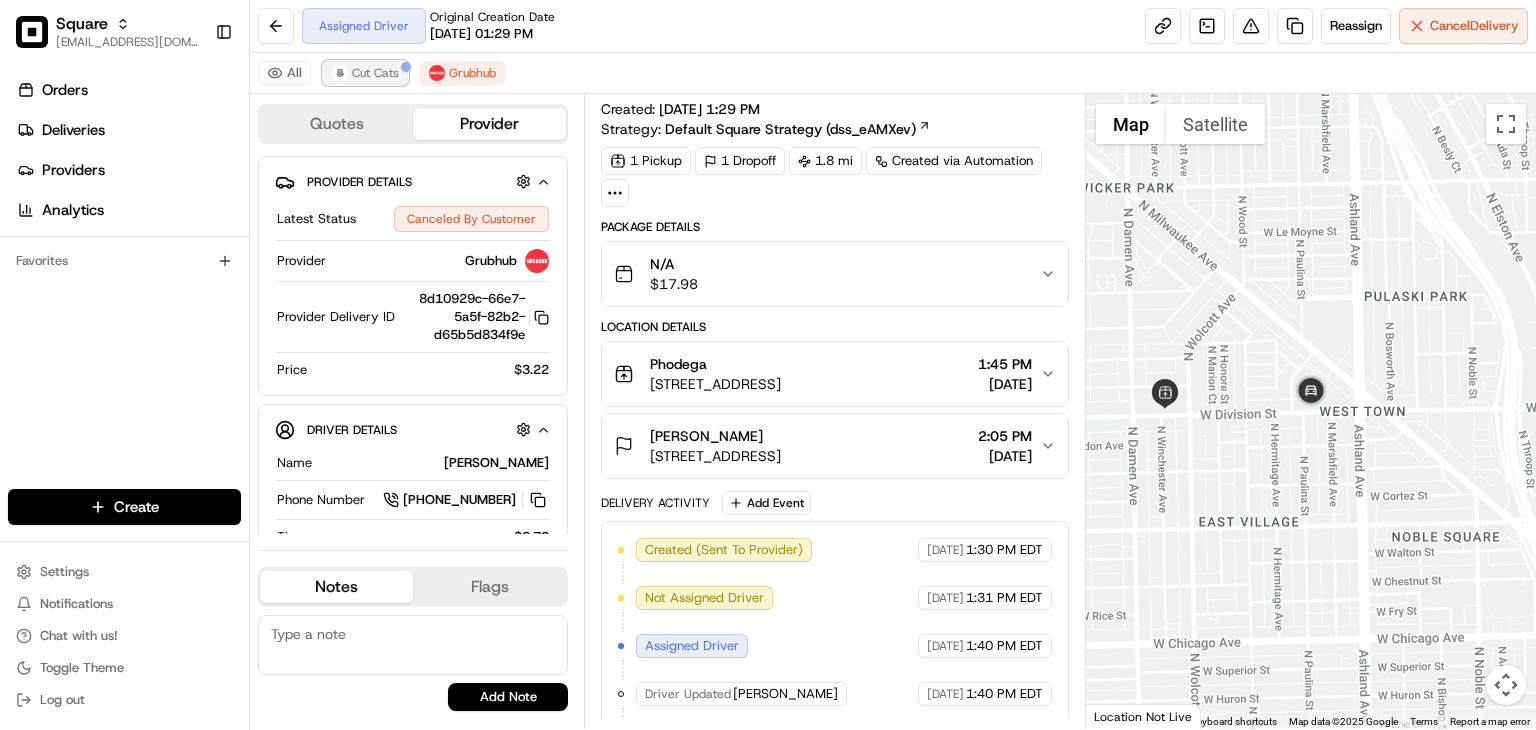 click on "Cut Cats" at bounding box center (375, 73) 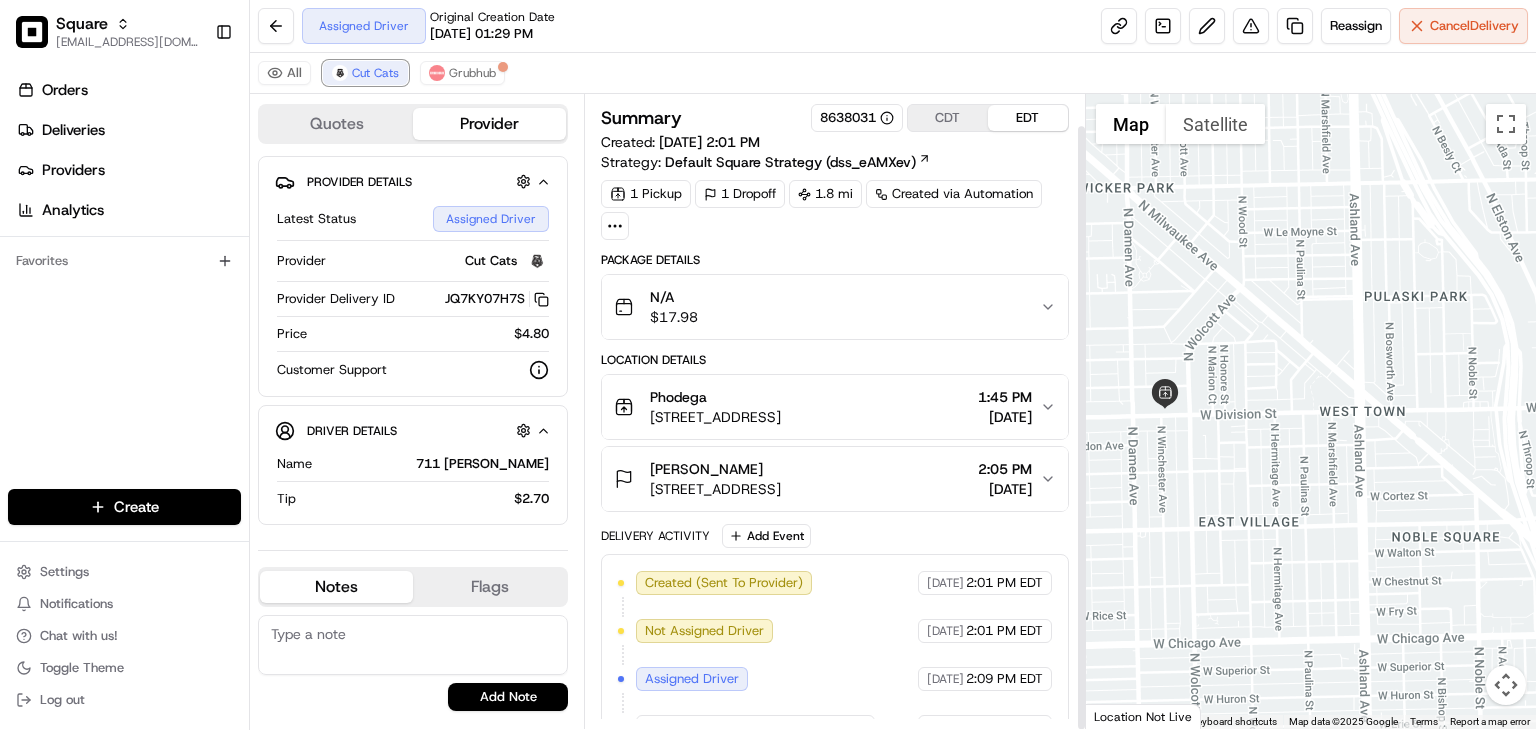 scroll, scrollTop: 33, scrollLeft: 0, axis: vertical 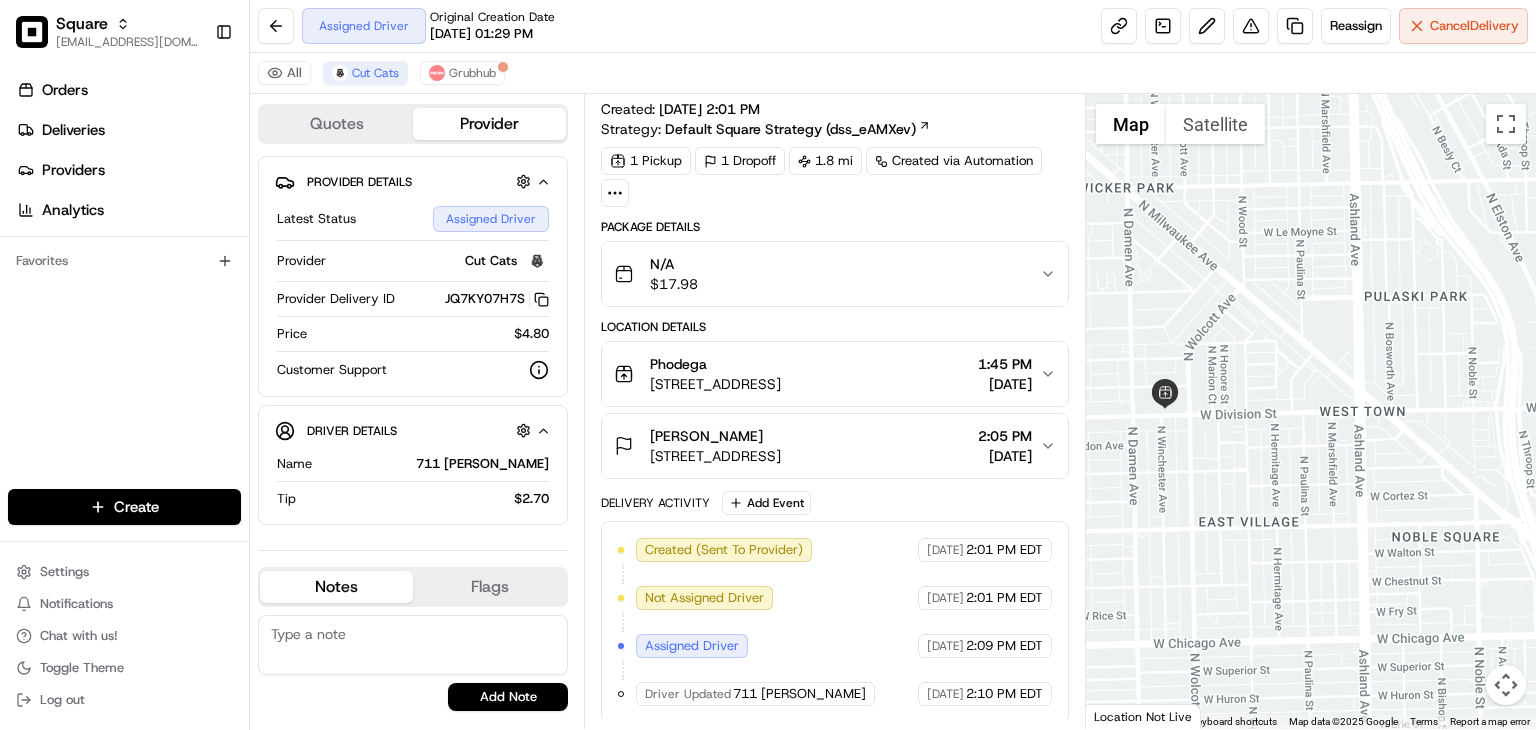 click at bounding box center [537, 261] 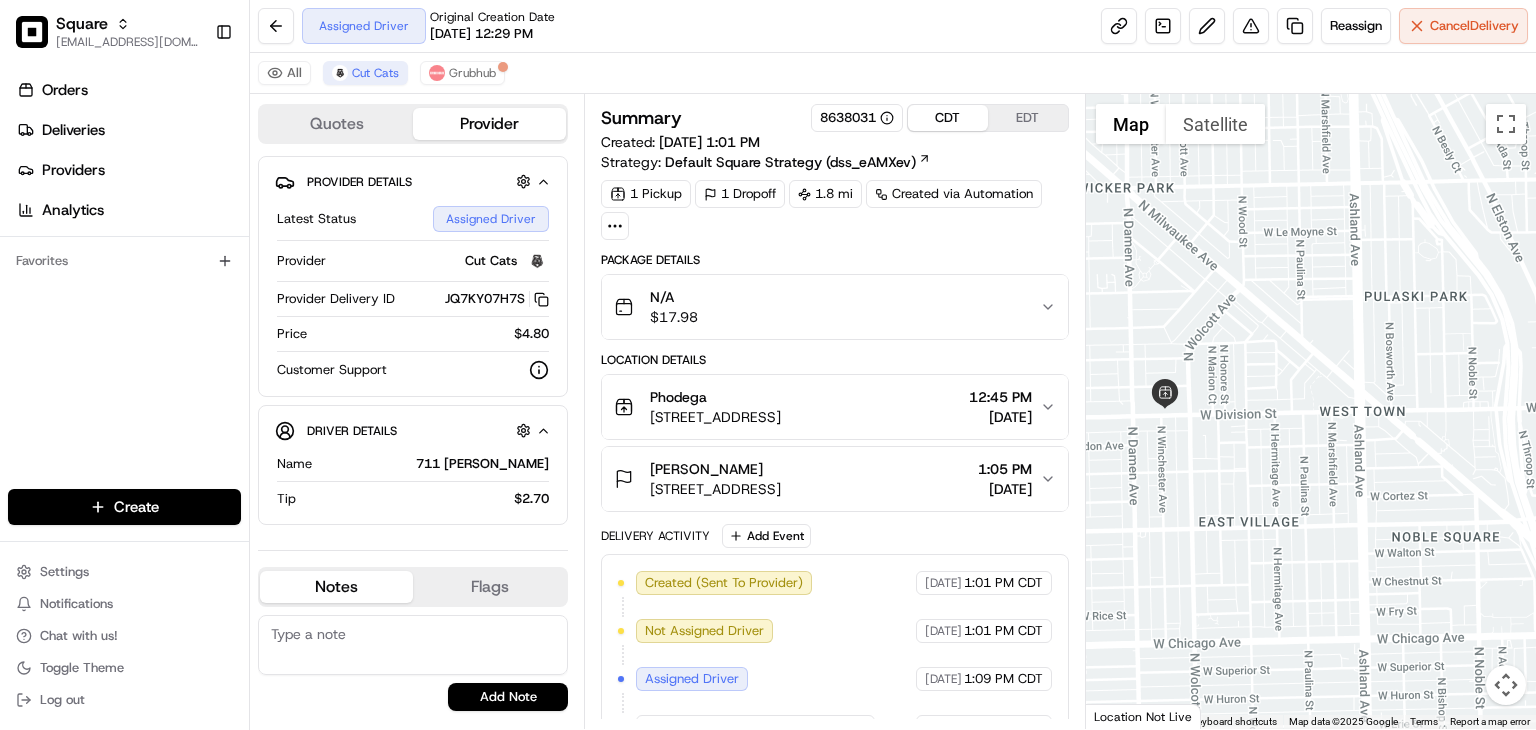 click on "CDT" at bounding box center [948, 118] 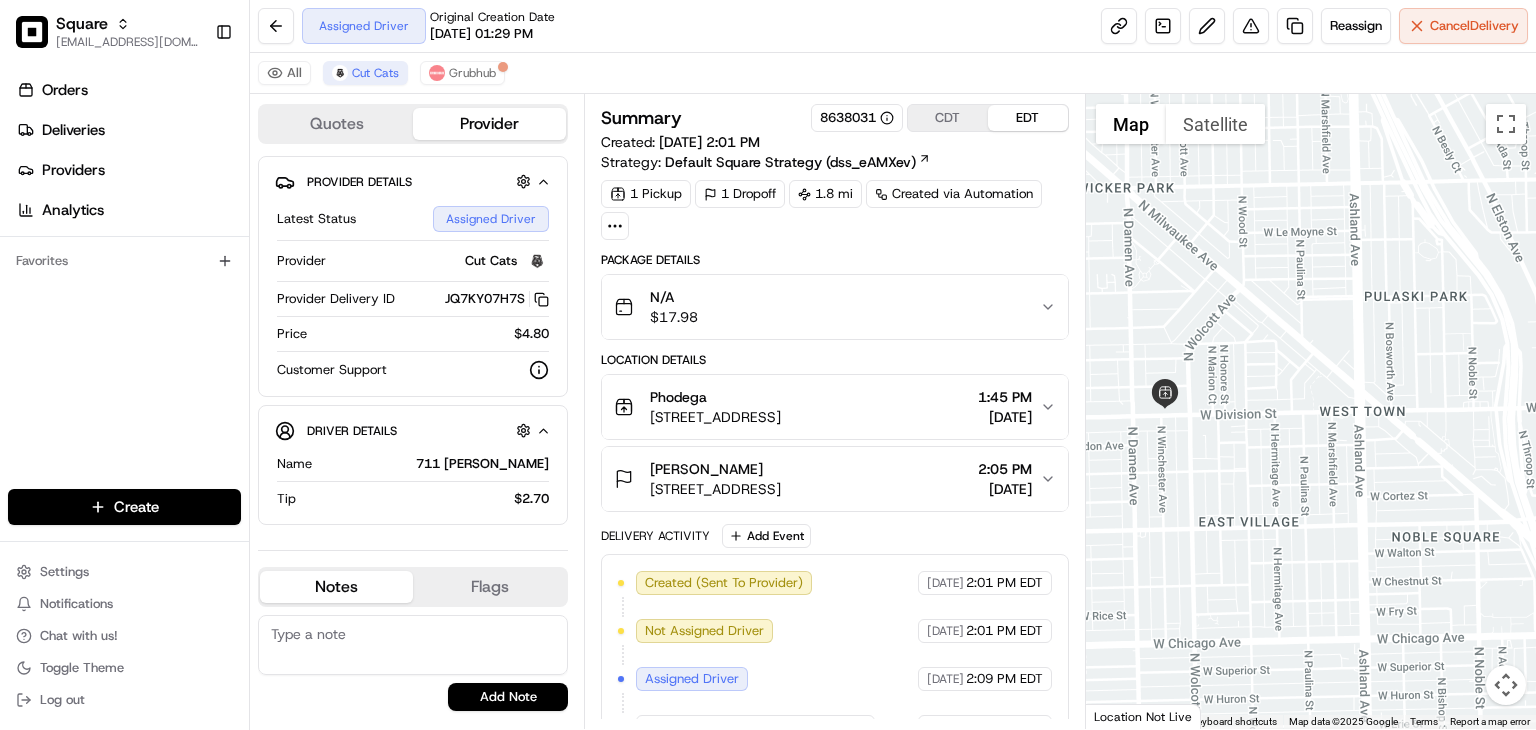 click on "EDT" at bounding box center [1028, 118] 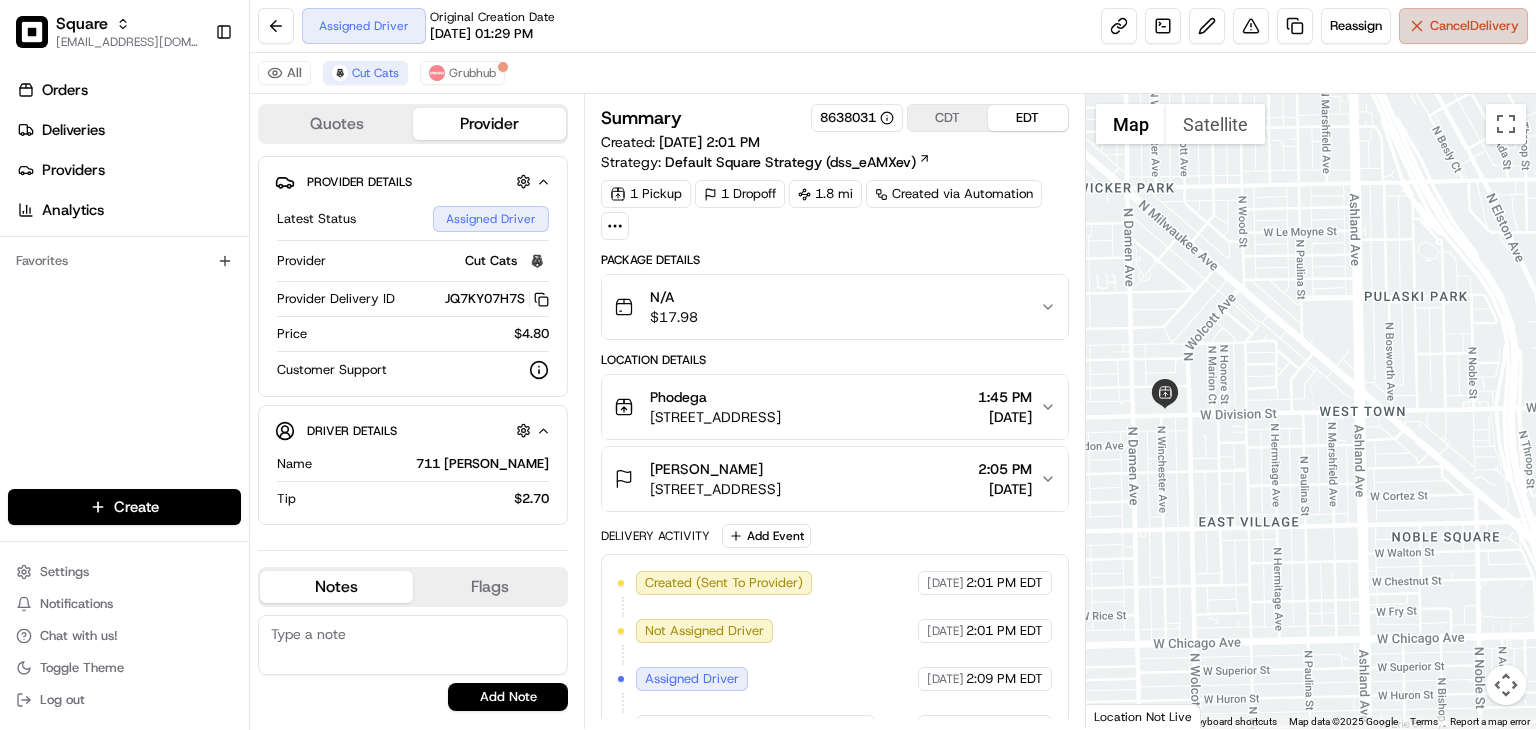 drag, startPoint x: 1409, startPoint y: 48, endPoint x: 1412, endPoint y: 27, distance: 21.213203 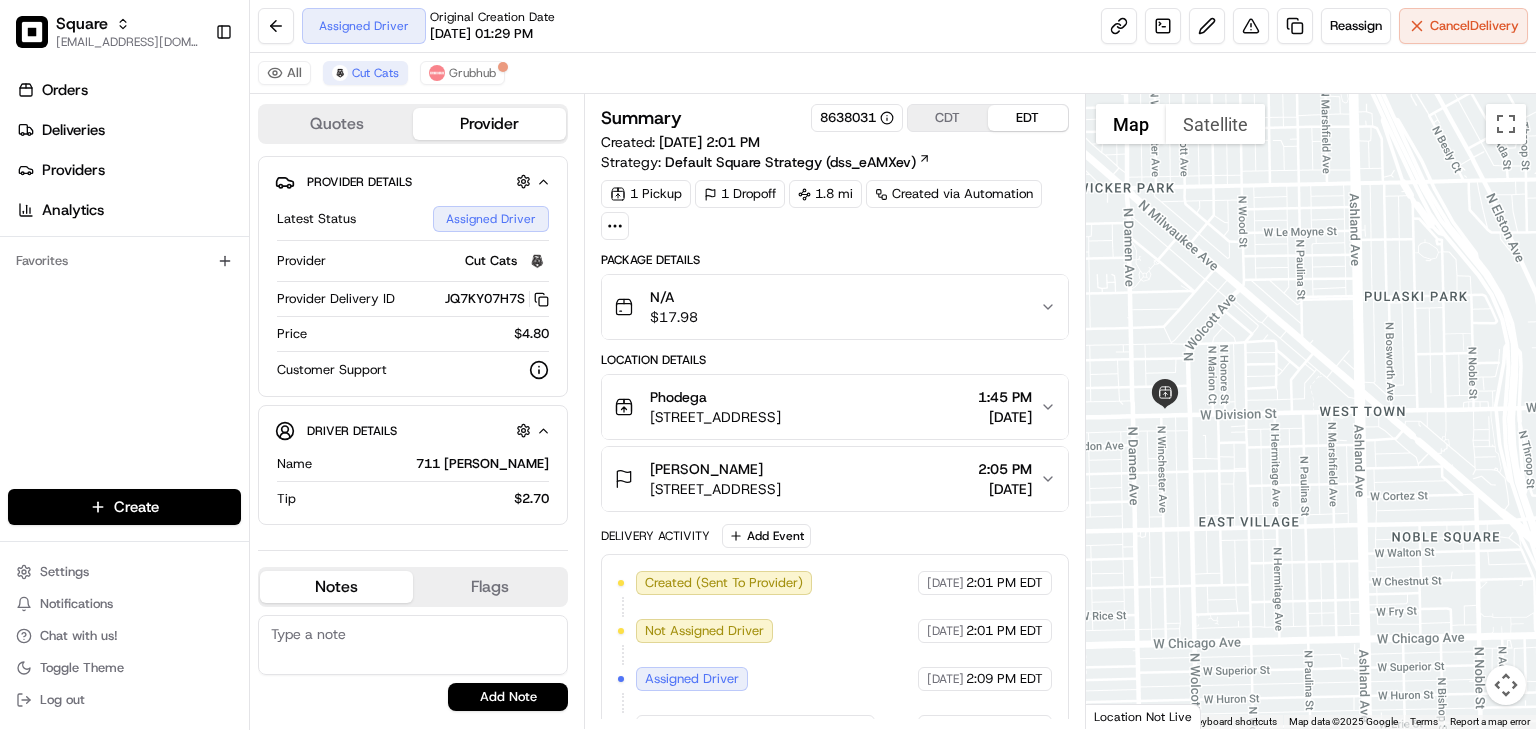 click 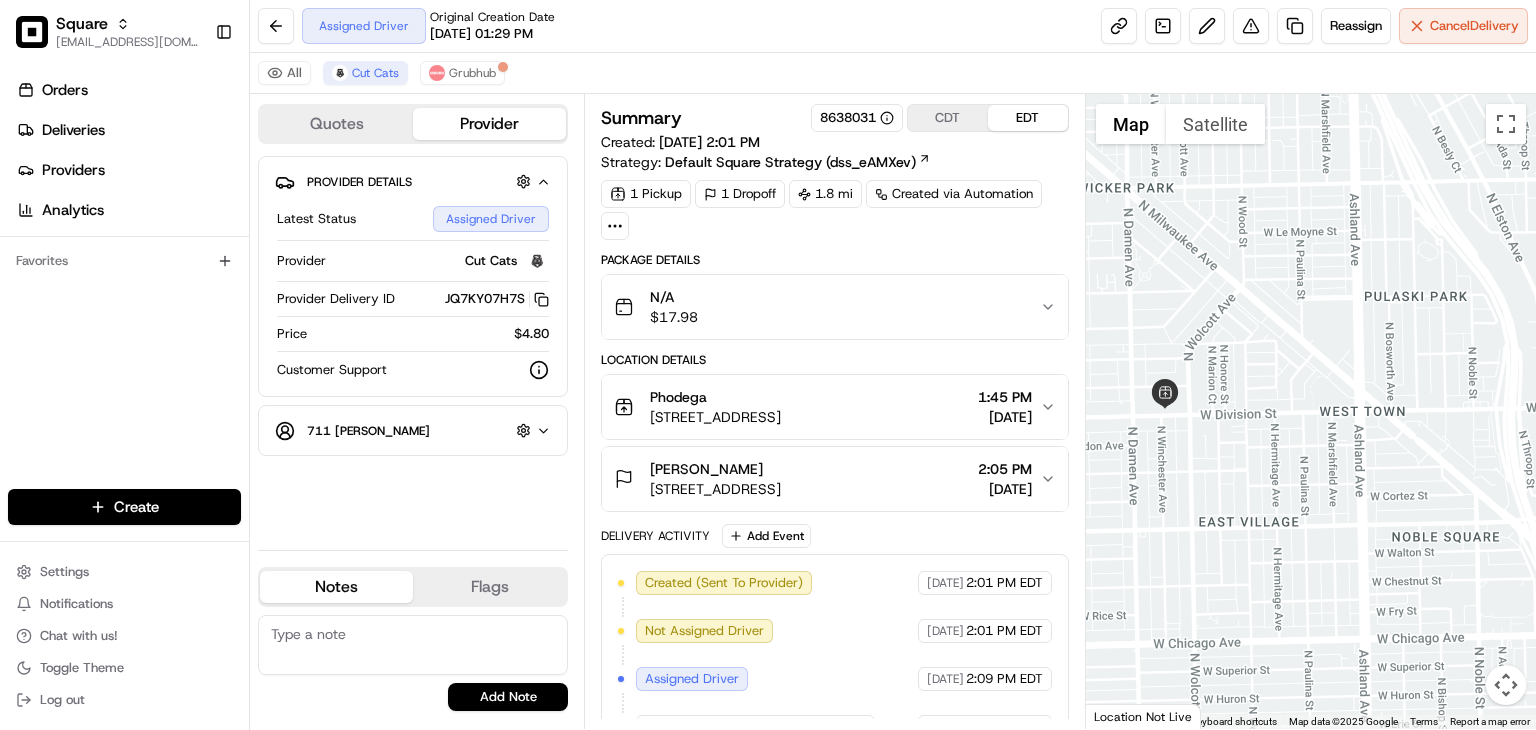 click 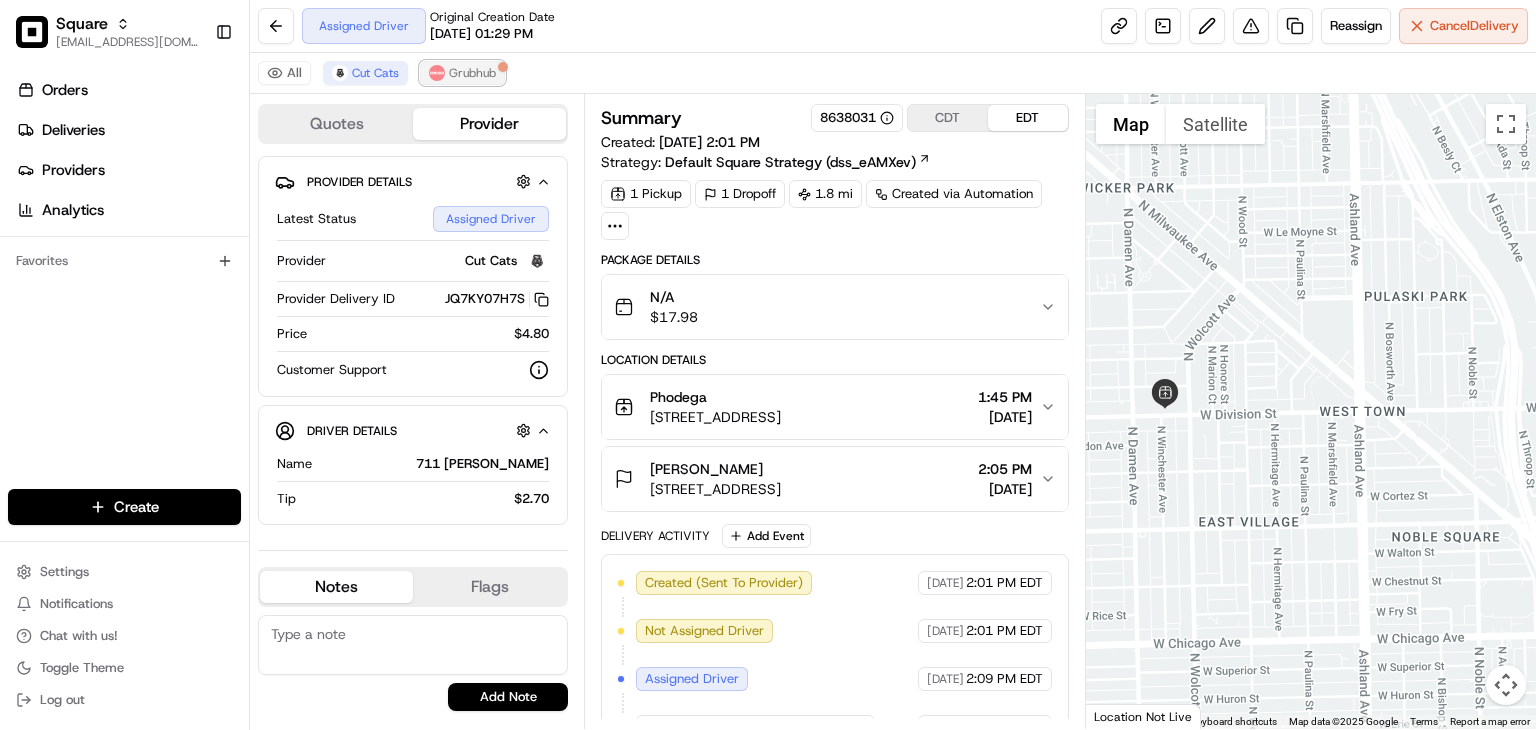 click on "Grubhub" at bounding box center (472, 73) 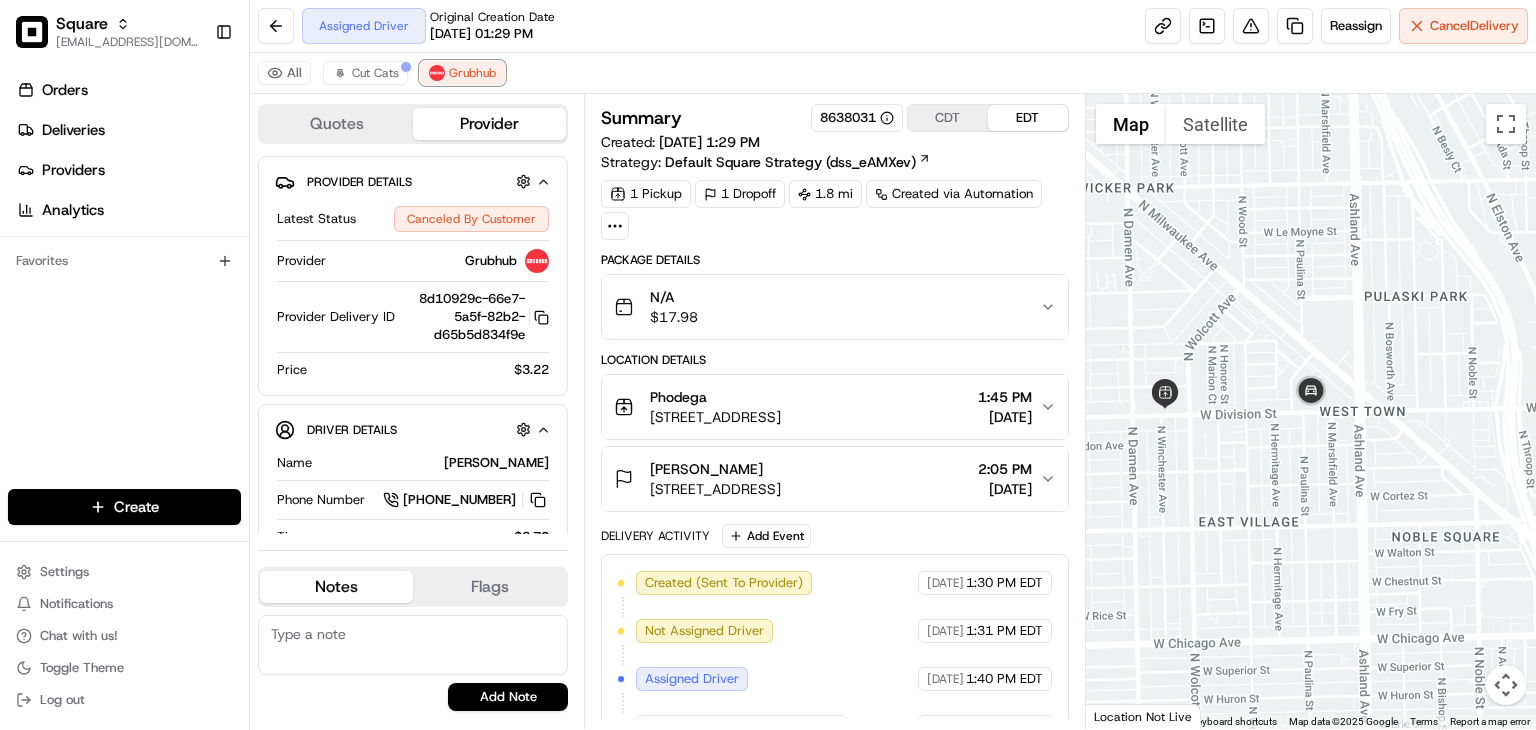 scroll, scrollTop: 80, scrollLeft: 0, axis: vertical 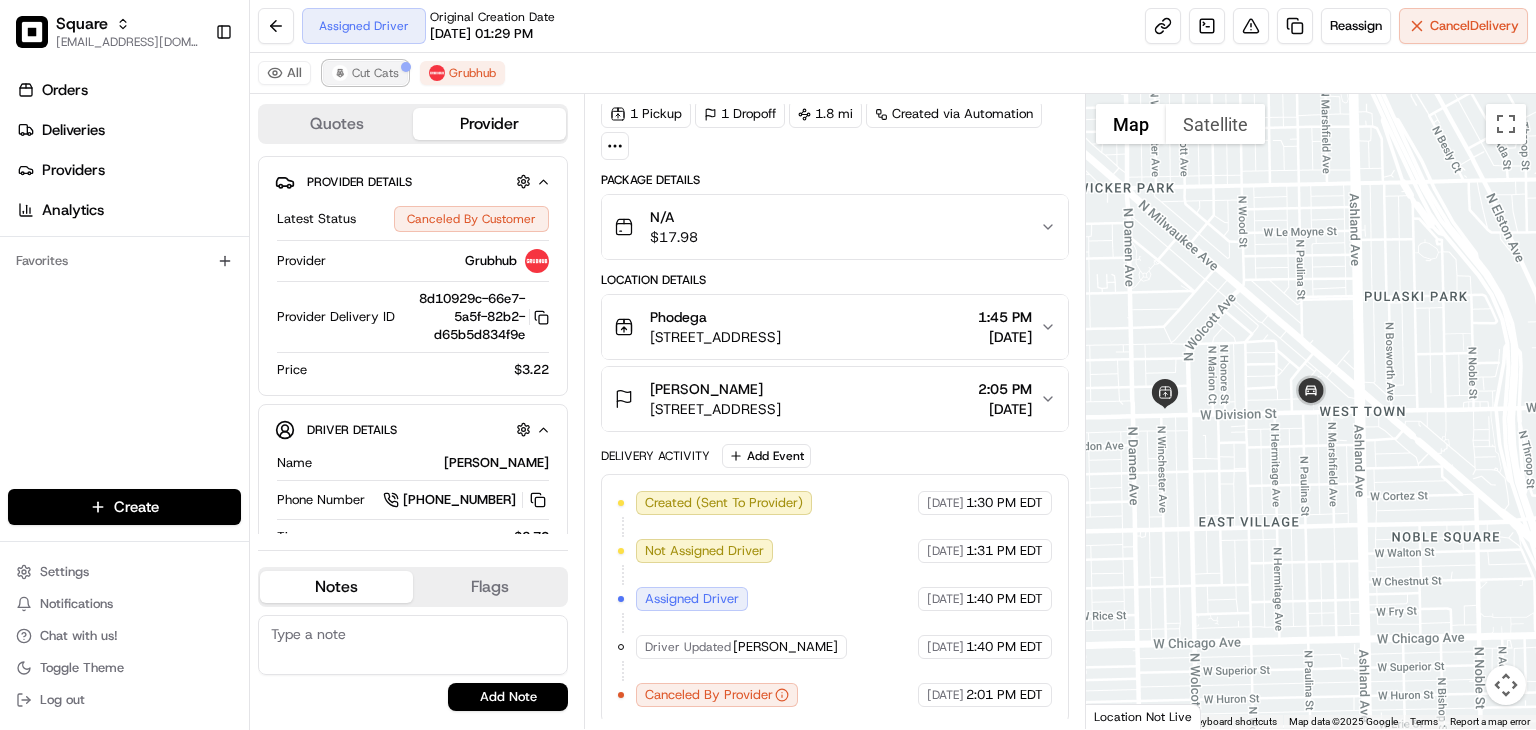 click on "Cut Cats" at bounding box center [375, 73] 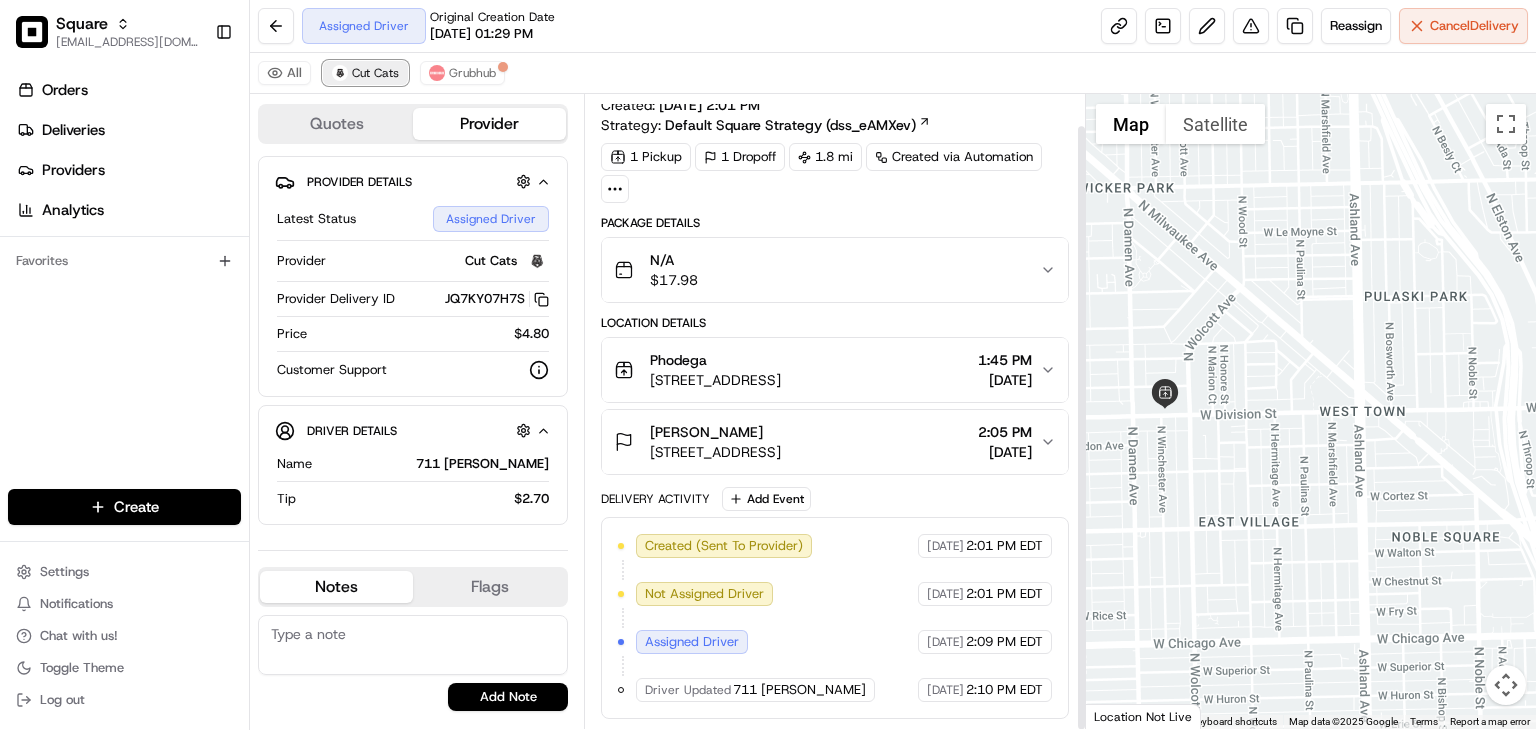 scroll, scrollTop: 33, scrollLeft: 0, axis: vertical 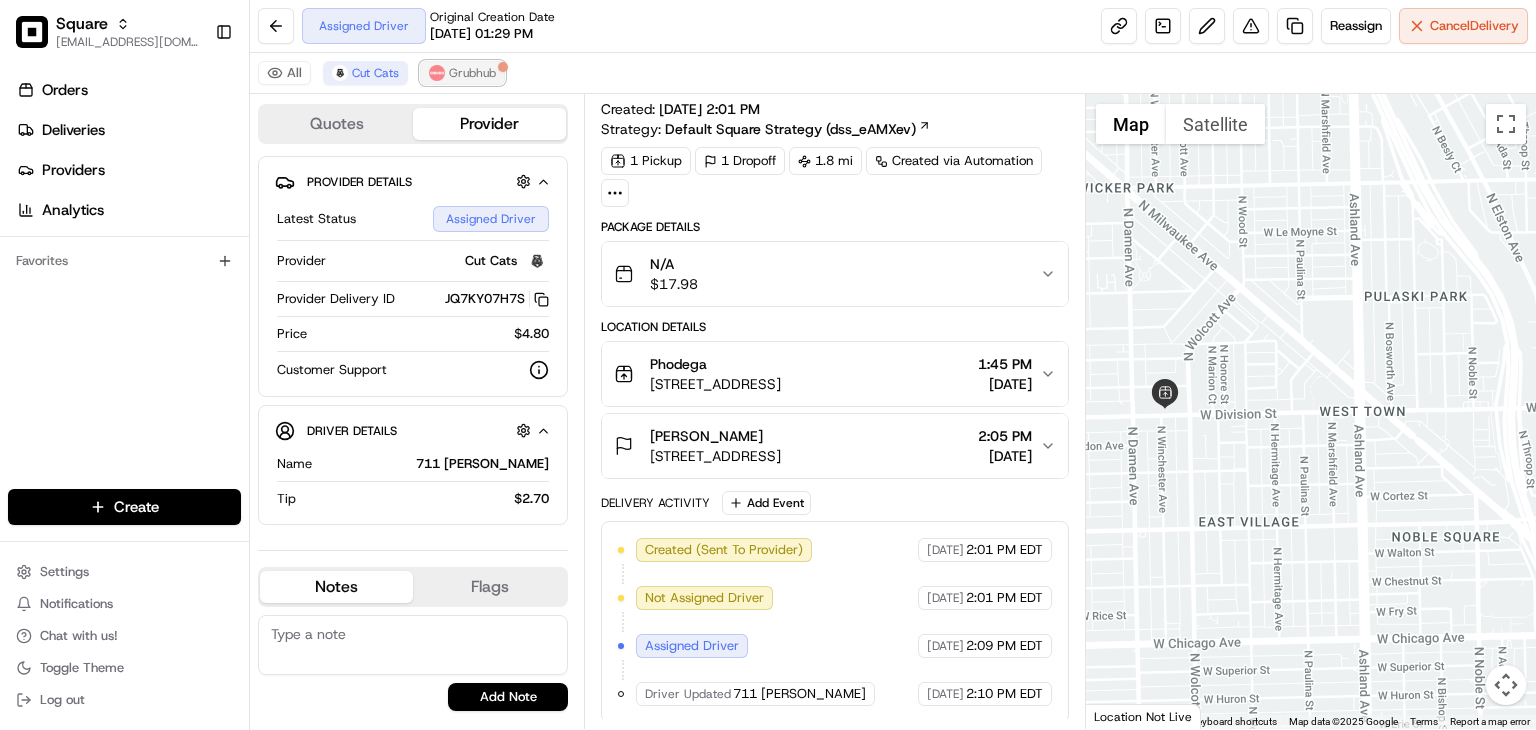 click on "Grubhub" at bounding box center (472, 73) 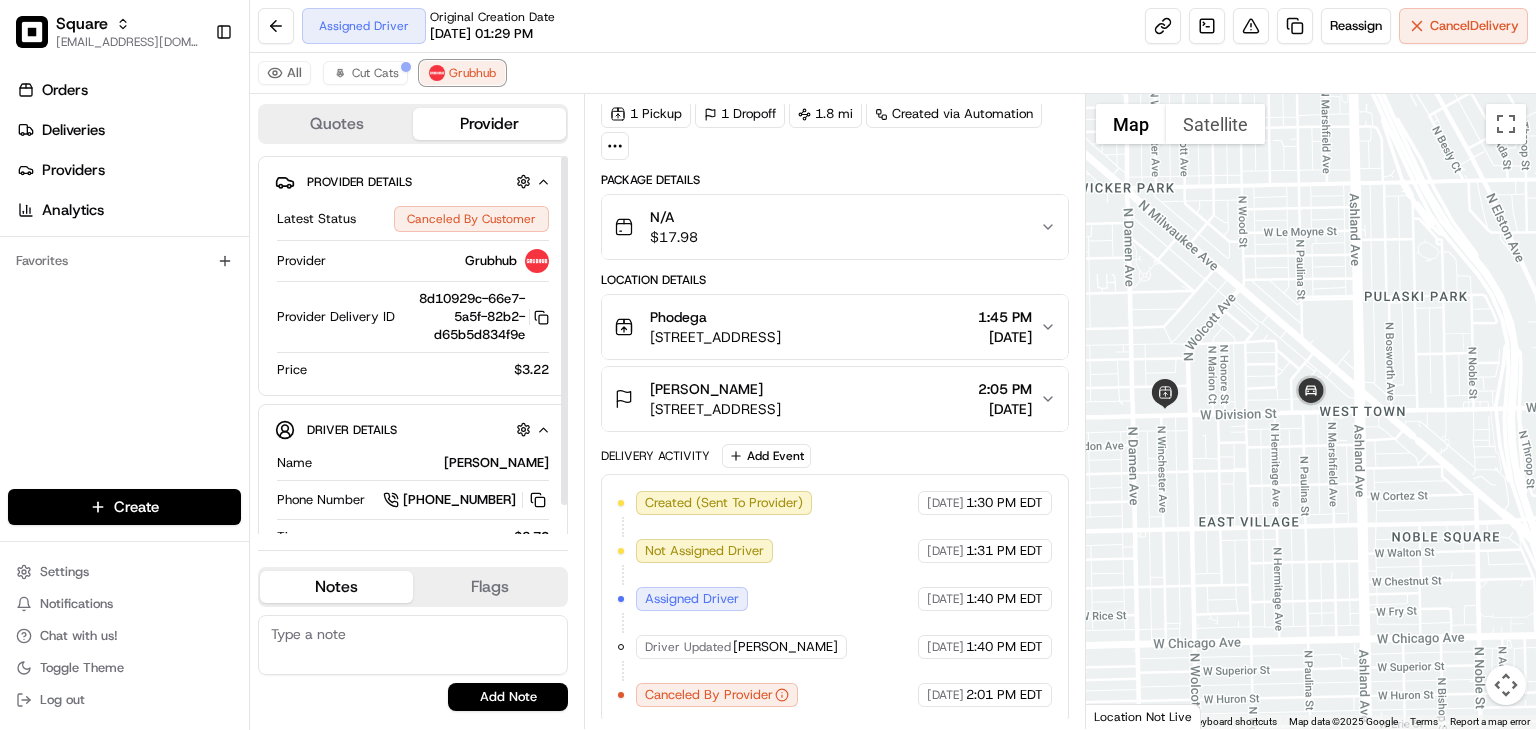scroll, scrollTop: 30, scrollLeft: 0, axis: vertical 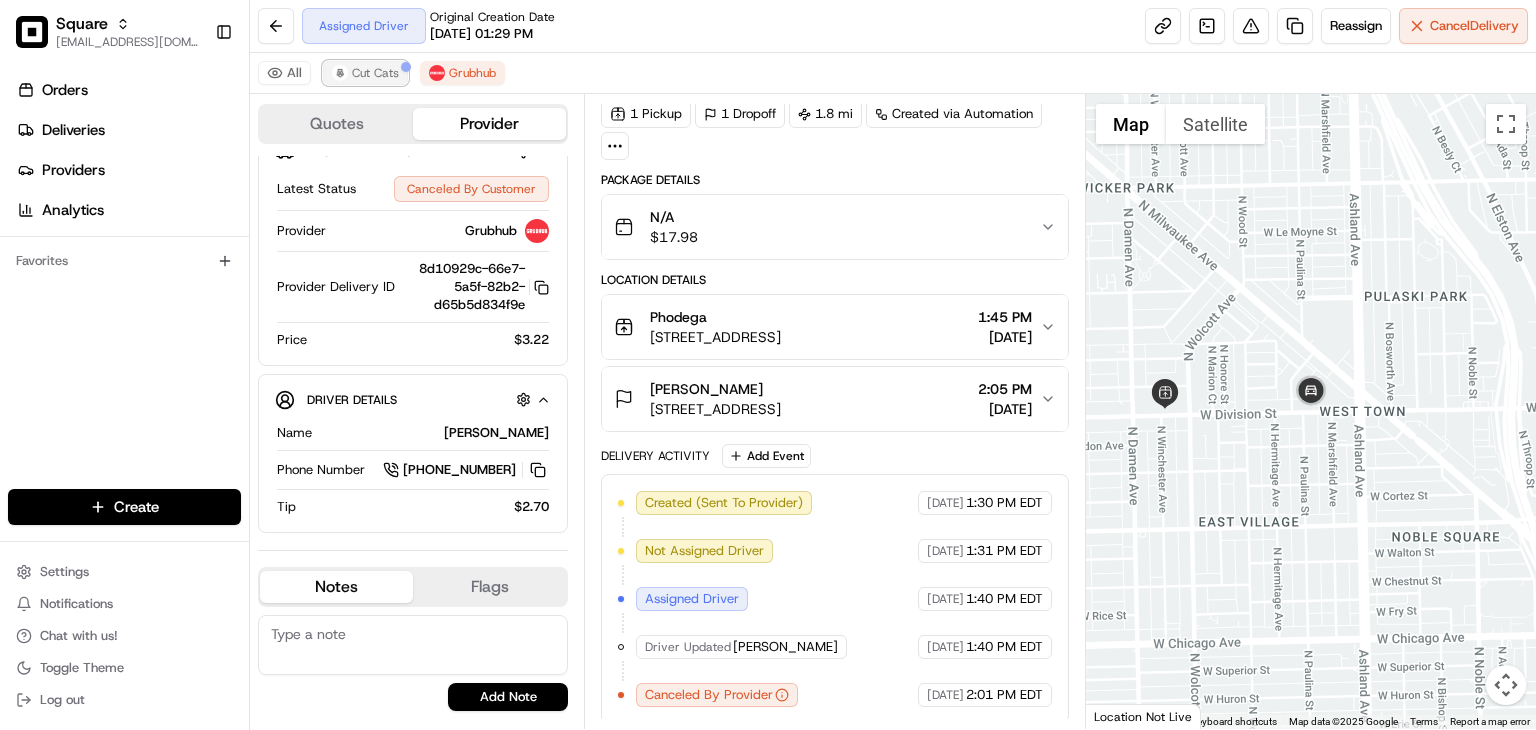 click on "Cut Cats" at bounding box center (375, 73) 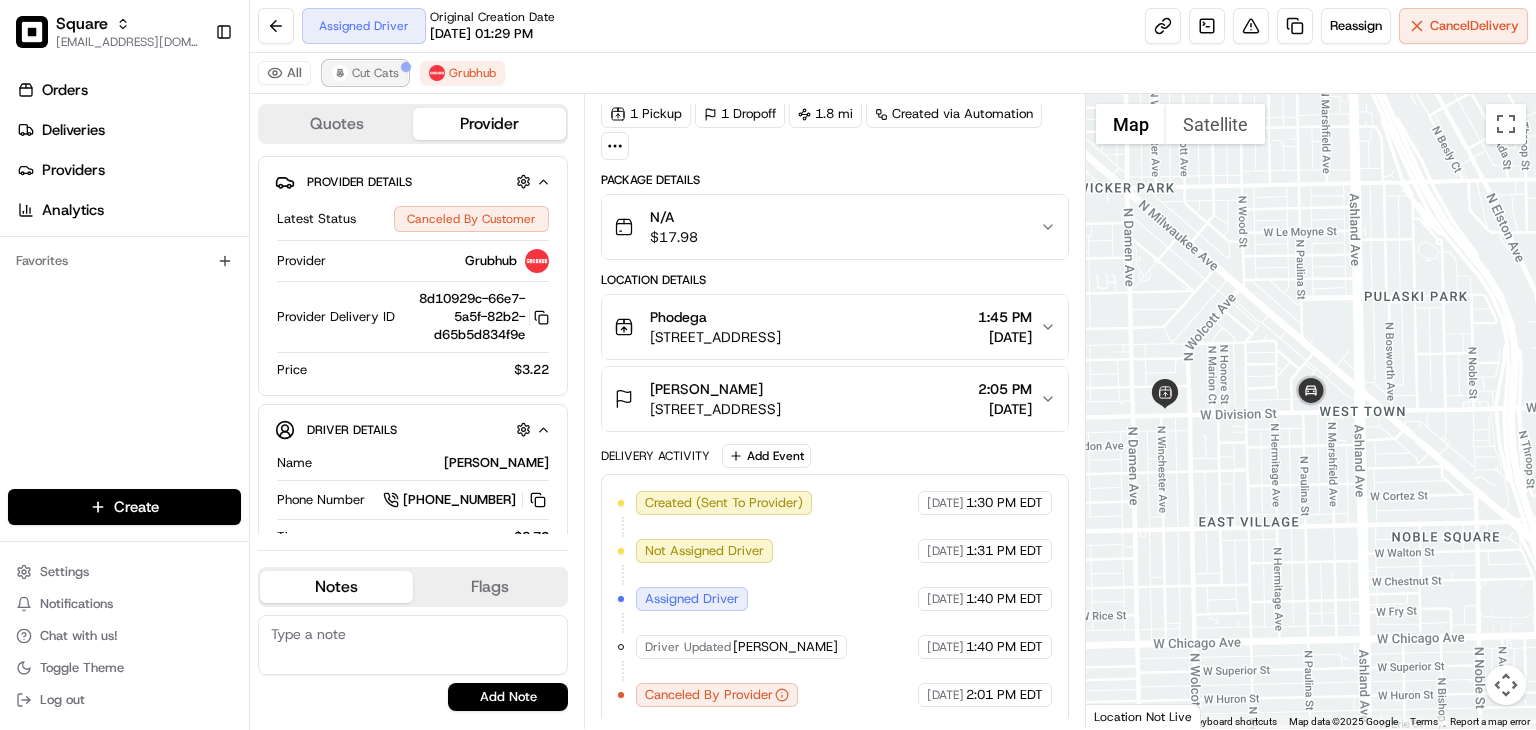 scroll, scrollTop: 33, scrollLeft: 0, axis: vertical 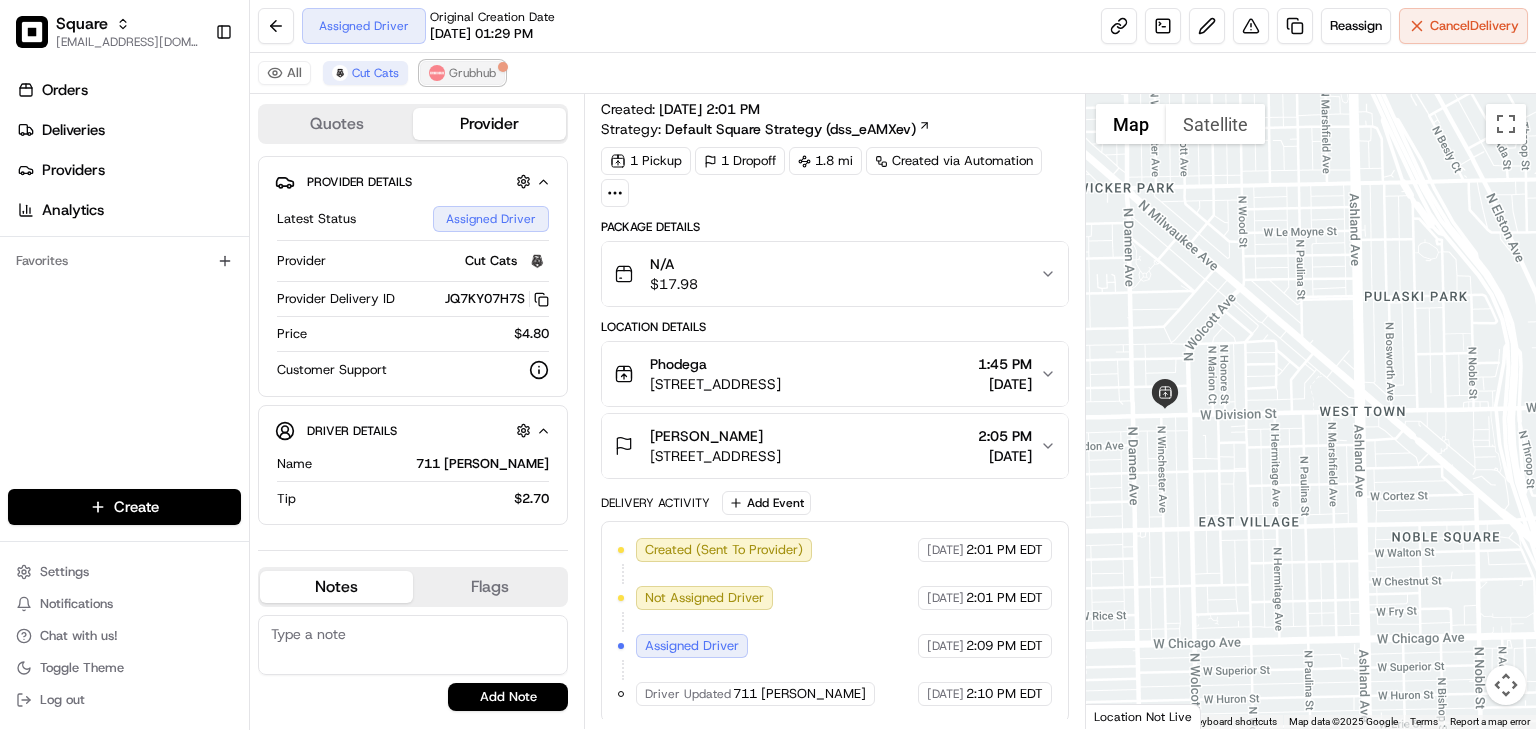 click on "Grubhub" at bounding box center (472, 73) 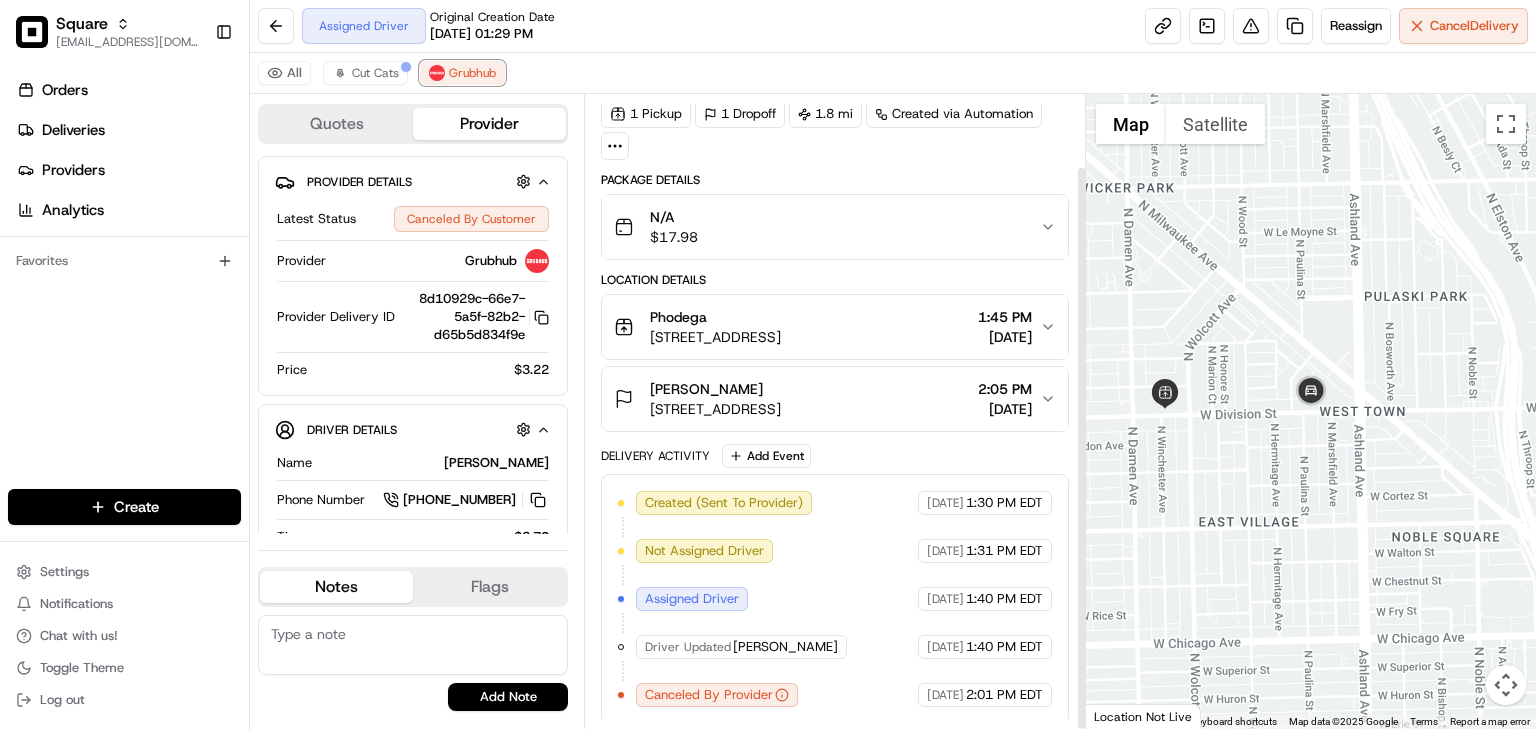 scroll, scrollTop: 0, scrollLeft: 0, axis: both 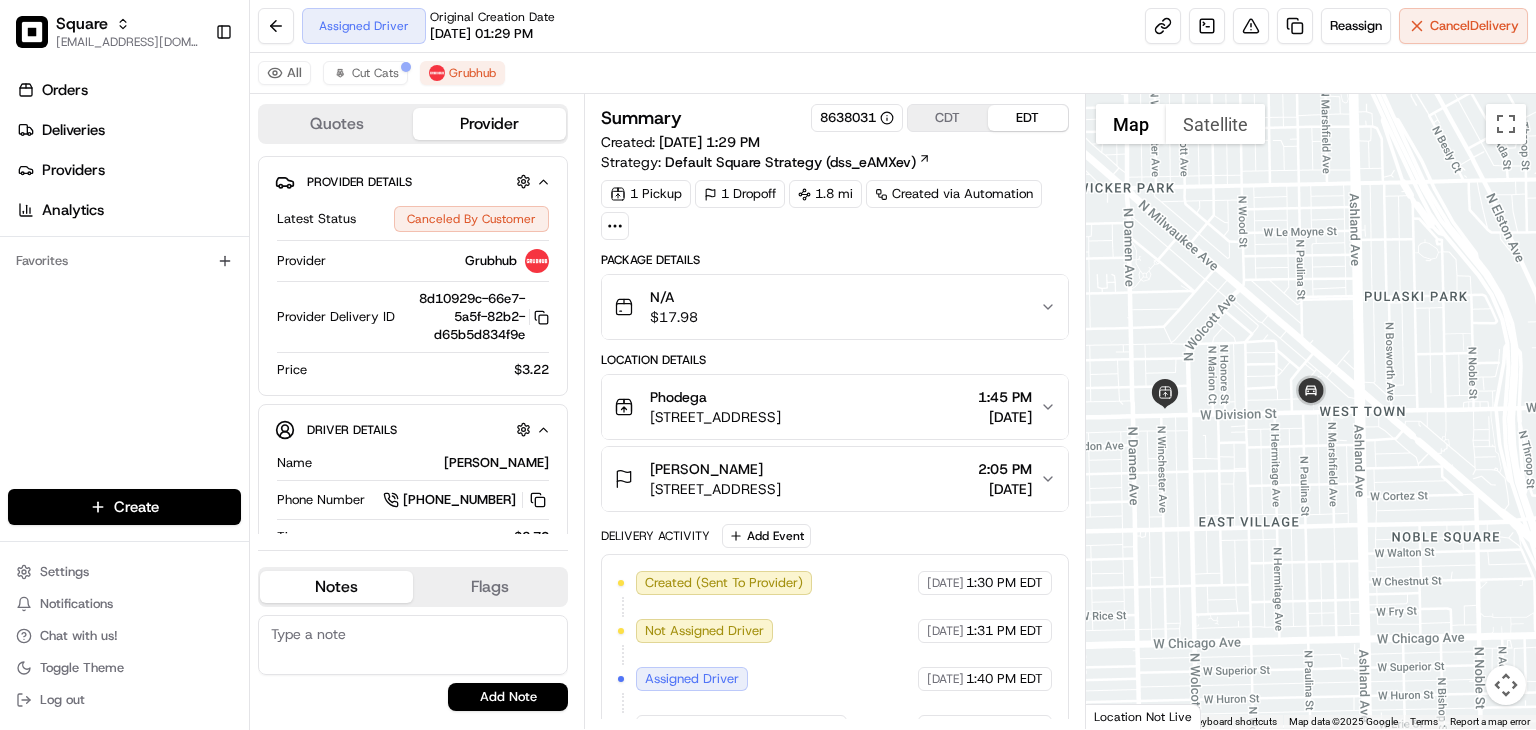 click on "CDT" at bounding box center [948, 118] 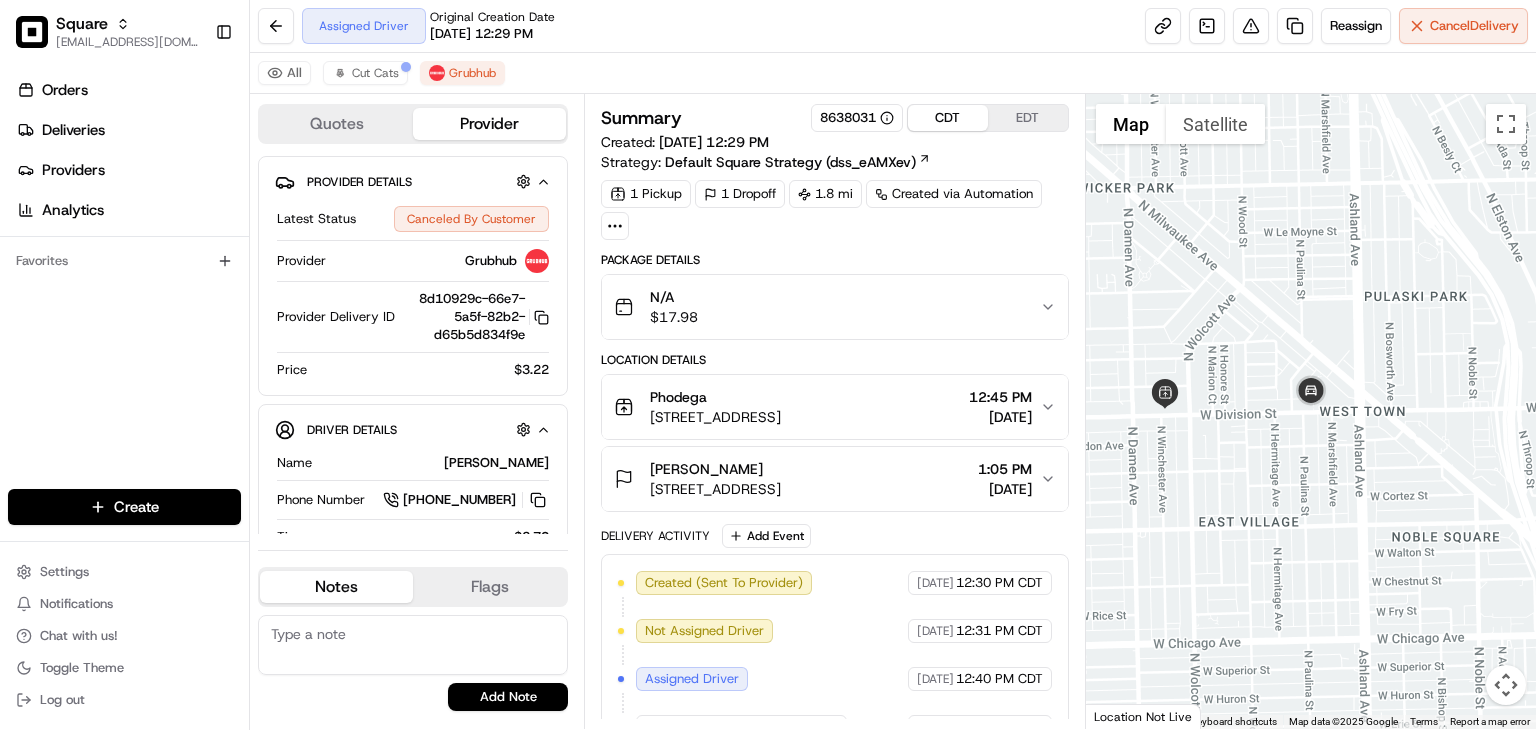 scroll, scrollTop: 80, scrollLeft: 0, axis: vertical 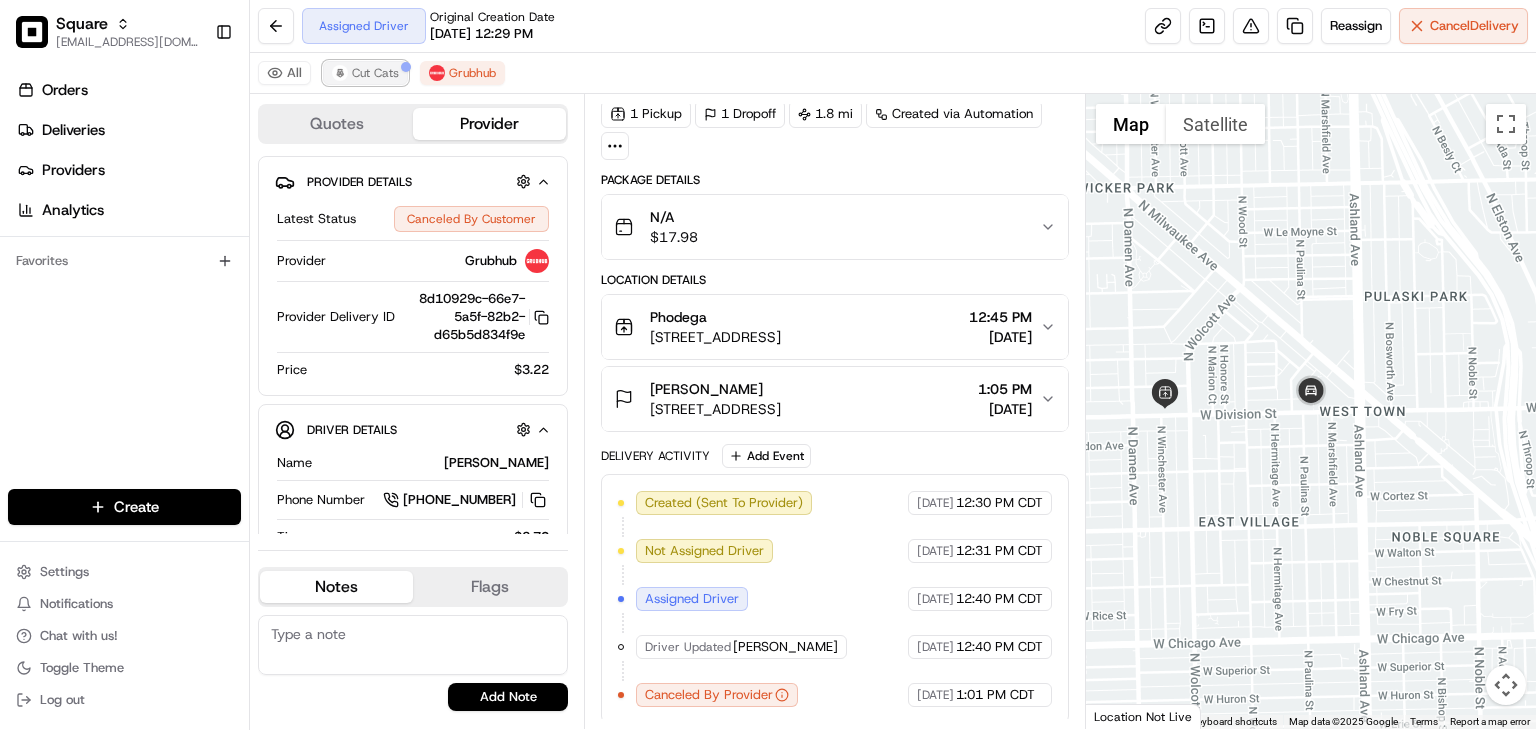click on "Cut Cats" at bounding box center [375, 73] 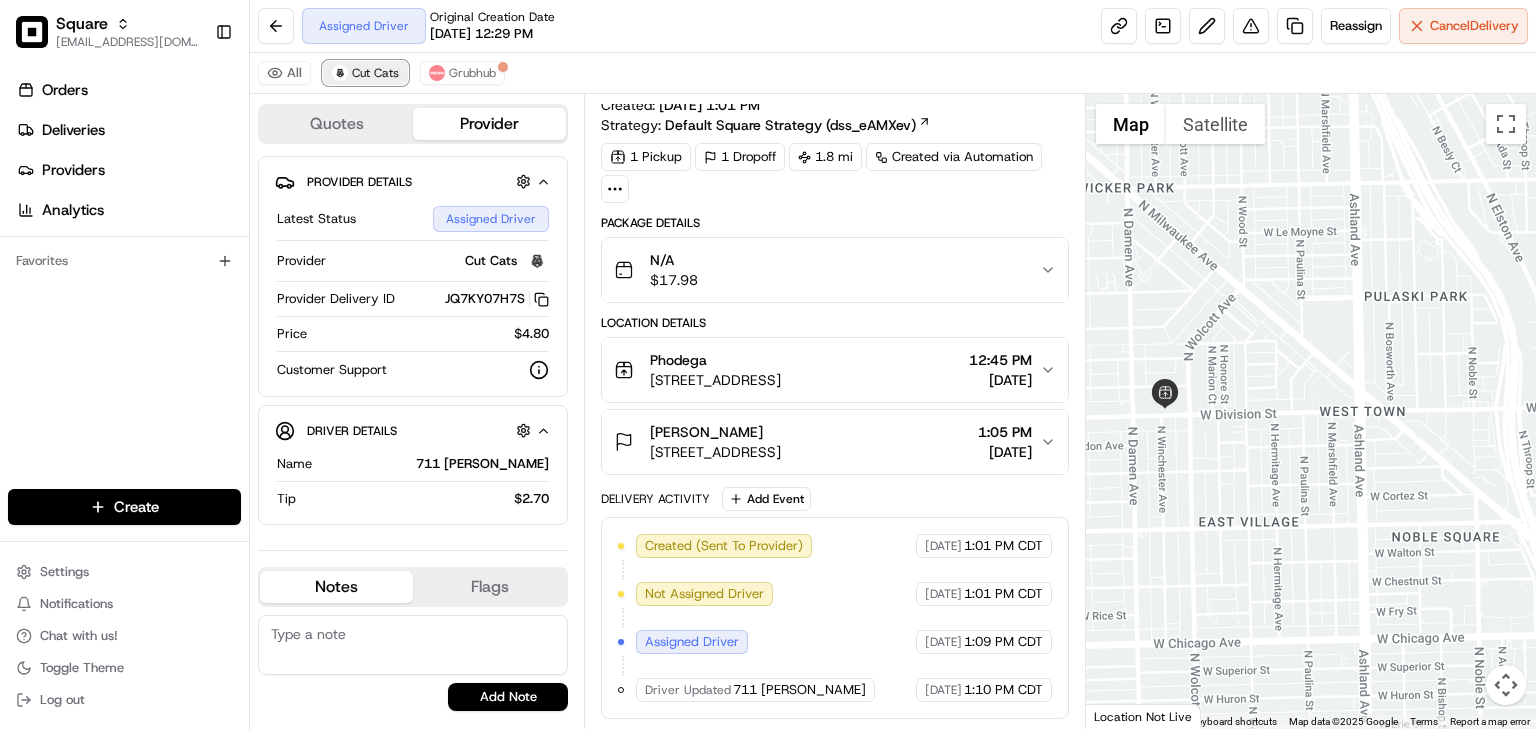 scroll, scrollTop: 33, scrollLeft: 0, axis: vertical 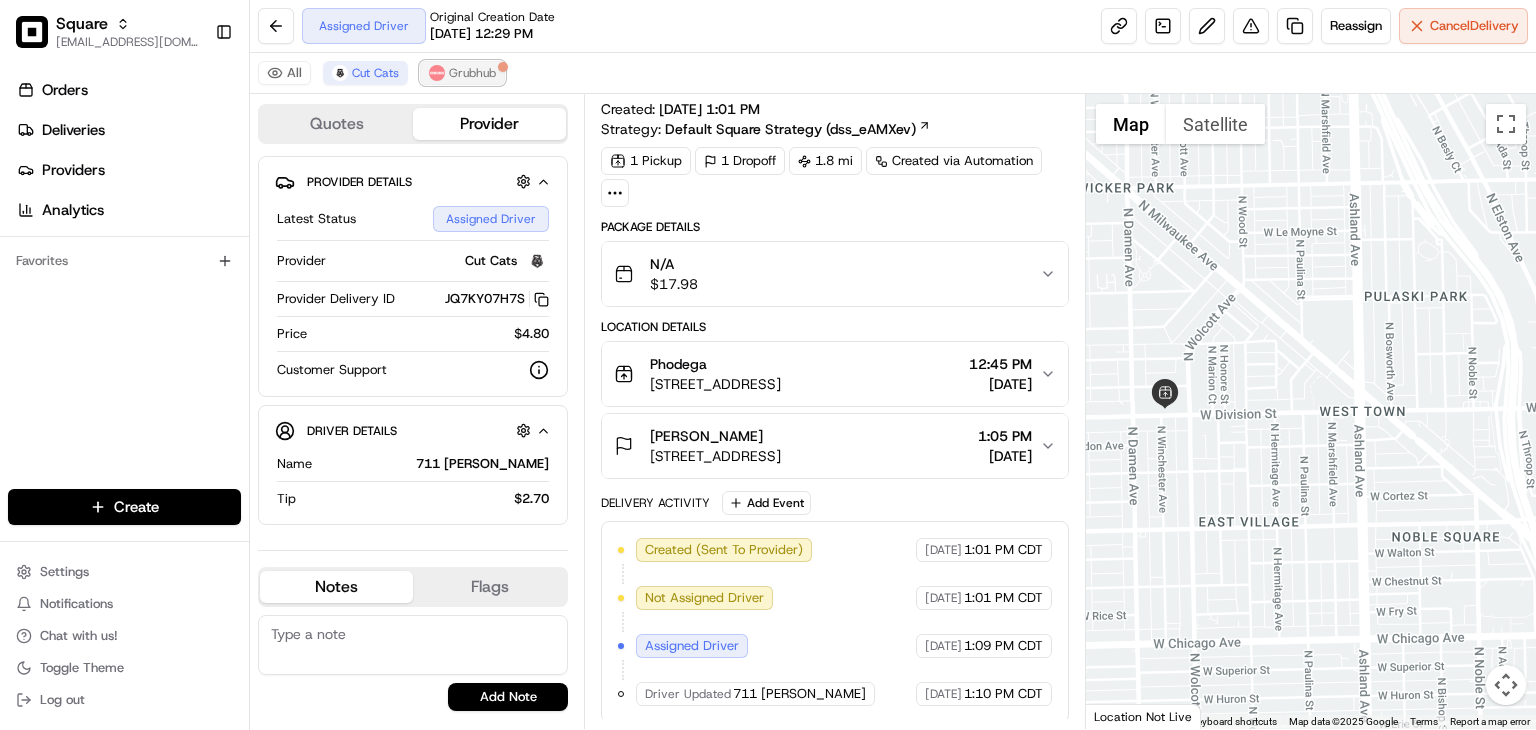 click on "Grubhub" at bounding box center [472, 73] 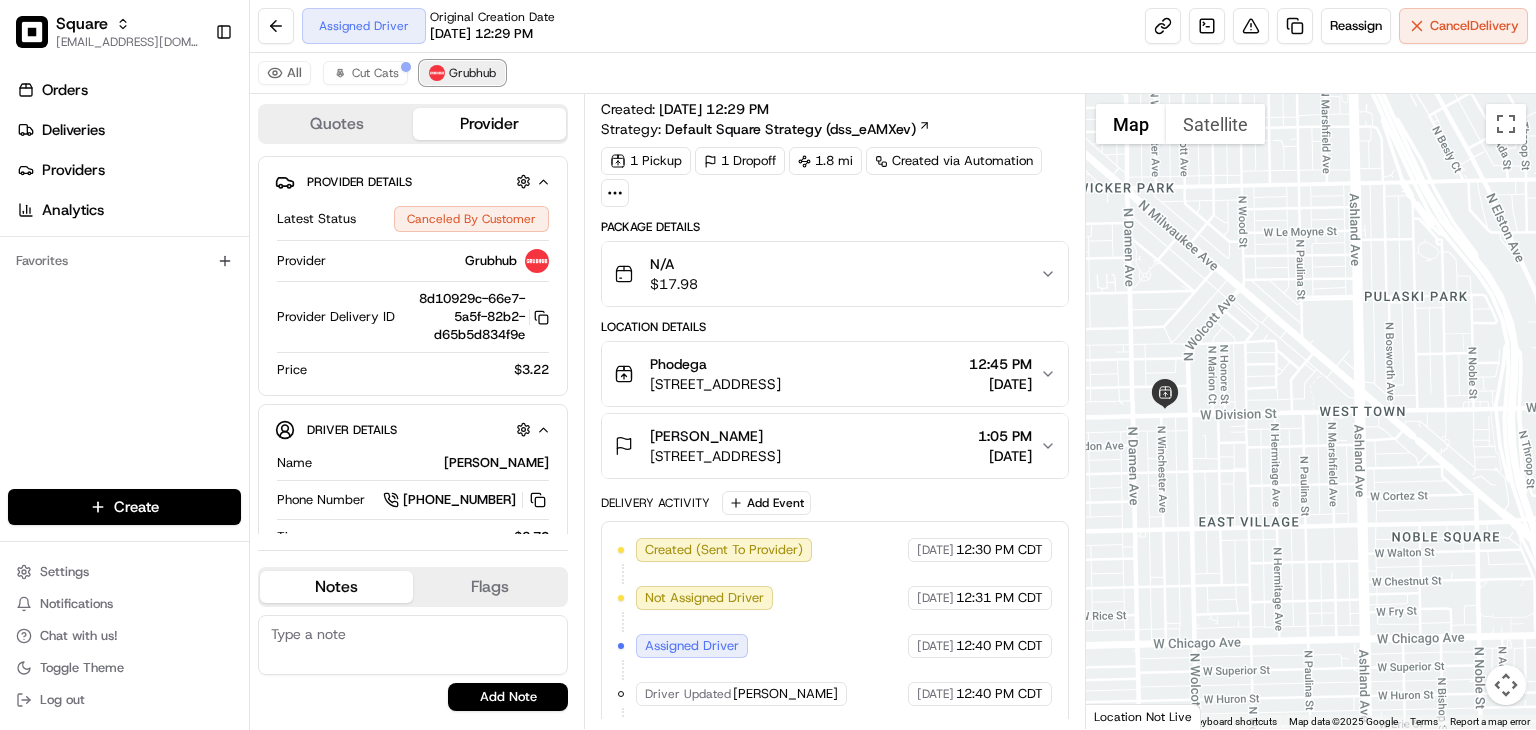 scroll, scrollTop: 80, scrollLeft: 0, axis: vertical 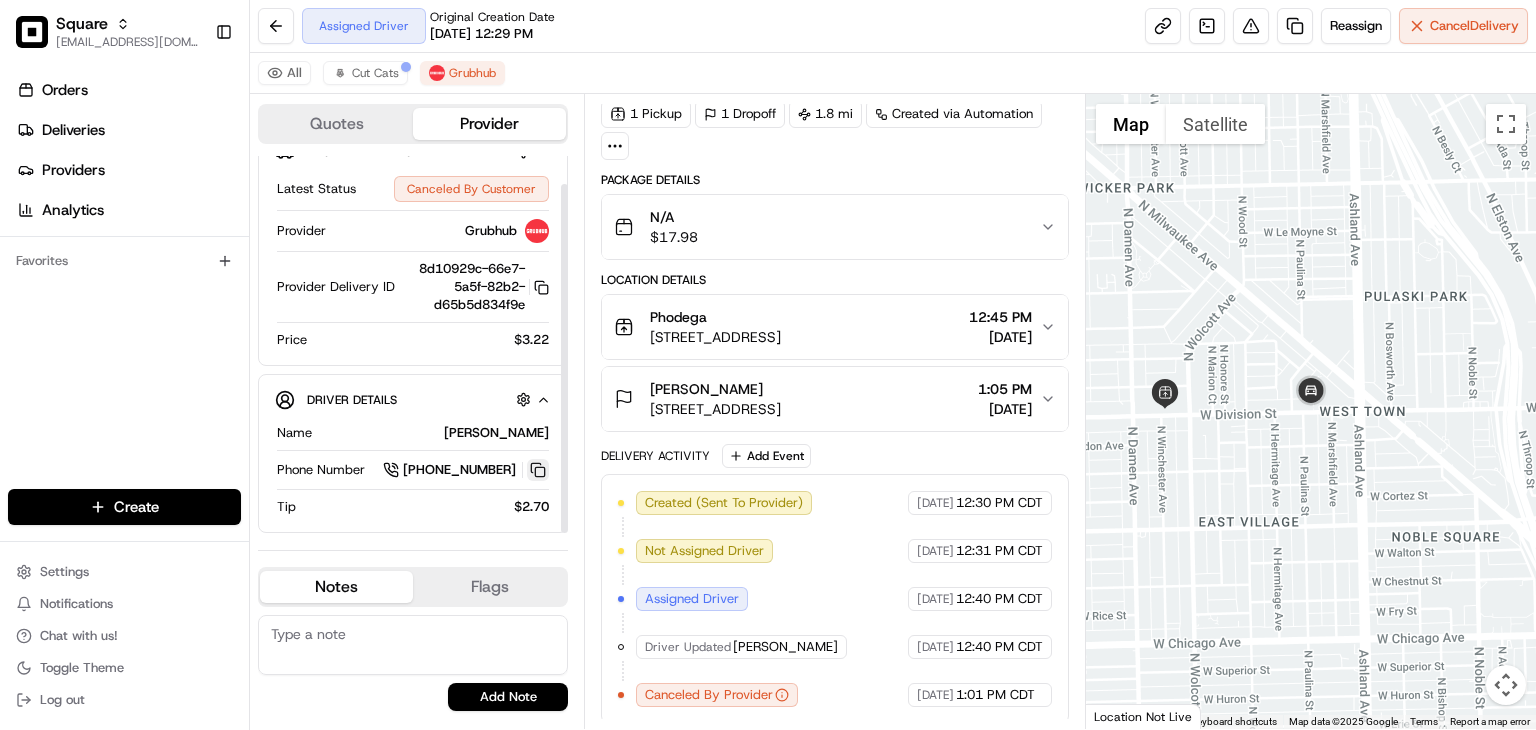 click at bounding box center (538, 470) 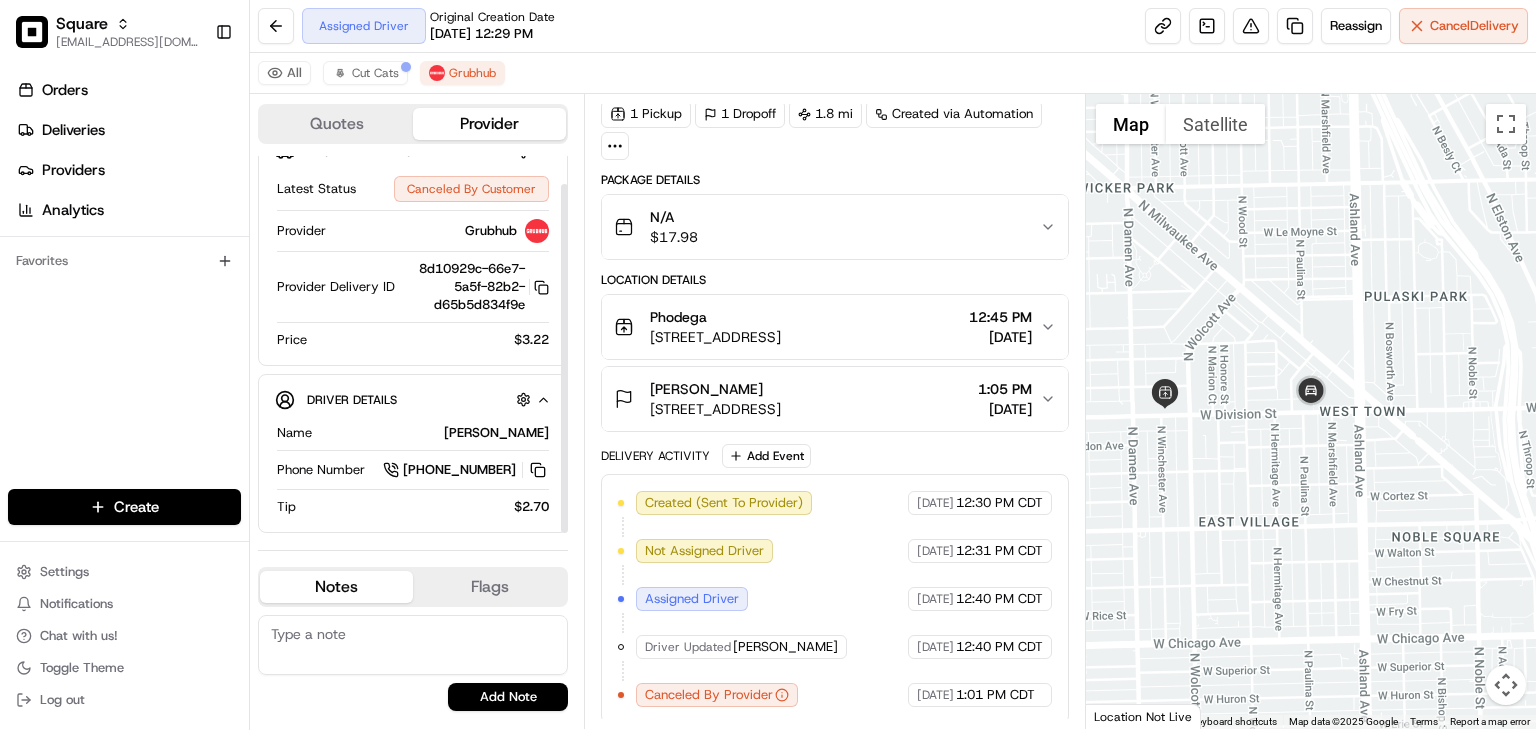click on "Orders Deliveries Providers Analytics Favorites" at bounding box center (124, 284) 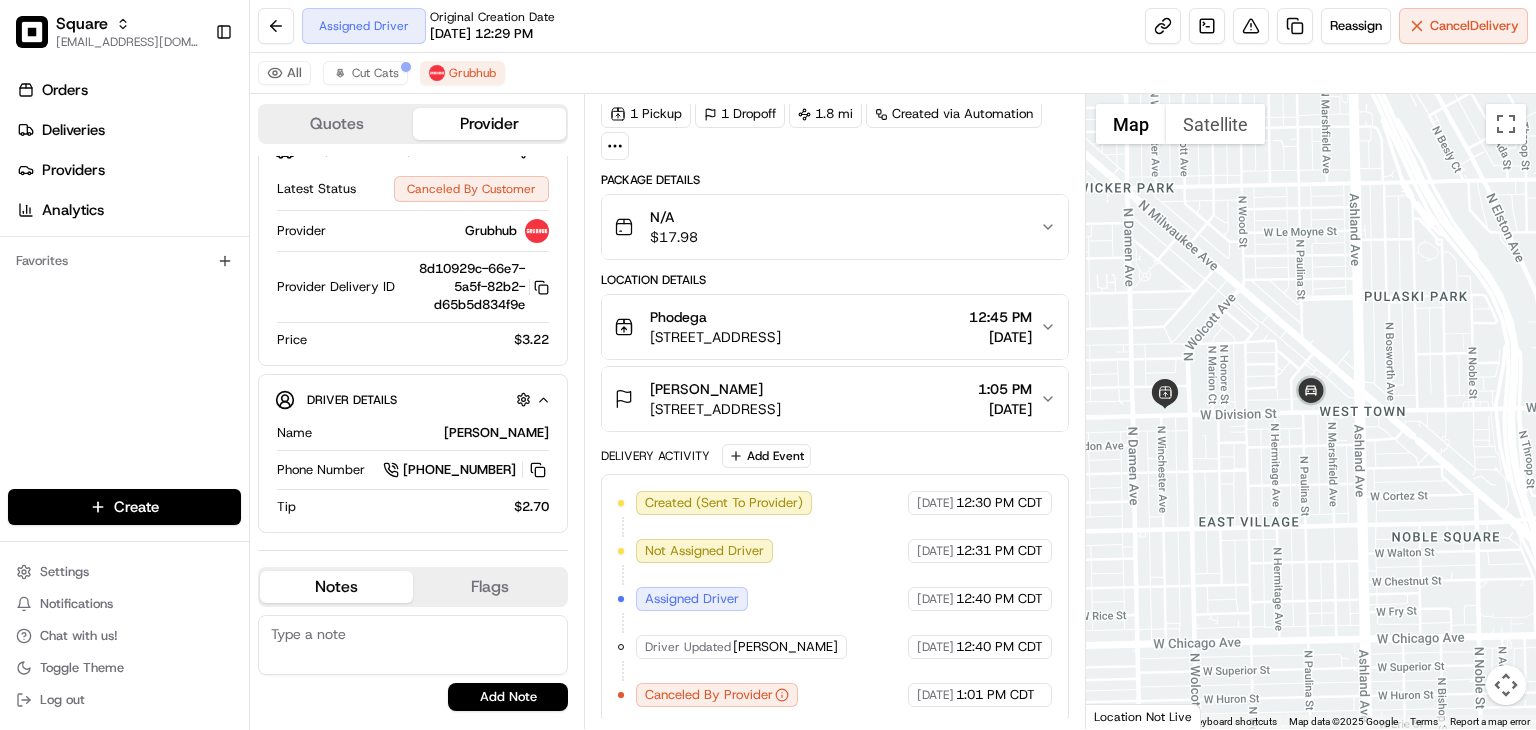 click on "Orders Deliveries Providers Analytics Favorites" at bounding box center (124, 284) 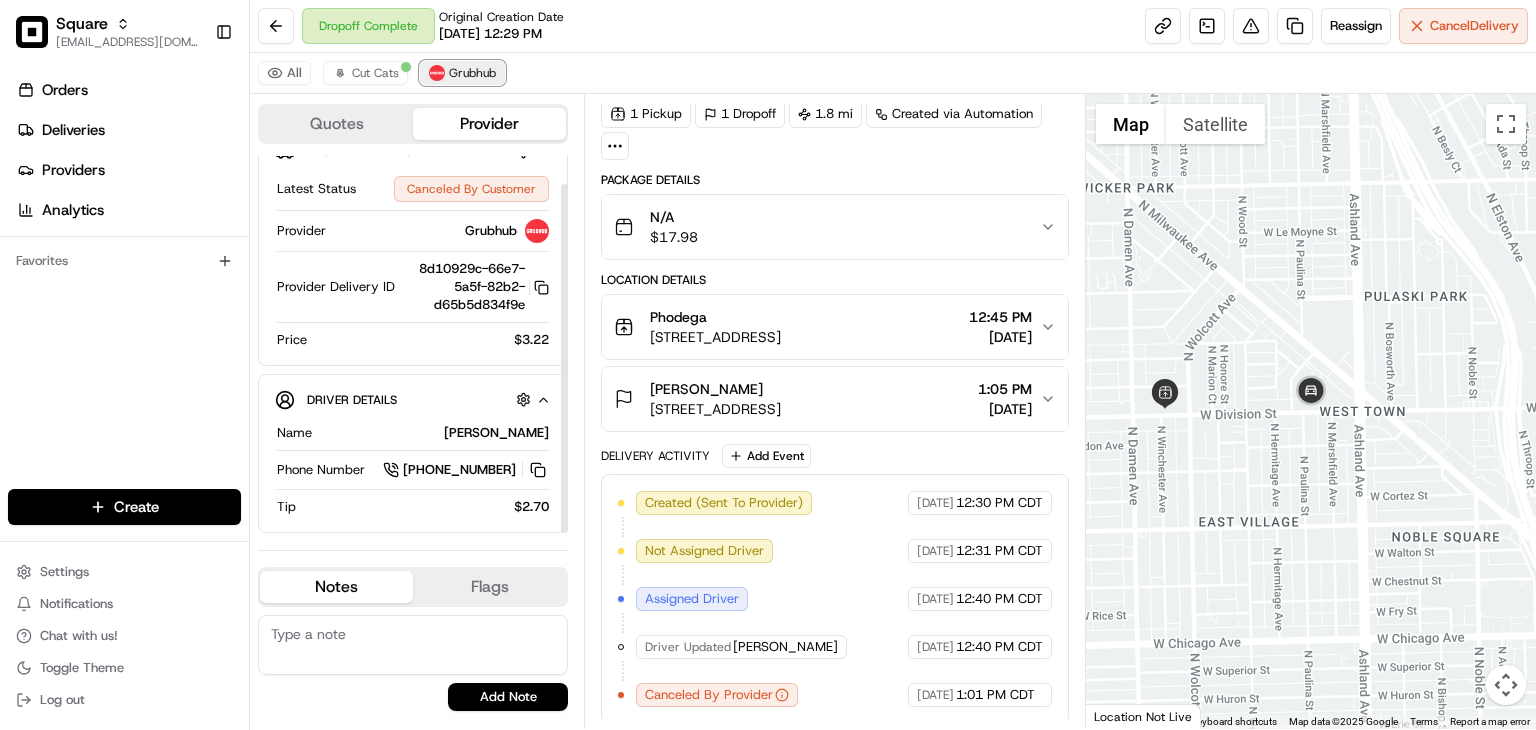 click on "Grubhub" at bounding box center (472, 73) 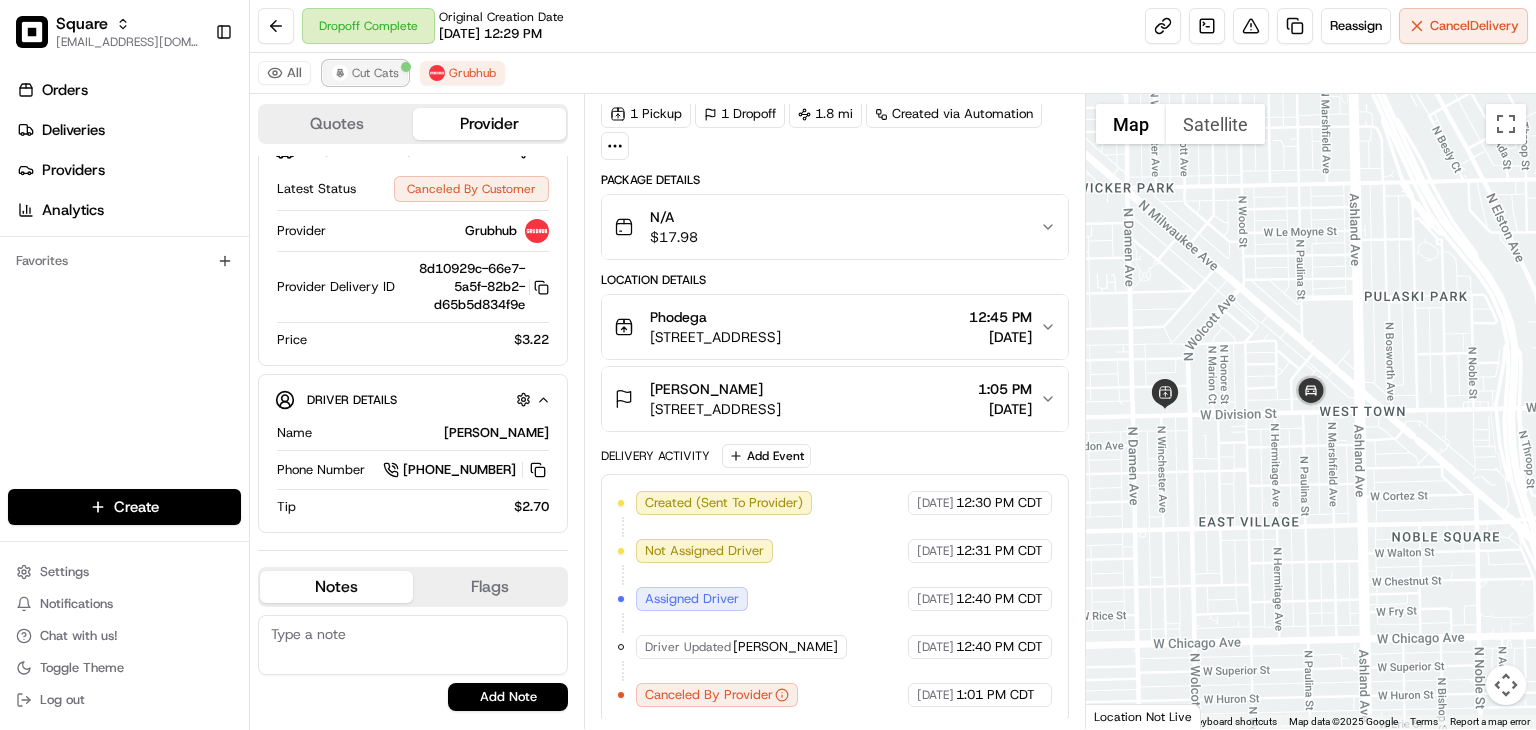 click on "Cut Cats" at bounding box center [375, 73] 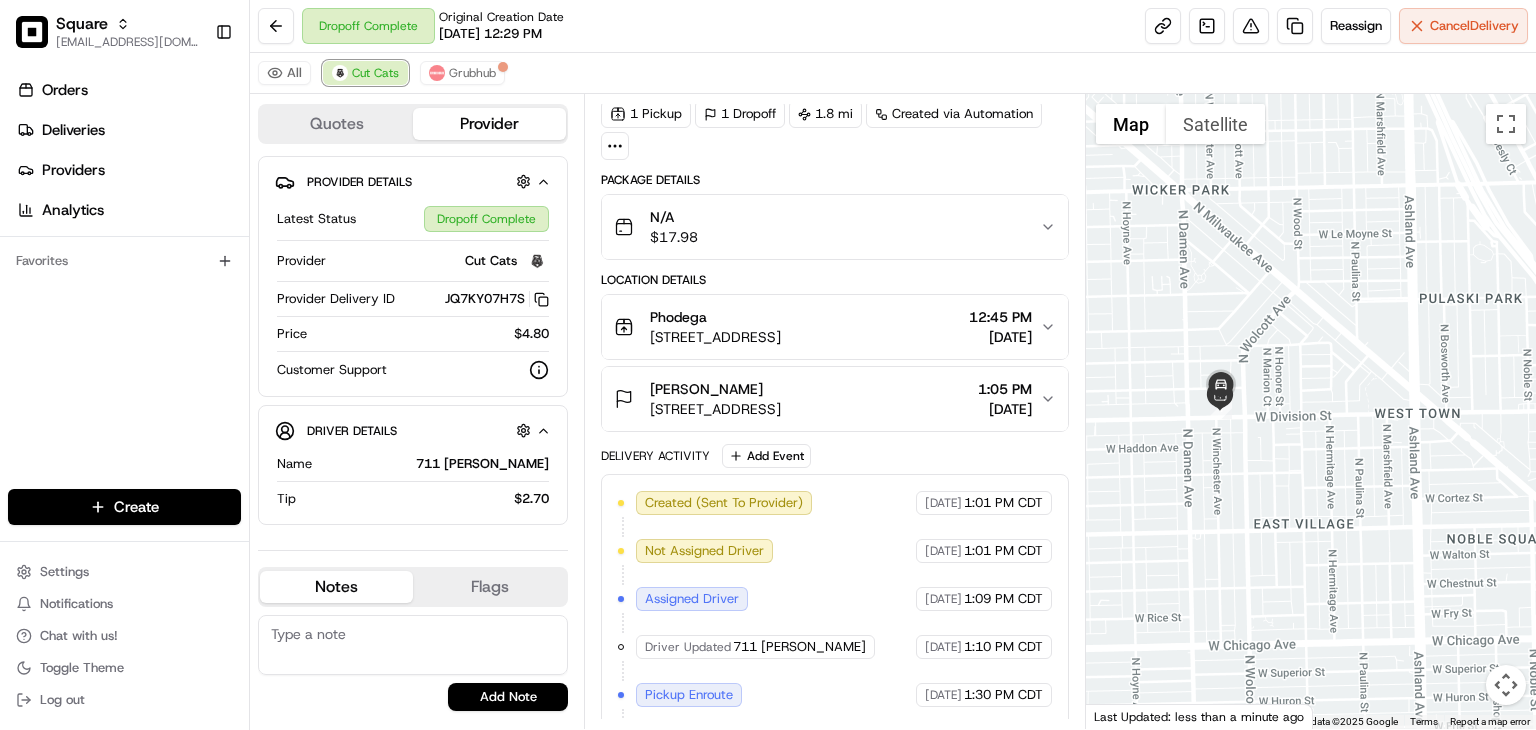 scroll, scrollTop: 0, scrollLeft: 0, axis: both 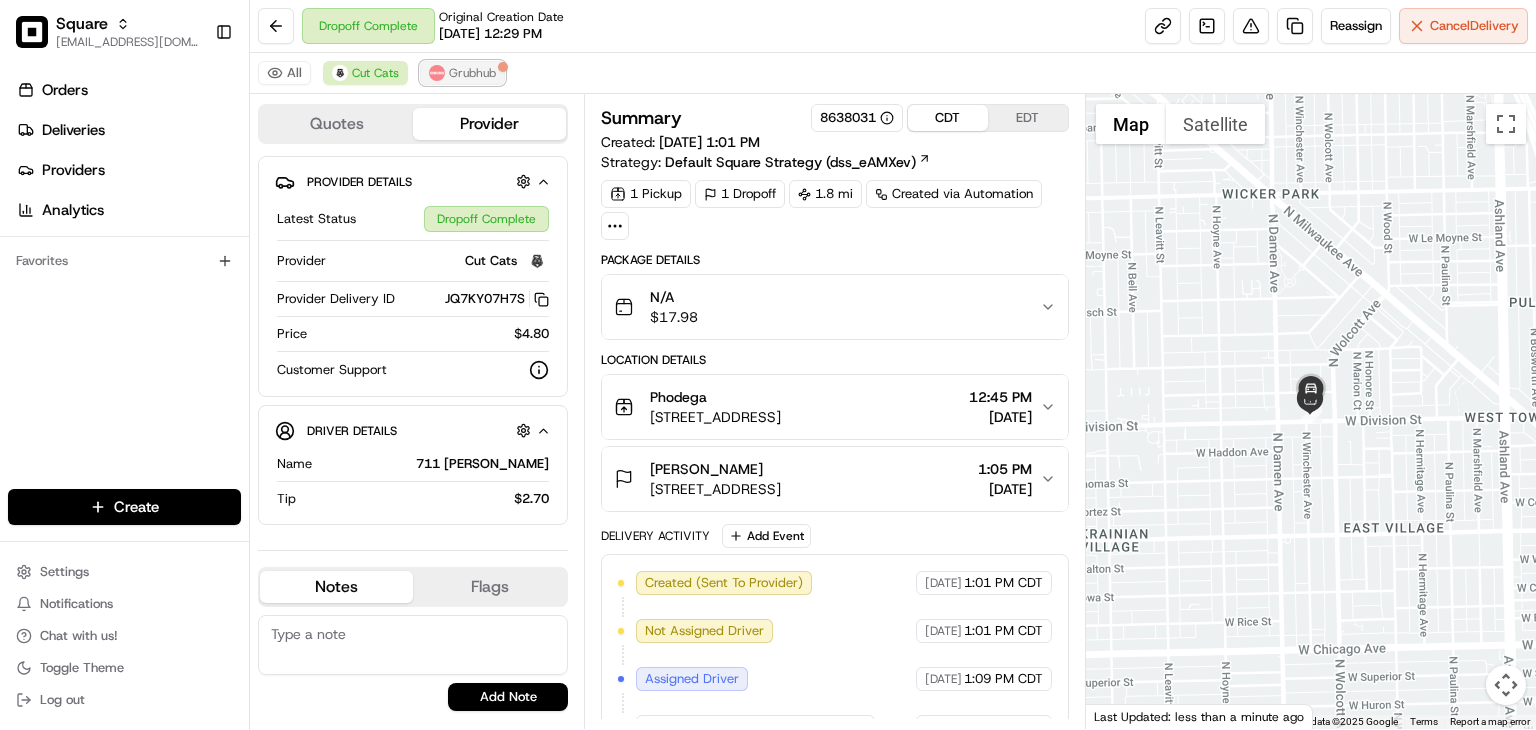 click at bounding box center (437, 73) 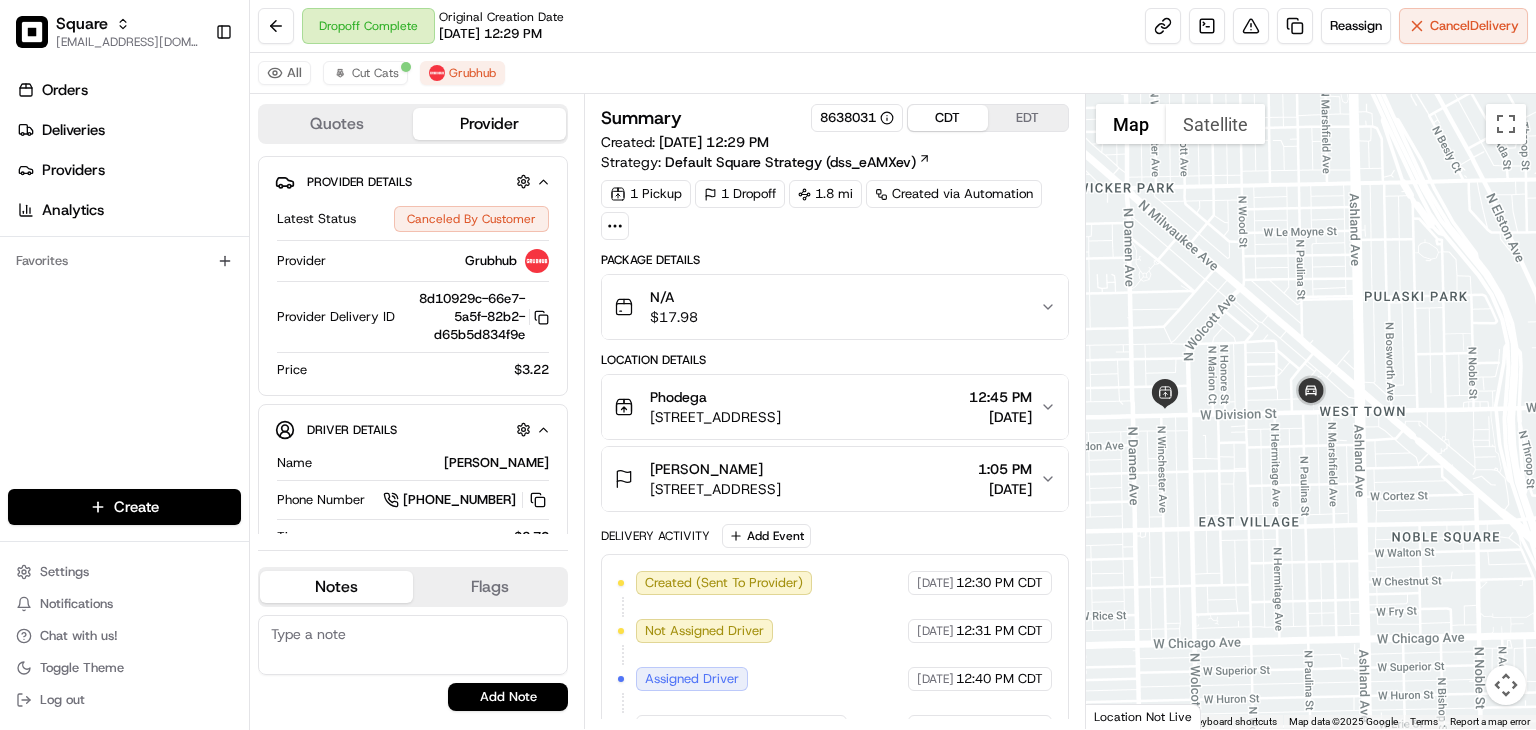 click 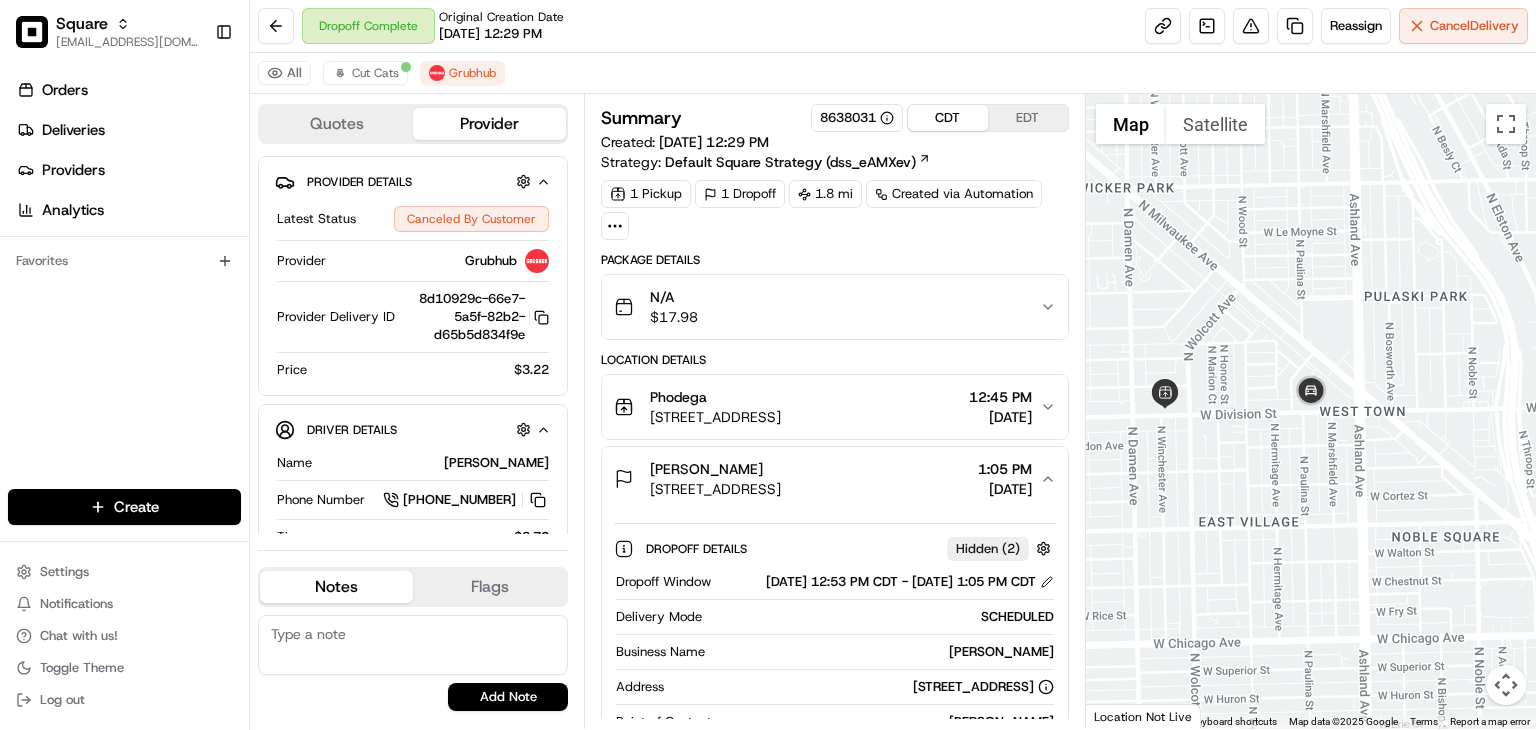 click 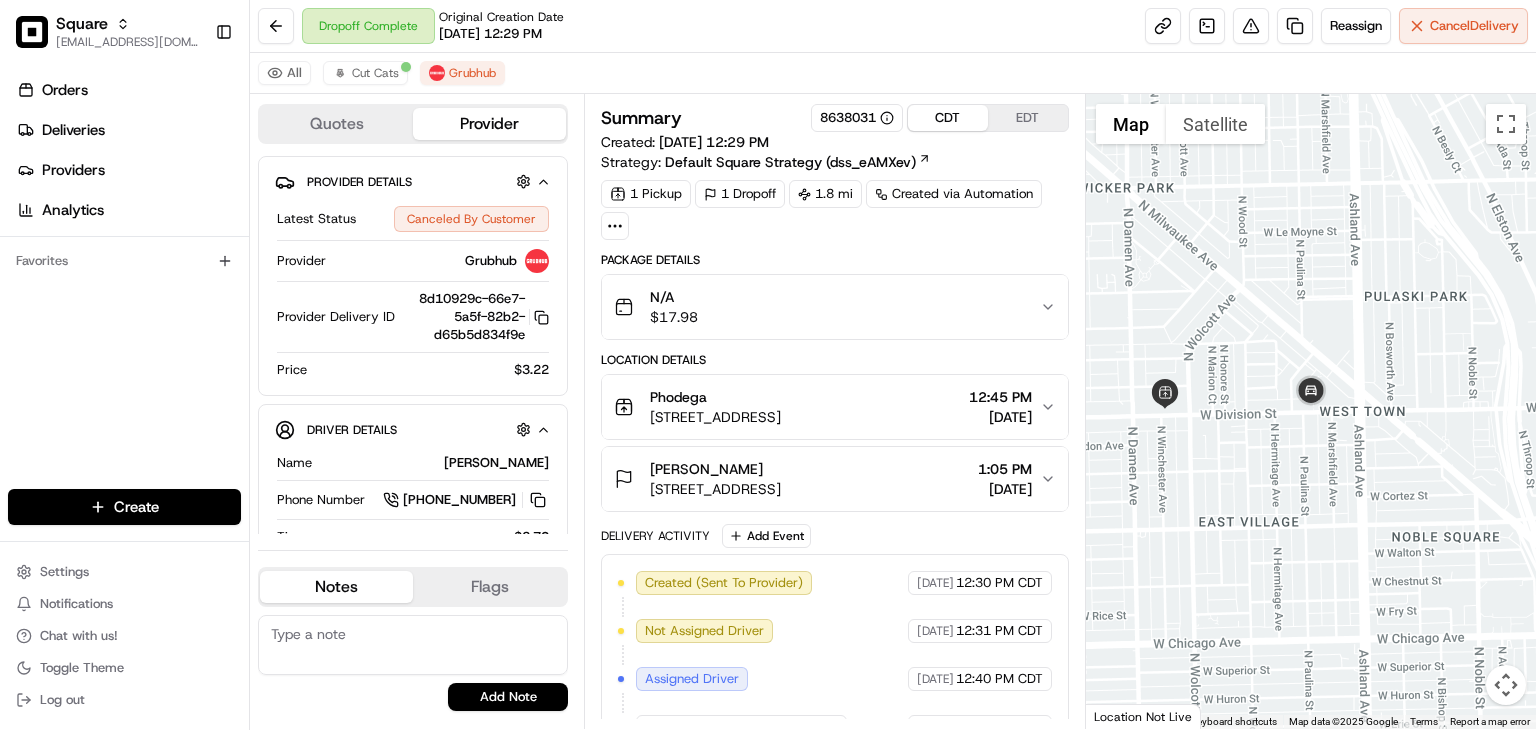 click 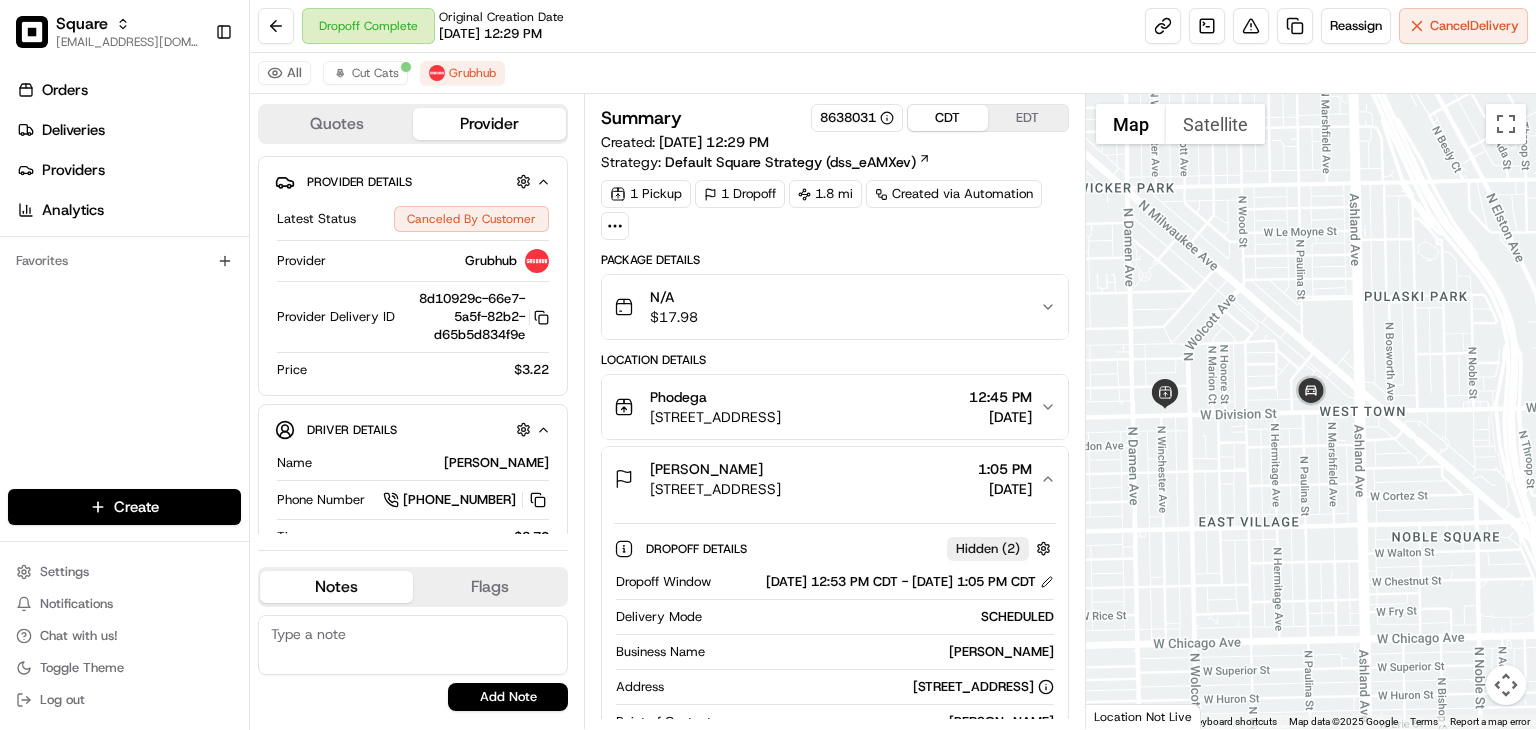 click 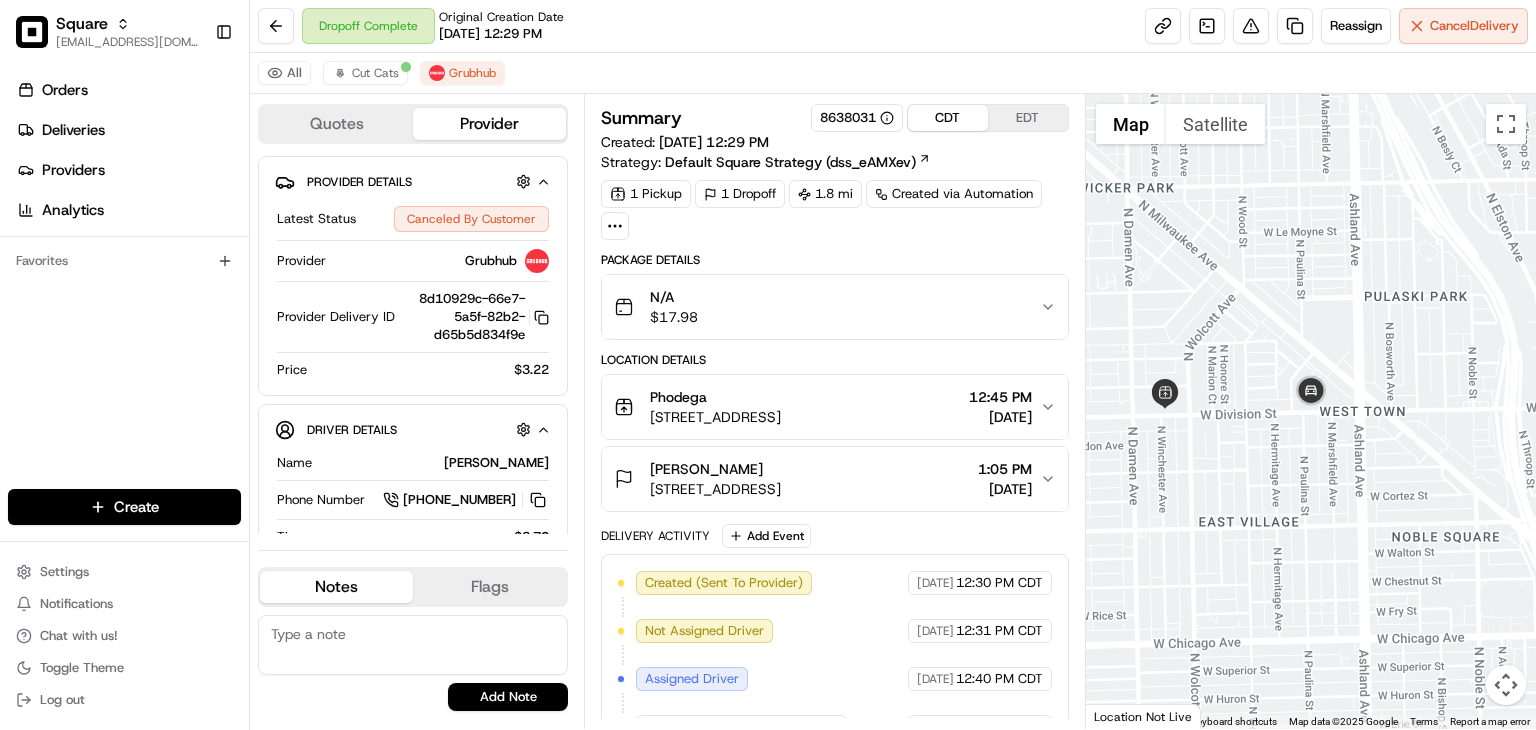click 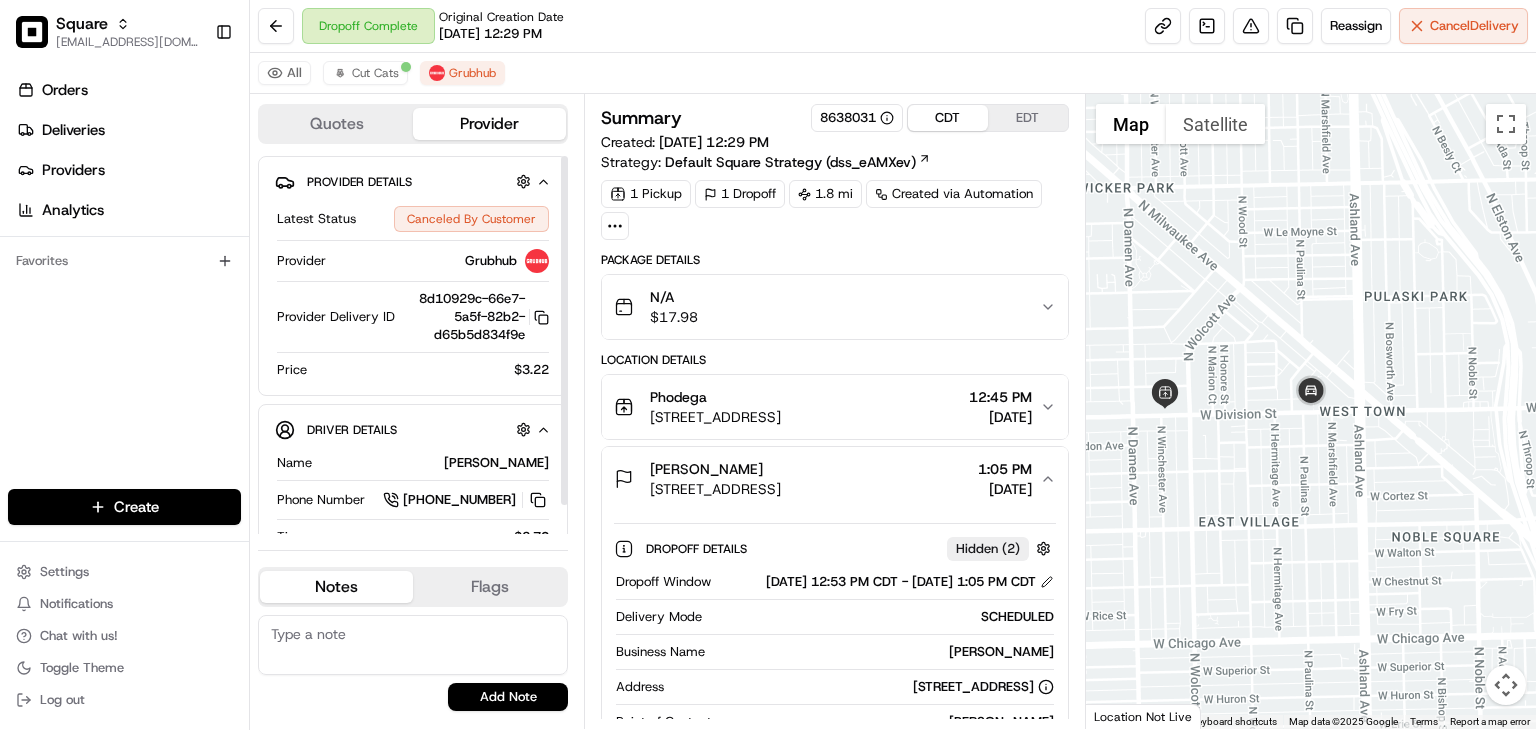click on "All Cut Cats Grubhub" at bounding box center (893, 73) 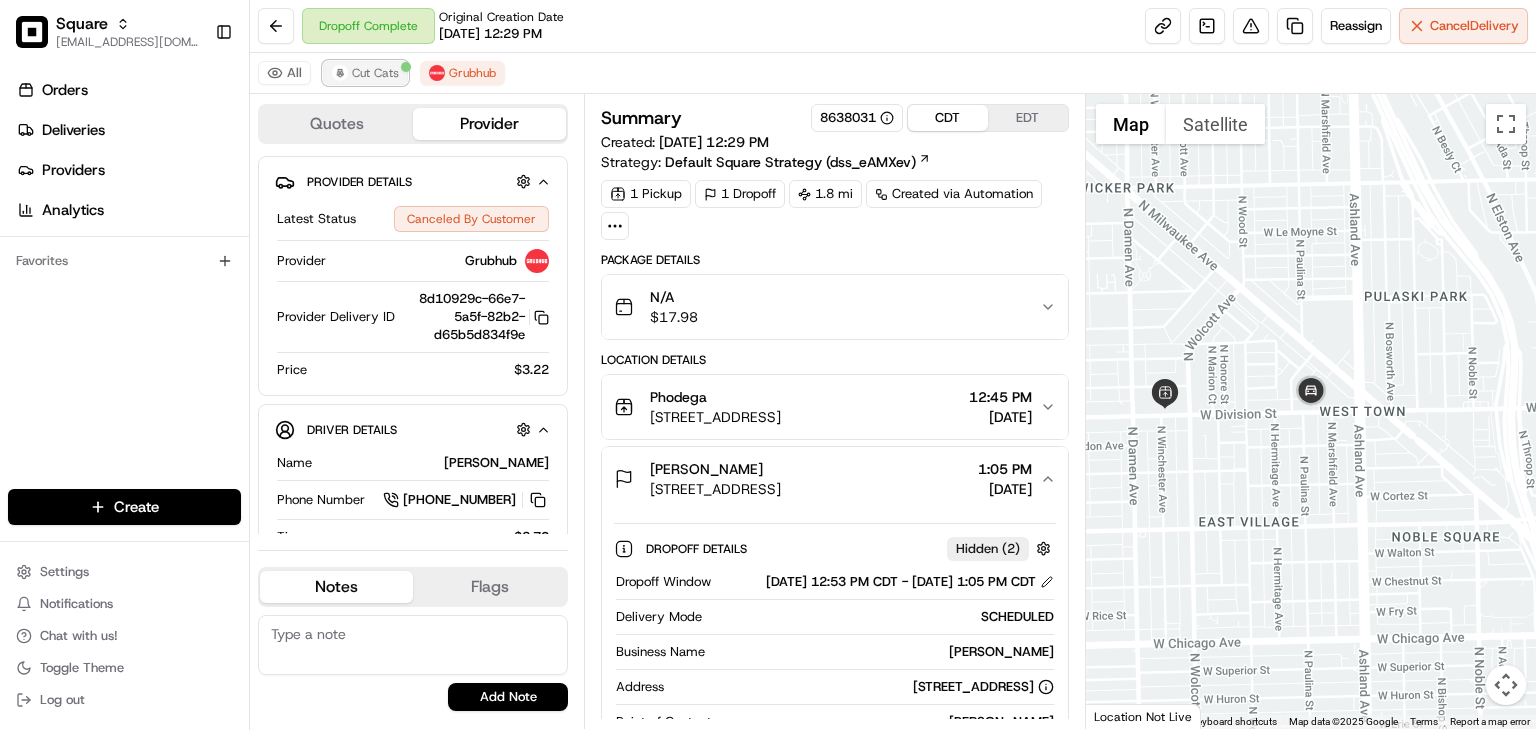 click on "Cut Cats" at bounding box center (375, 73) 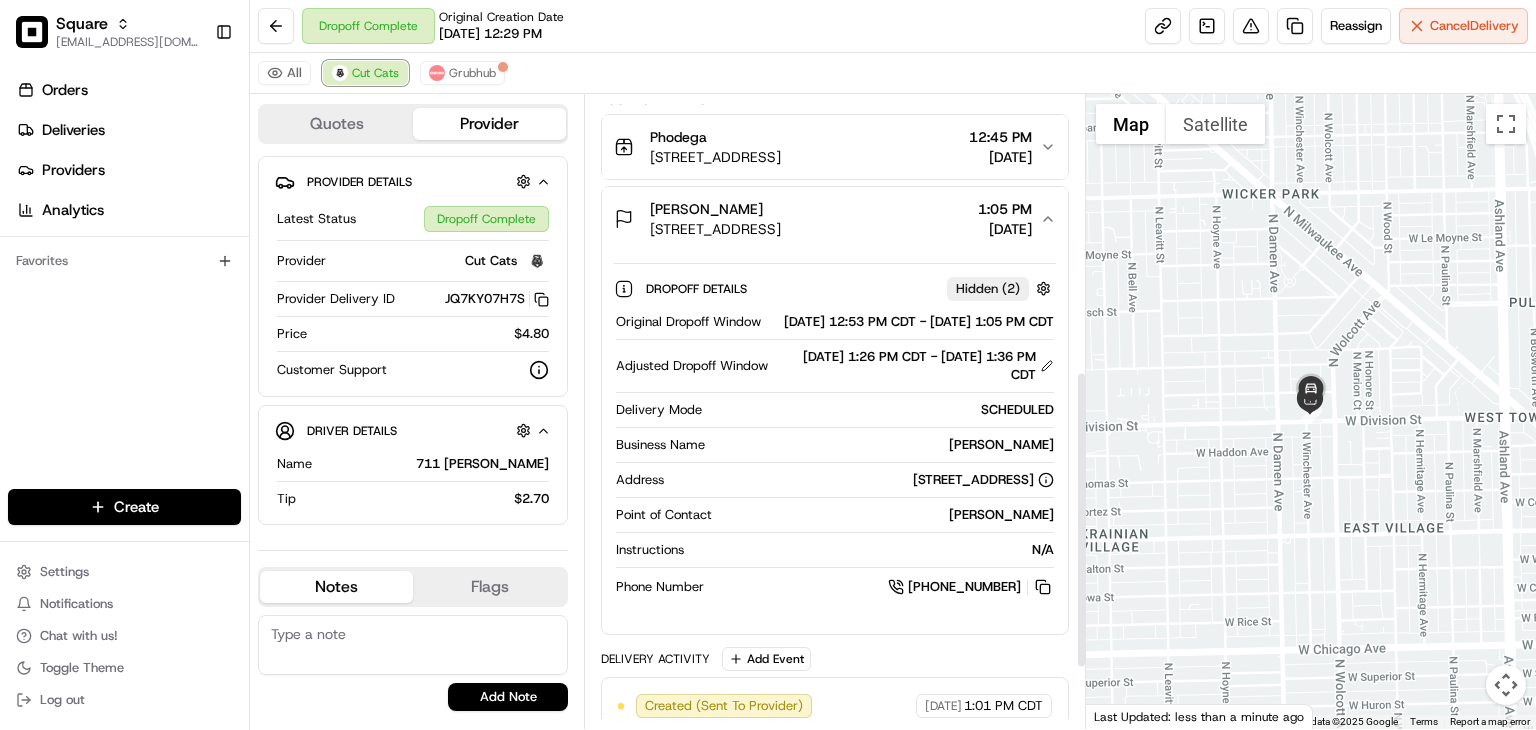 scroll, scrollTop: 719, scrollLeft: 0, axis: vertical 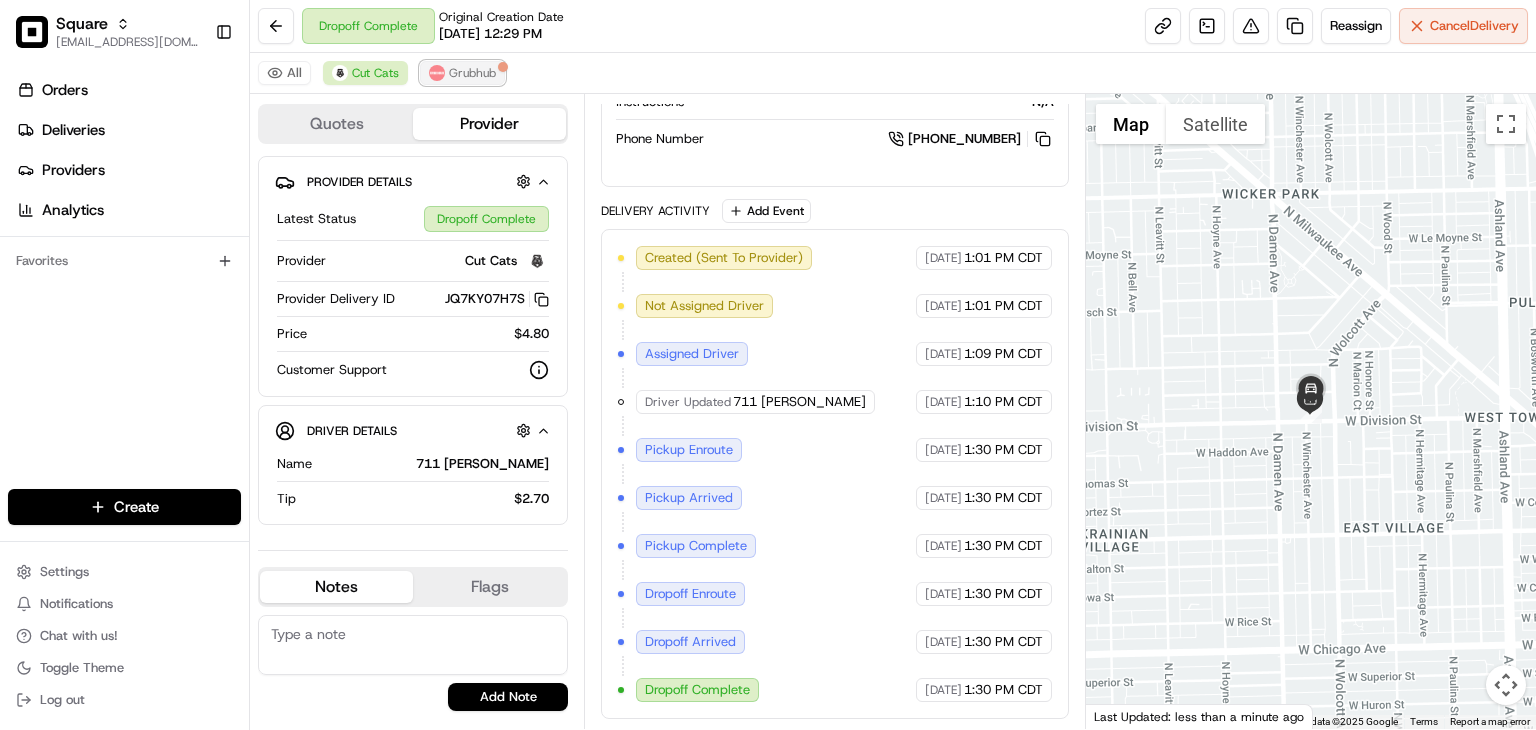 click on "Grubhub" at bounding box center [472, 73] 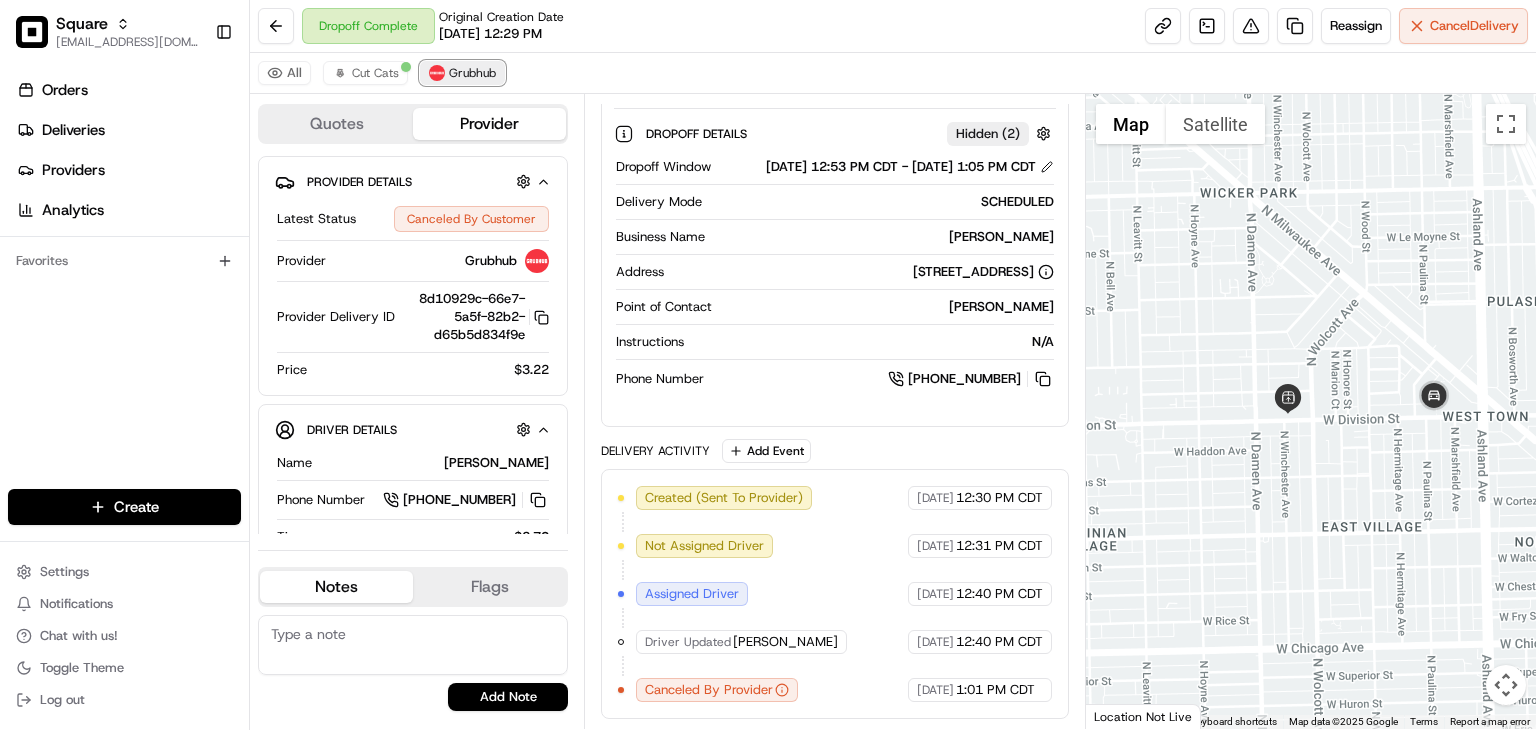 scroll, scrollTop: 428, scrollLeft: 0, axis: vertical 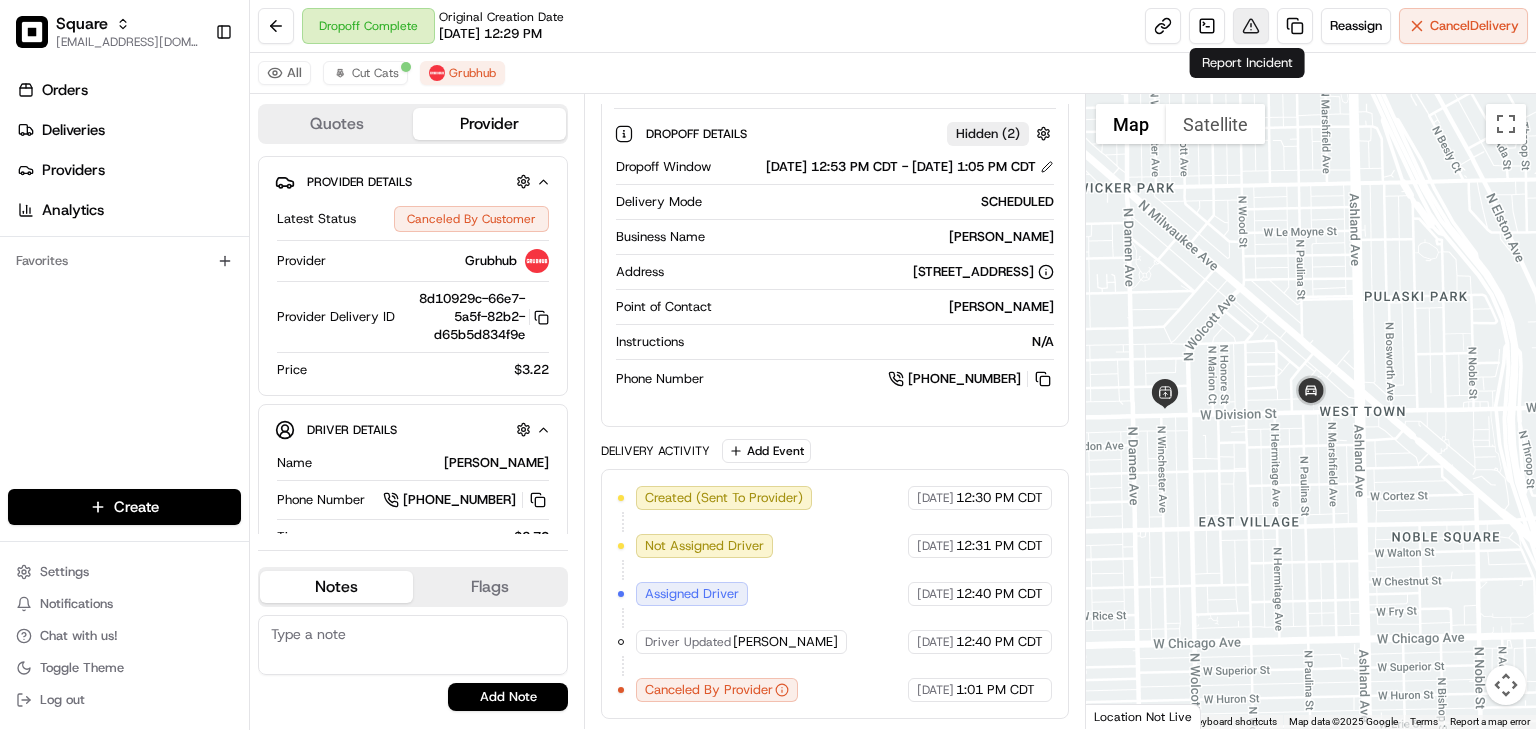 click at bounding box center (1251, 26) 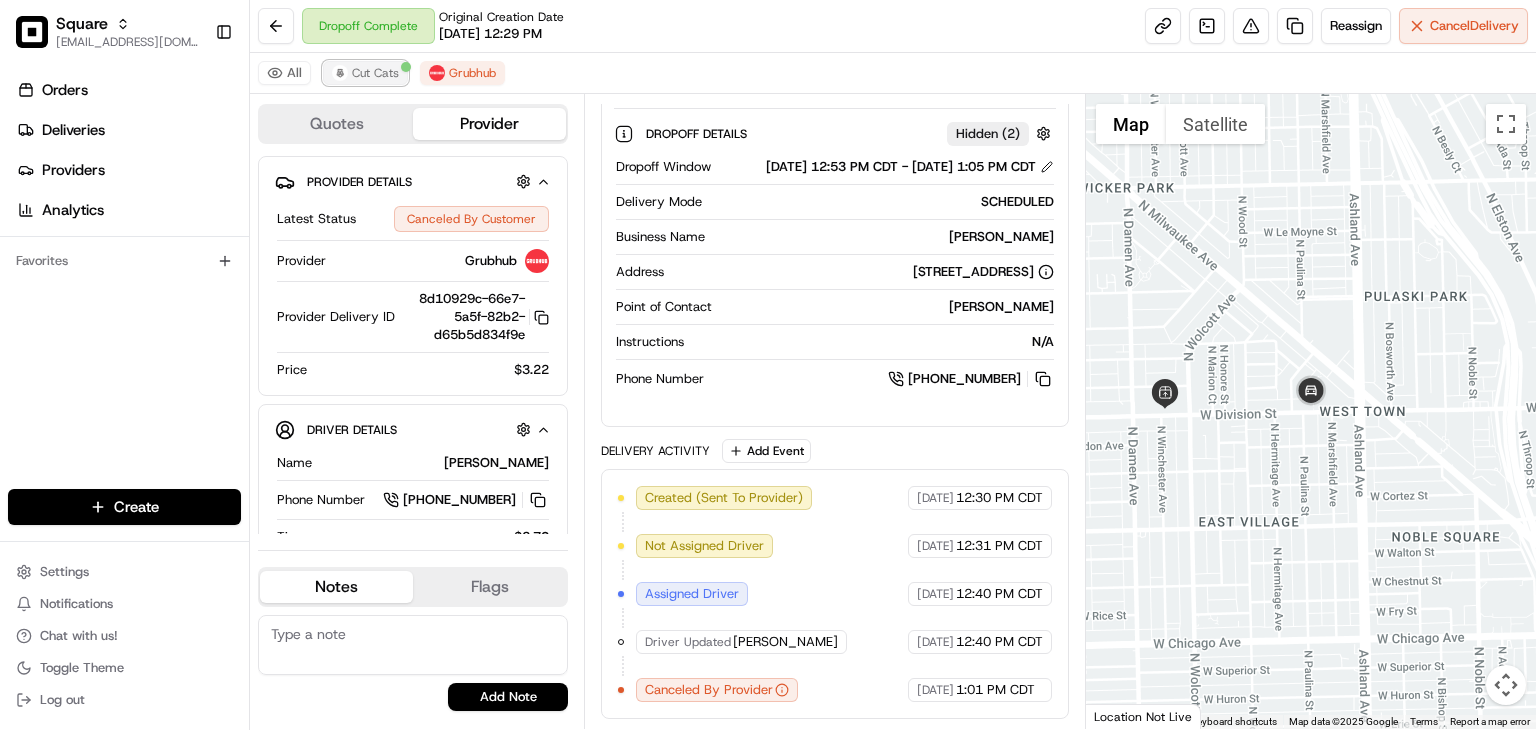 click on "Cut Cats" at bounding box center (375, 73) 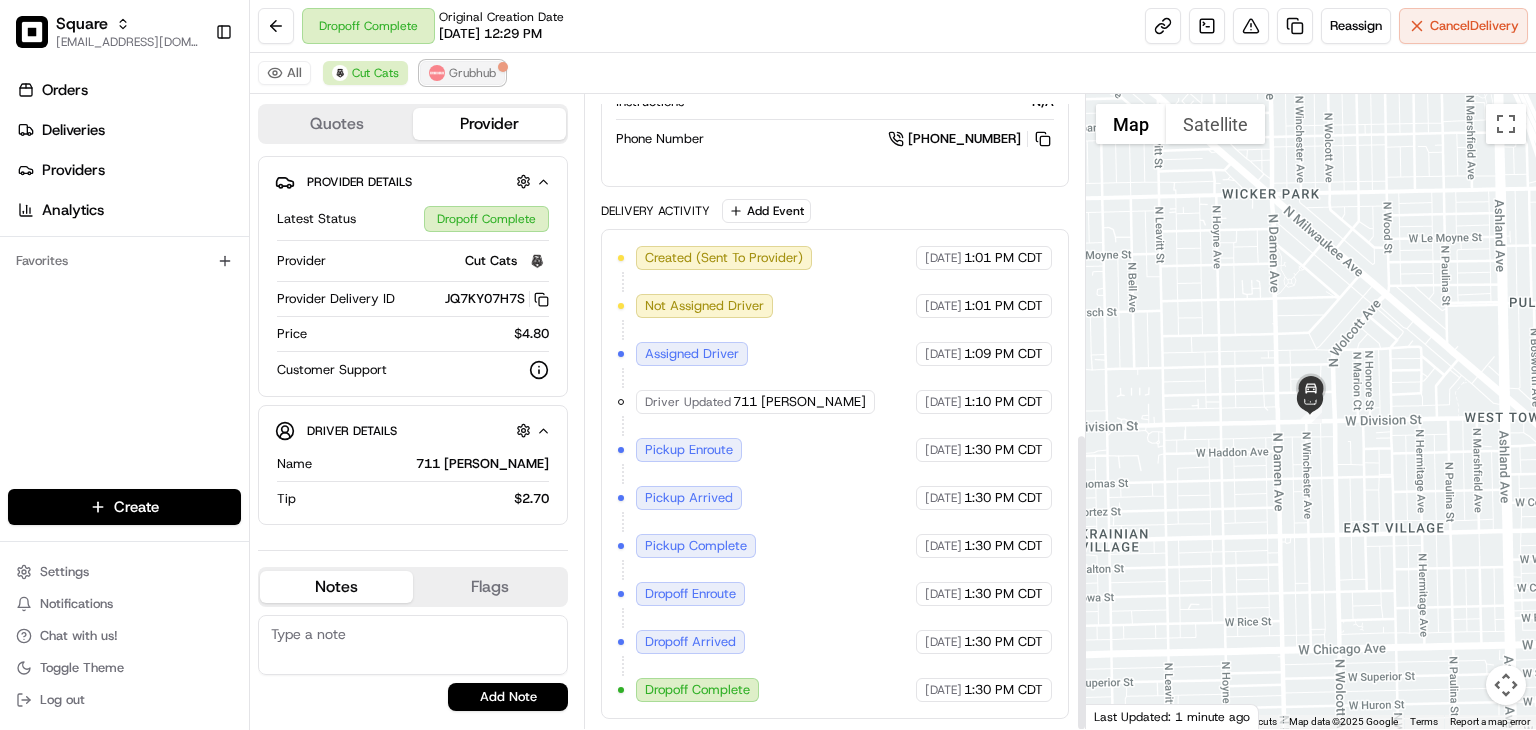 click on "Grubhub" at bounding box center [472, 73] 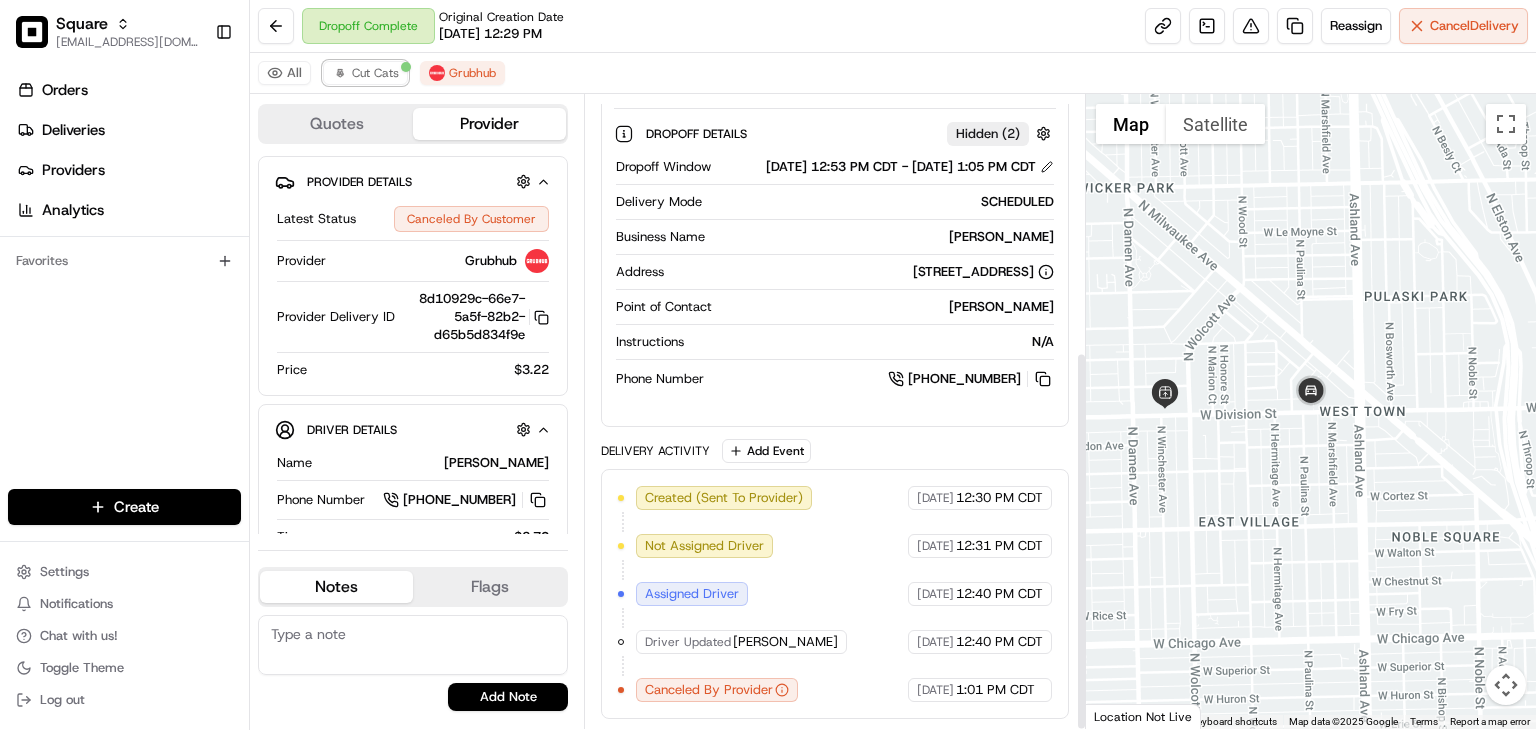 drag, startPoint x: 379, startPoint y: 70, endPoint x: 399, endPoint y: 86, distance: 25.612497 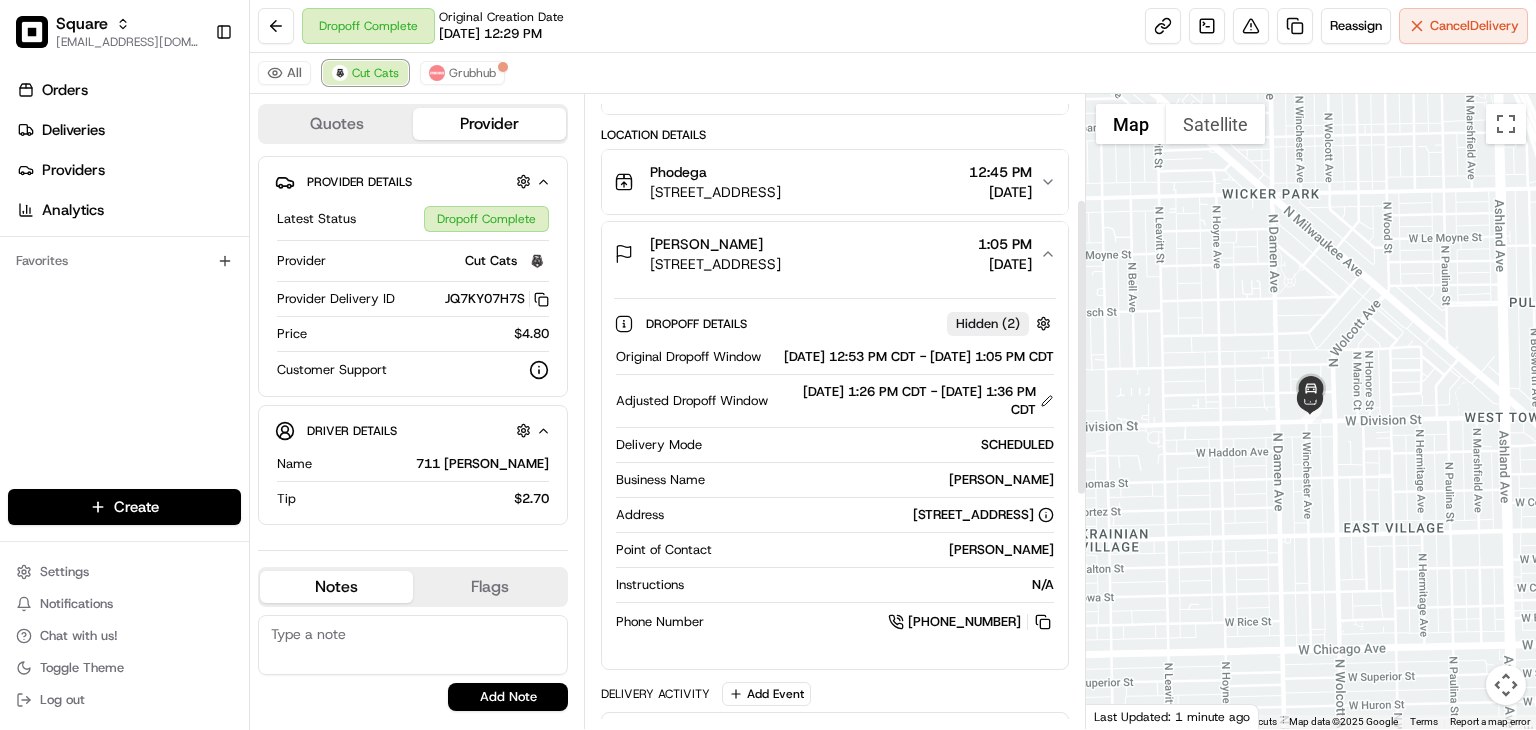 scroll, scrollTop: 224, scrollLeft: 0, axis: vertical 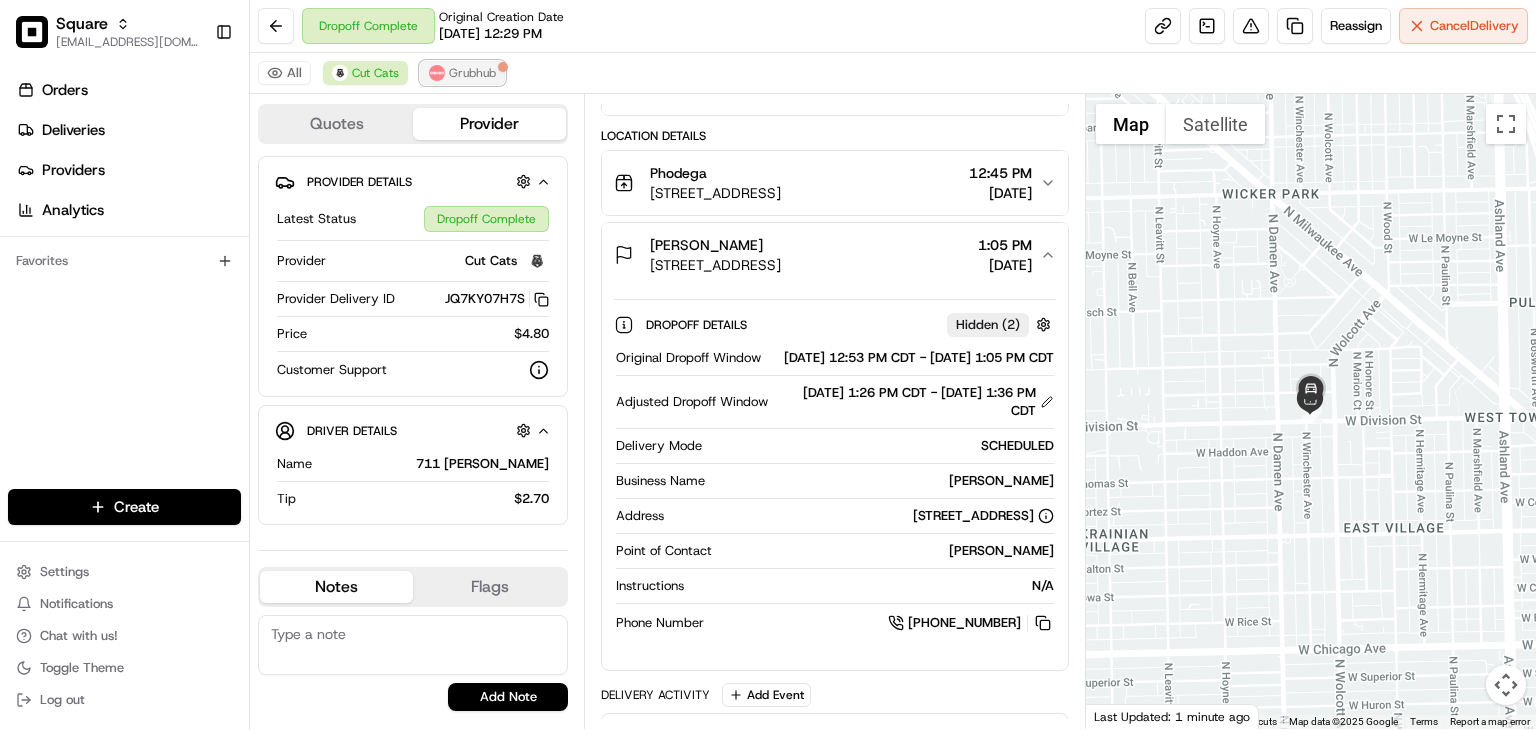 click on "Grubhub" at bounding box center (472, 73) 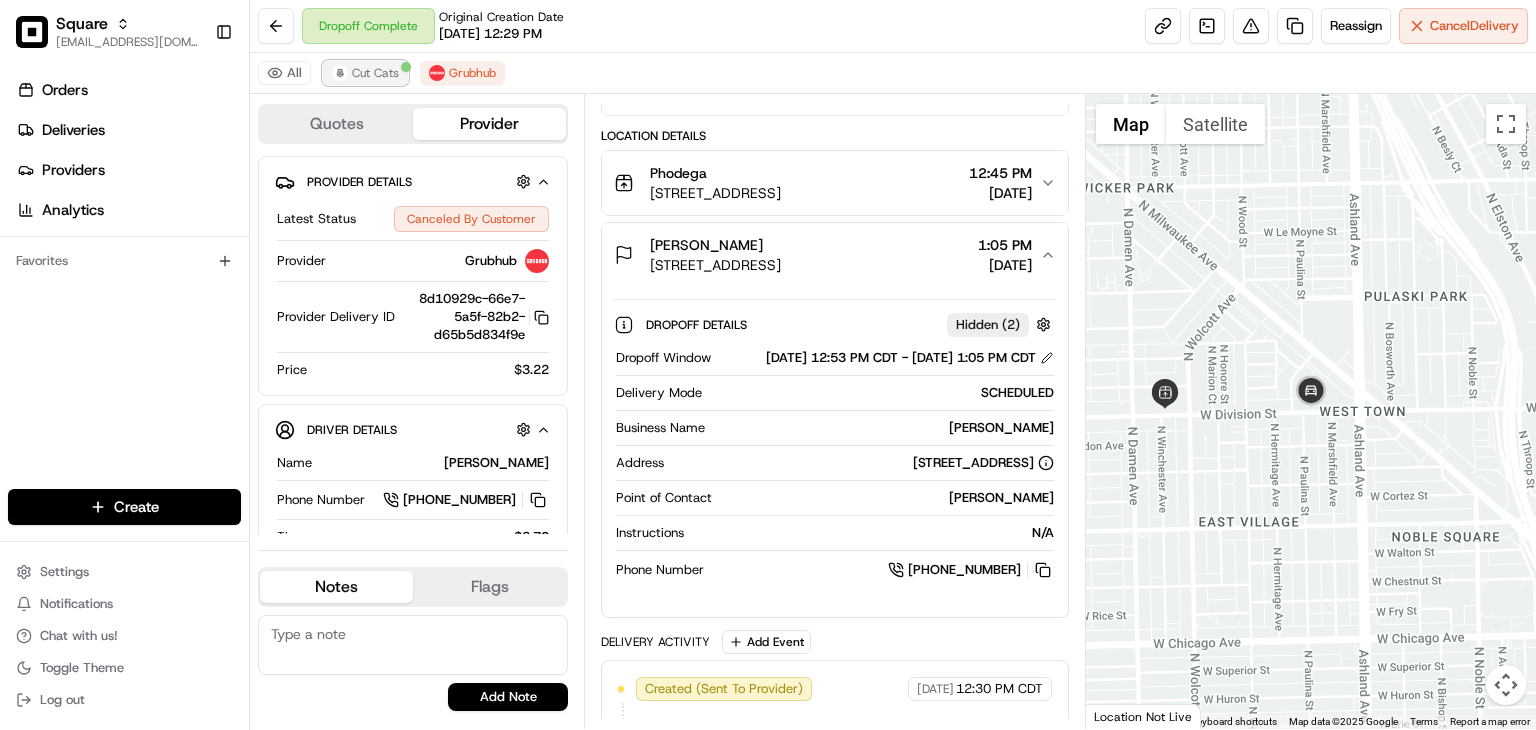 click on "Cut Cats" at bounding box center (375, 73) 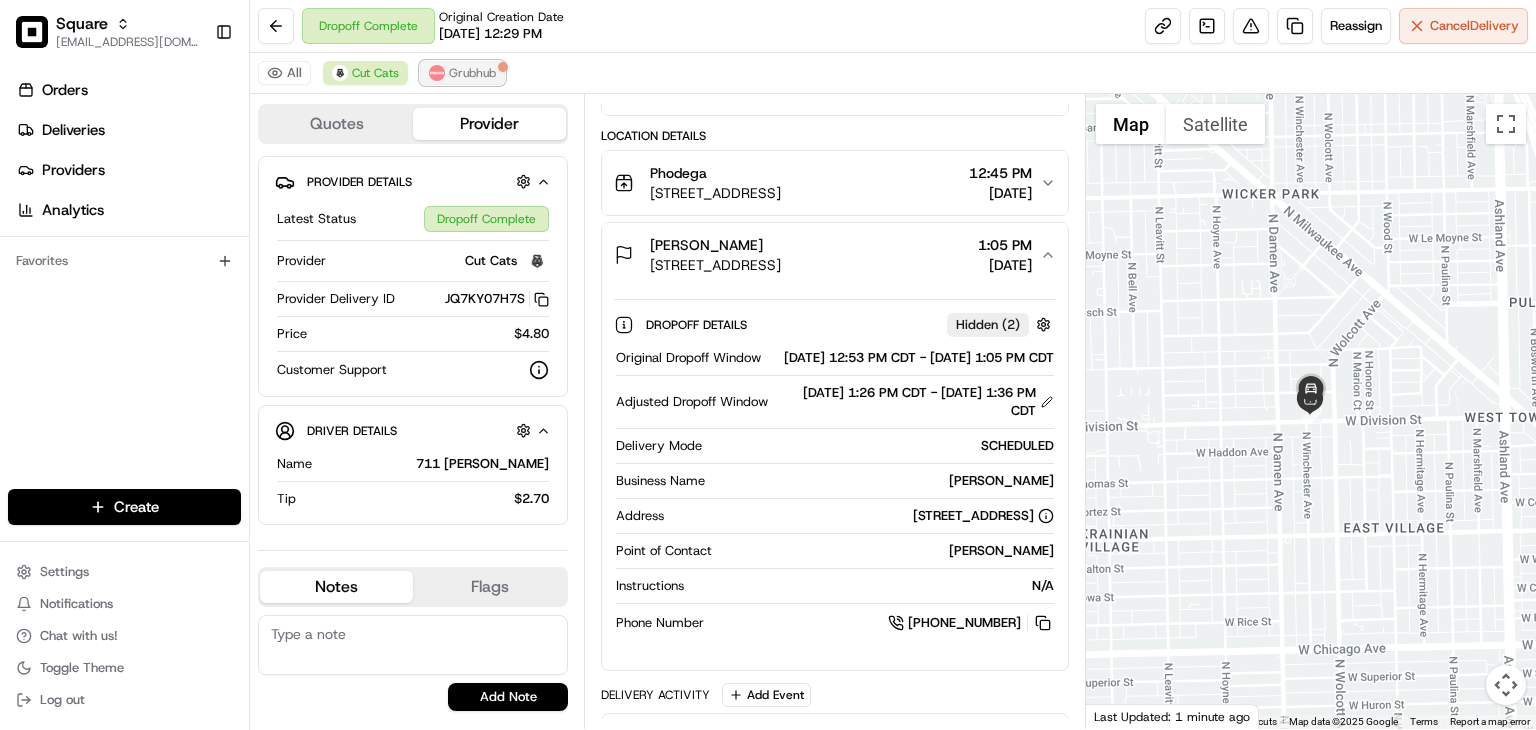 click on "Grubhub" at bounding box center [472, 73] 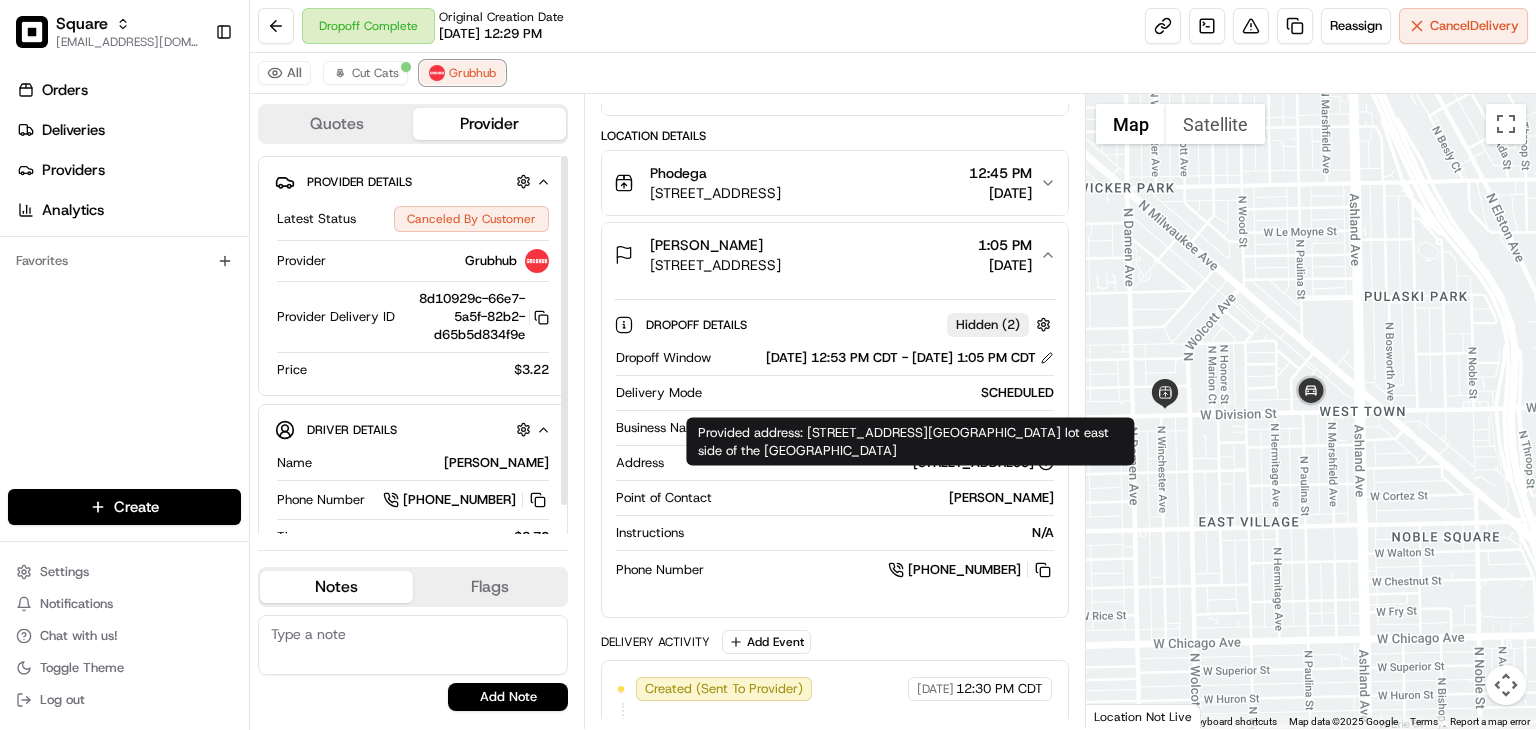 scroll, scrollTop: 428, scrollLeft: 0, axis: vertical 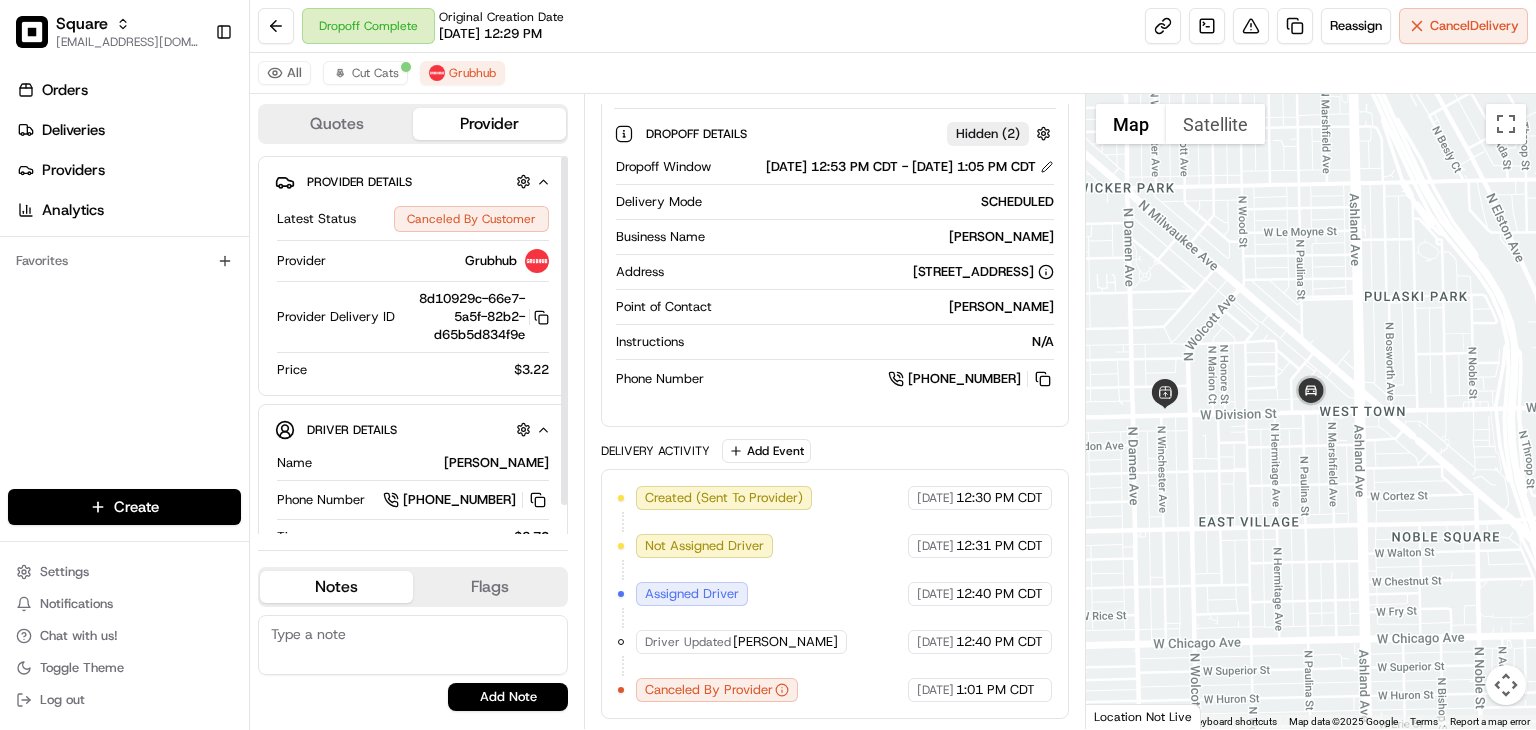 click on "Orders Deliveries Providers Analytics Favorites" at bounding box center [124, 284] 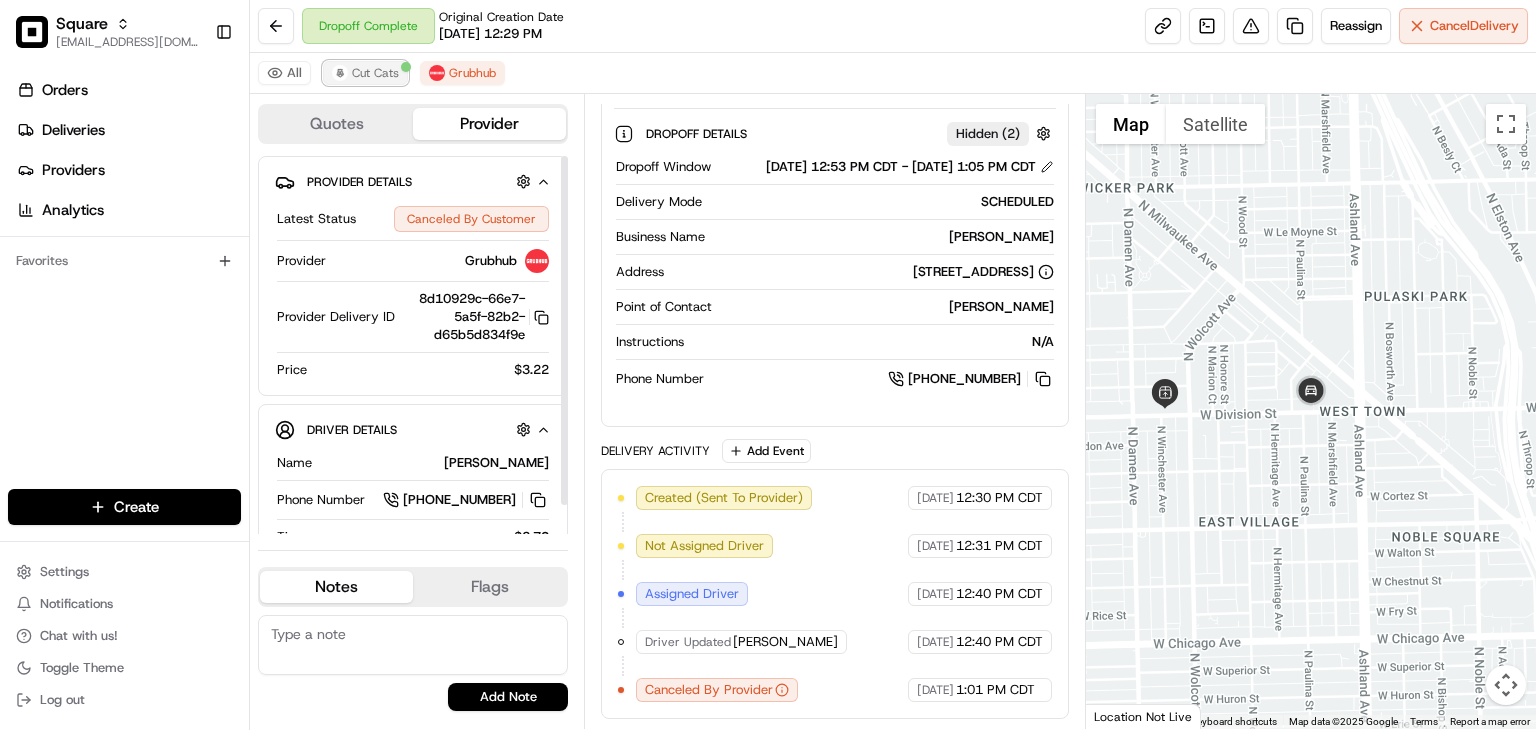 click on "Cut Cats" at bounding box center (375, 73) 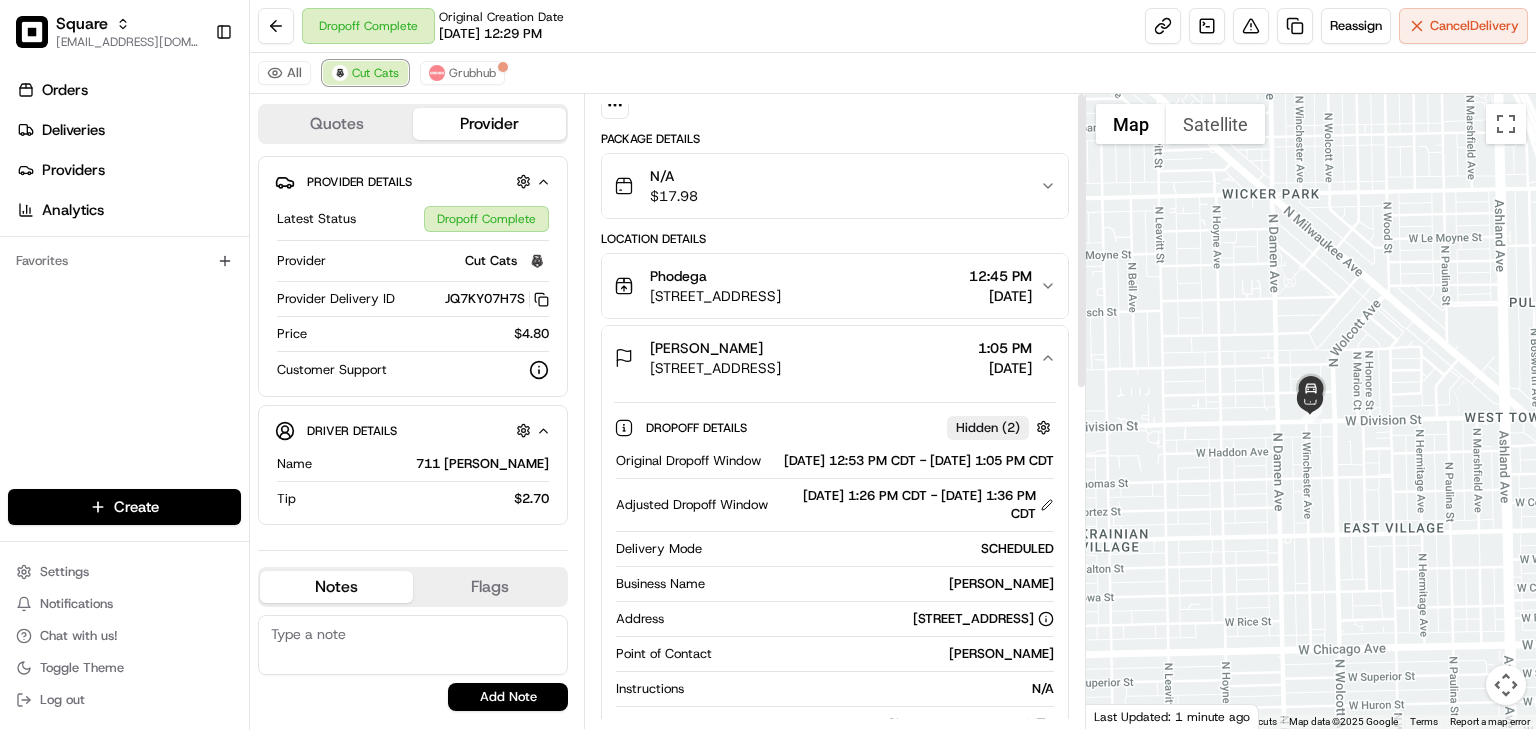 scroll, scrollTop: 0, scrollLeft: 0, axis: both 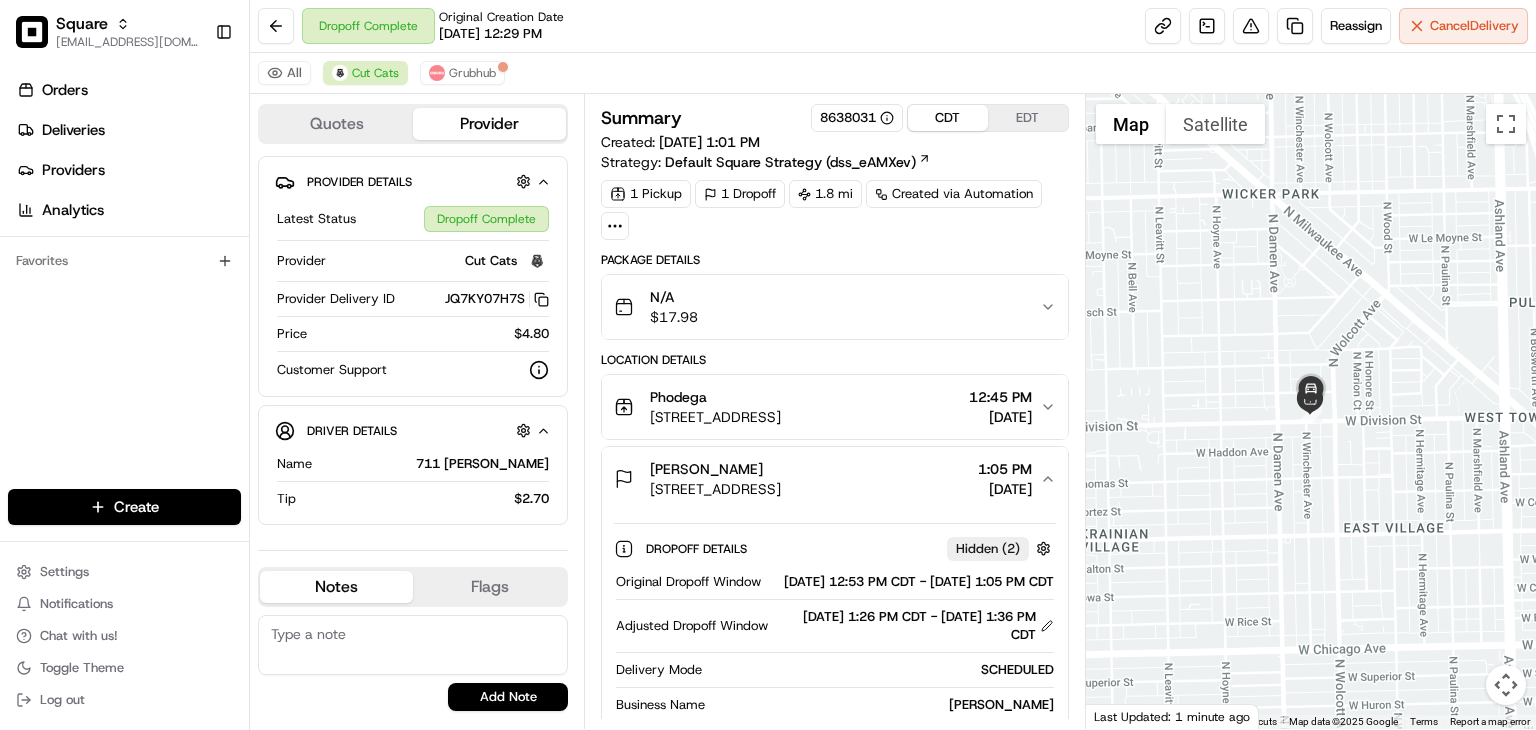 click on "N/A $ 17.98" at bounding box center (827, 307) 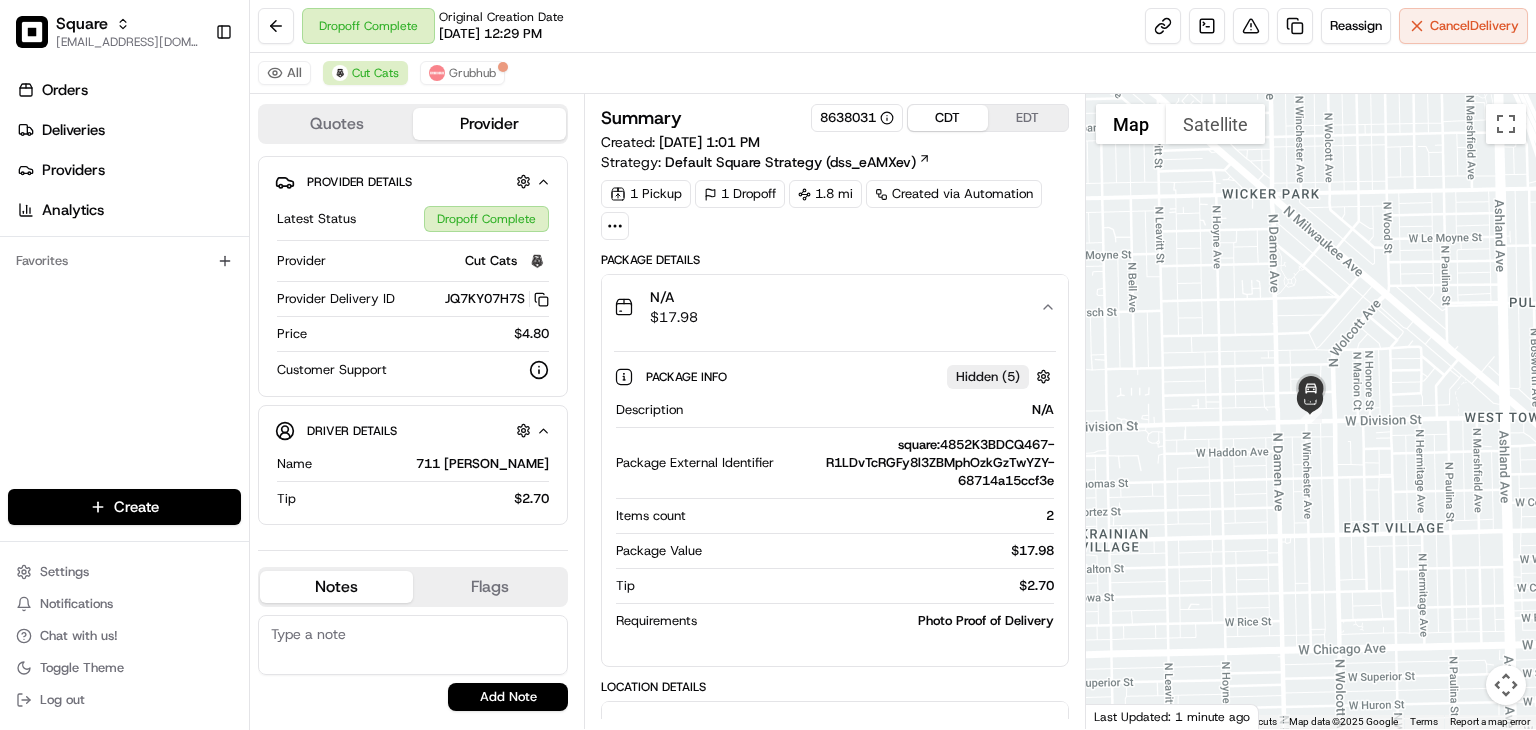 click on "N/A $ 17.98" at bounding box center (827, 307) 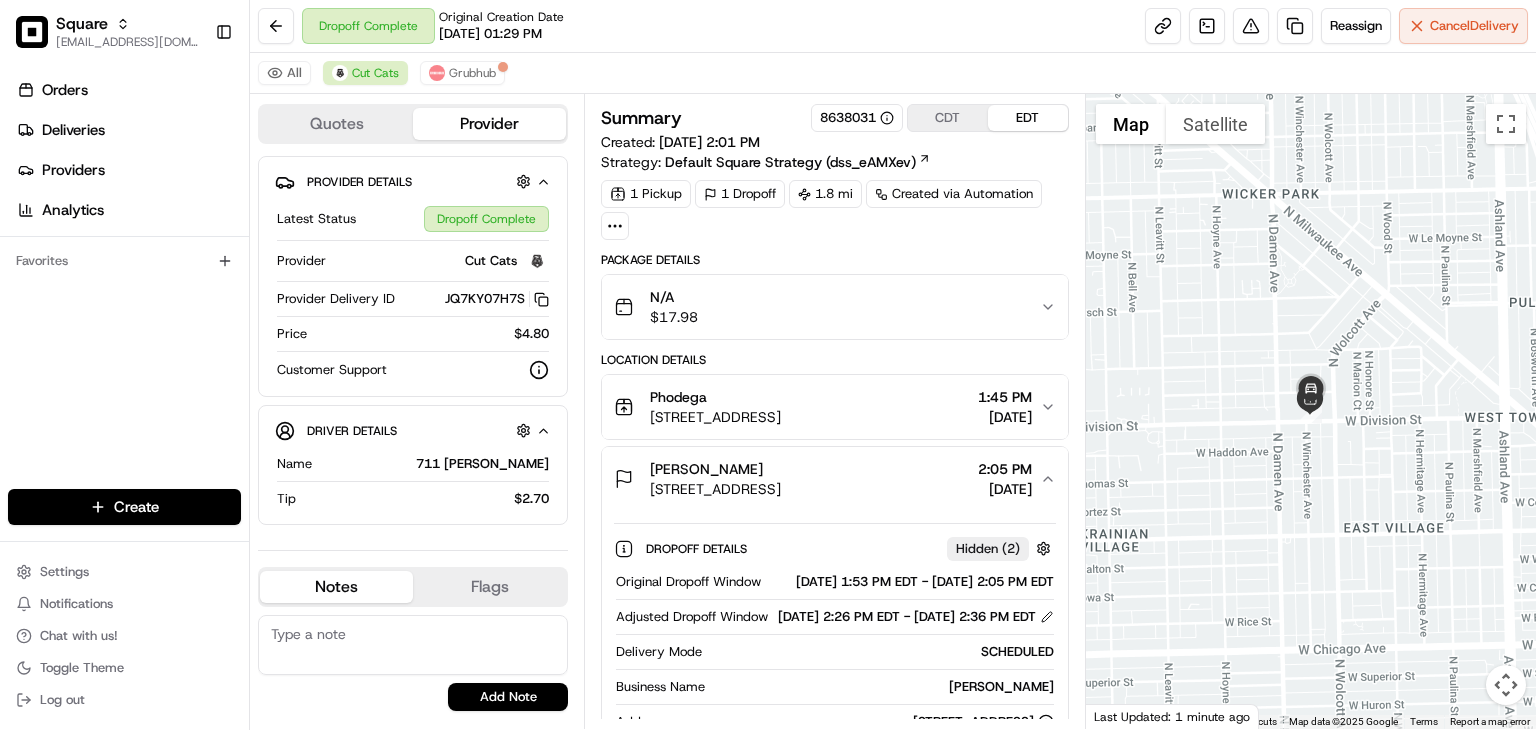 click on "EDT" at bounding box center (1028, 118) 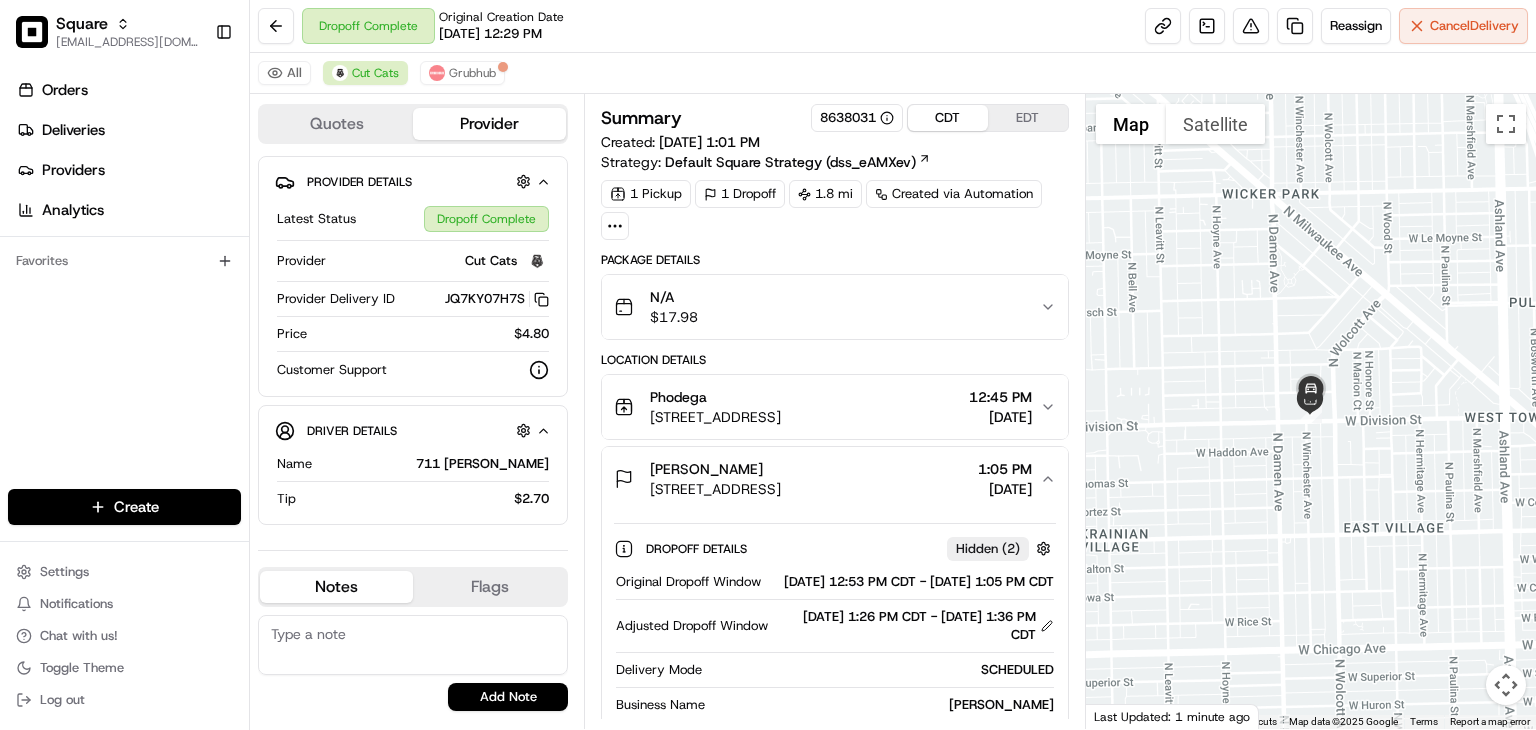 click on "CDT" at bounding box center (948, 118) 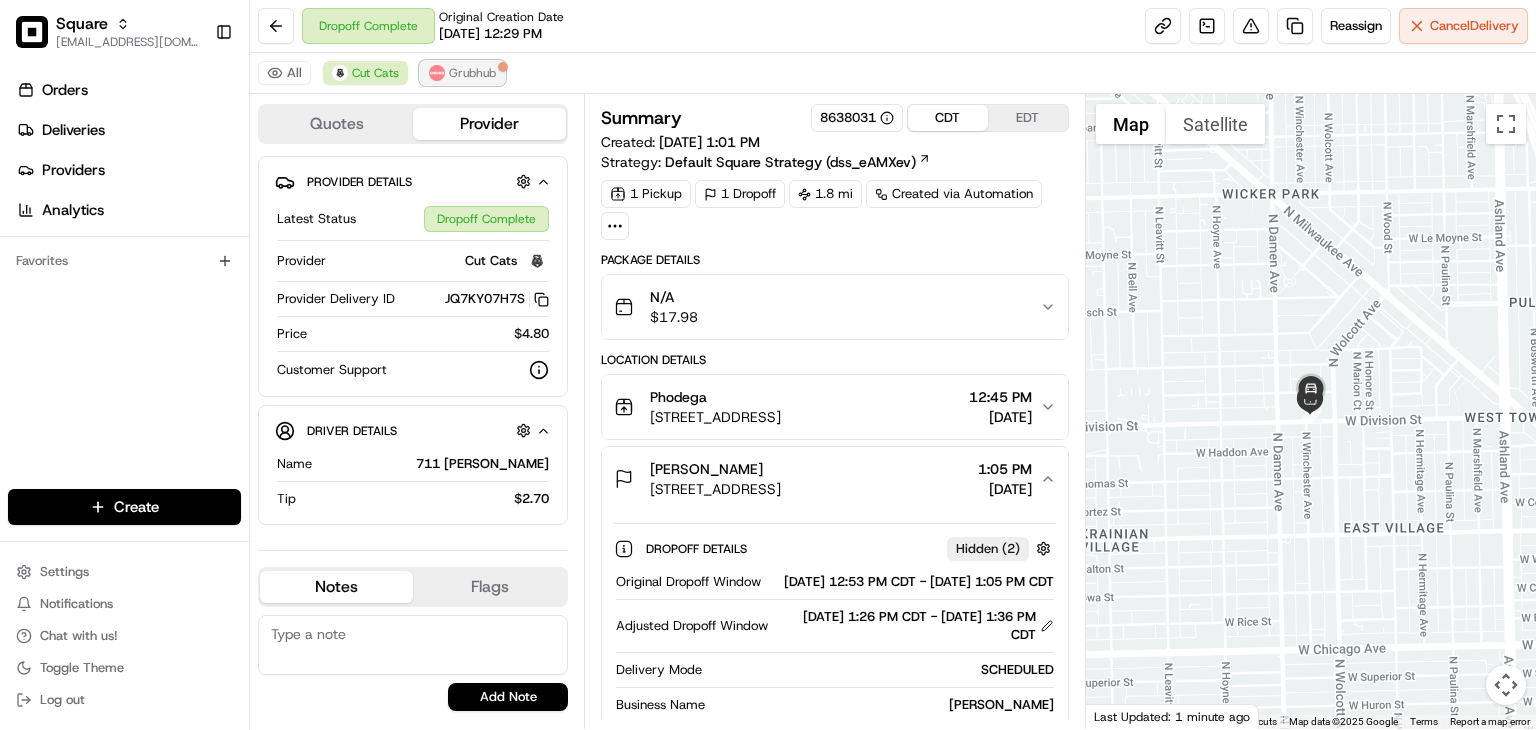 click on "Grubhub" at bounding box center [462, 73] 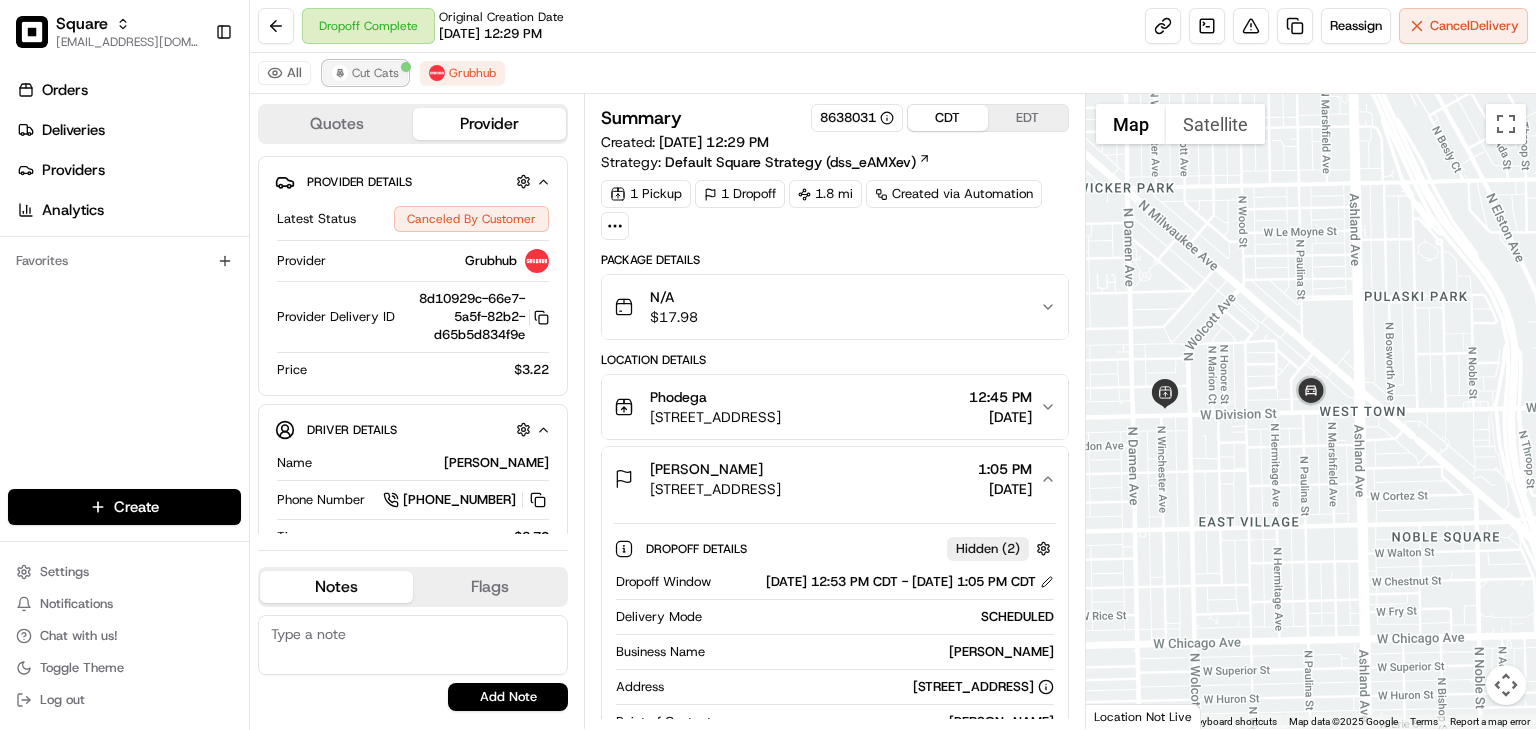 click on "Cut Cats" at bounding box center [375, 73] 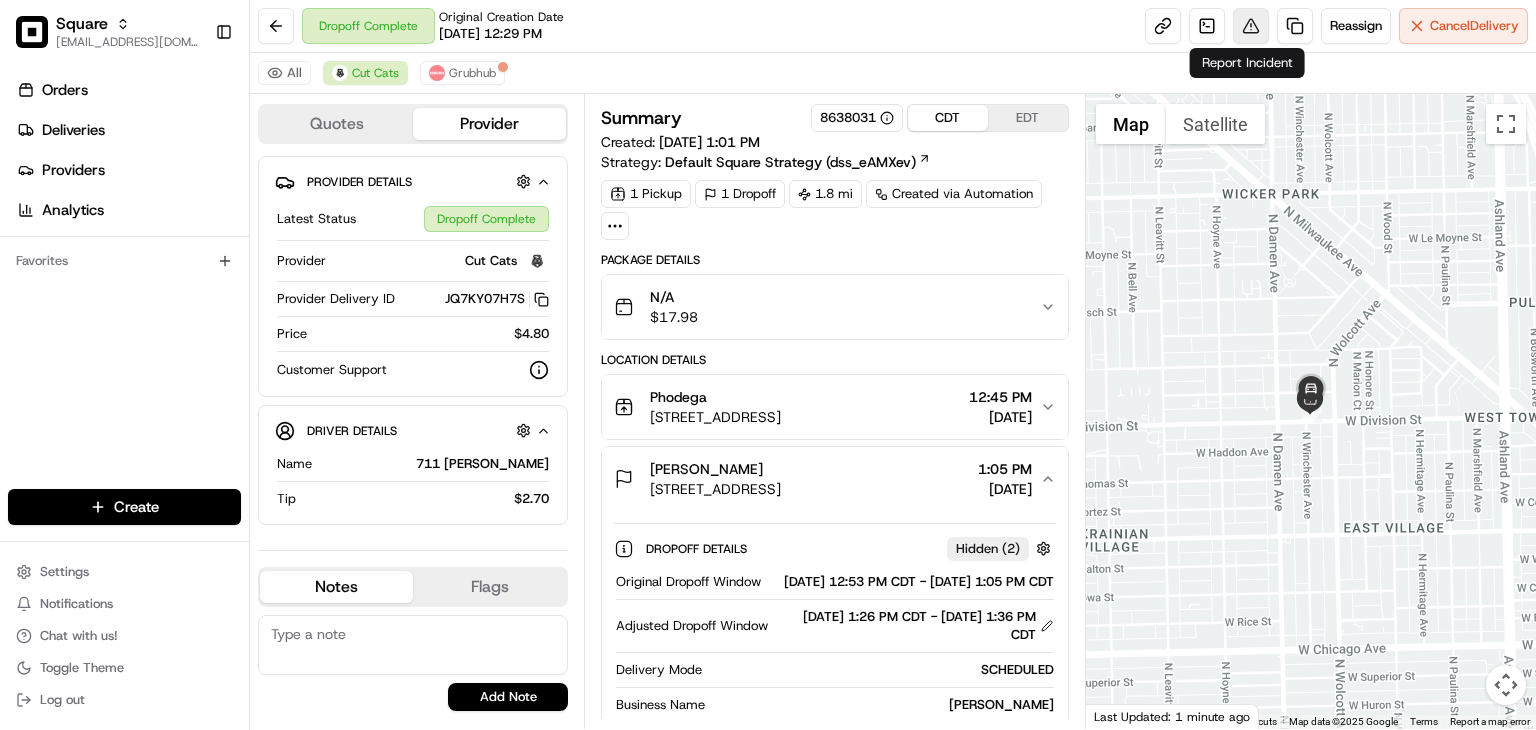 click at bounding box center [1251, 26] 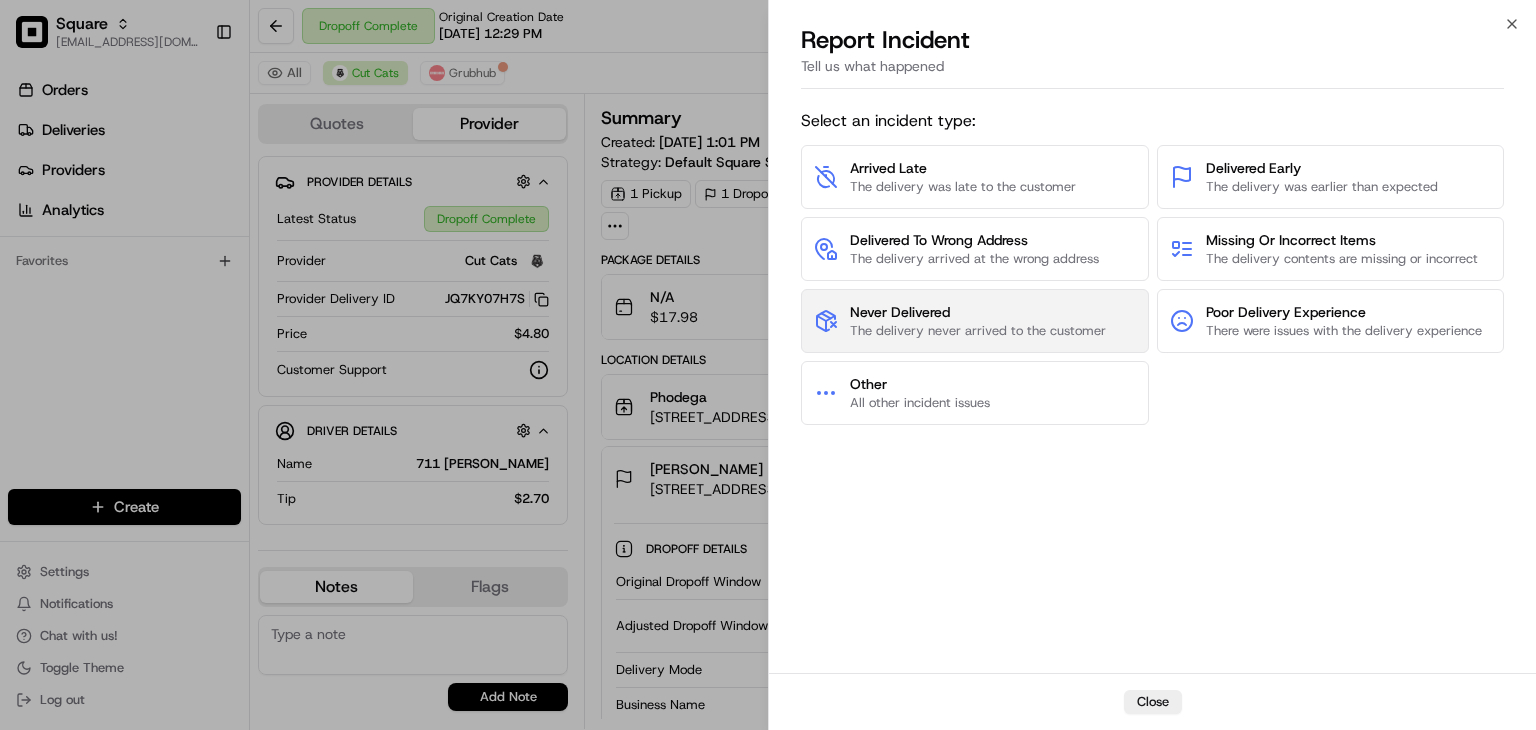 click on "Never Delivered" at bounding box center [978, 312] 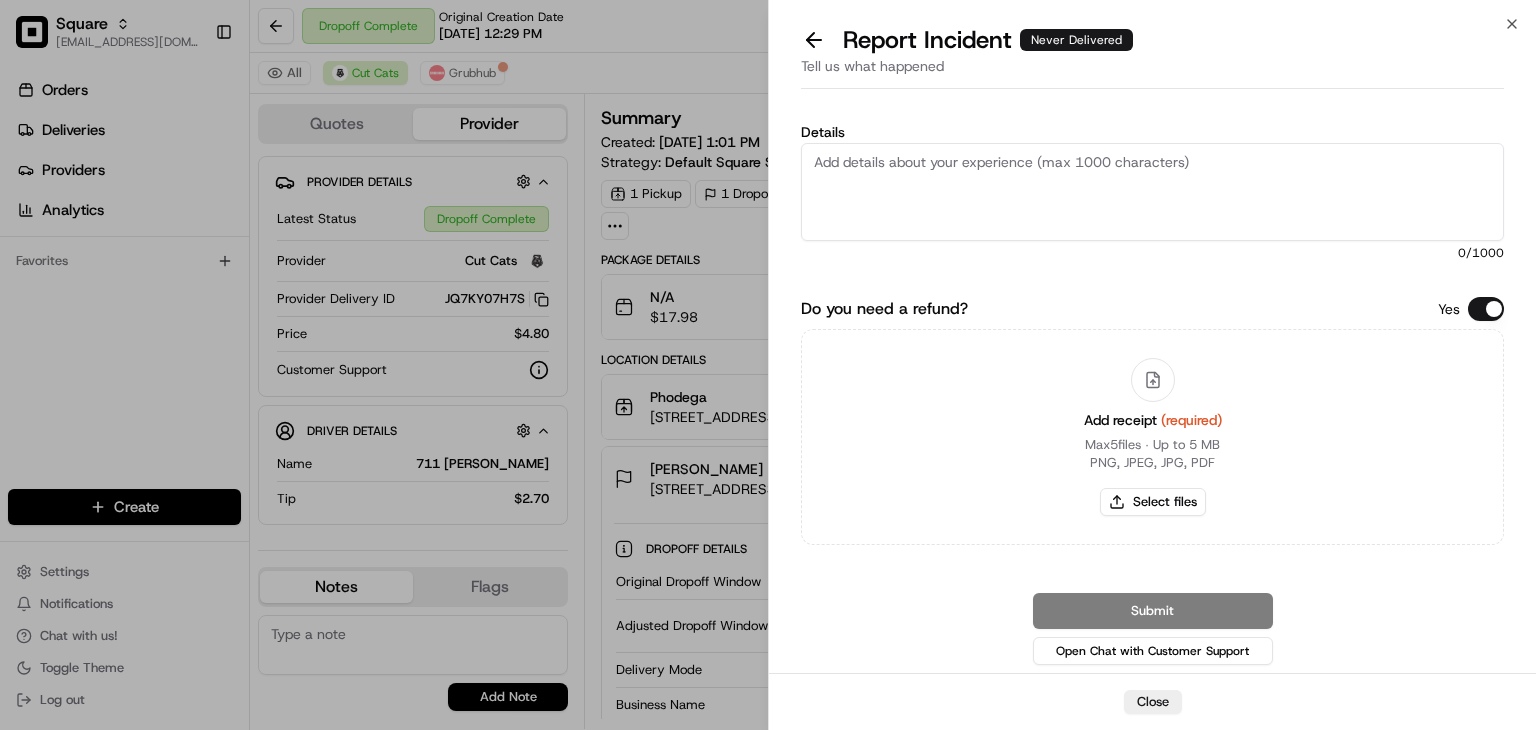 click on "Do you need a refund?" at bounding box center (1486, 309) 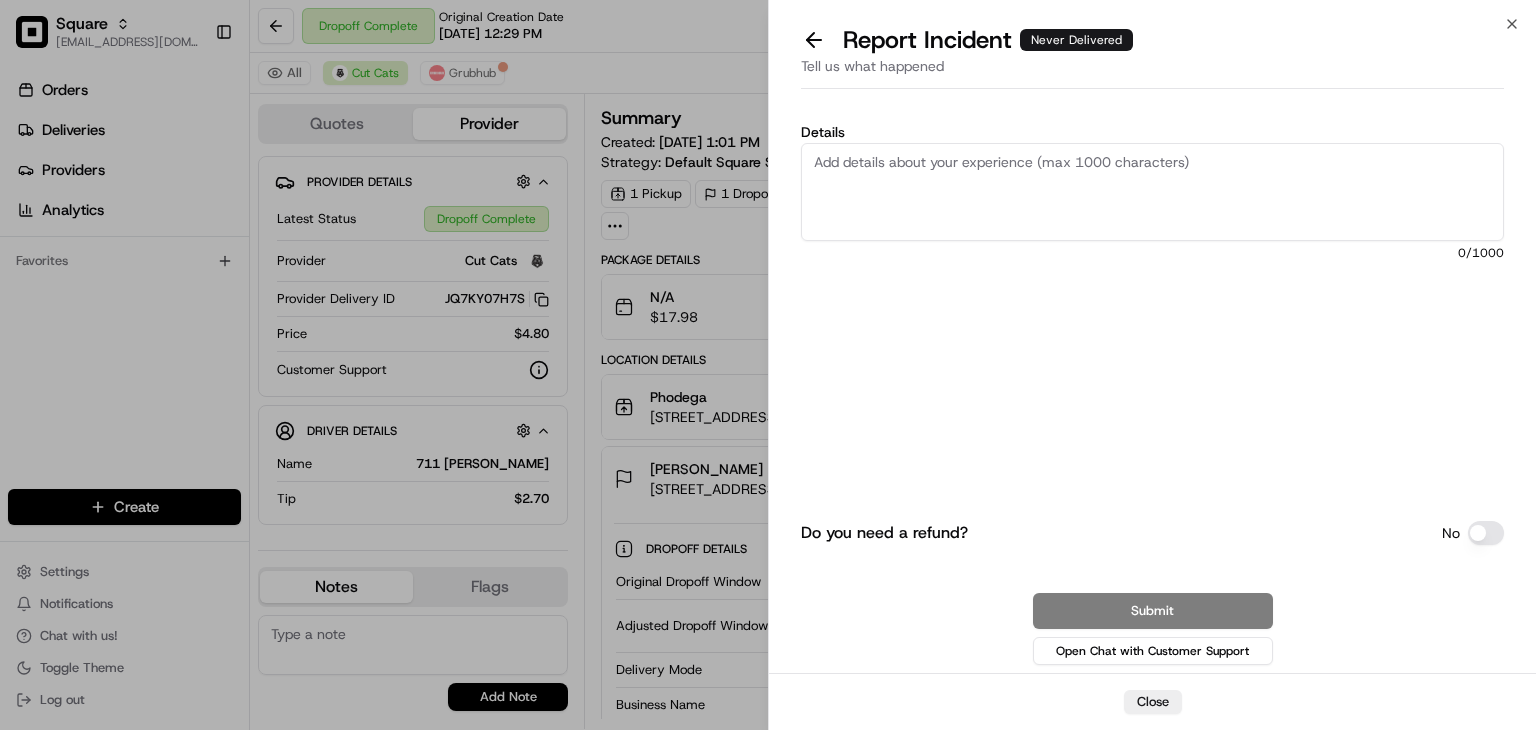 click on "Details" at bounding box center [1152, 192] 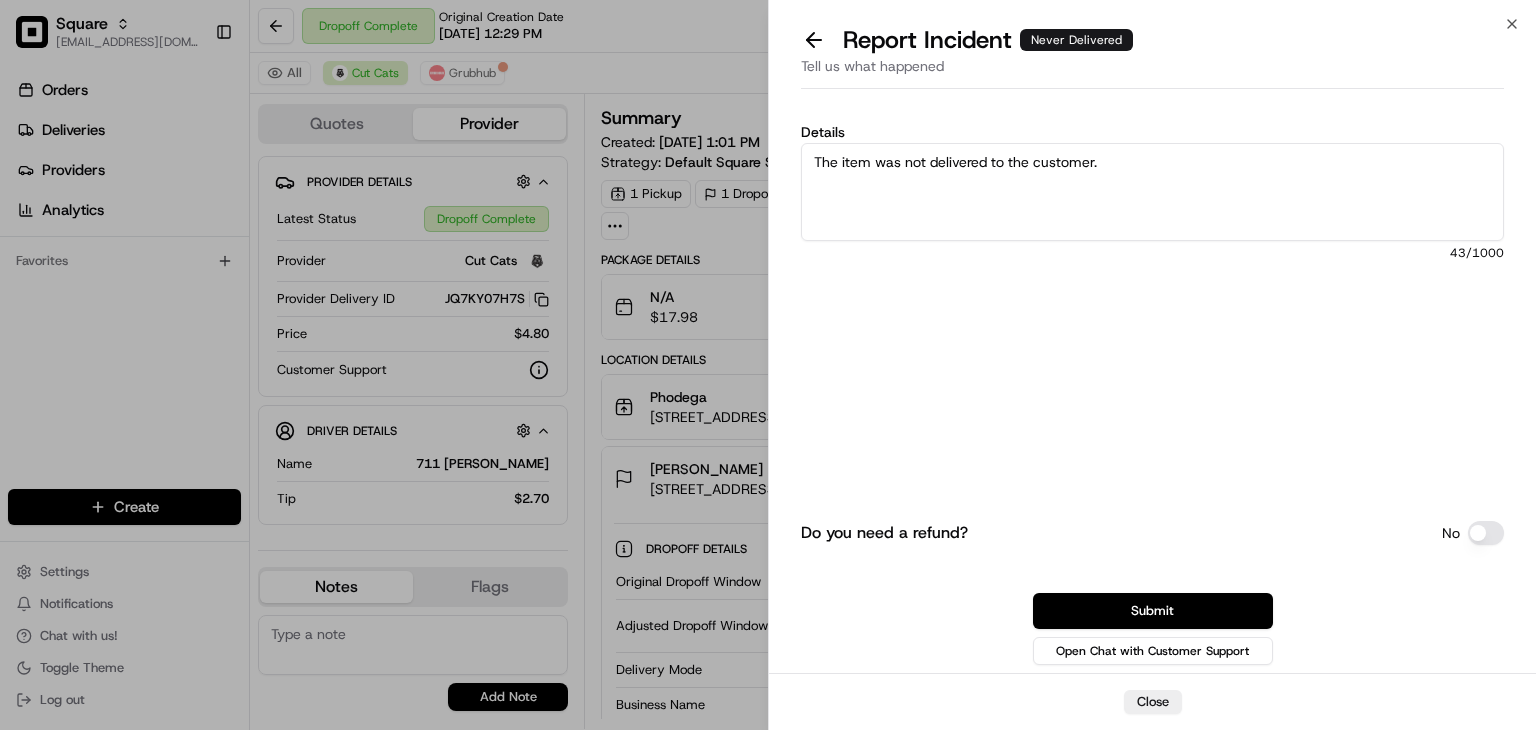 type on "The item was not delivered to the customer." 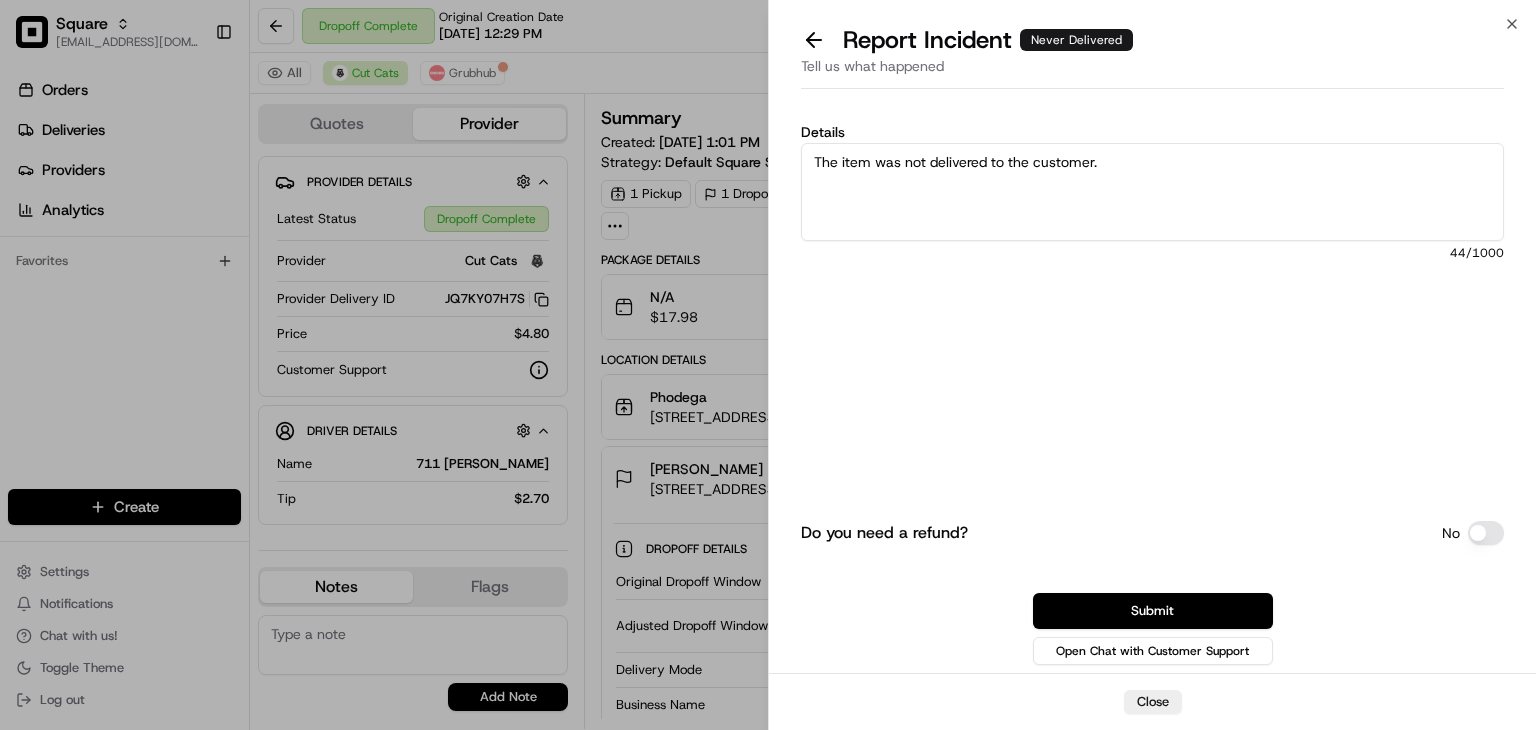 click on "The item was not delivered to the customer." at bounding box center (1152, 192) 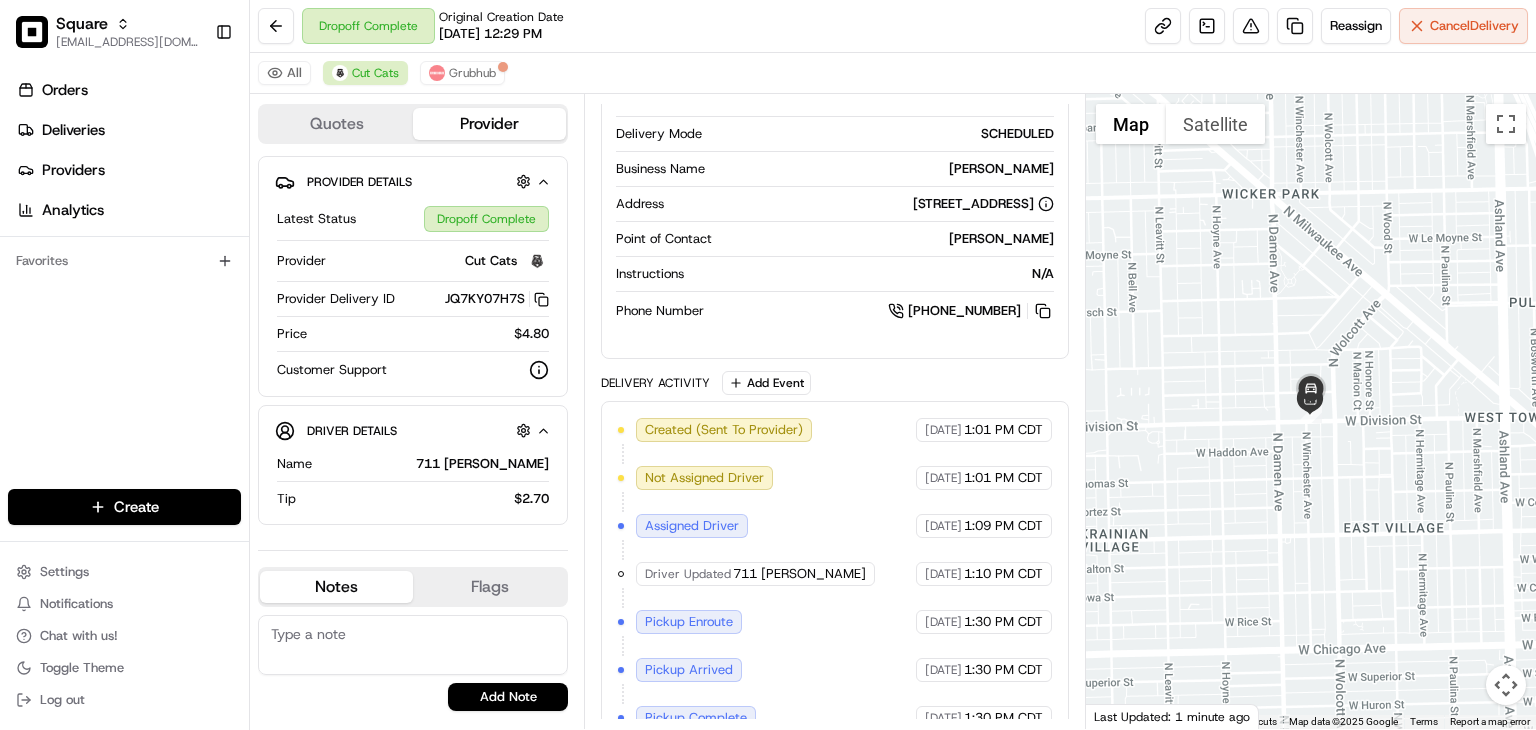 scroll, scrollTop: 535, scrollLeft: 0, axis: vertical 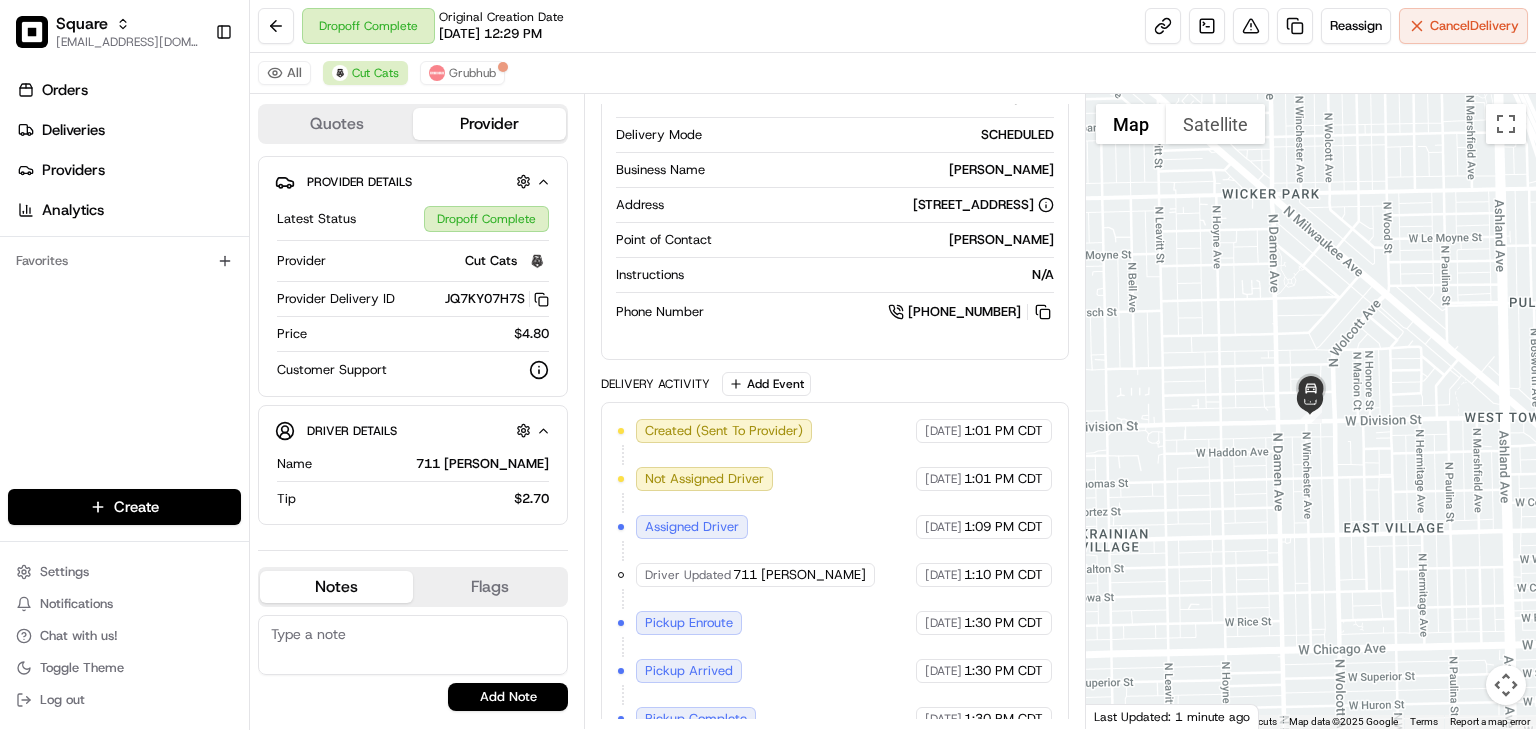 click at bounding box center (537, 261) 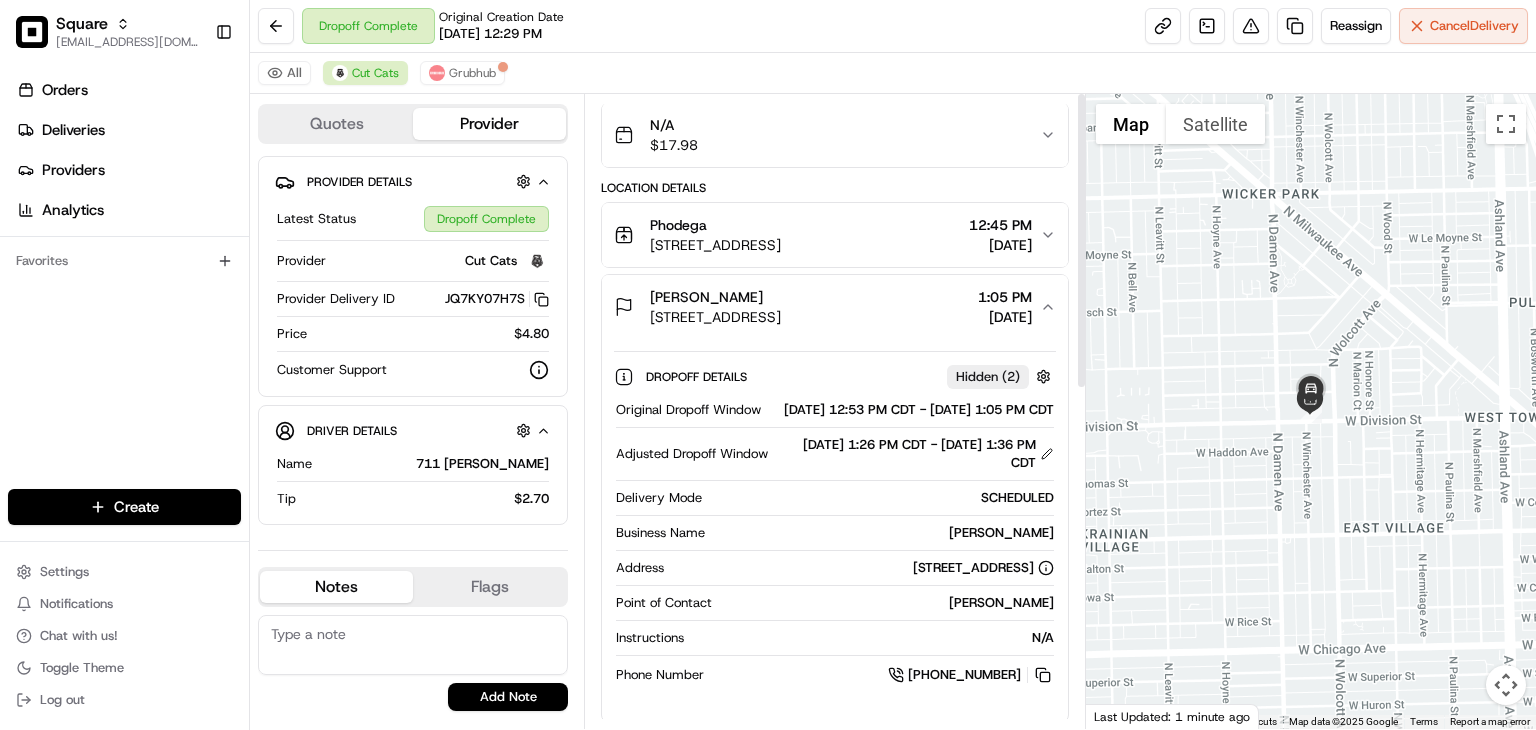 scroll, scrollTop: 0, scrollLeft: 0, axis: both 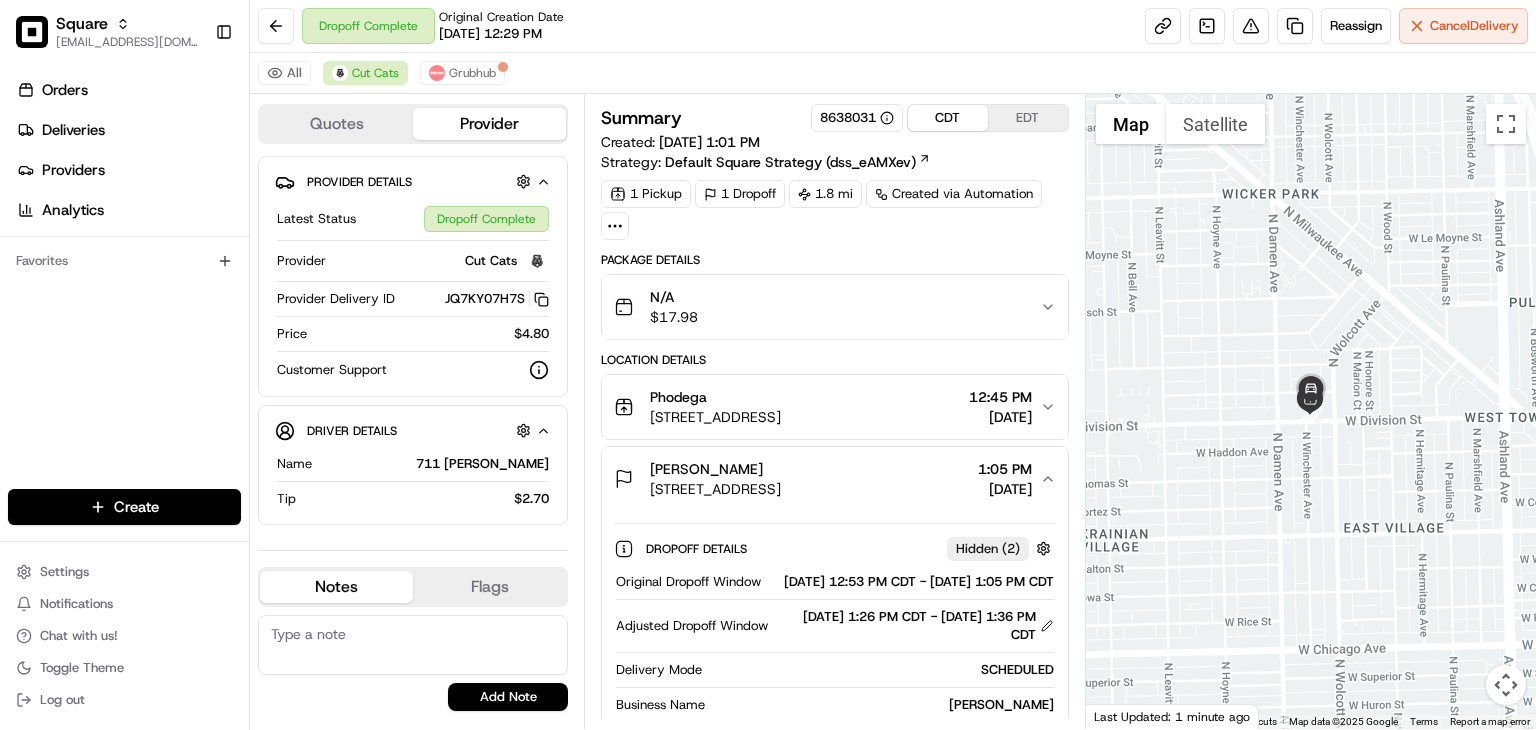 click on "EDT" at bounding box center [1028, 118] 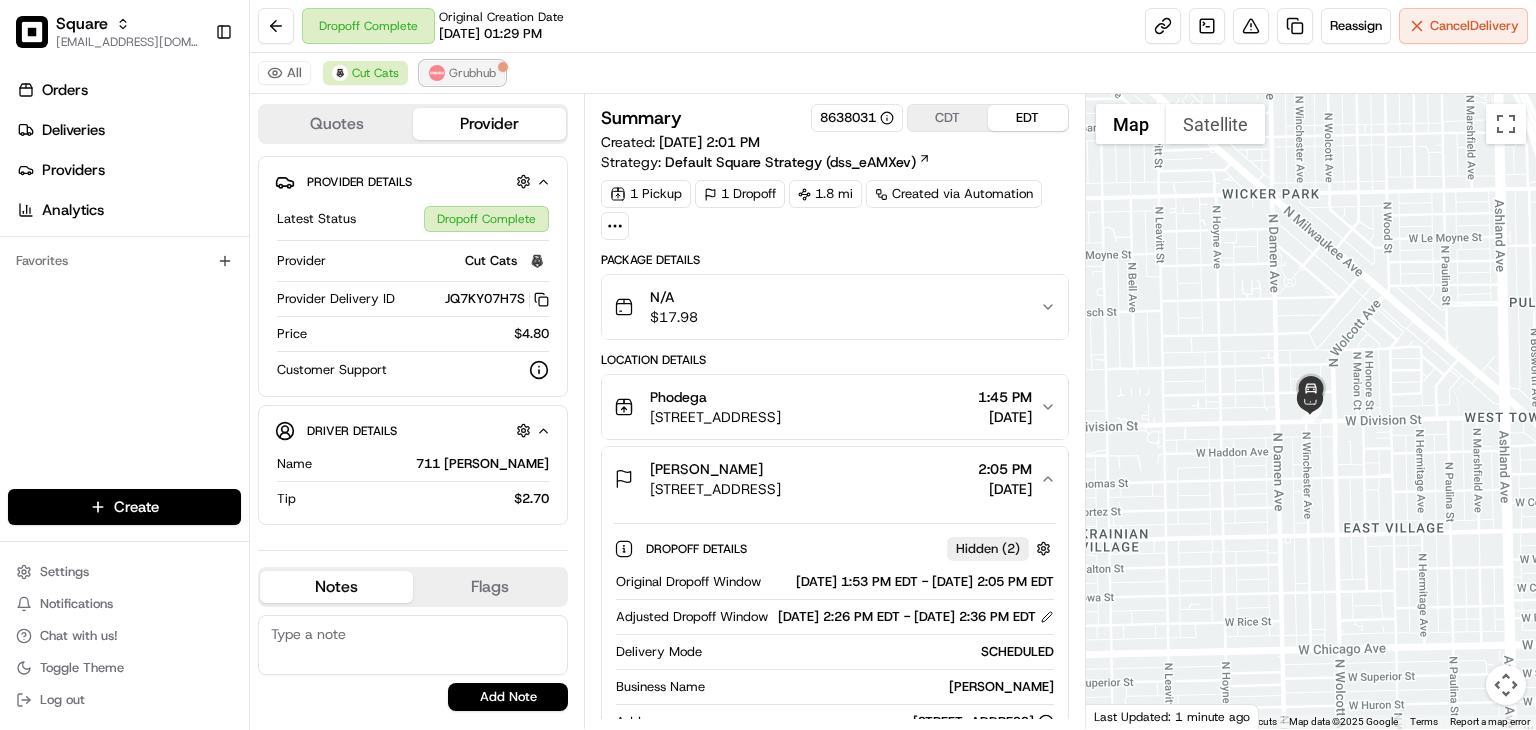 click on "Grubhub" at bounding box center (472, 73) 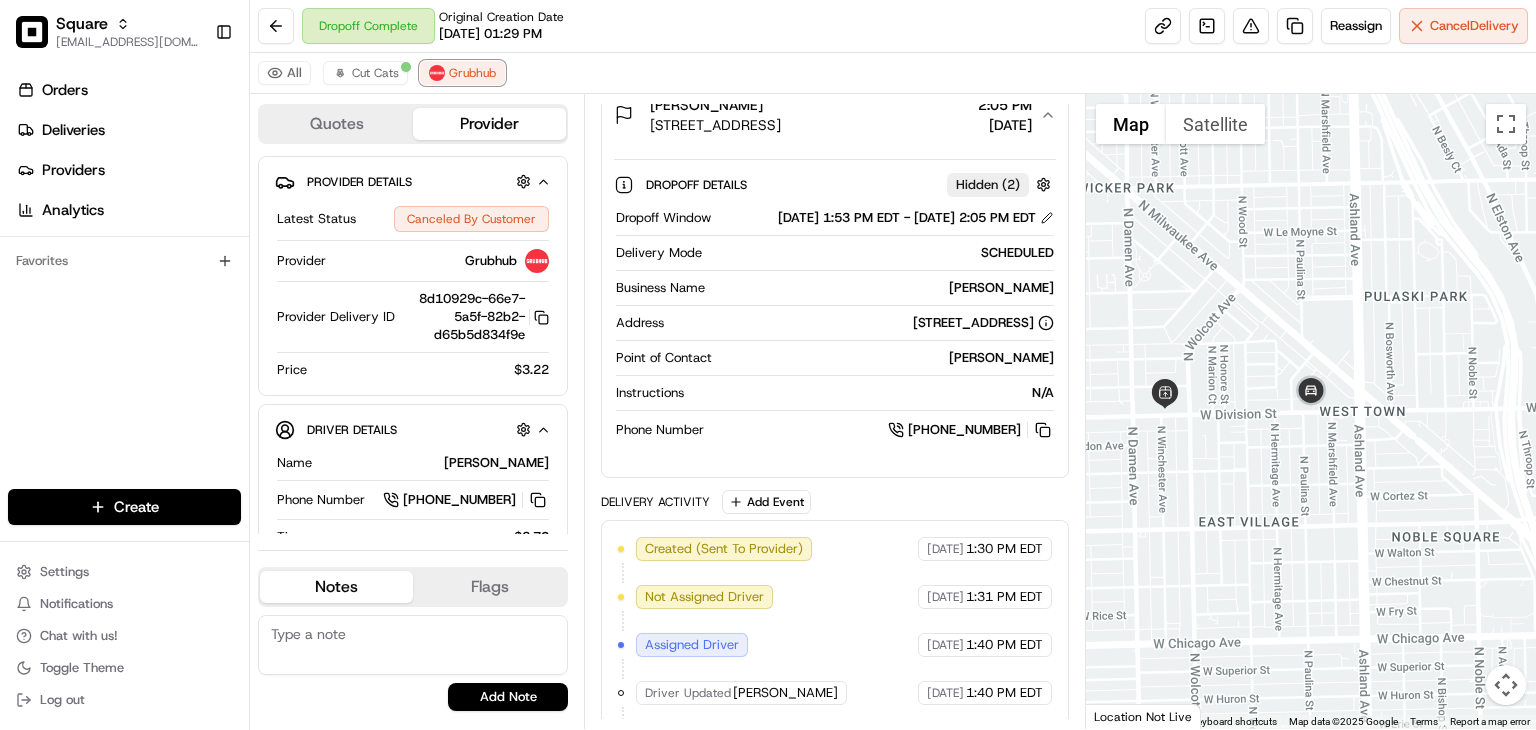 scroll, scrollTop: 428, scrollLeft: 0, axis: vertical 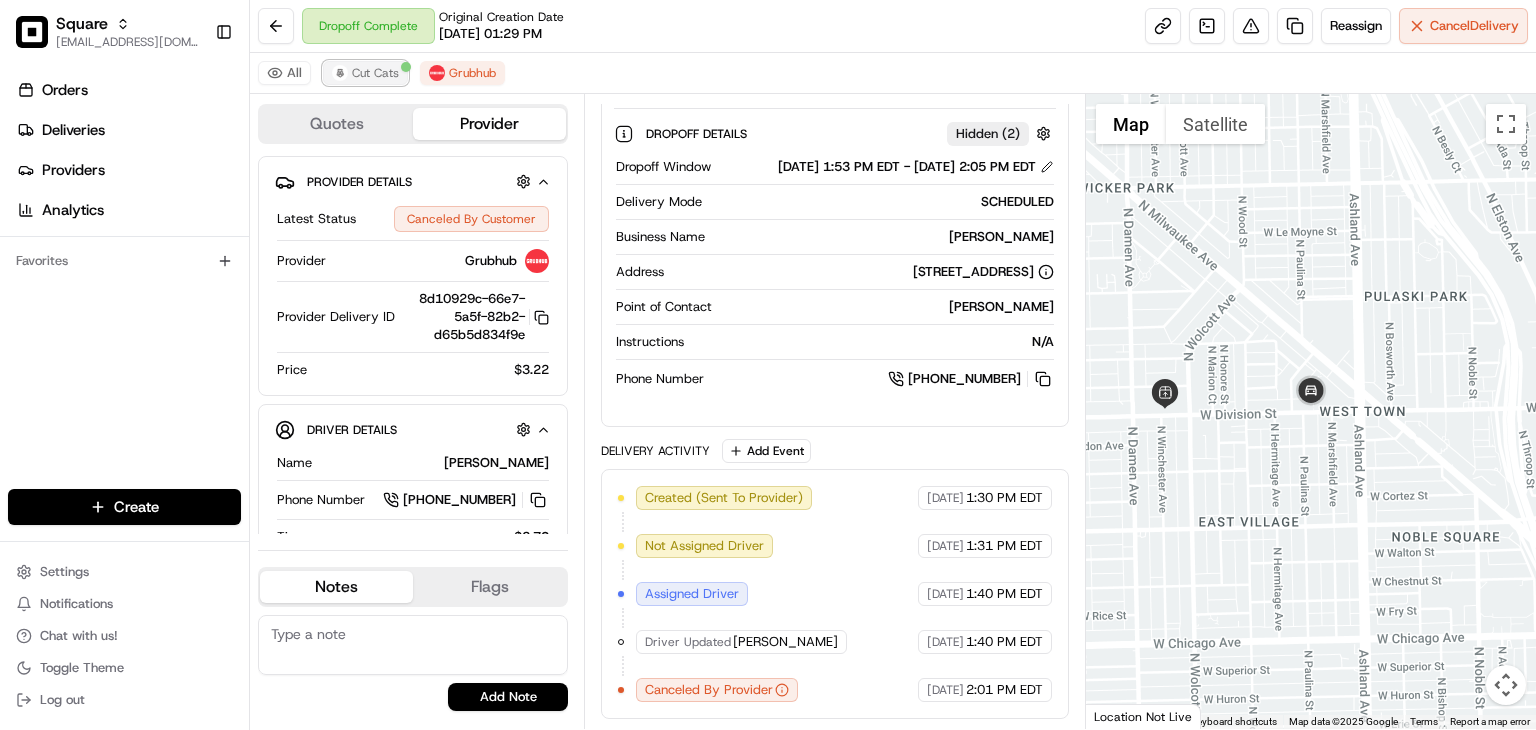 click on "Cut Cats" at bounding box center [375, 73] 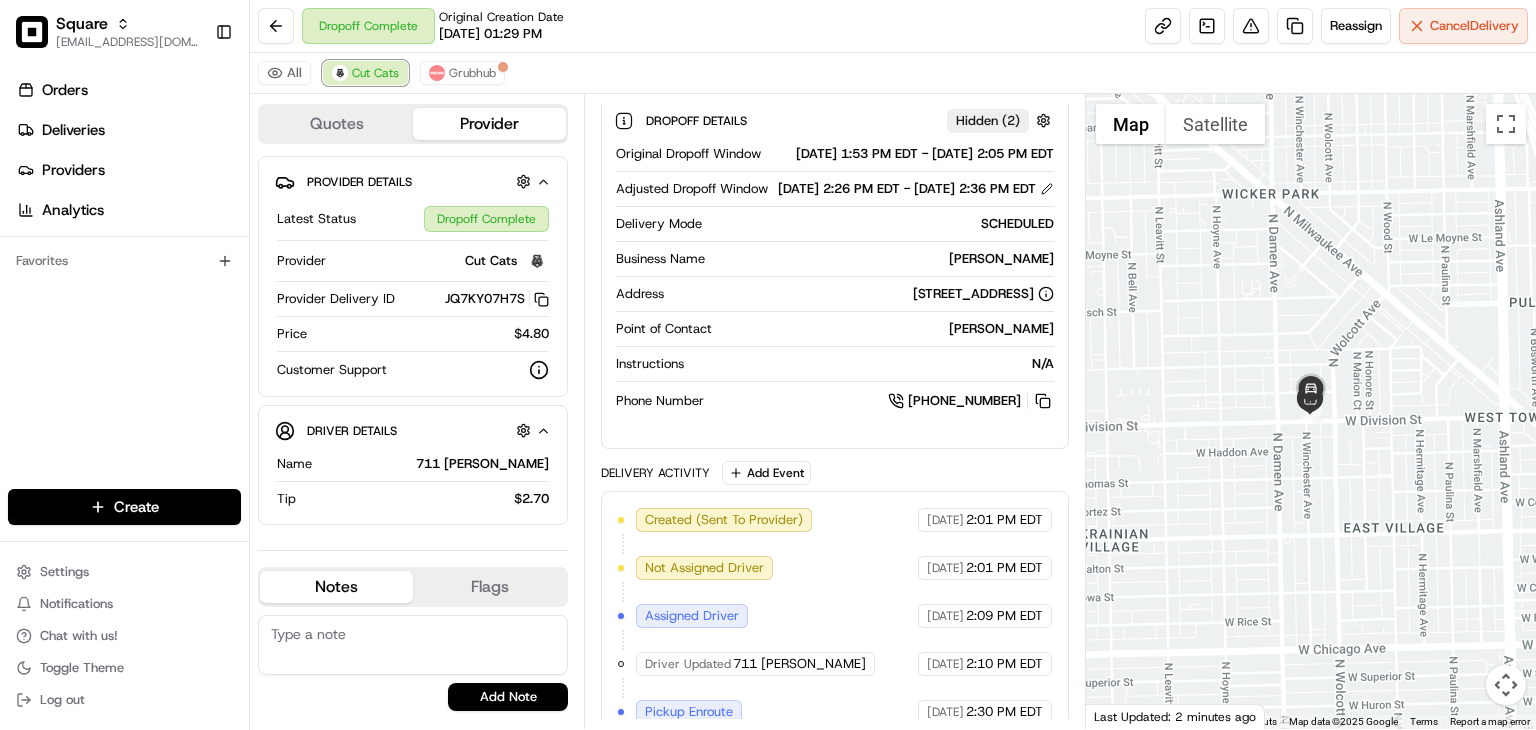 scroll, scrollTop: 719, scrollLeft: 0, axis: vertical 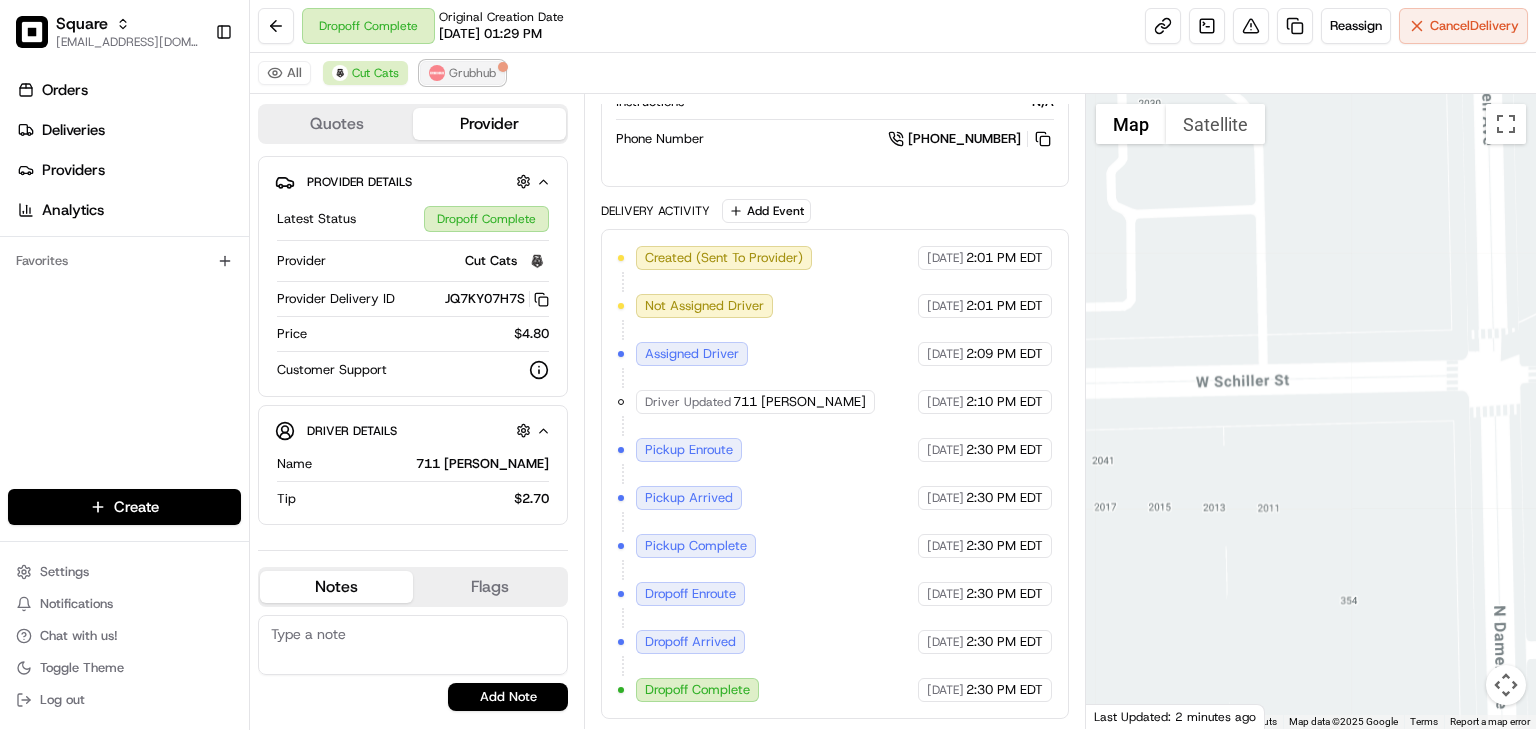 click on "Grubhub" at bounding box center [472, 73] 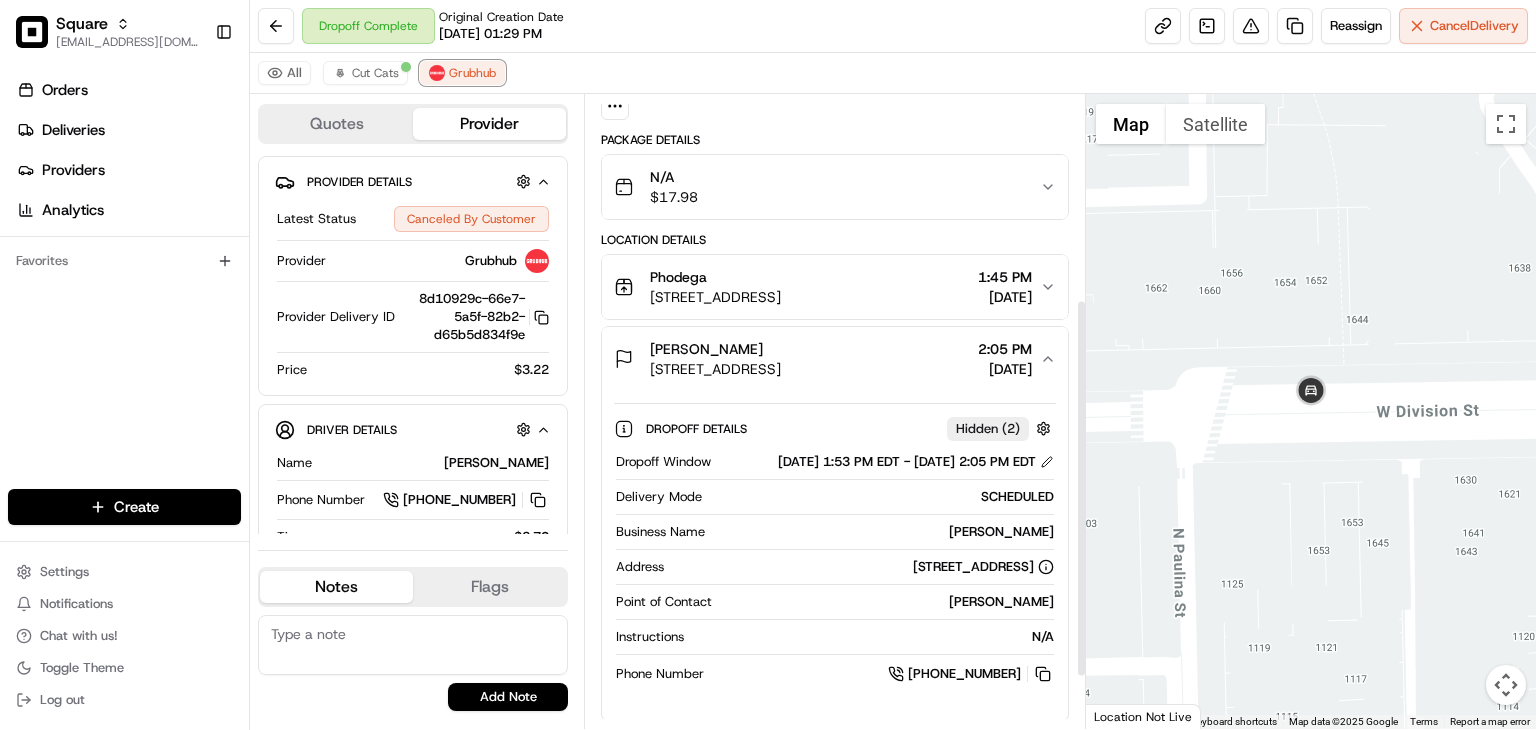 scroll, scrollTop: 0, scrollLeft: 0, axis: both 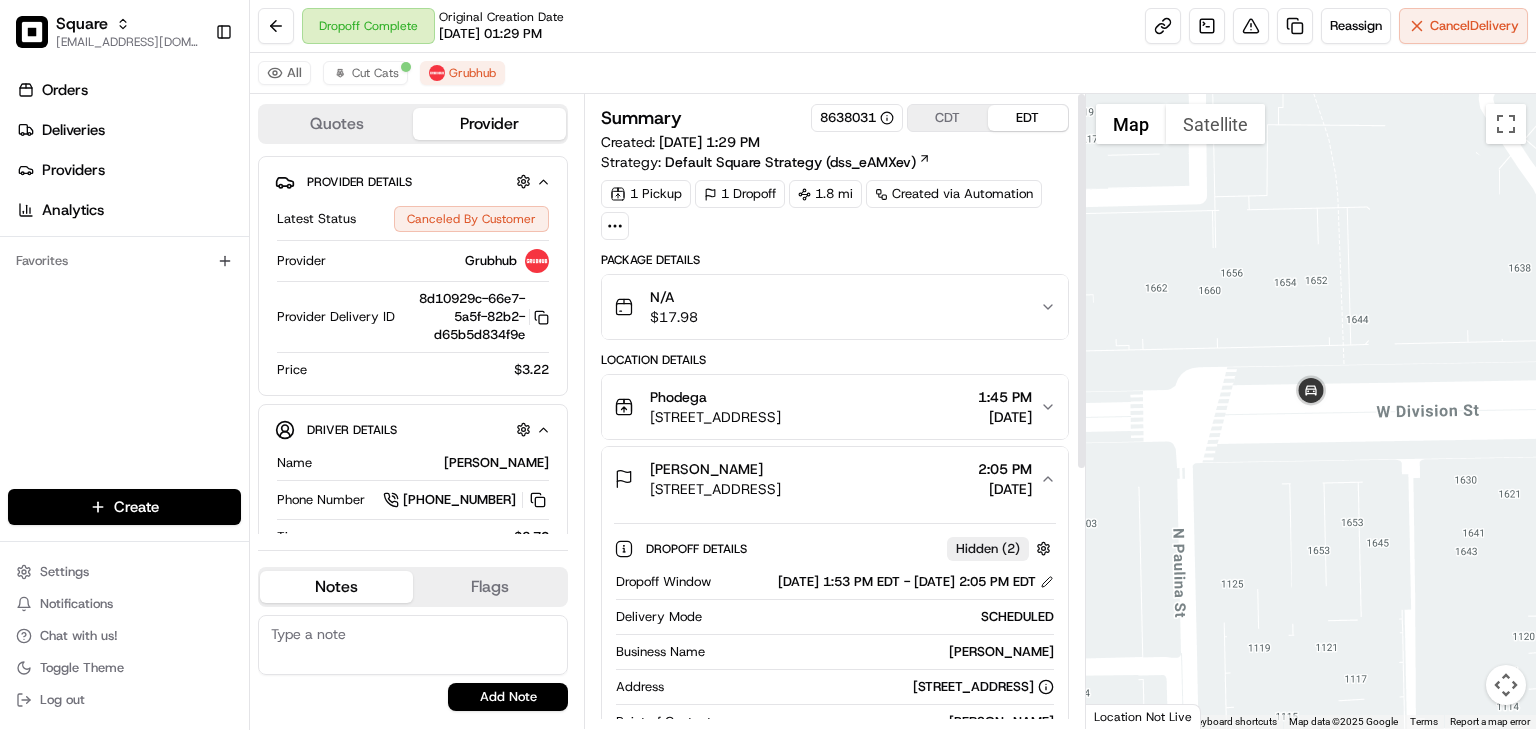 click on "CDT" at bounding box center [948, 118] 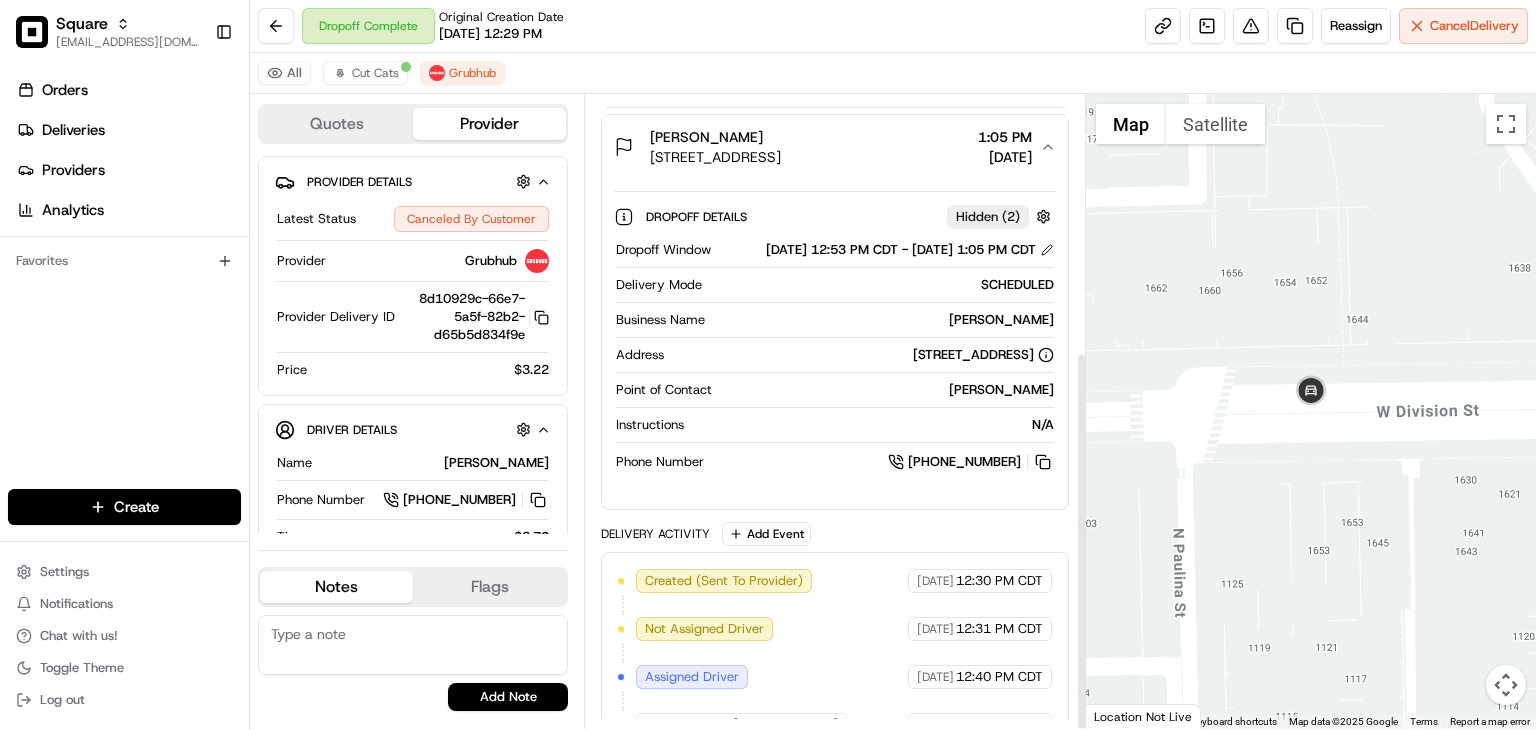 scroll, scrollTop: 428, scrollLeft: 0, axis: vertical 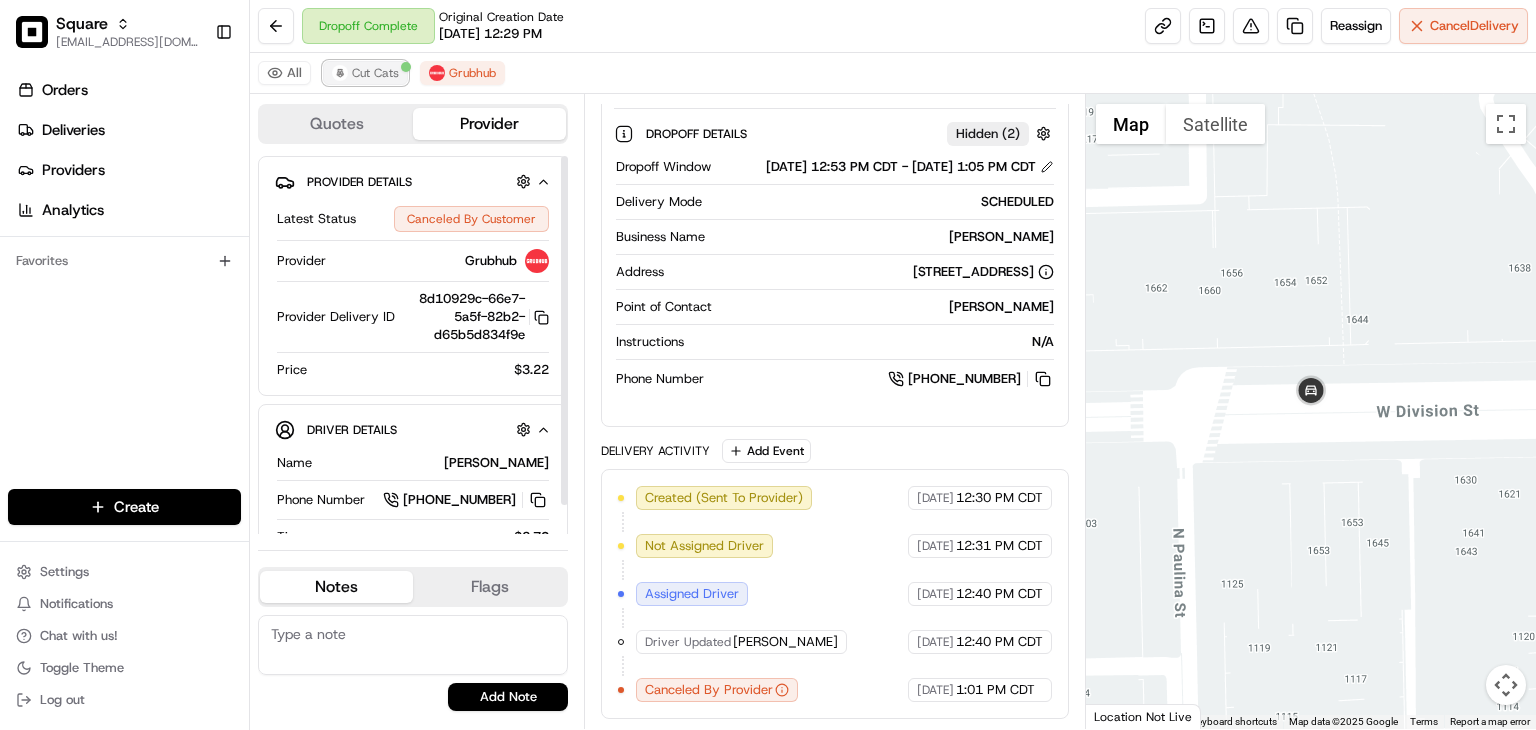 click on "Cut Cats" at bounding box center [375, 73] 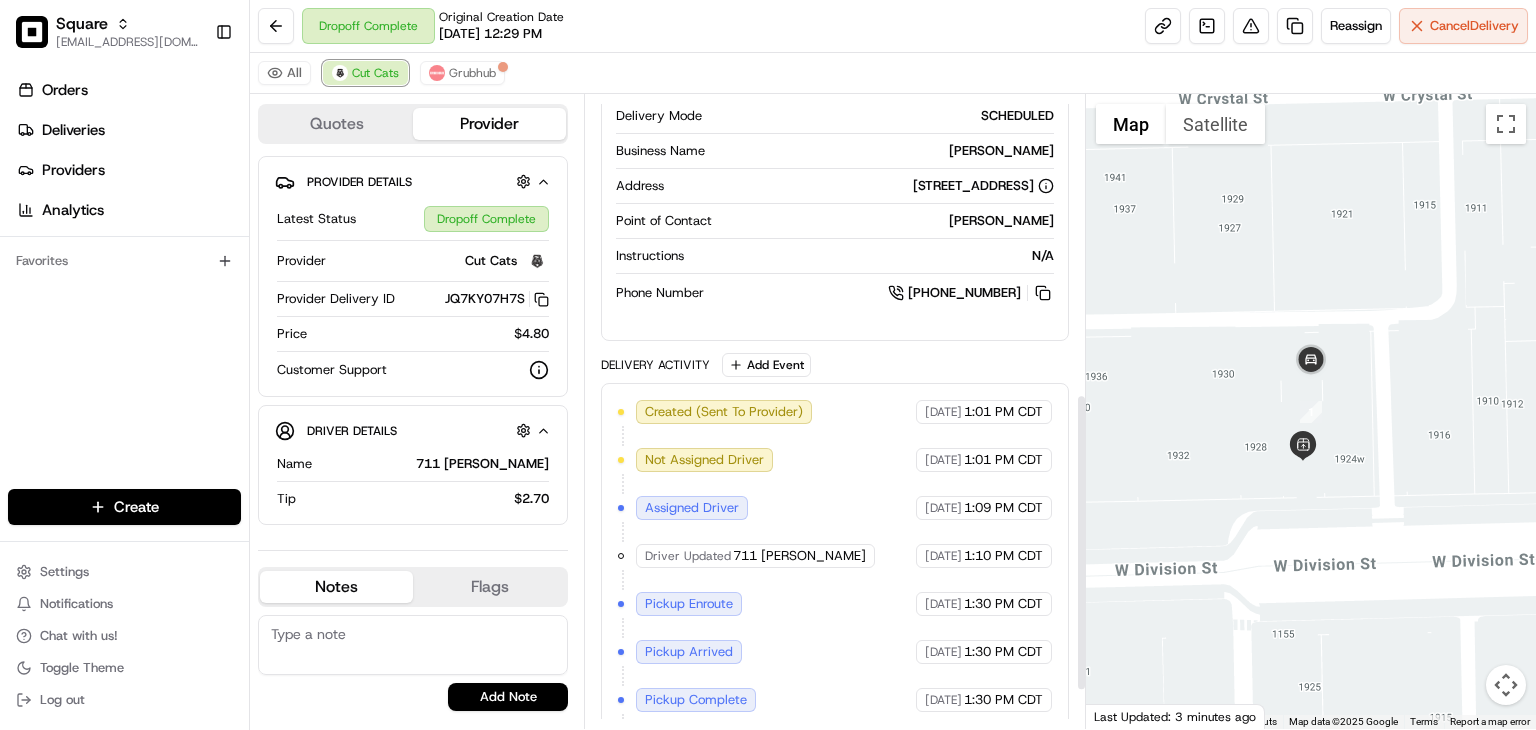 scroll, scrollTop: 719, scrollLeft: 0, axis: vertical 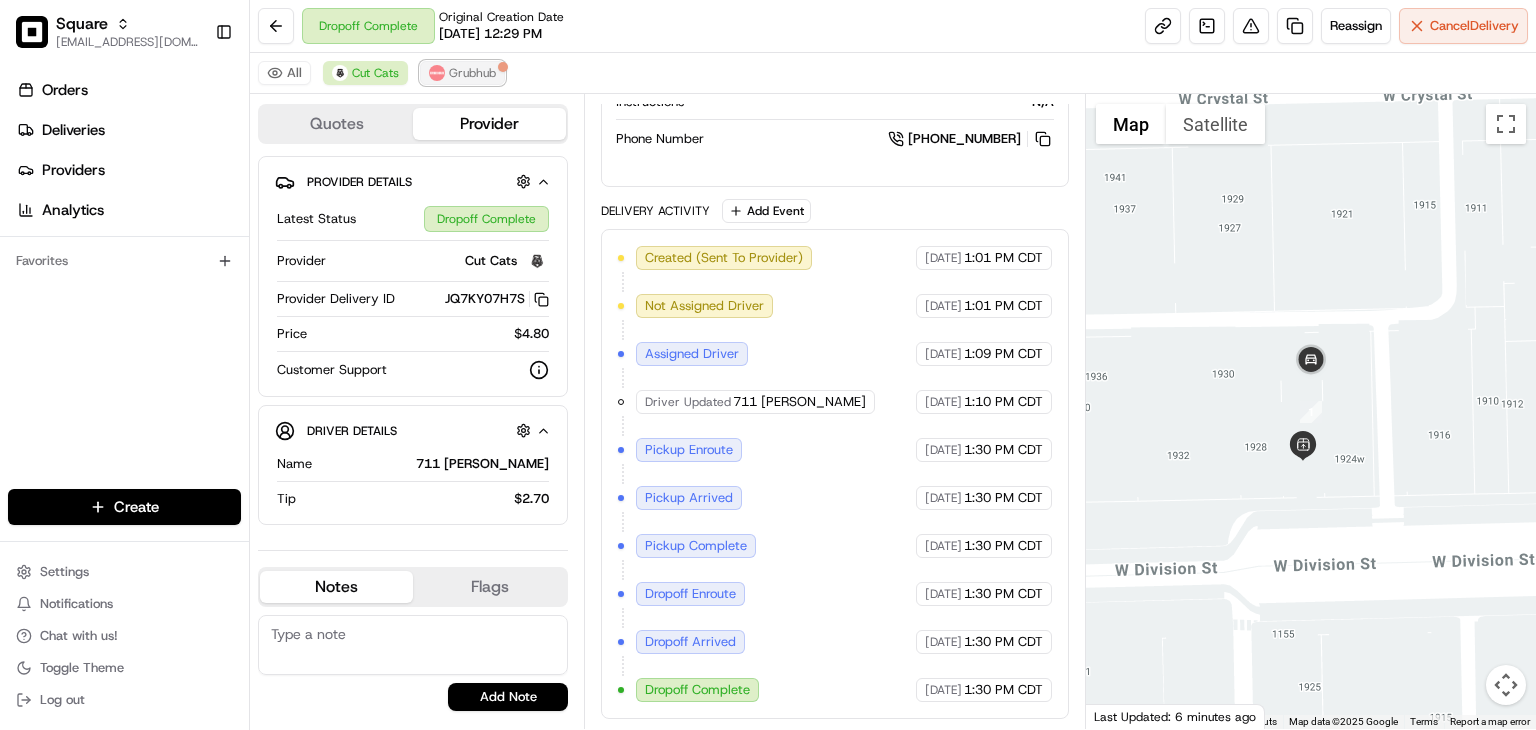 click on "Grubhub" at bounding box center (472, 73) 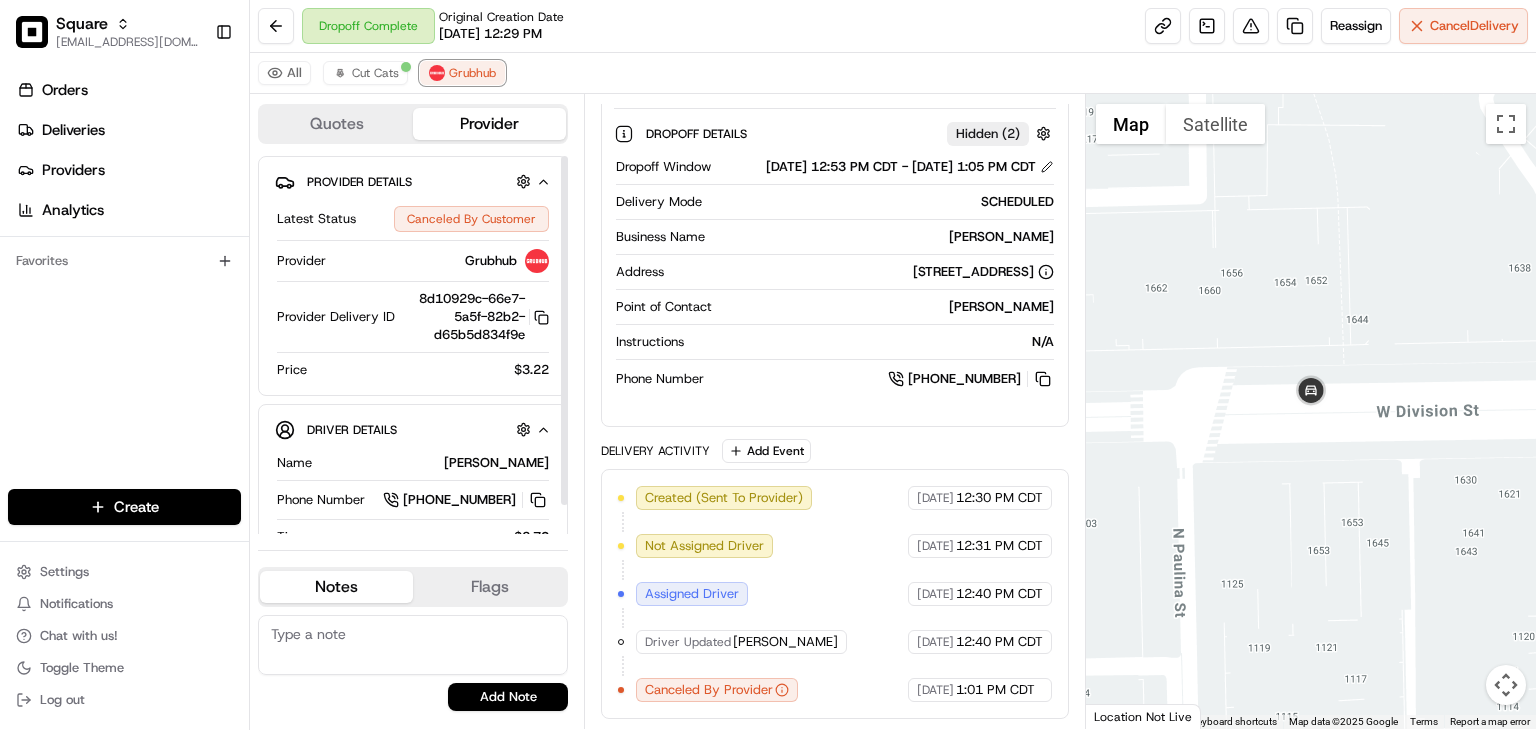 scroll, scrollTop: 30, scrollLeft: 0, axis: vertical 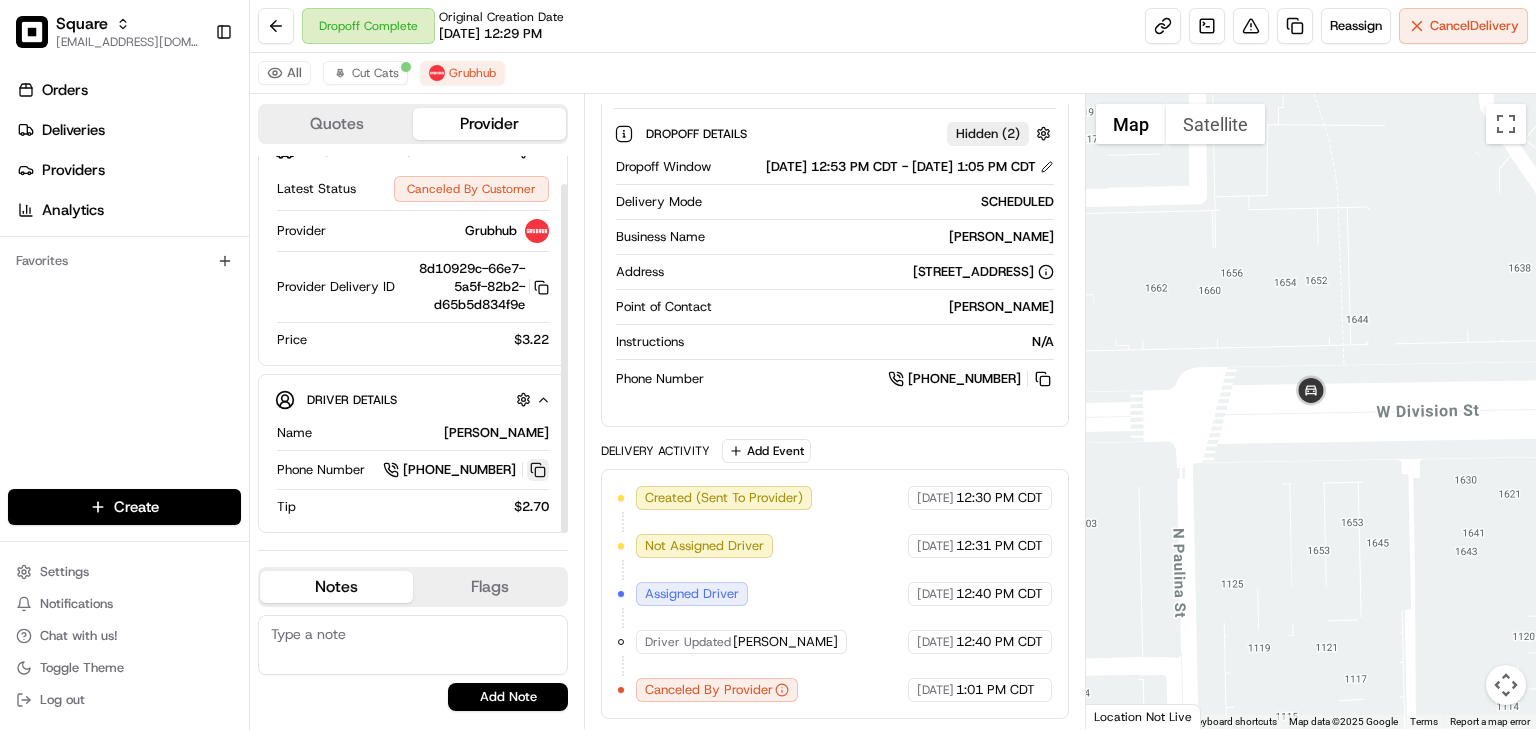 click at bounding box center [538, 470] 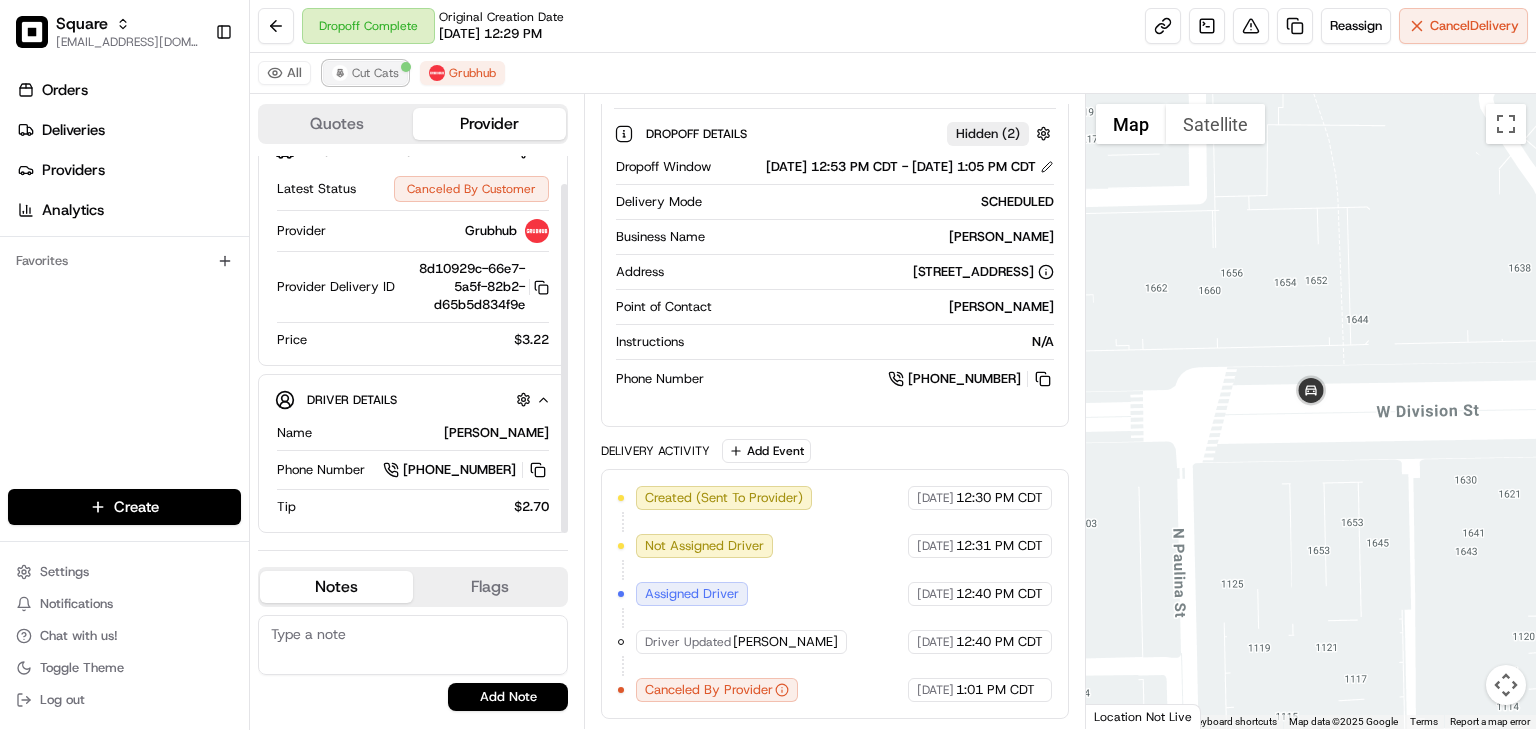 click on "Cut Cats" at bounding box center [365, 73] 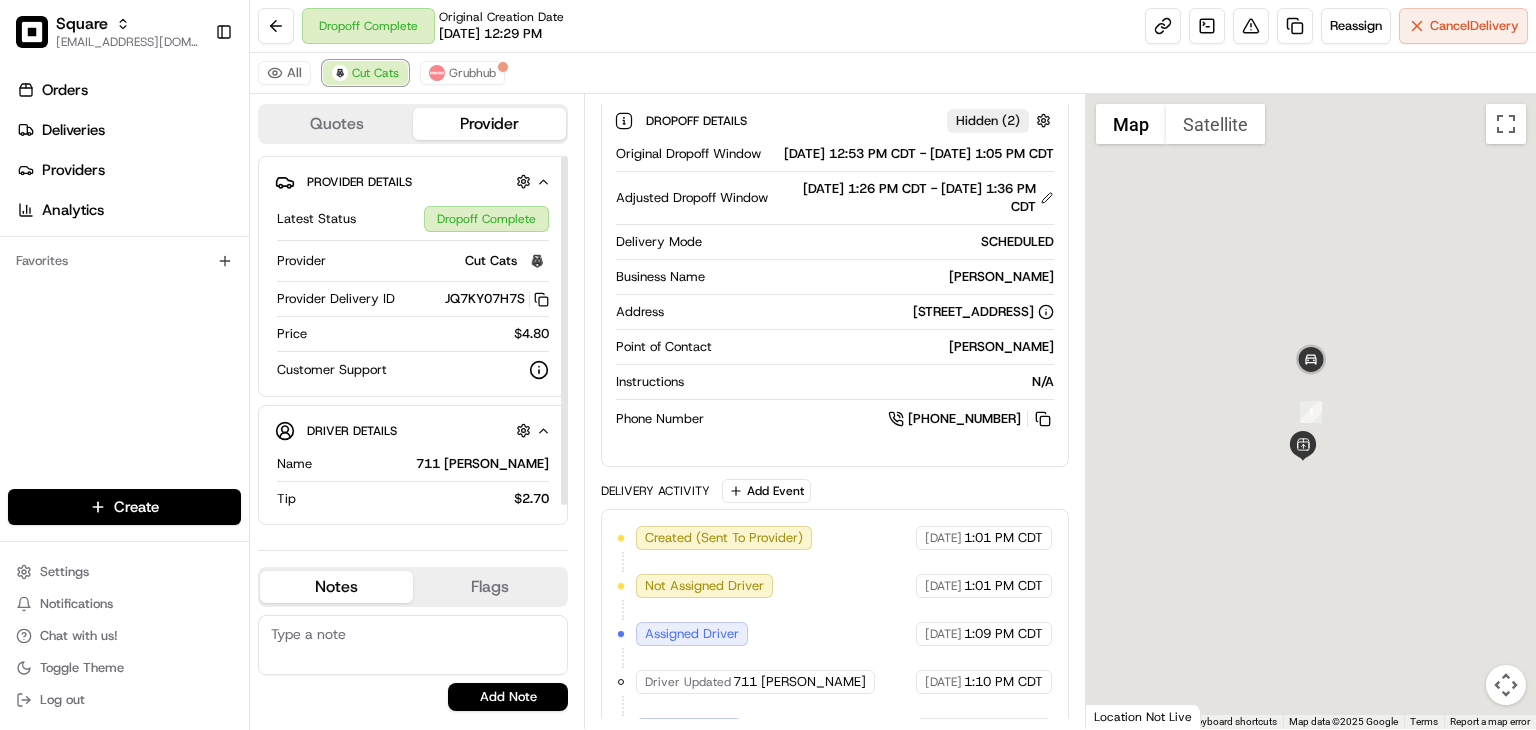 scroll, scrollTop: 0, scrollLeft: 0, axis: both 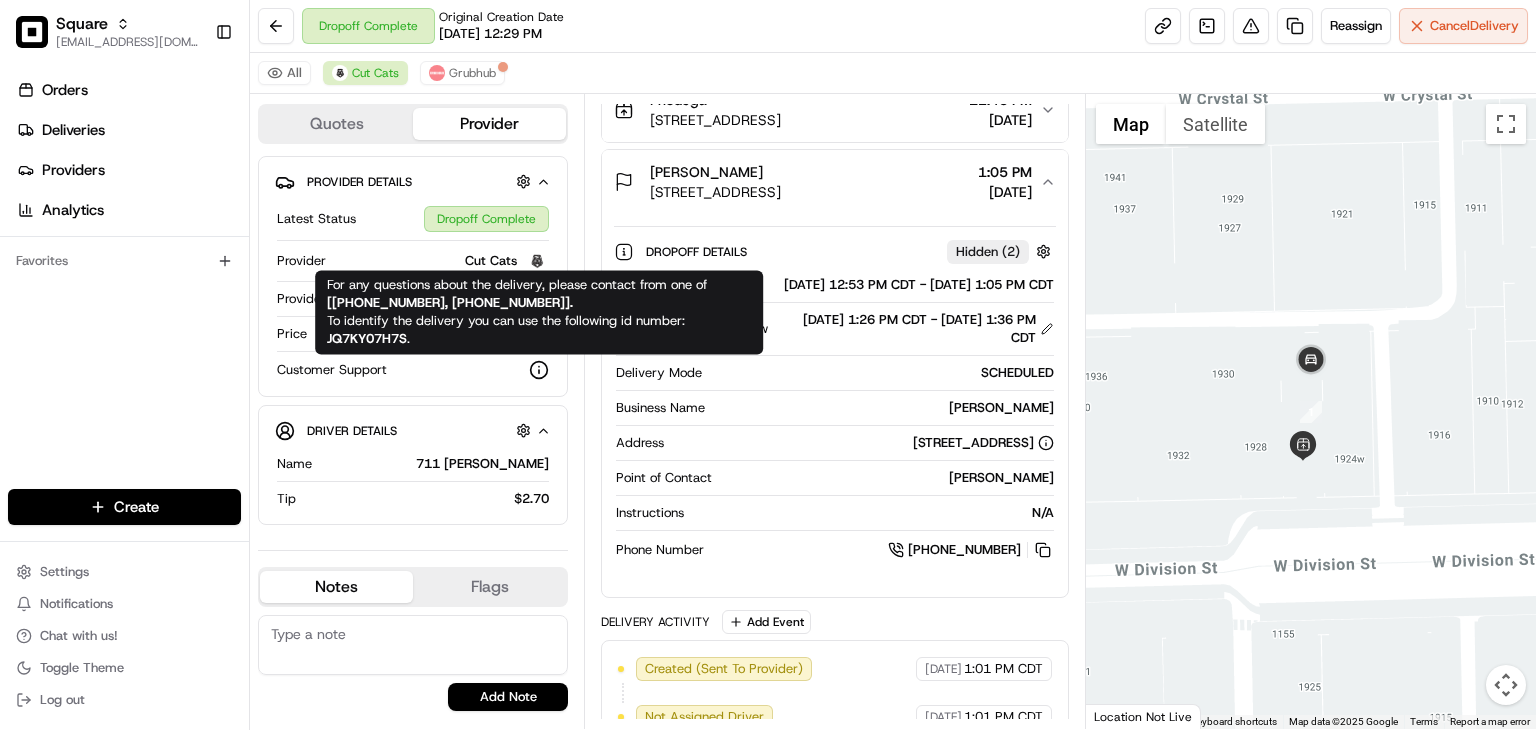 click 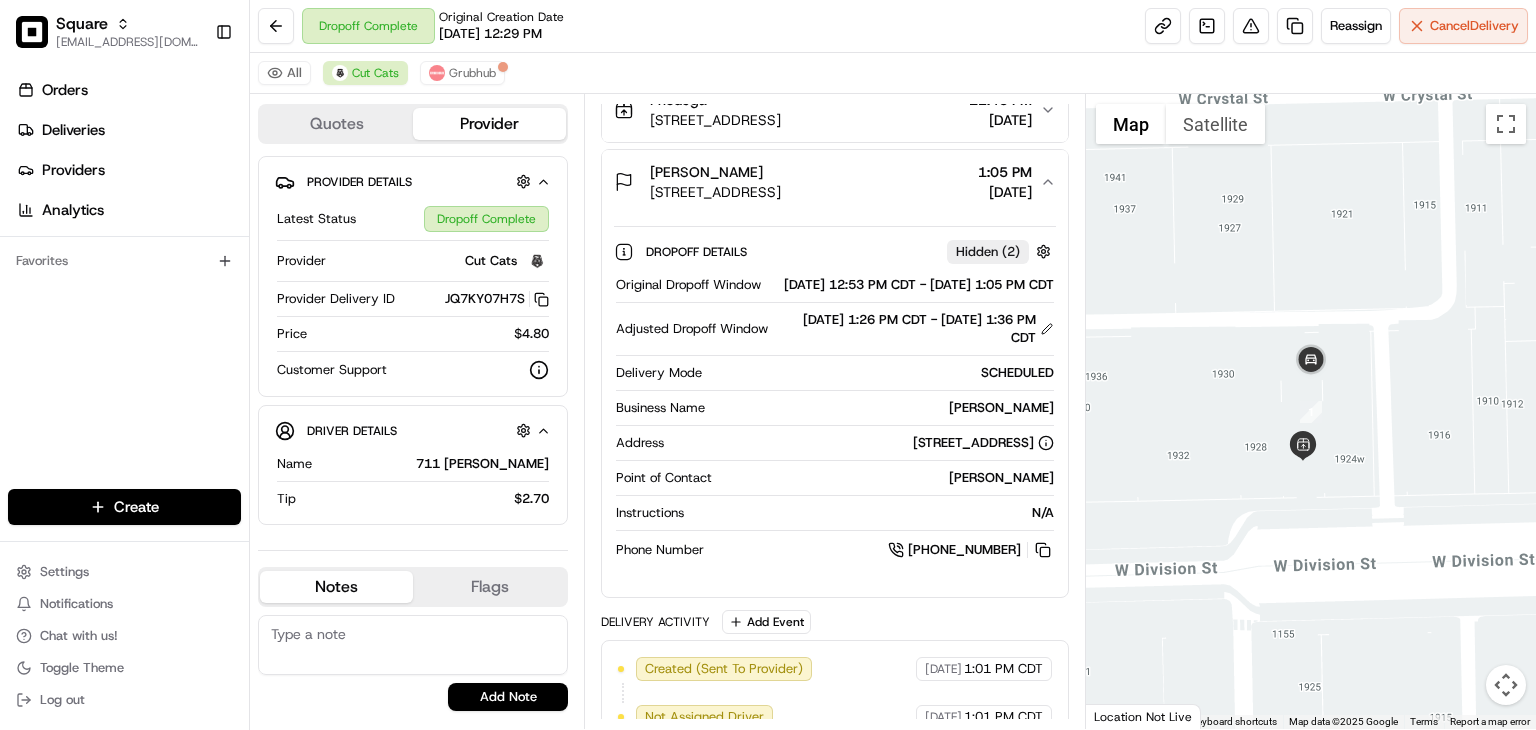click 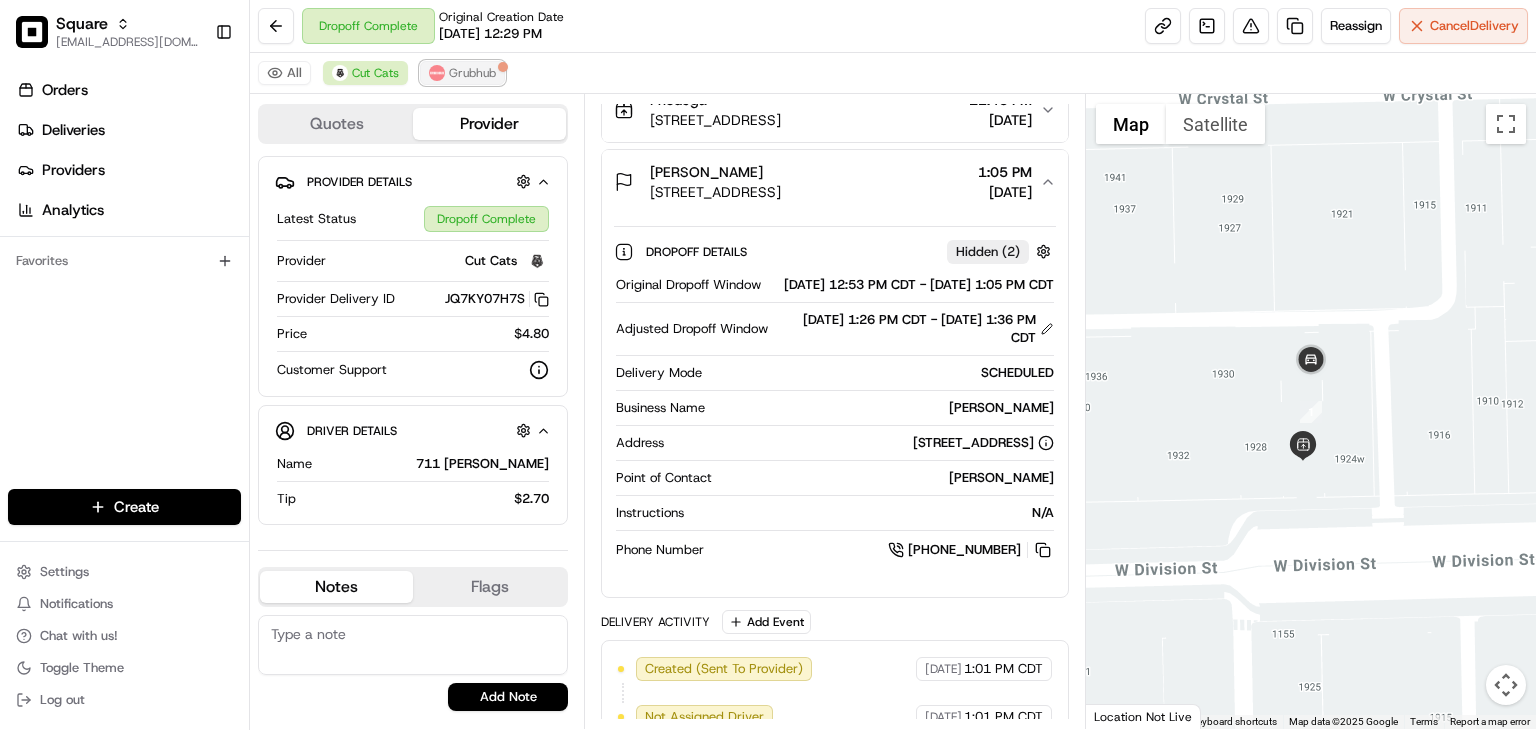 drag, startPoint x: 453, startPoint y: 77, endPoint x: 467, endPoint y: 75, distance: 14.142136 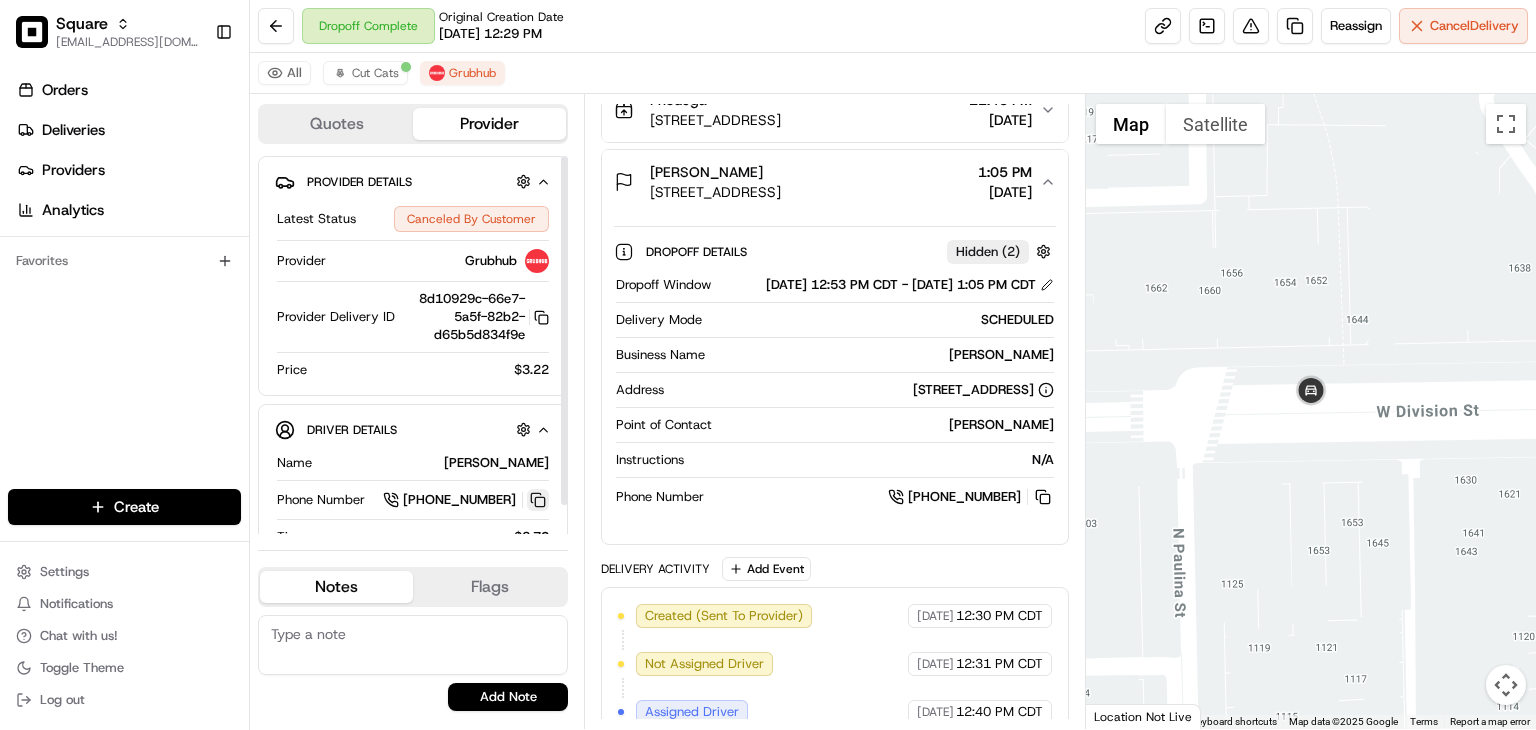 click at bounding box center (538, 500) 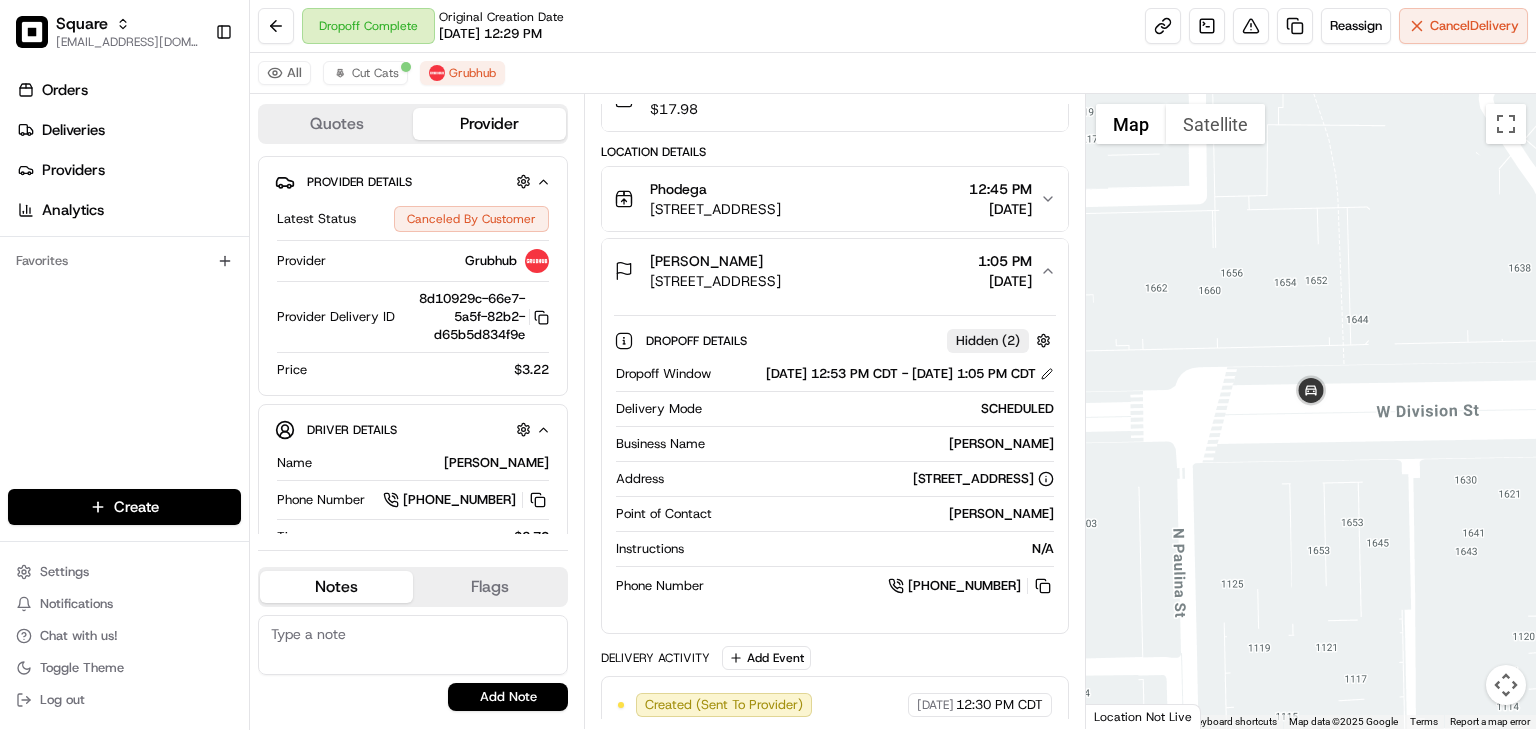 scroll, scrollTop: 428, scrollLeft: 0, axis: vertical 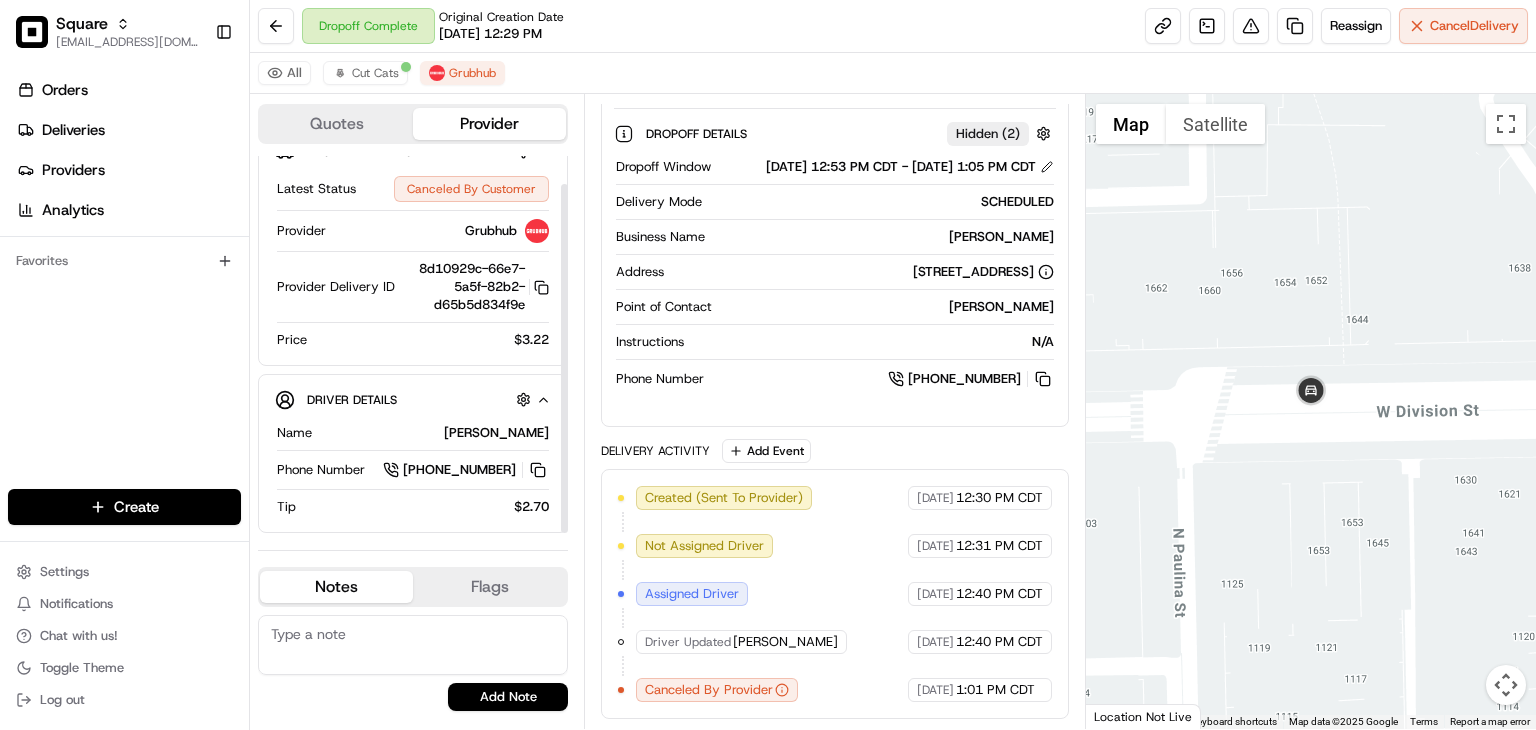 click on "Driver Details Hidden ( 10 )" at bounding box center (421, 399) 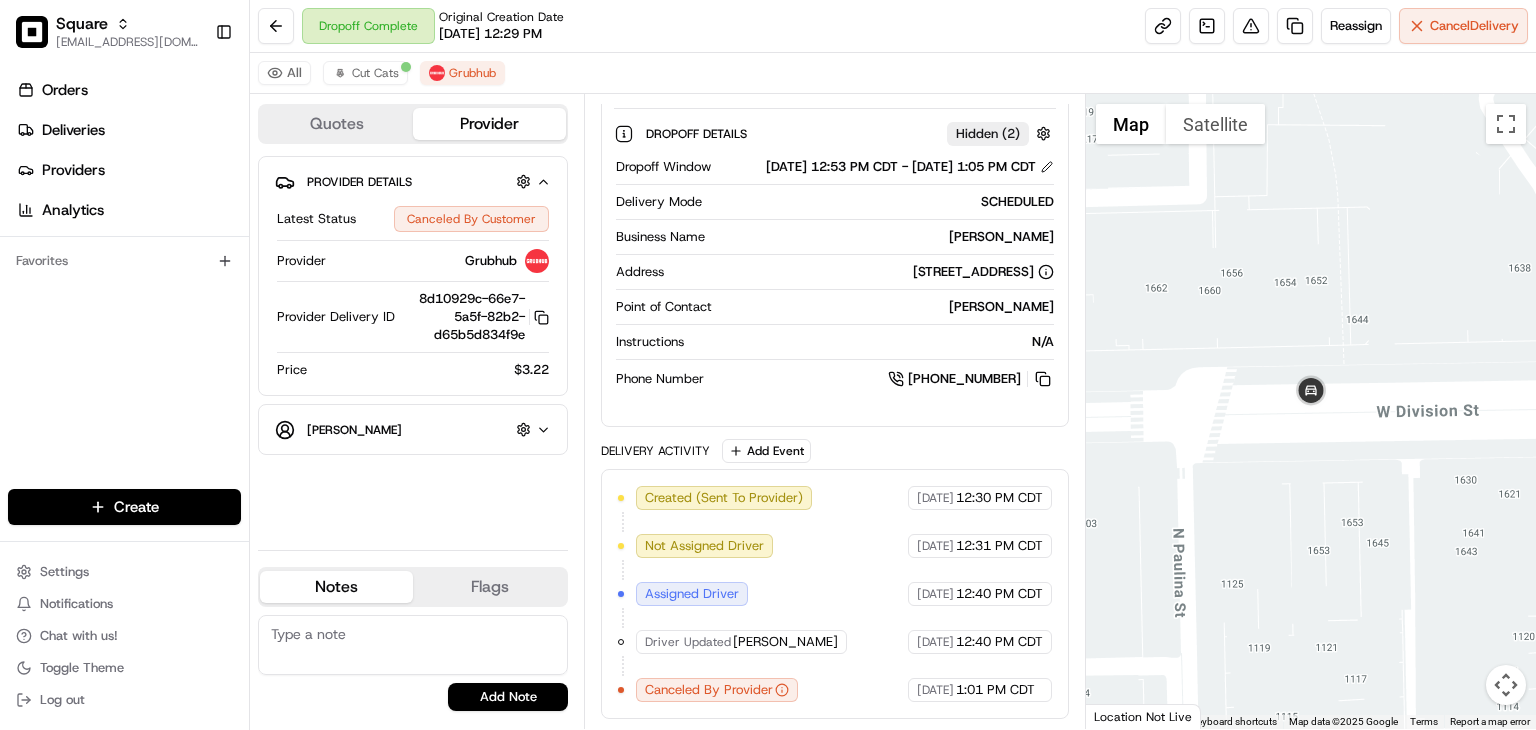 scroll, scrollTop: 0, scrollLeft: 0, axis: both 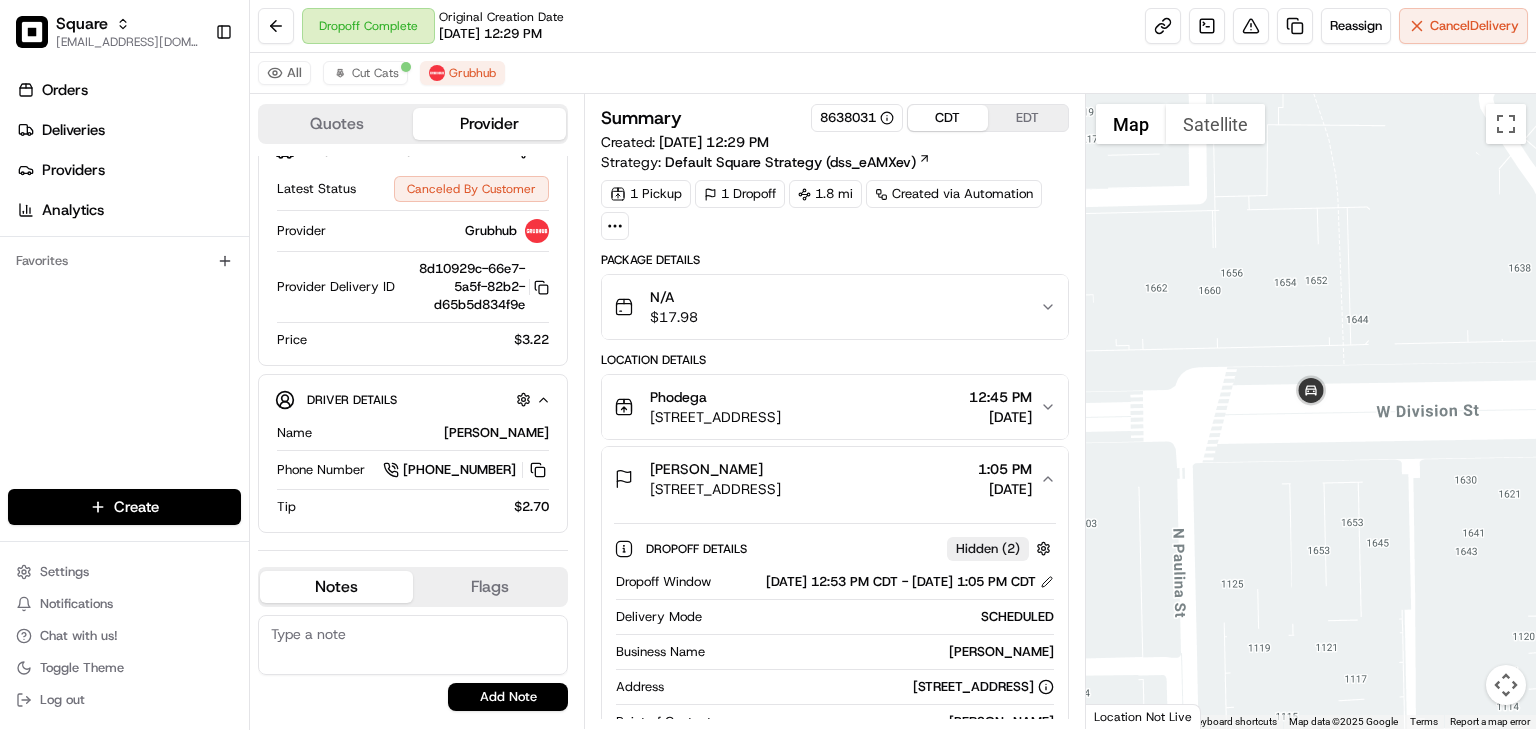 click on "Phodega 1924 W Division St, Chicago, IL 60622, USA 12:45 PM 07/11/2025" at bounding box center [835, 407] 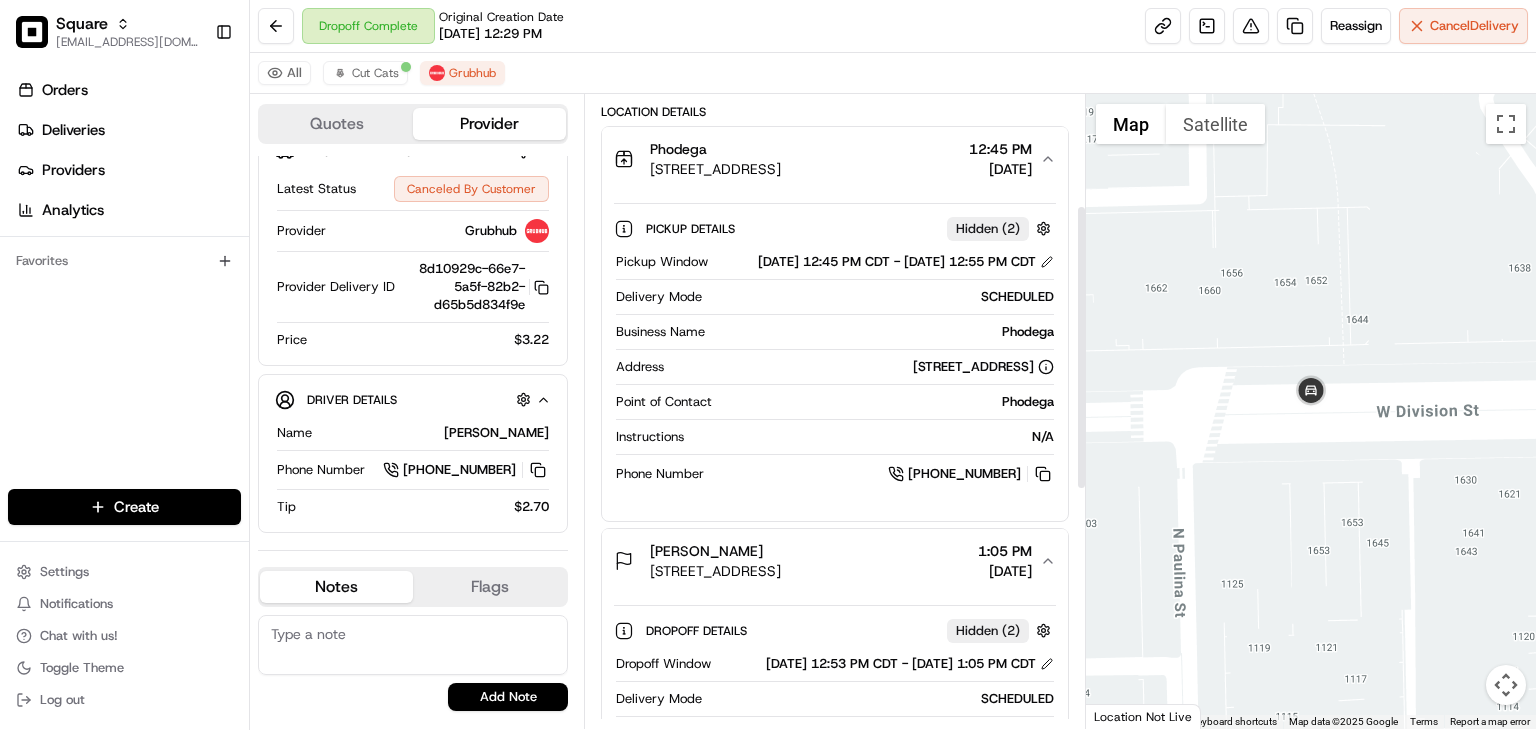 scroll, scrollTop: 250, scrollLeft: 0, axis: vertical 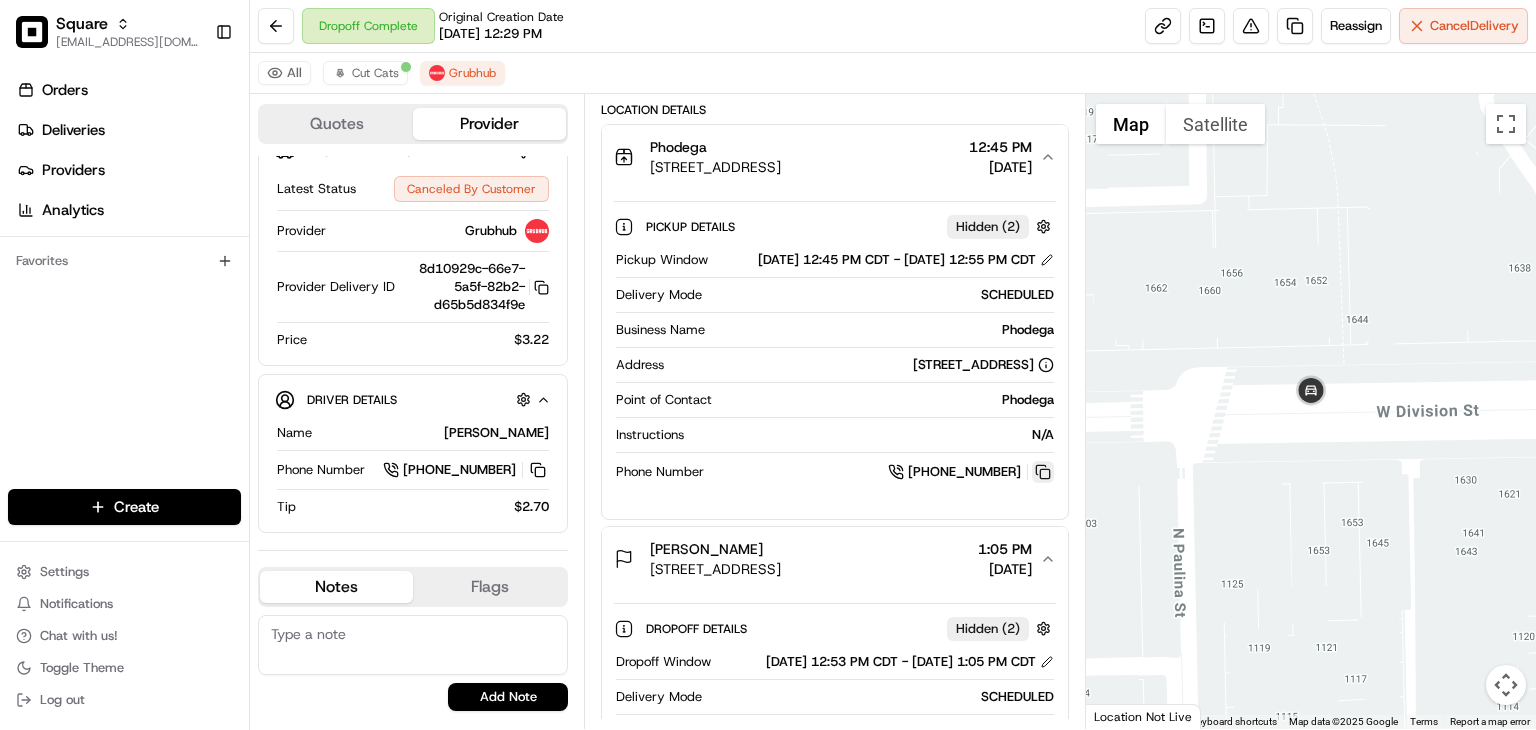 click at bounding box center (1043, 472) 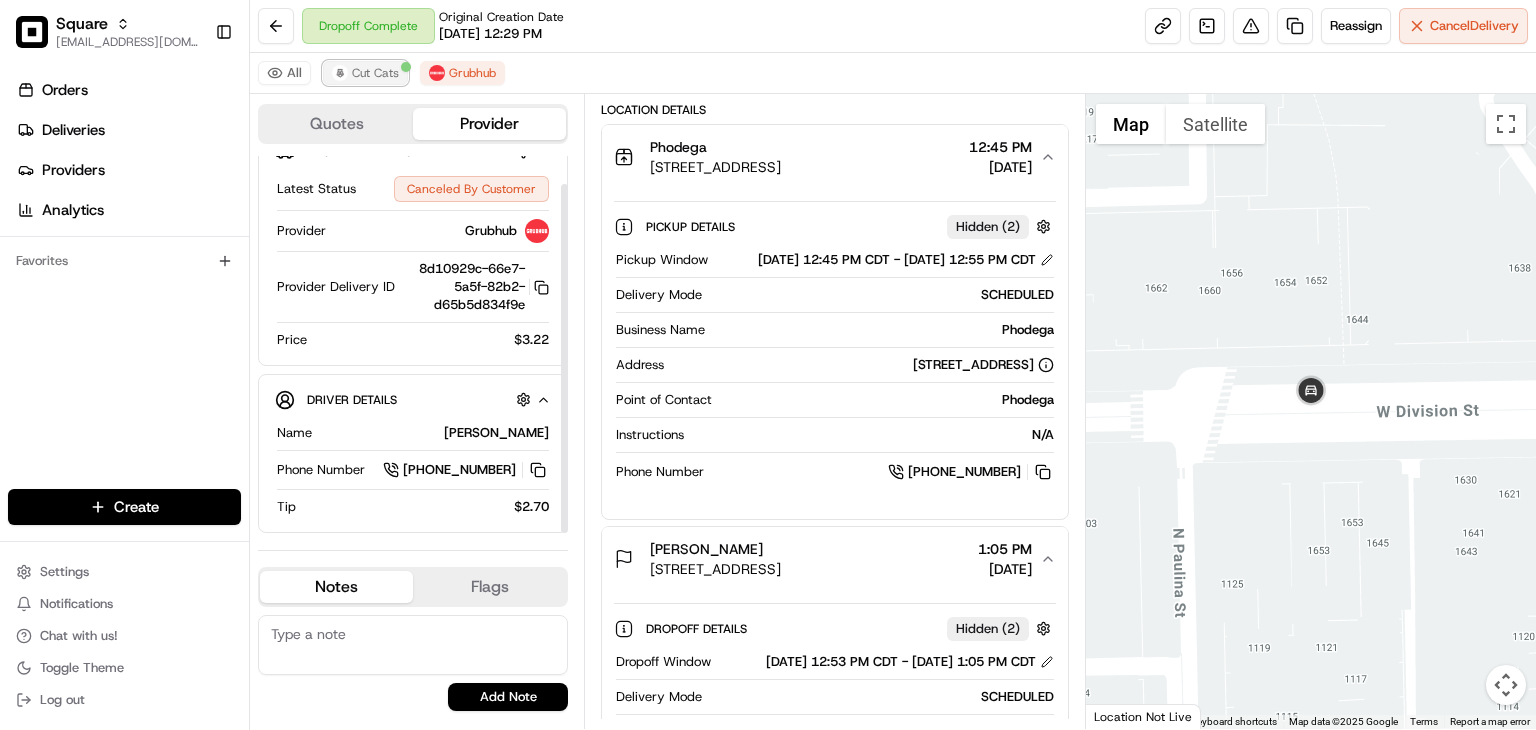 click on "Cut Cats" at bounding box center [375, 73] 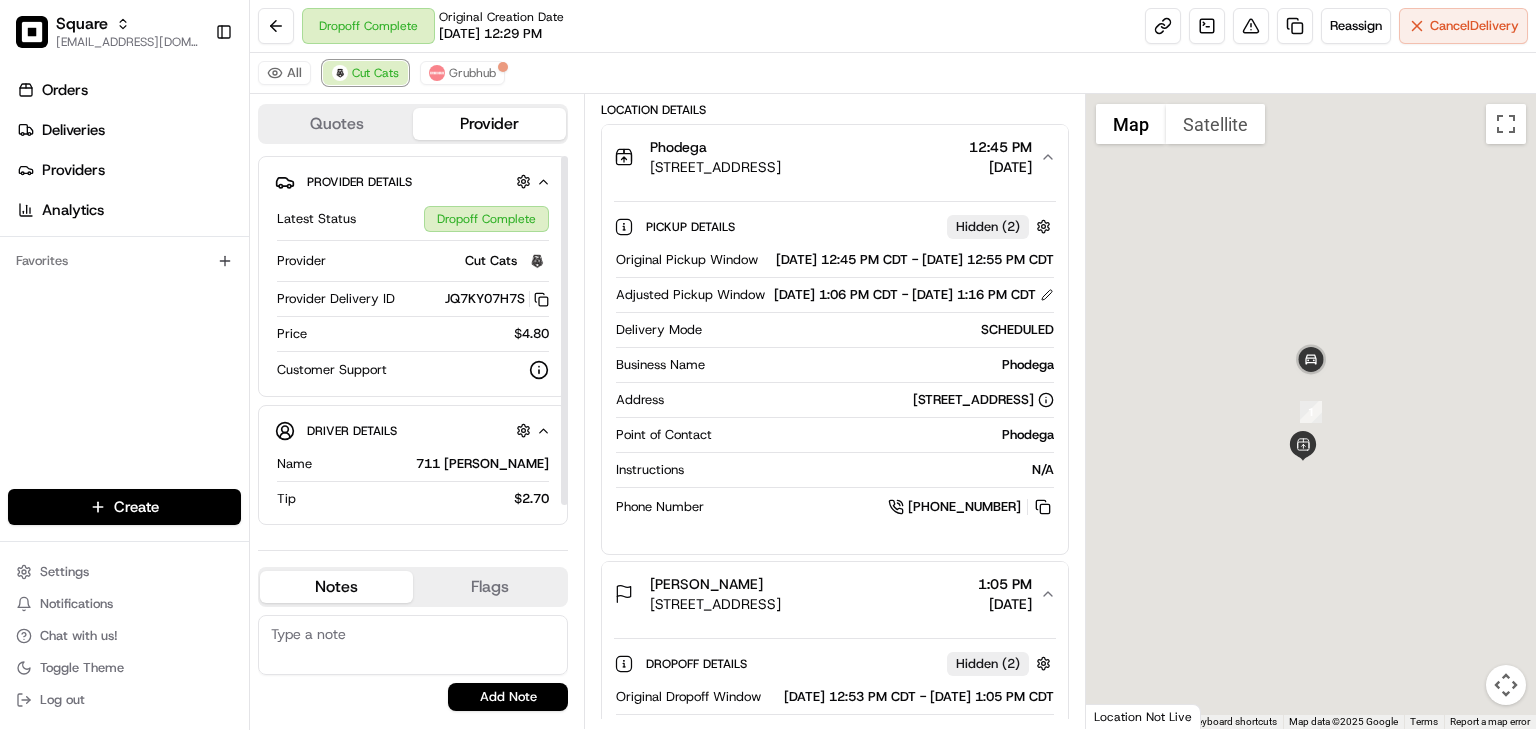 scroll, scrollTop: 0, scrollLeft: 0, axis: both 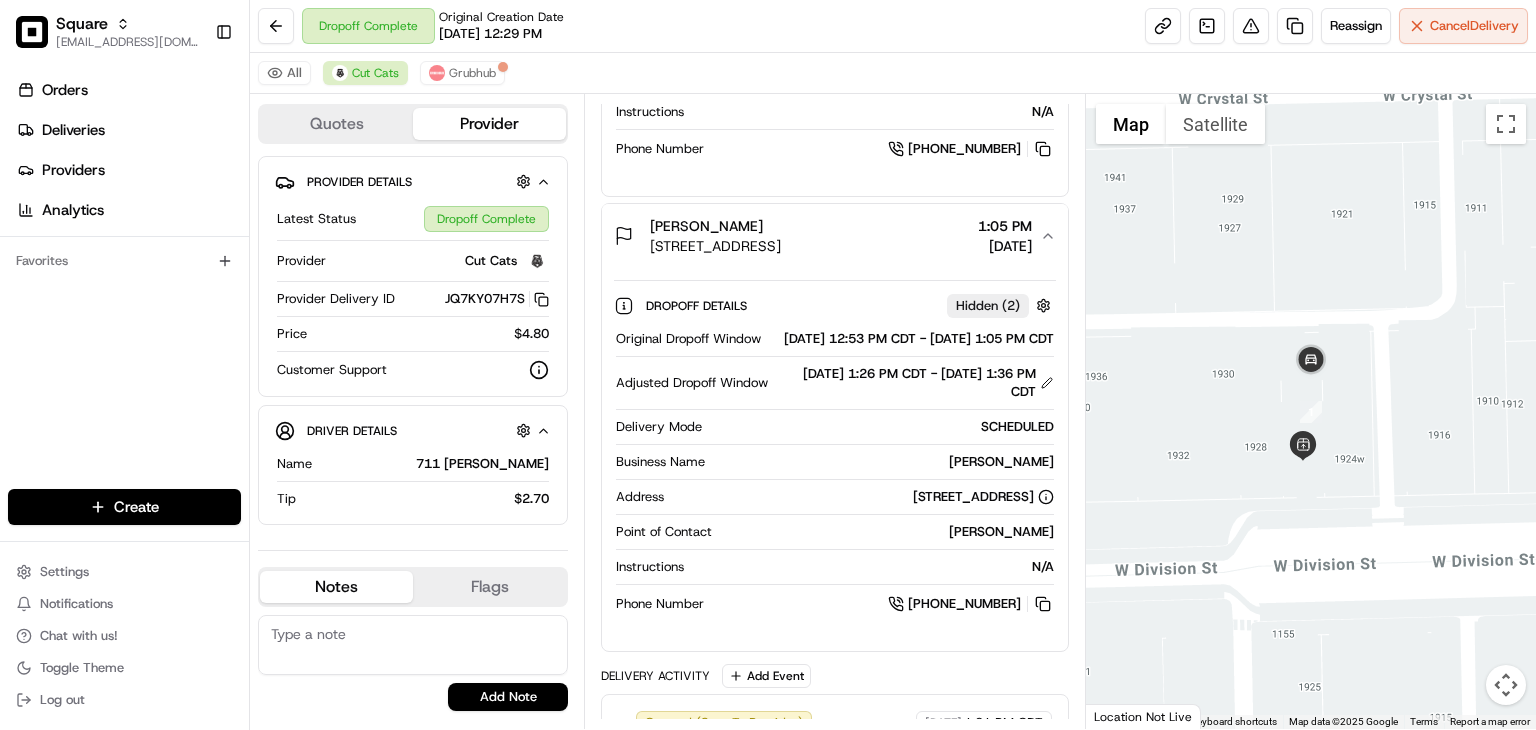 click 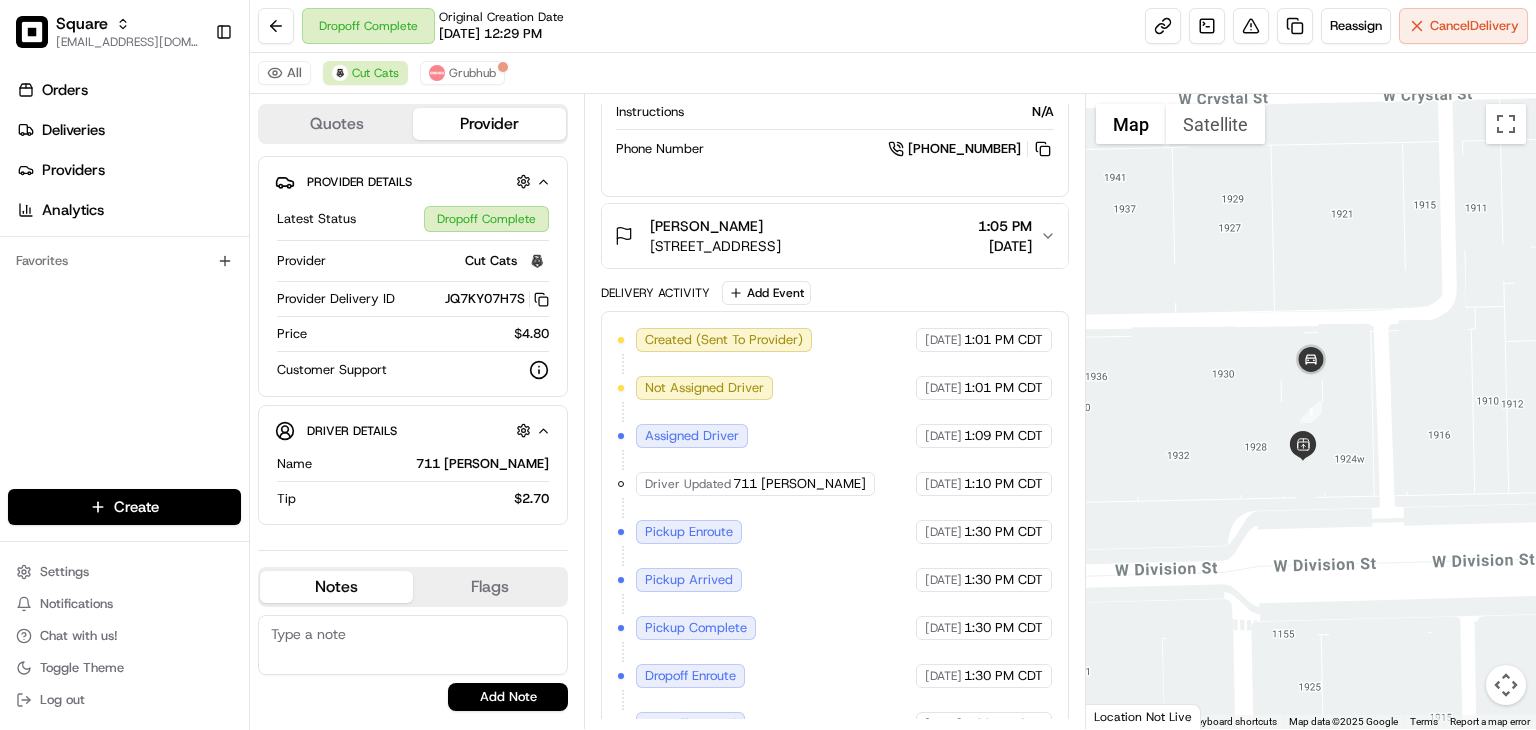 click 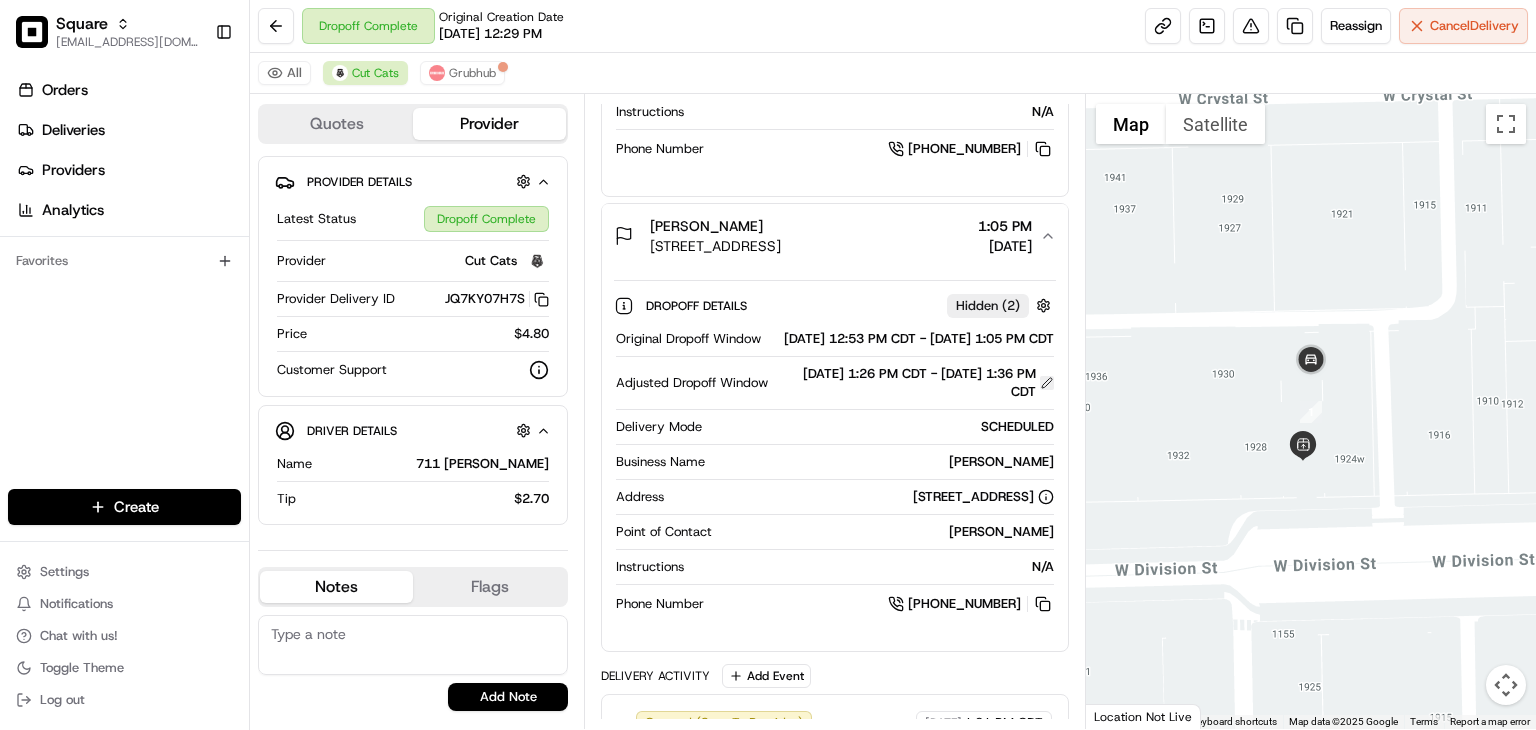 click at bounding box center [1047, 383] 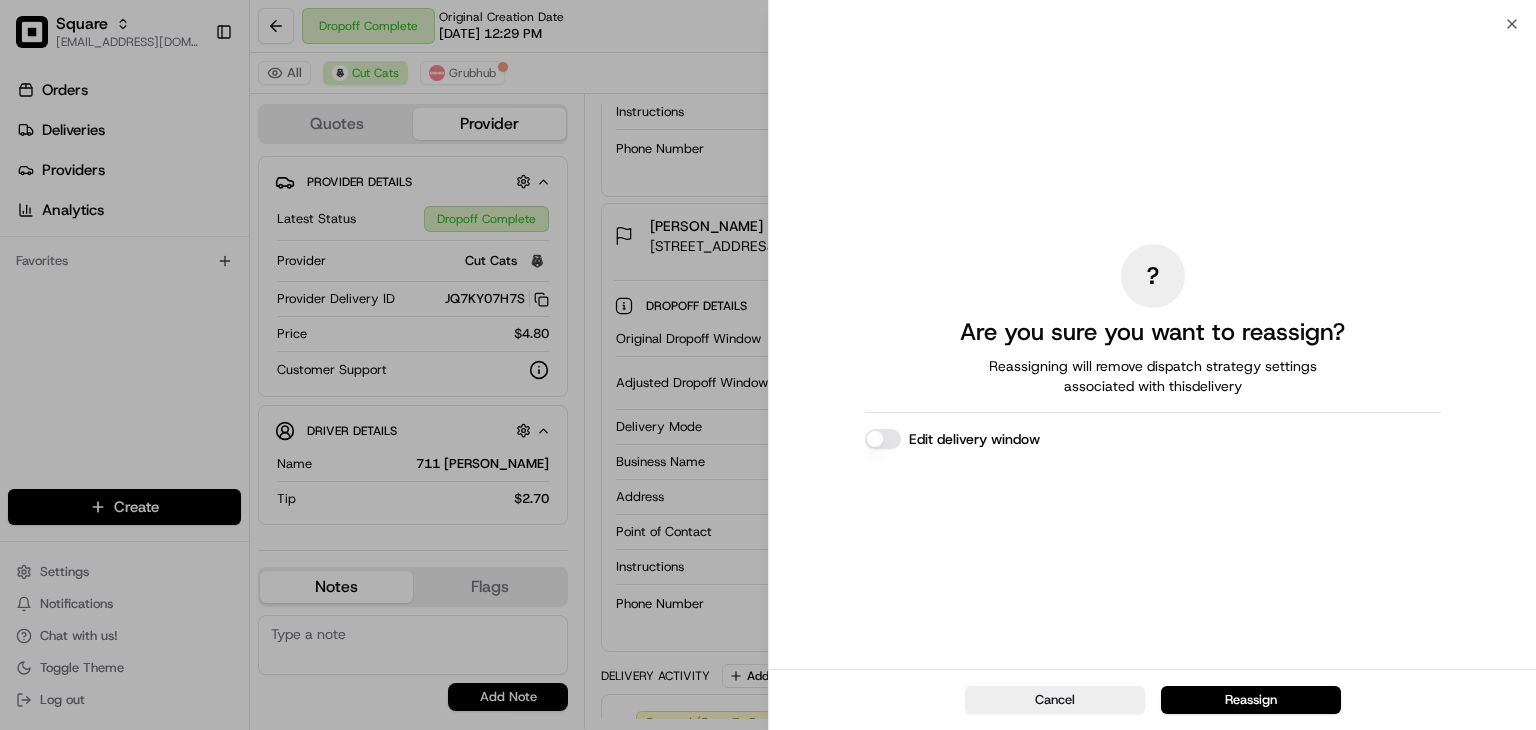 click on "Edit delivery window" at bounding box center [883, 439] 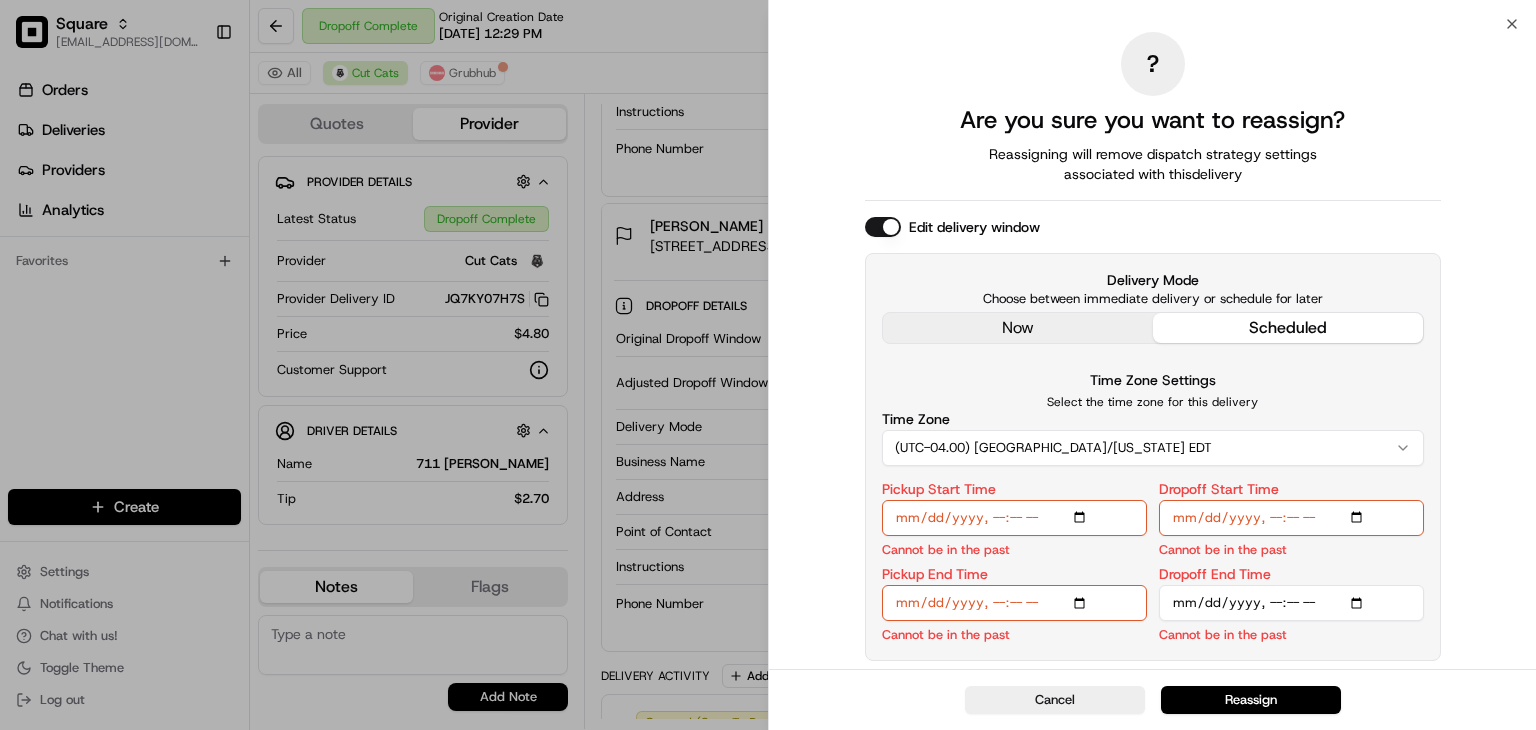 click on "? Are you sure you want to reassign? Reassigning will remove dispatch strategy settings associated with this  delivery Edit delivery window Delivery Mode Choose between immediate delivery or schedule for later now scheduled Time Zone Settings Select the time zone for this delivery Time Zone (UTC-04.00) America/New York EDT Pickup Start Time Cannot be in the past Pickup End Time Cannot be in the past Dropoff Start Time Cannot be in the past Dropoff End Time Cannot be in the past" at bounding box center [1153, 346] 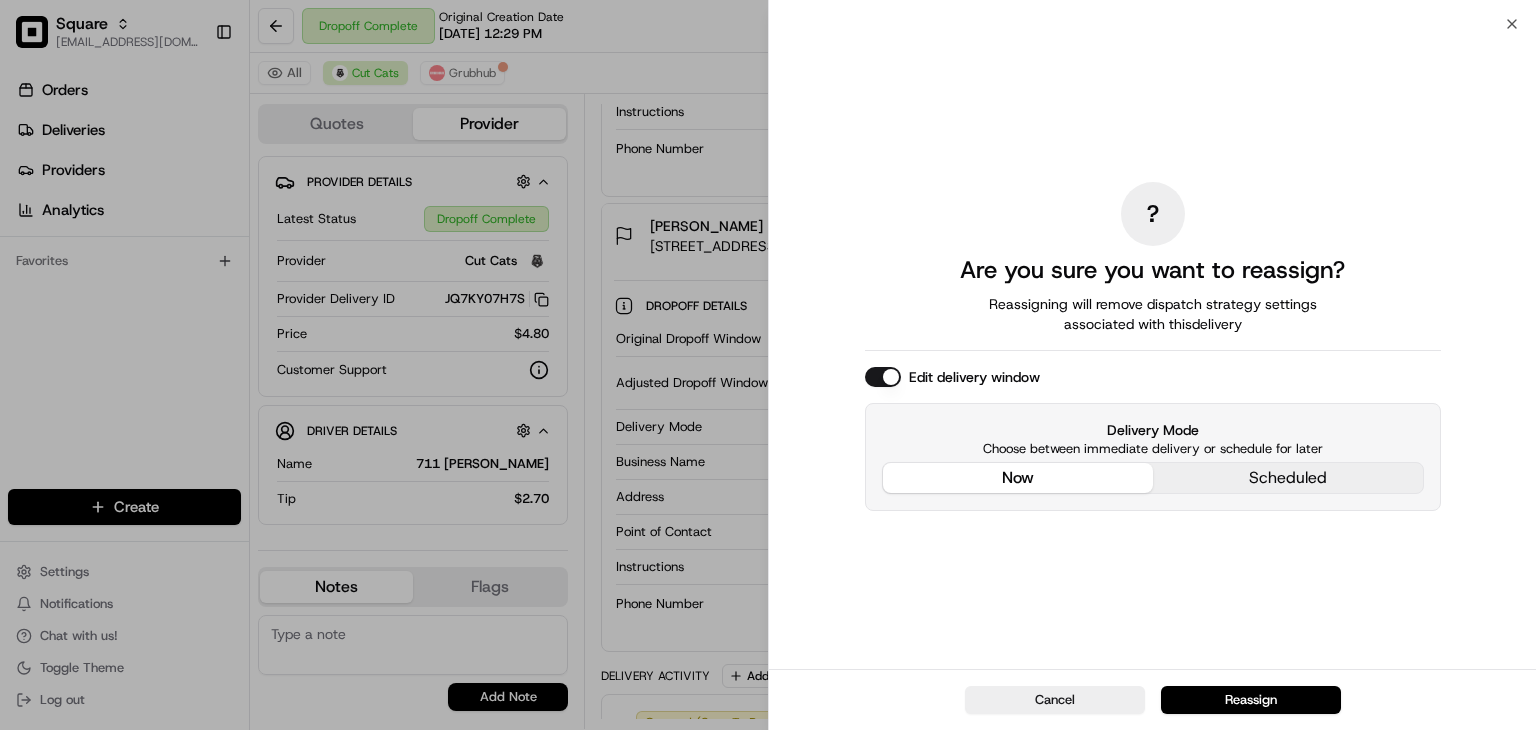 click on "? Are you sure you want to reassign? Reassigning will remove dispatch strategy settings associated with this  delivery Edit delivery window Delivery Mode Choose between immediate delivery or schedule for later now scheduled" at bounding box center (1152, 346) 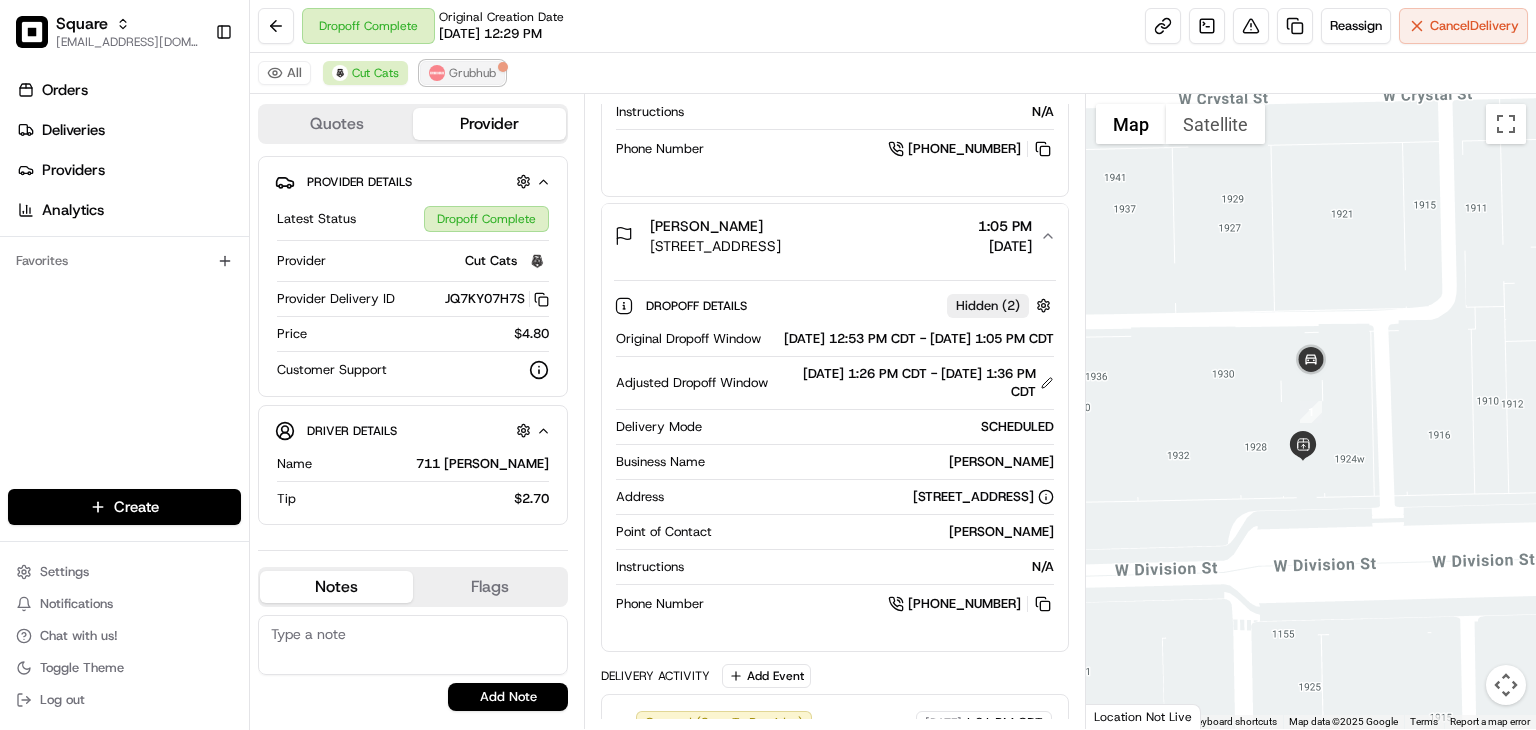 click on "Grubhub" at bounding box center (472, 73) 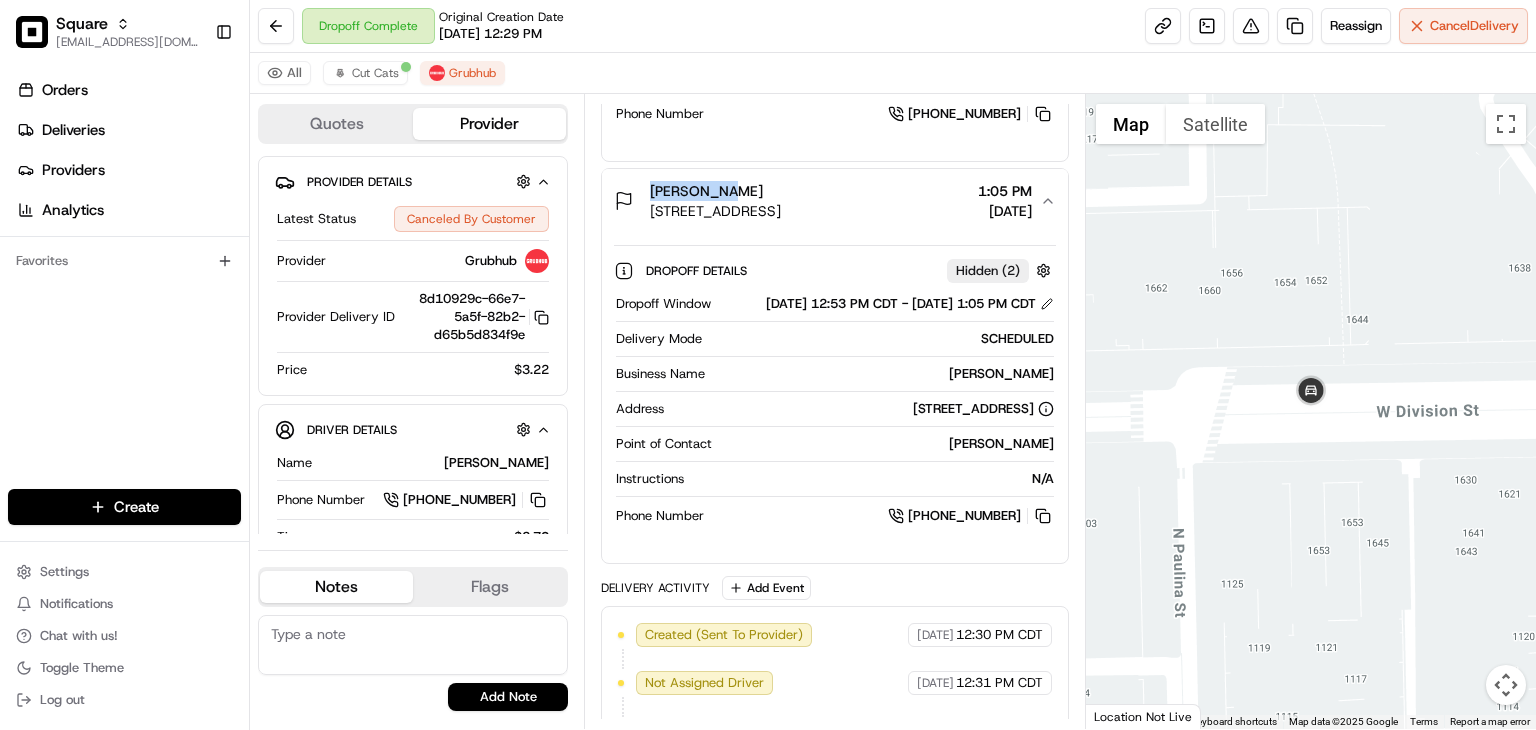 drag, startPoint x: 736, startPoint y: 205, endPoint x: 631, endPoint y: 204, distance: 105.00476 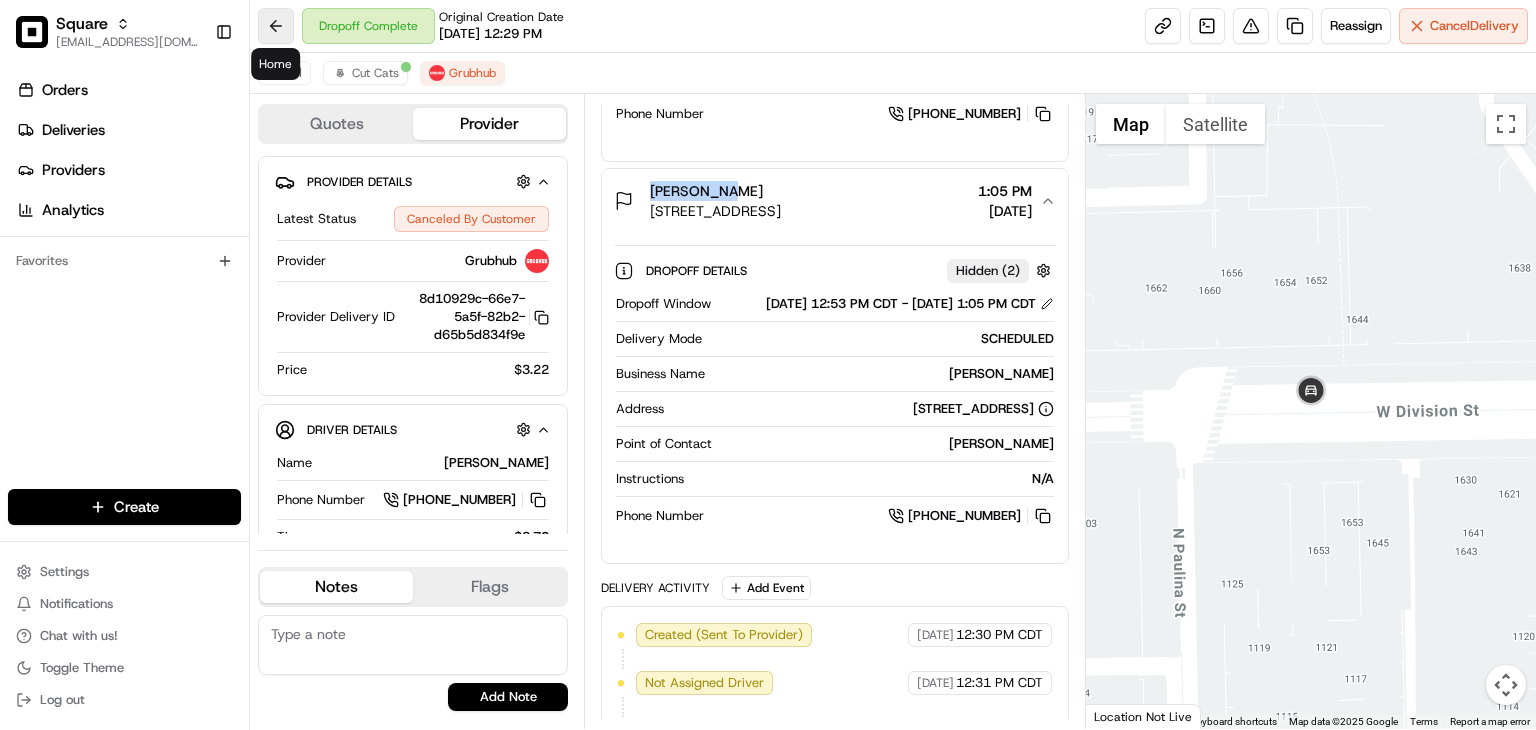 click at bounding box center [276, 26] 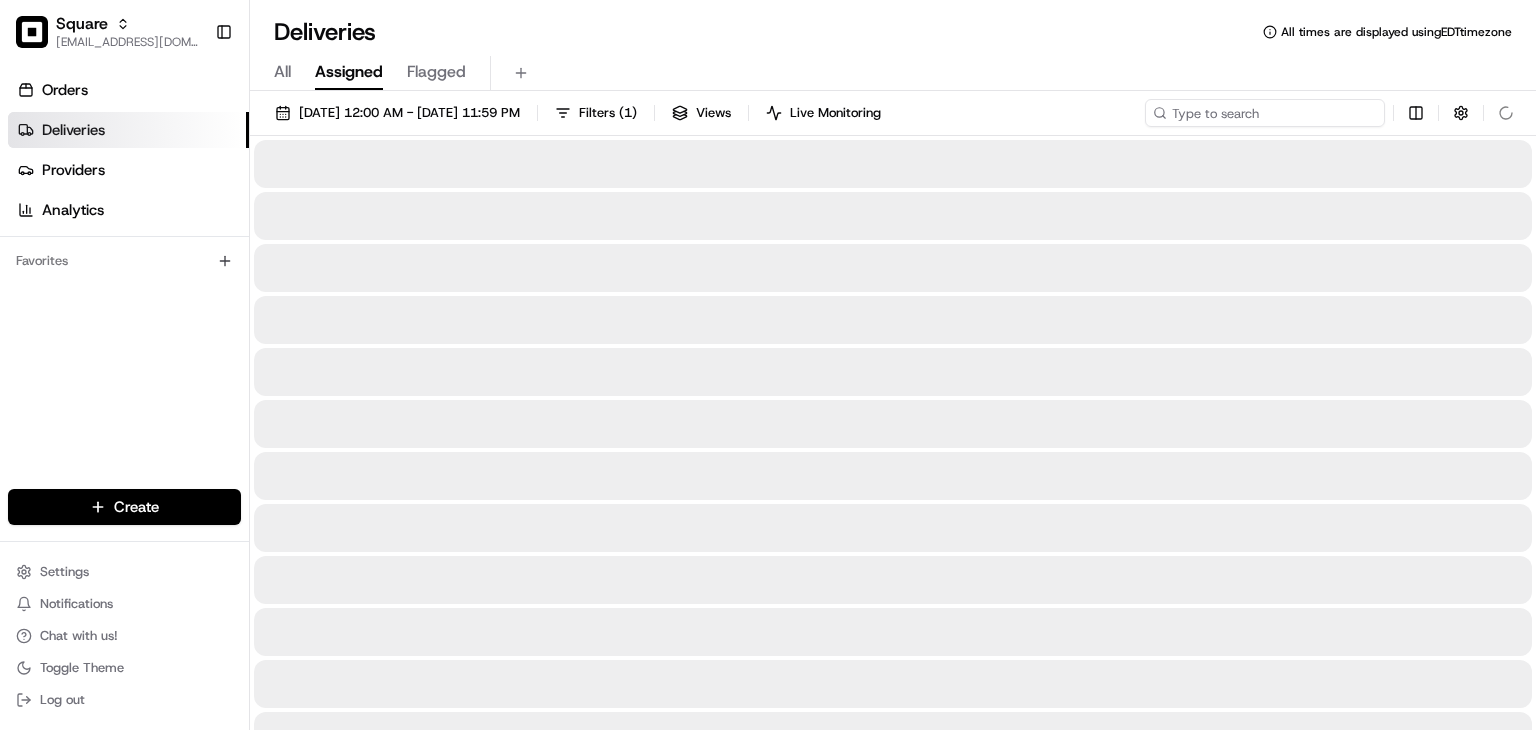 click at bounding box center [1265, 113] 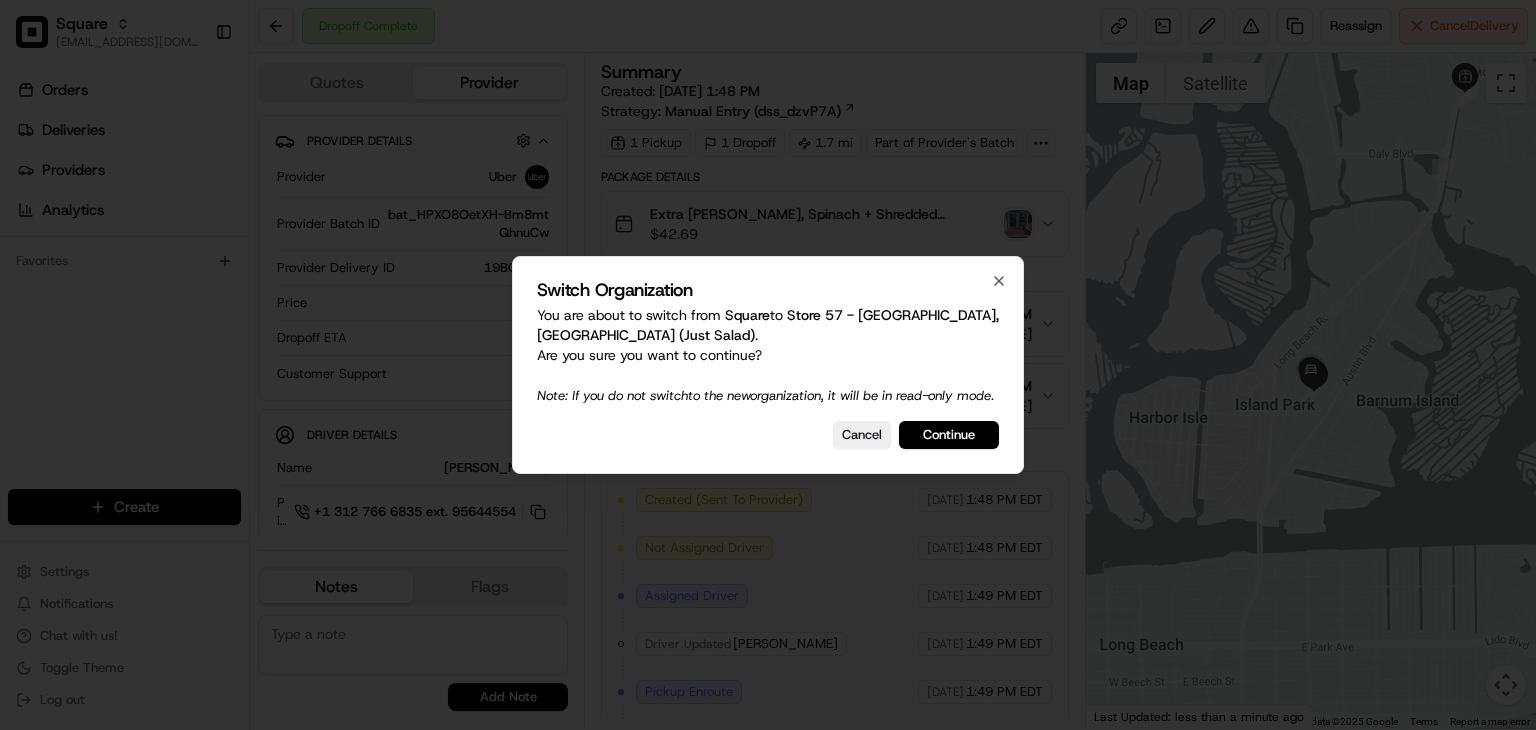 scroll, scrollTop: 0, scrollLeft: 0, axis: both 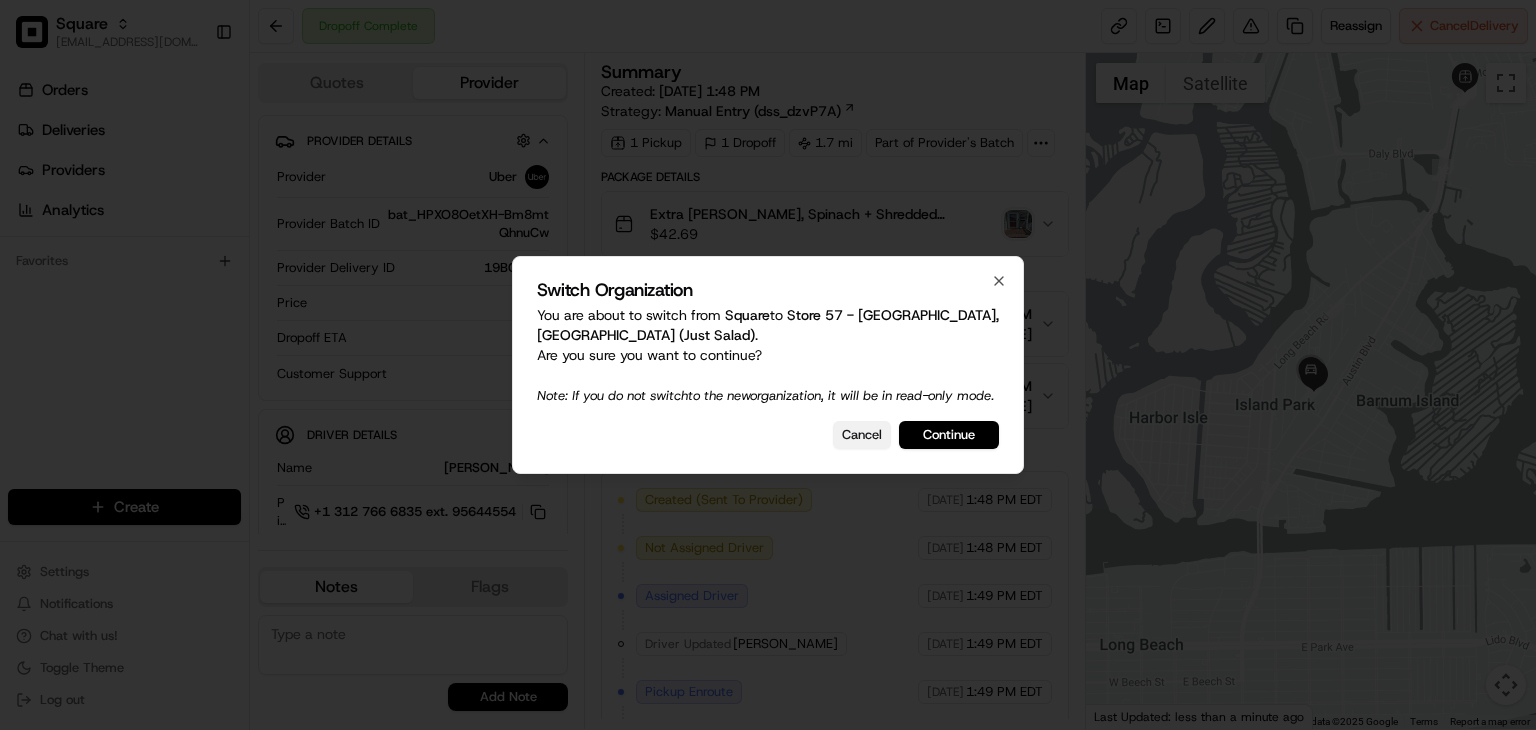 click on "Cancel" at bounding box center (862, 435) 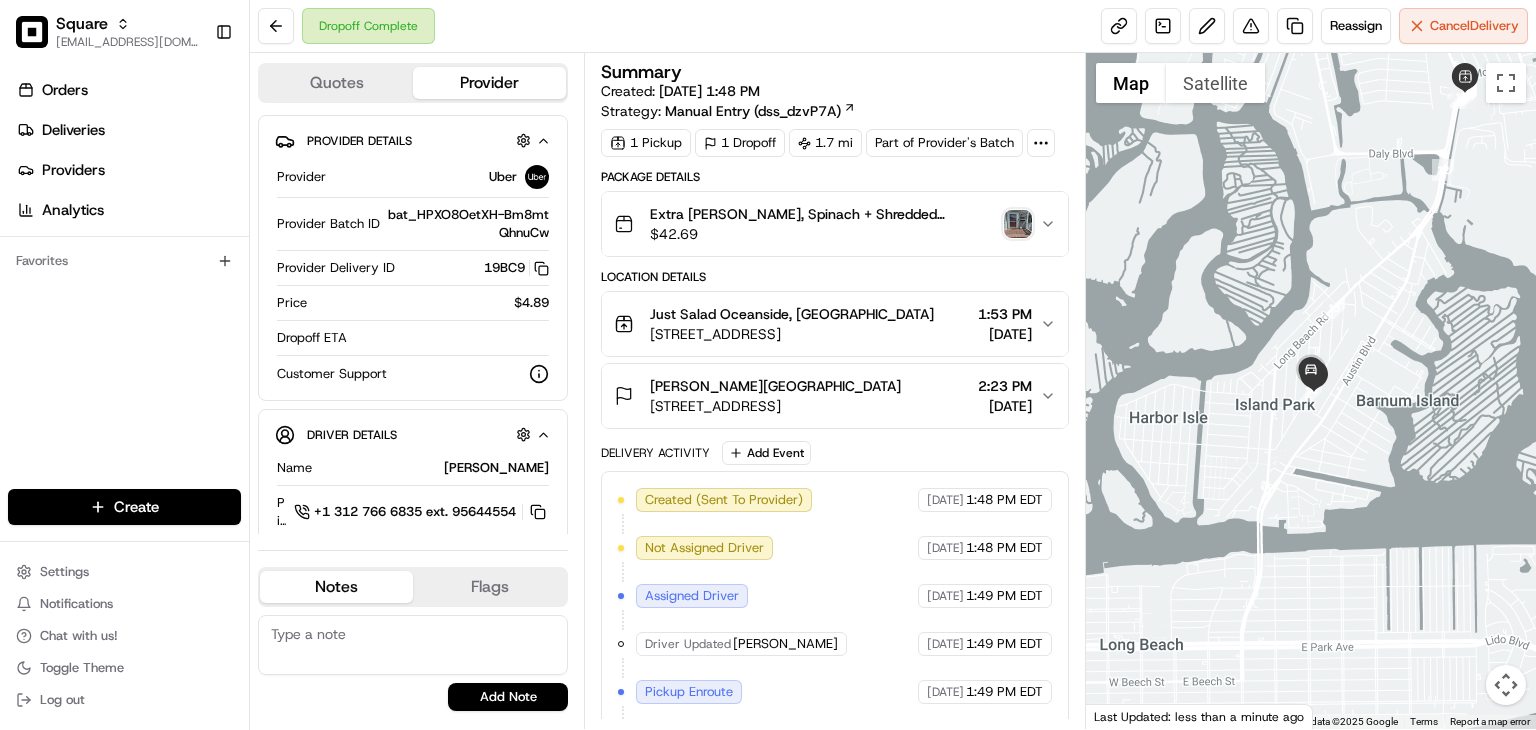 click at bounding box center [1018, 224] 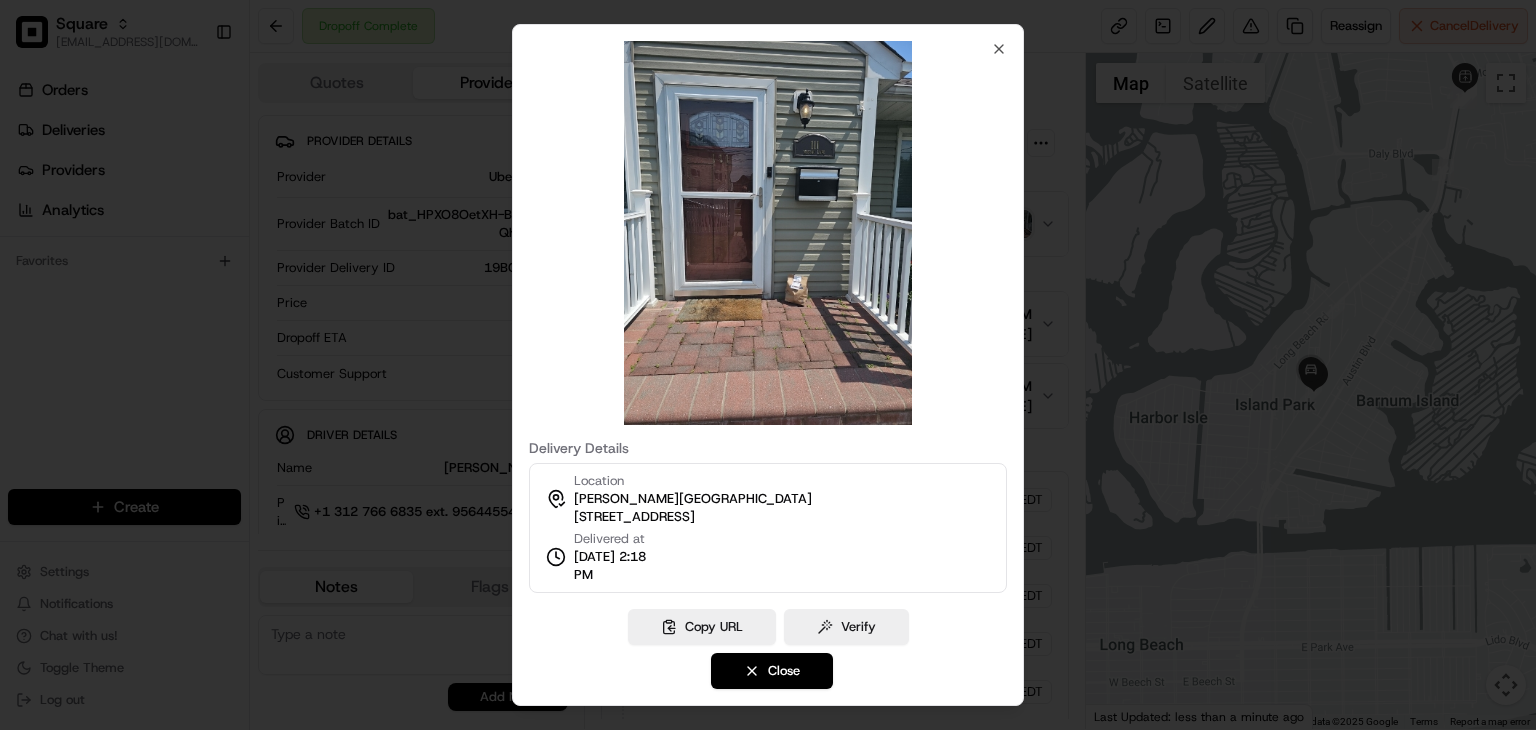 click at bounding box center [768, 233] 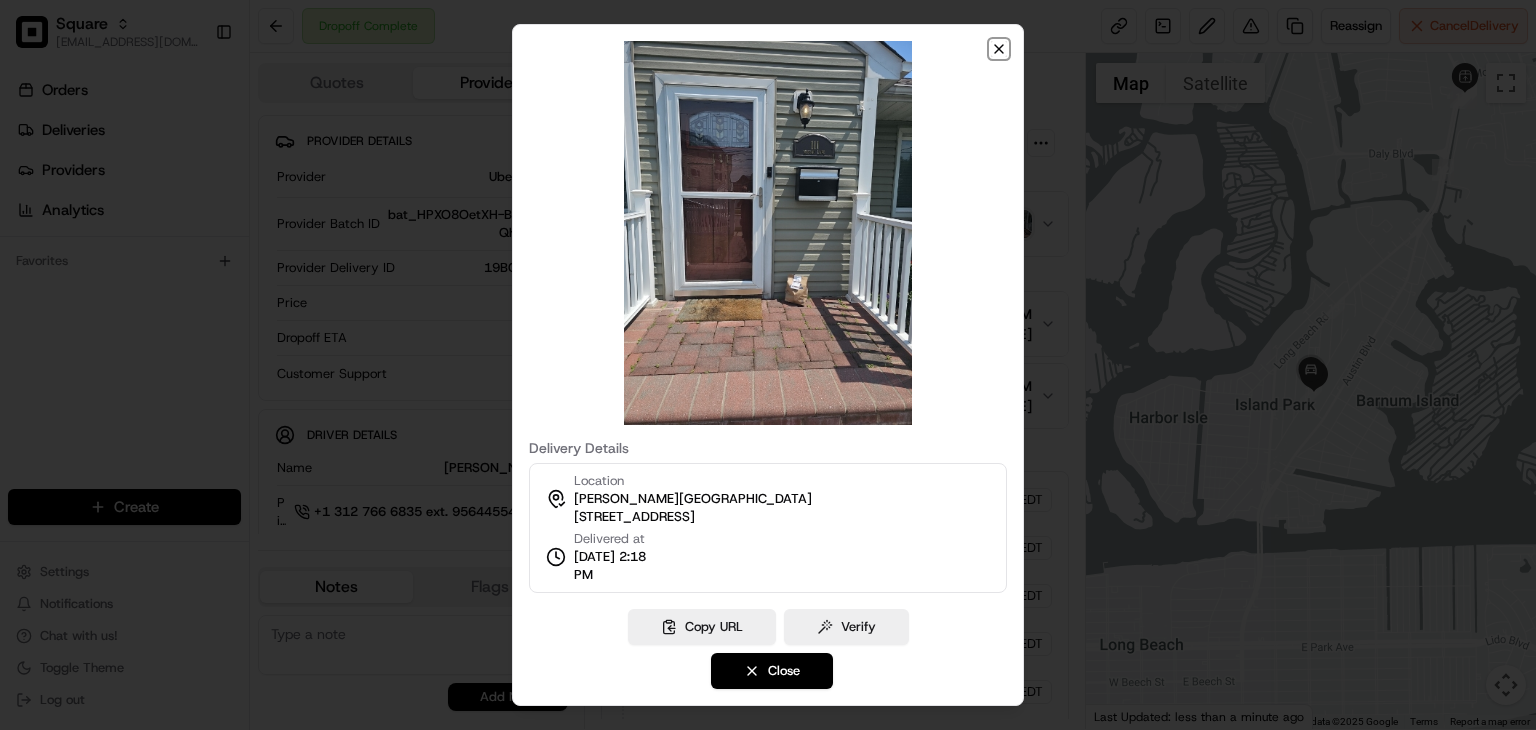 click 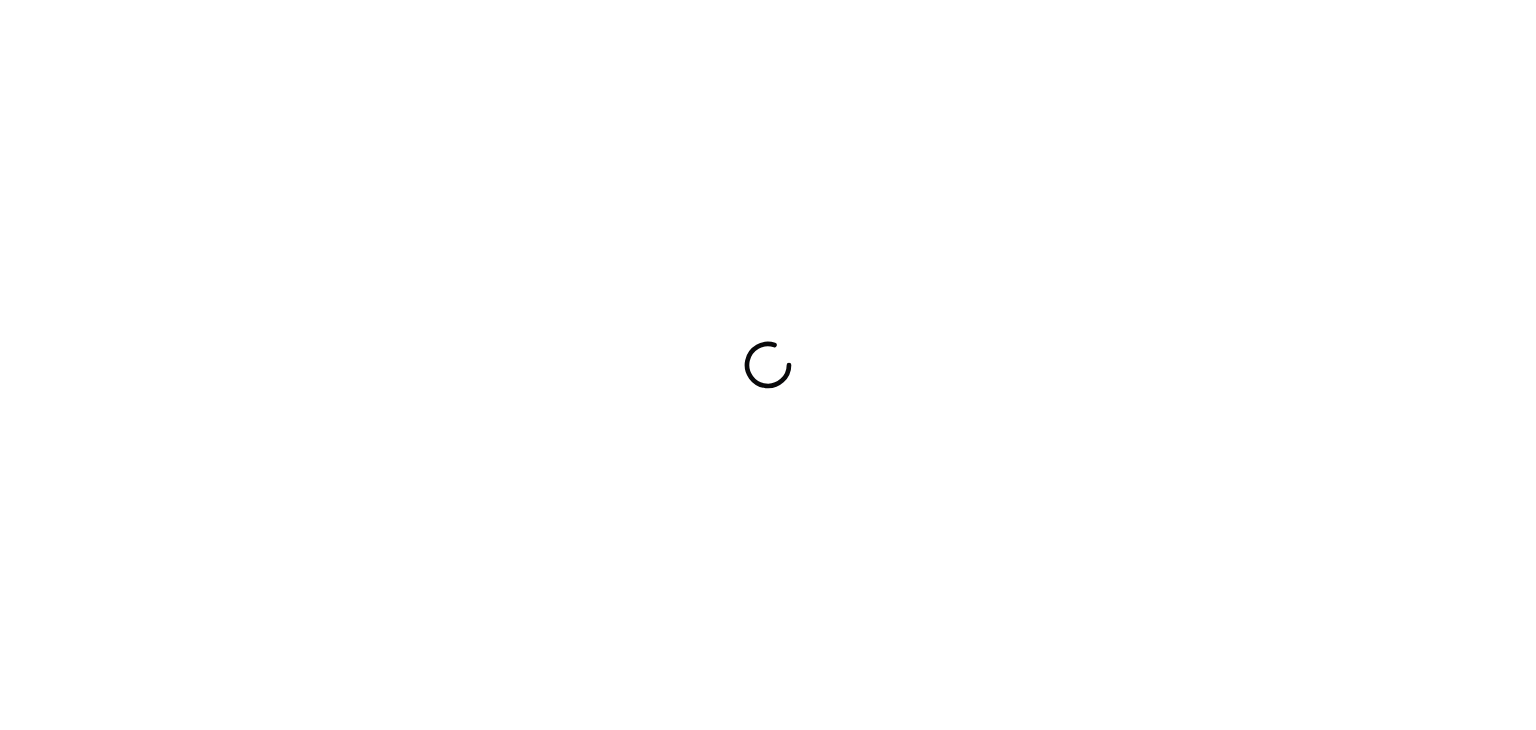 scroll, scrollTop: 0, scrollLeft: 0, axis: both 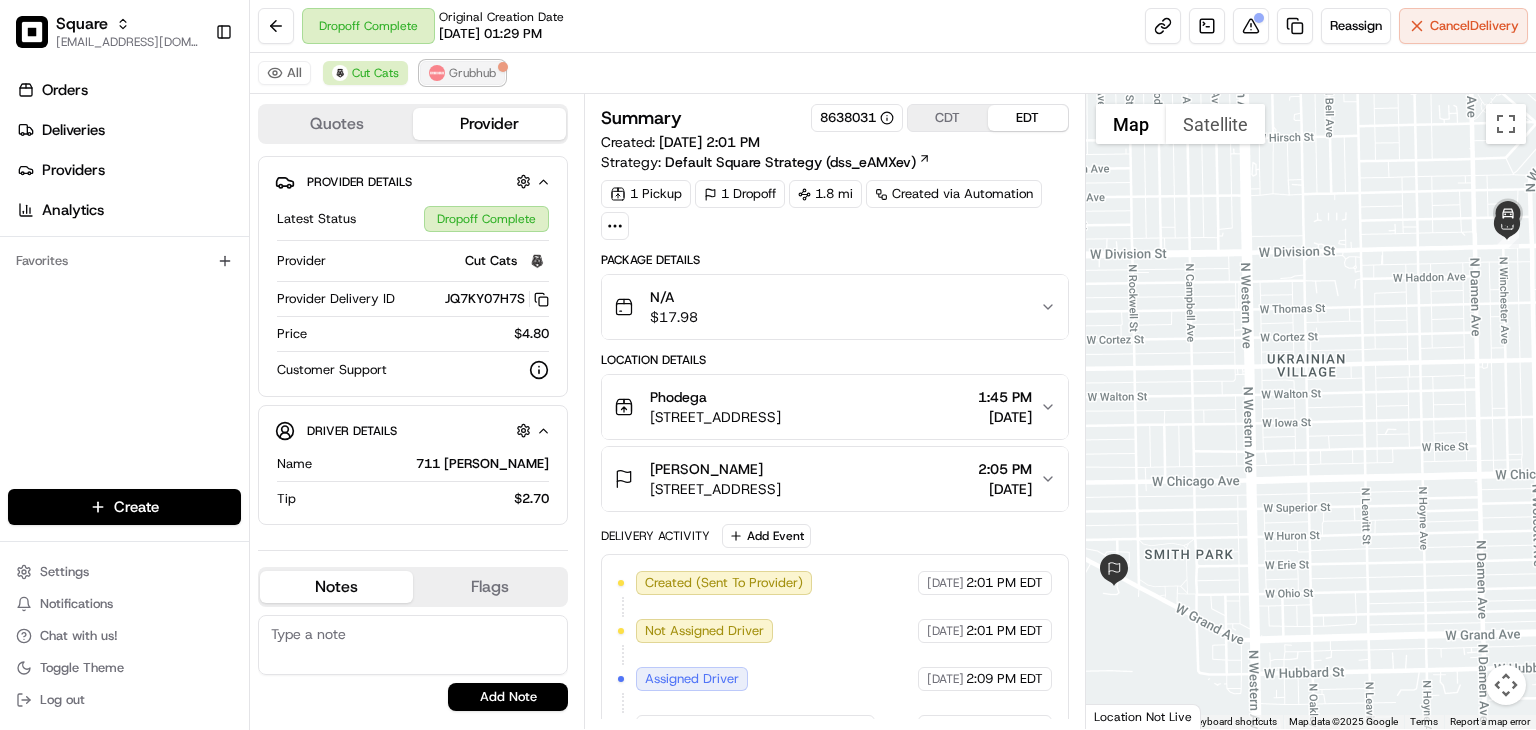 click on "Grubhub" at bounding box center [472, 73] 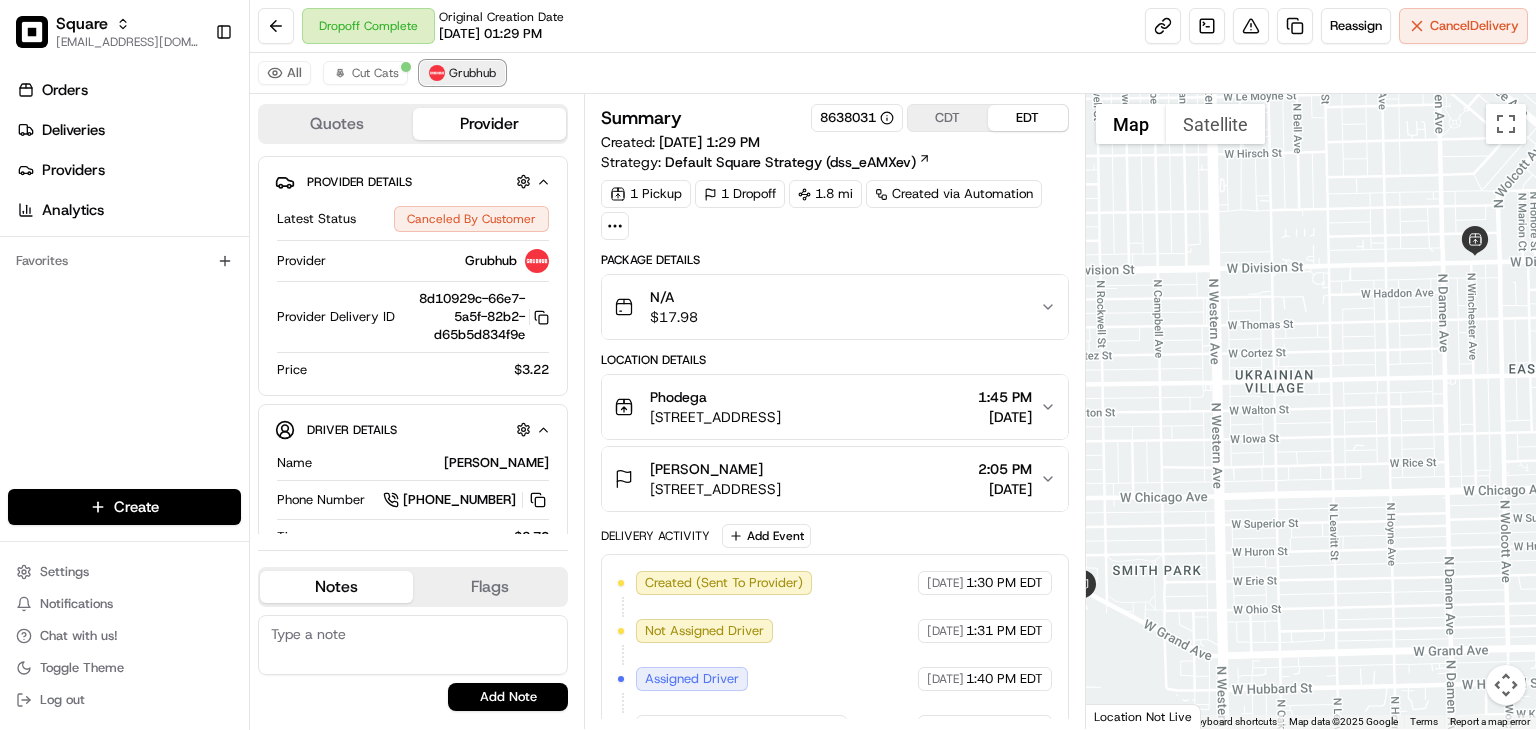 scroll, scrollTop: 0, scrollLeft: 0, axis: both 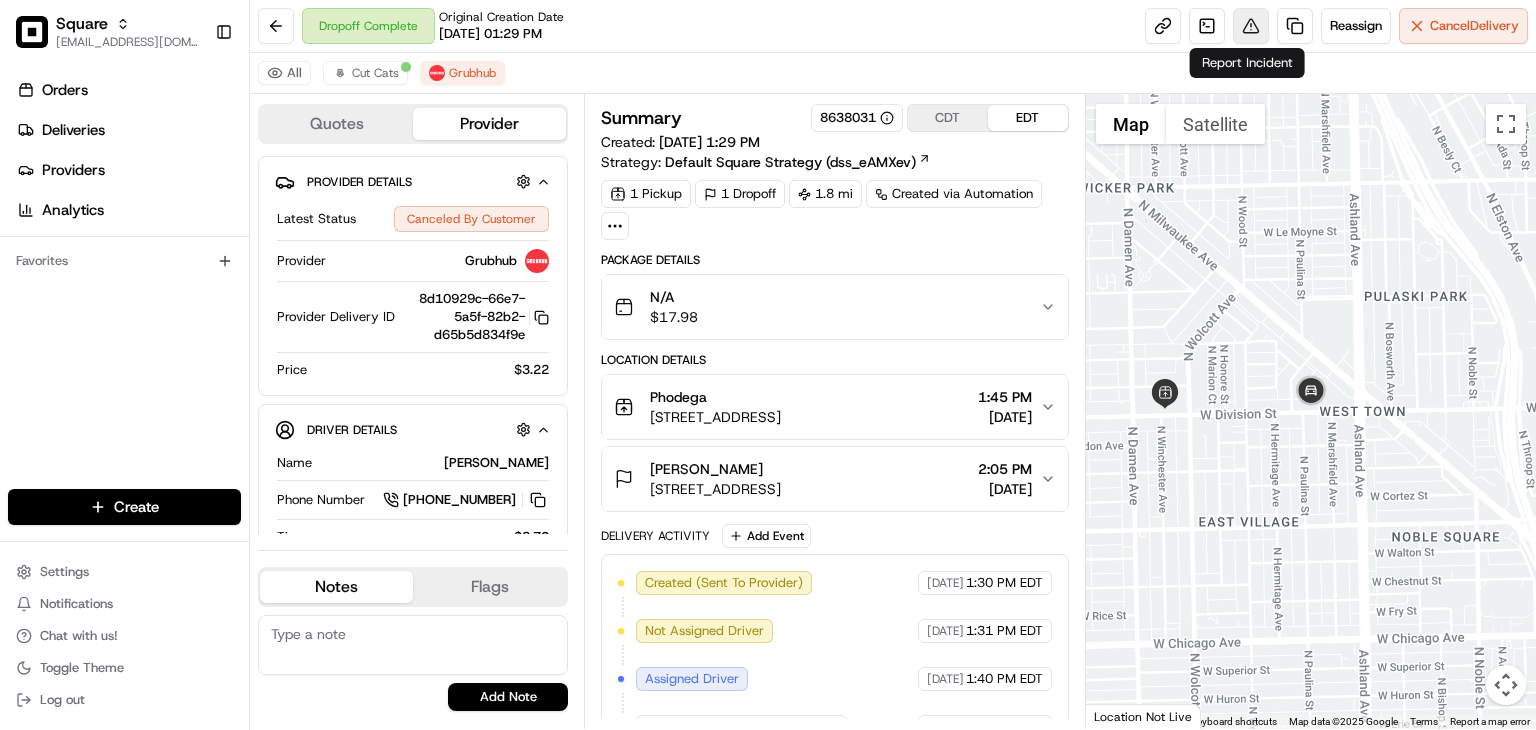 click at bounding box center [1251, 26] 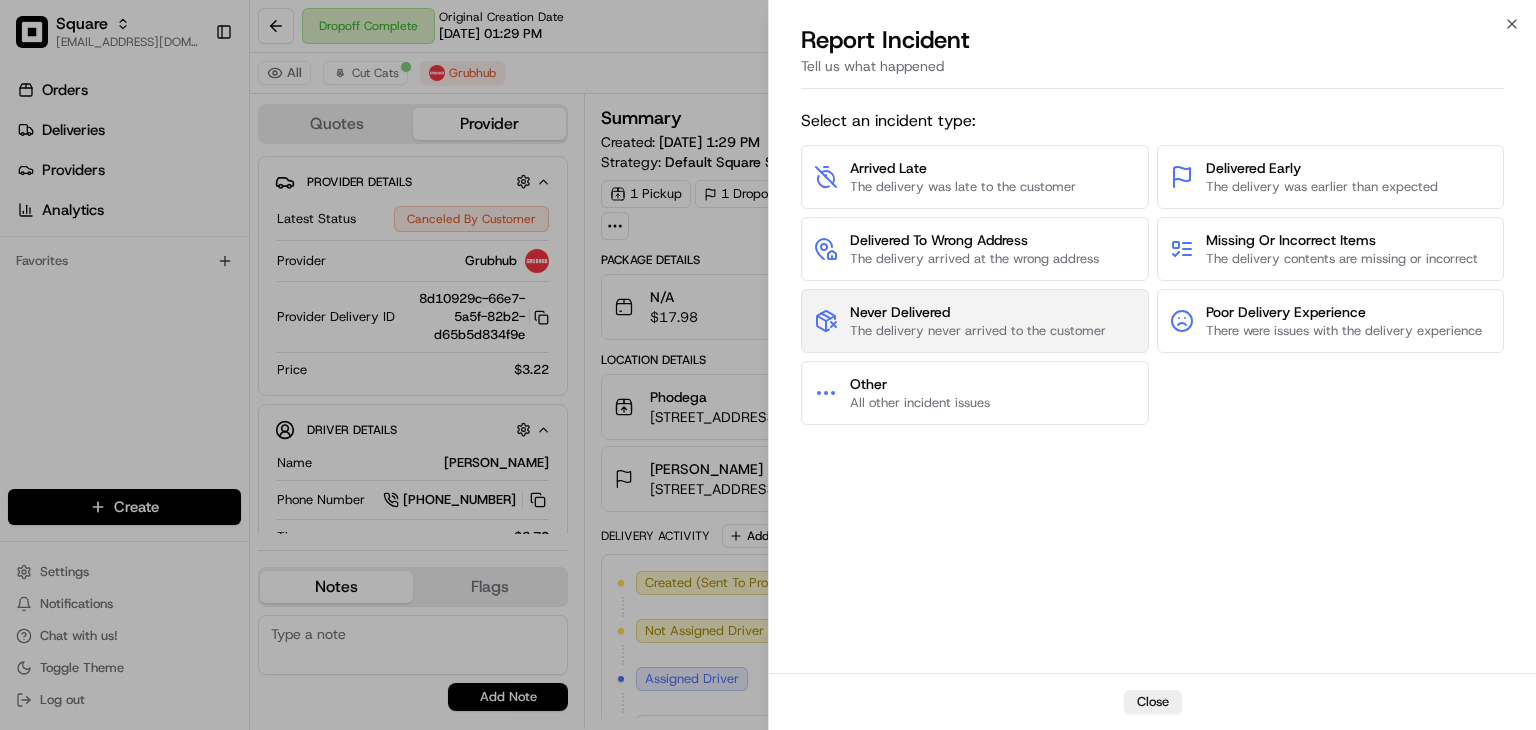 click on "Never Delivered" at bounding box center [978, 312] 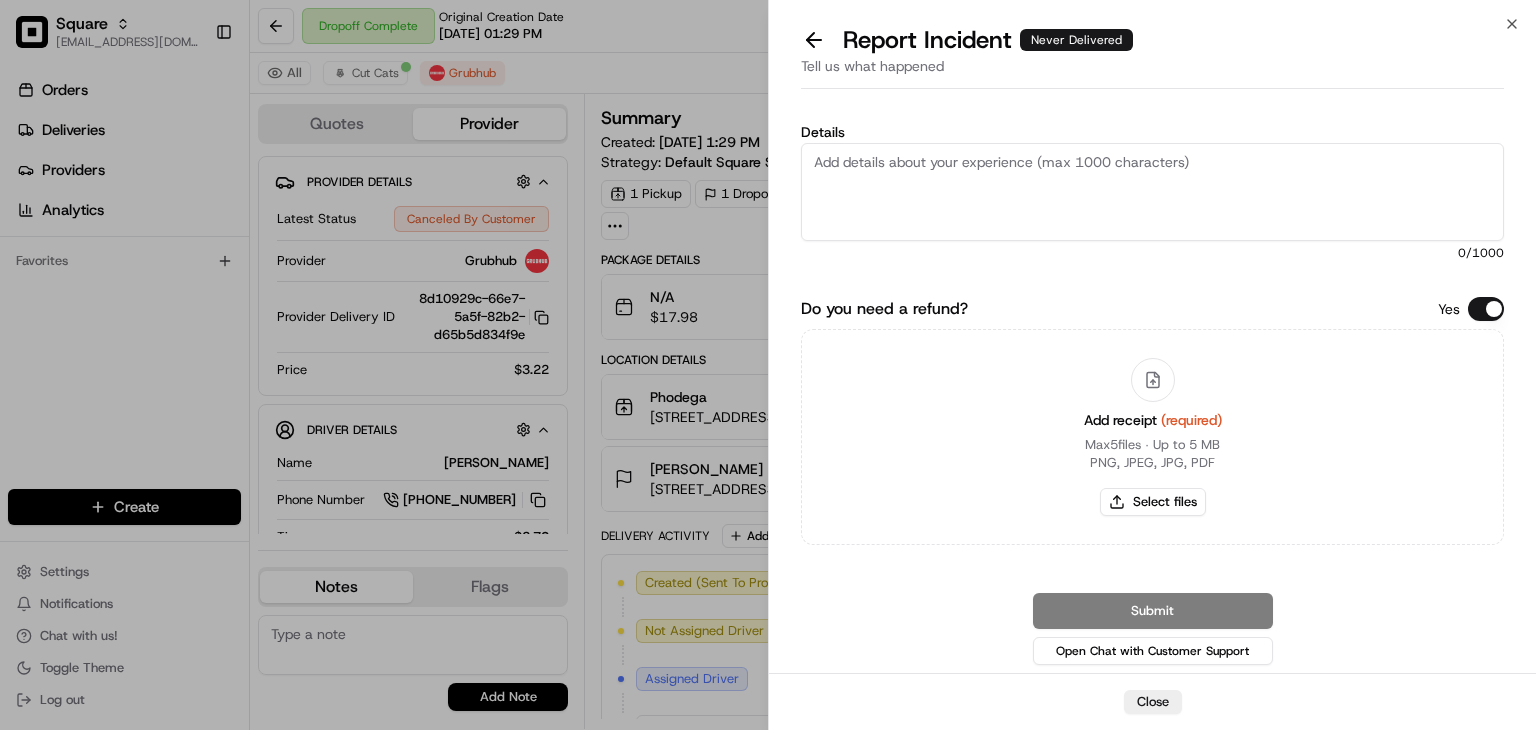 click on "Do you need a refund?" at bounding box center [1486, 309] 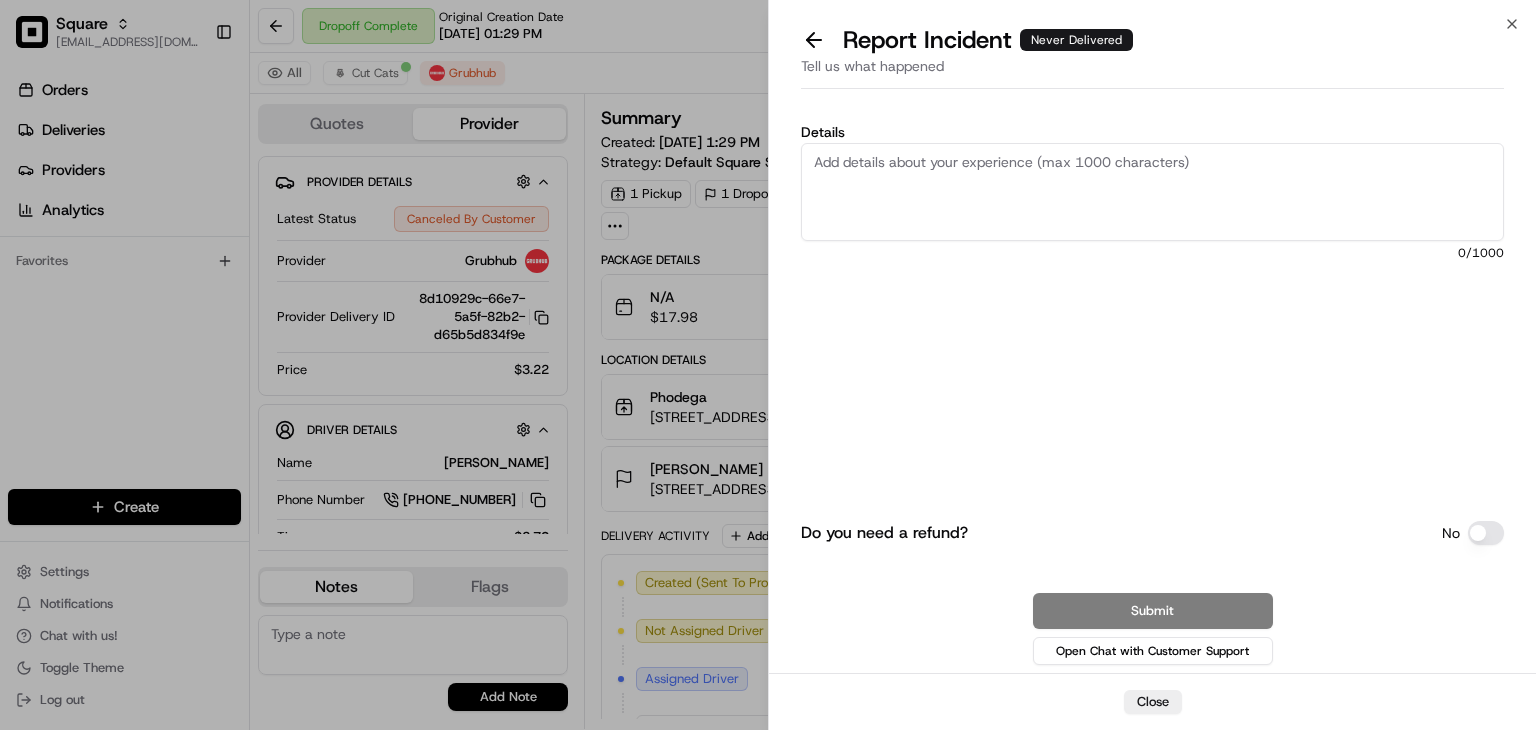 click on "Details" at bounding box center (1152, 192) 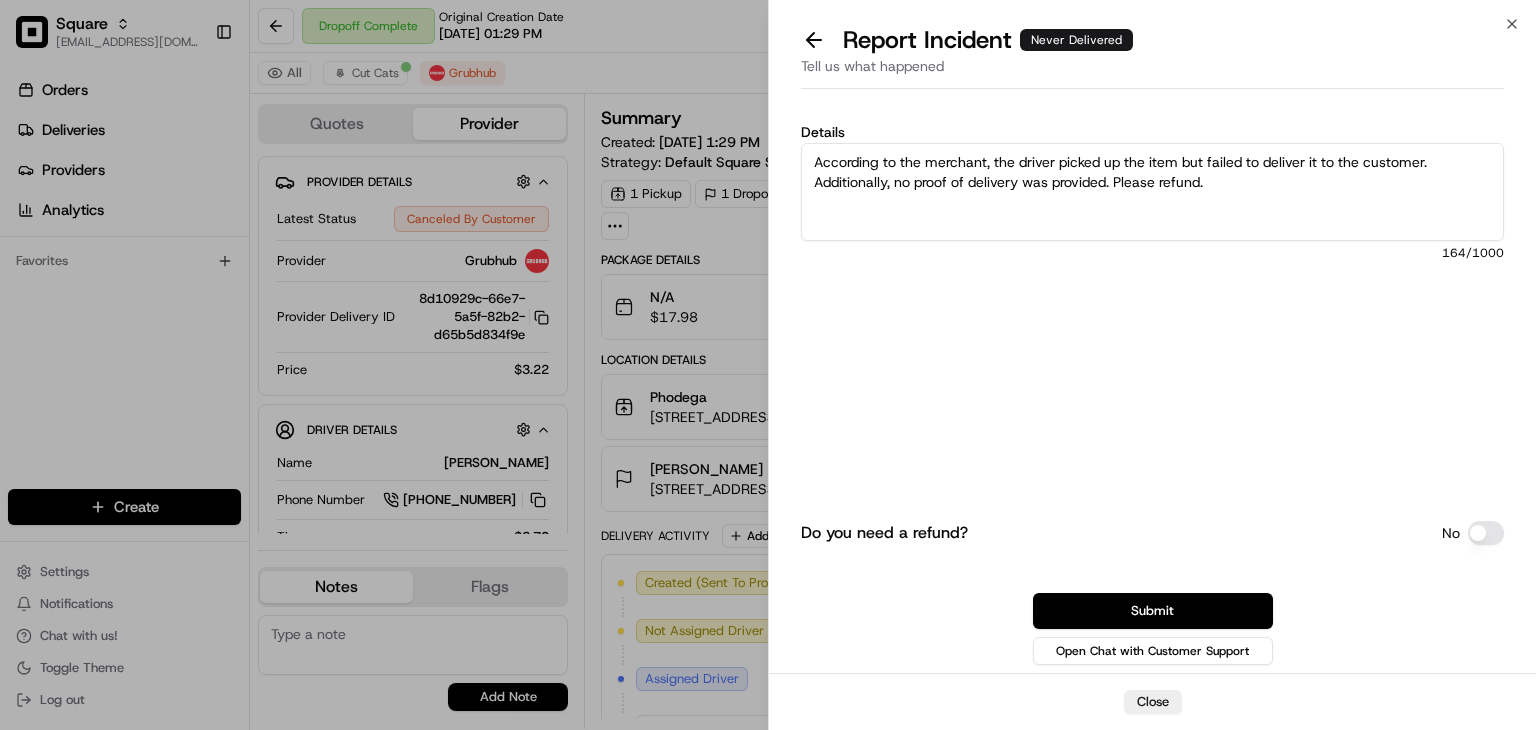 click on "According to the merchant, the driver picked up the item but failed to deliver it to the customer. Additionally, no proof of delivery was provided. Please refund." at bounding box center [1152, 192] 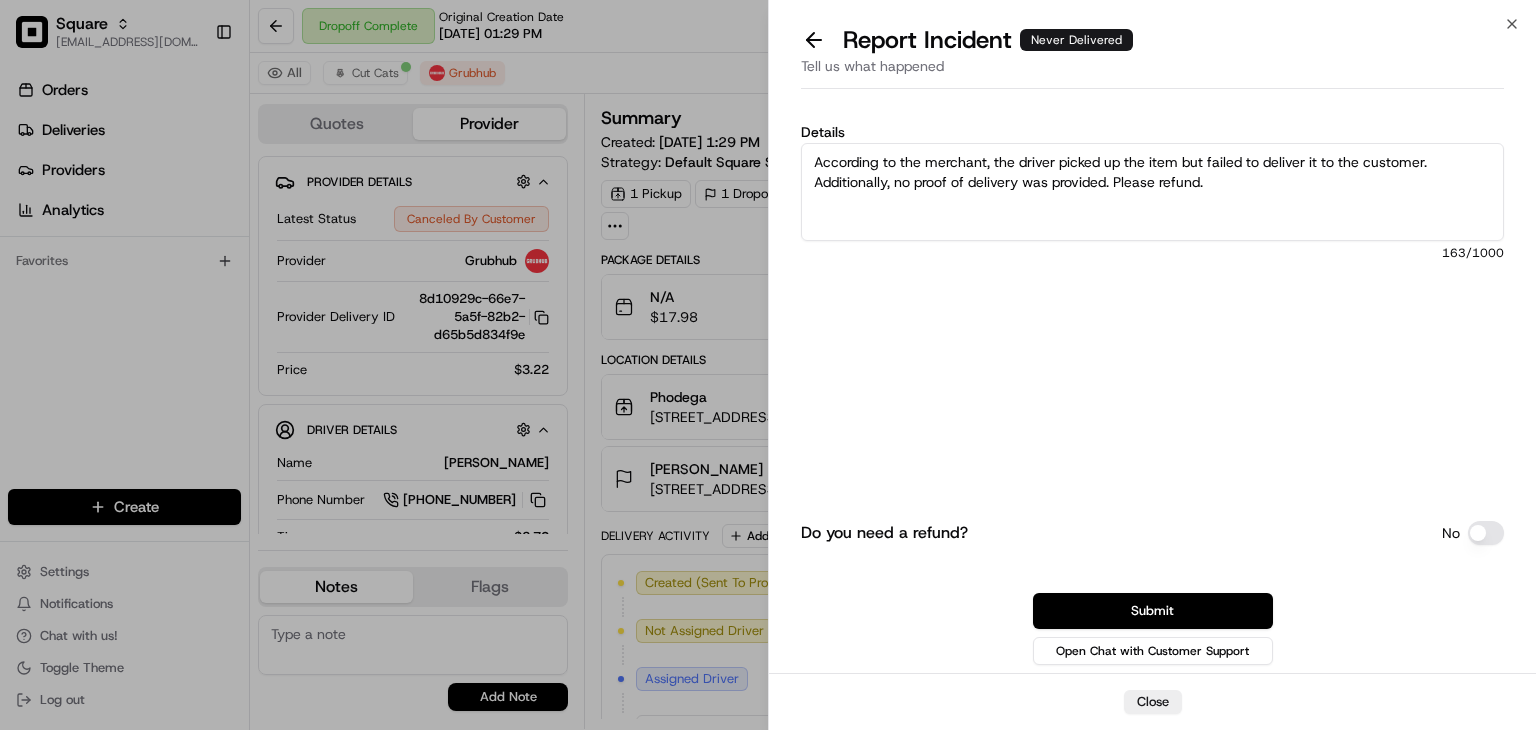 click on "According to the merchant, the driver picked up the item but failed to deliver it to the customer. Additionally, no proof of delivery was provided. Please refund." at bounding box center [1152, 192] 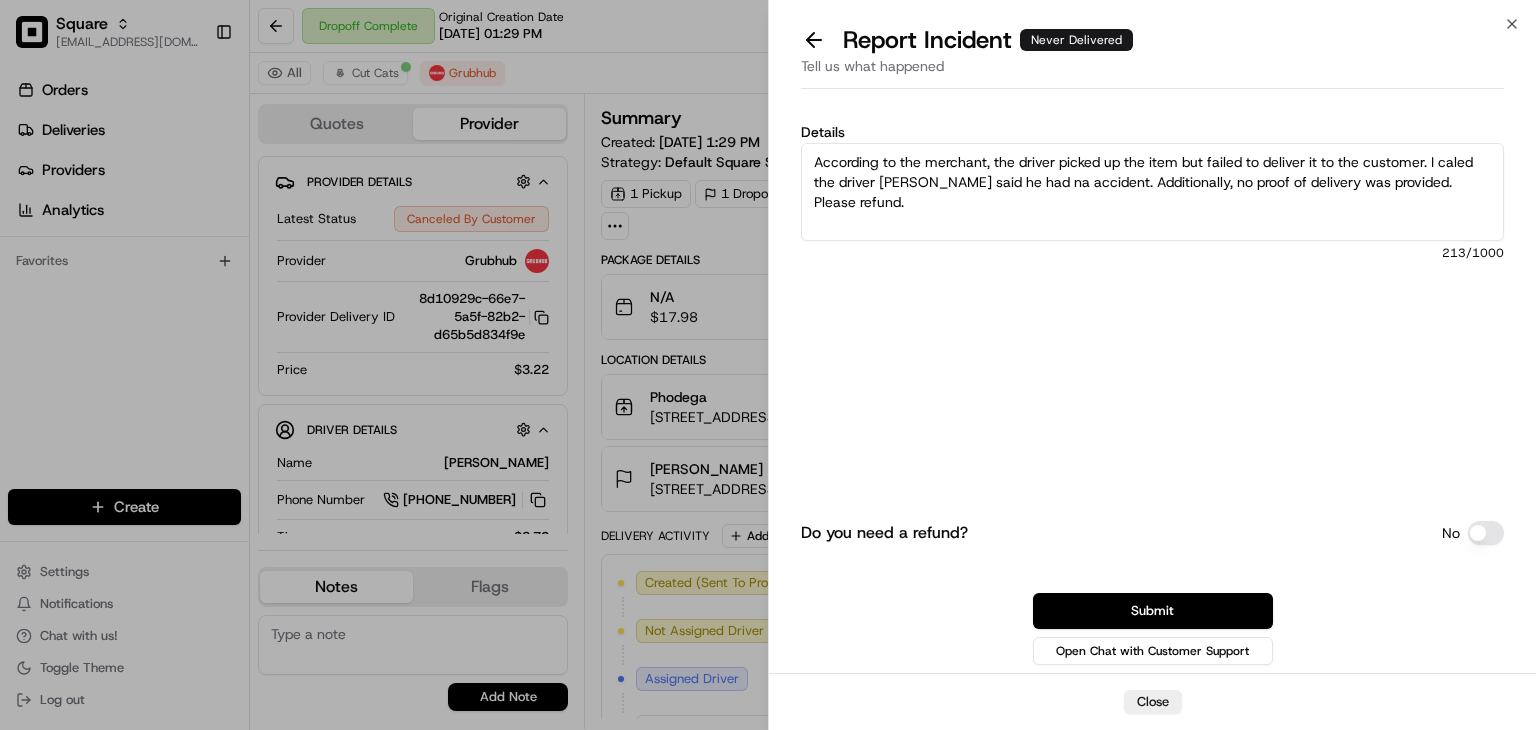 drag, startPoint x: 1090, startPoint y: 173, endPoint x: 1380, endPoint y: 182, distance: 290.13962 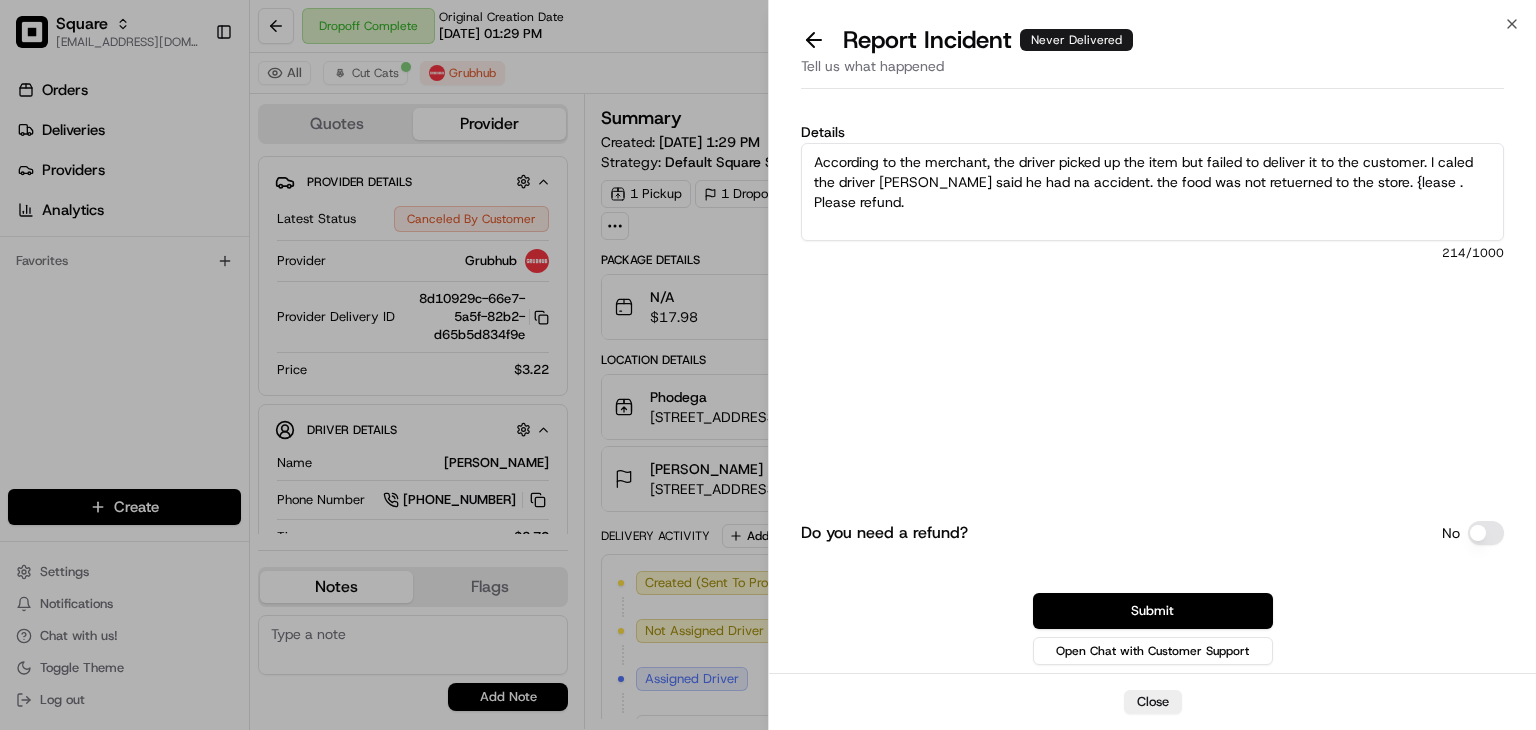 click on "According to the merchant, the driver picked up the item but failed to deliver it to the customer. I caled the driver [PERSON_NAME] said he had na accident. the food was not retuerned to the store. {lease . Please refund." at bounding box center [1152, 192] 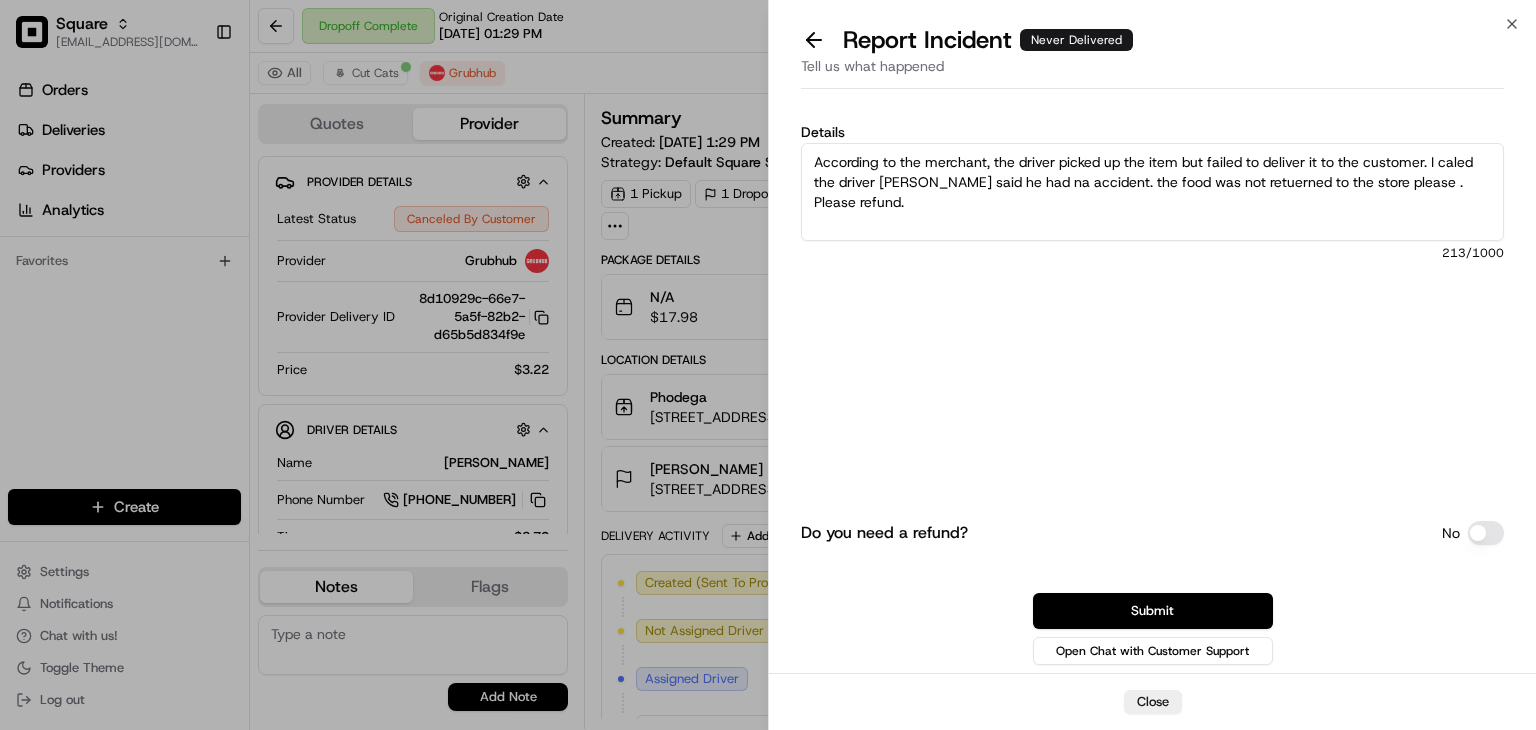 click on "According to the merchant, the driver picked up the item but failed to deliver it to the customer. I caled the driver [PERSON_NAME] said he had na accident. the food was not retuerned to the store please . Please refund." at bounding box center (1152, 192) 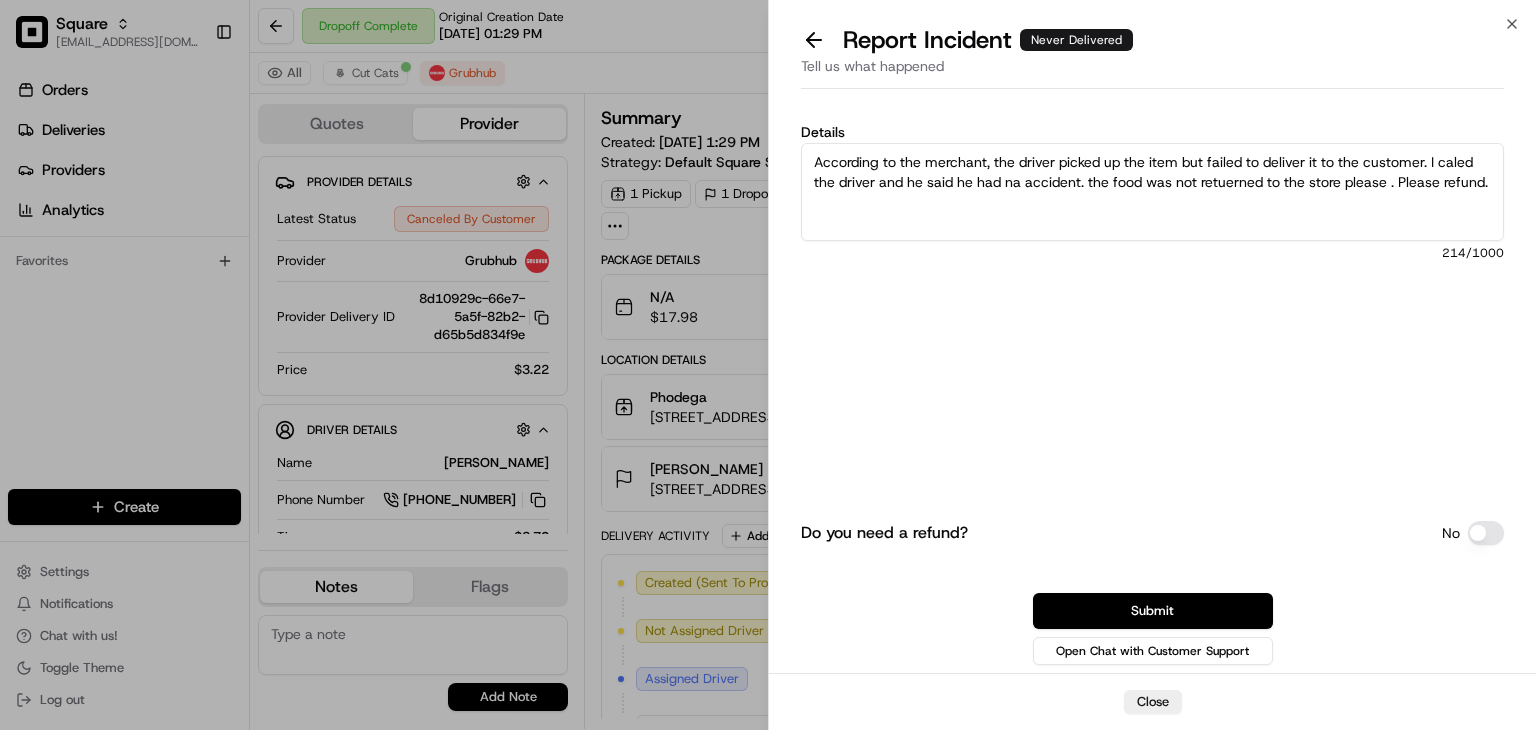 drag, startPoint x: 929, startPoint y: 179, endPoint x: 949, endPoint y: 182, distance: 20.22375 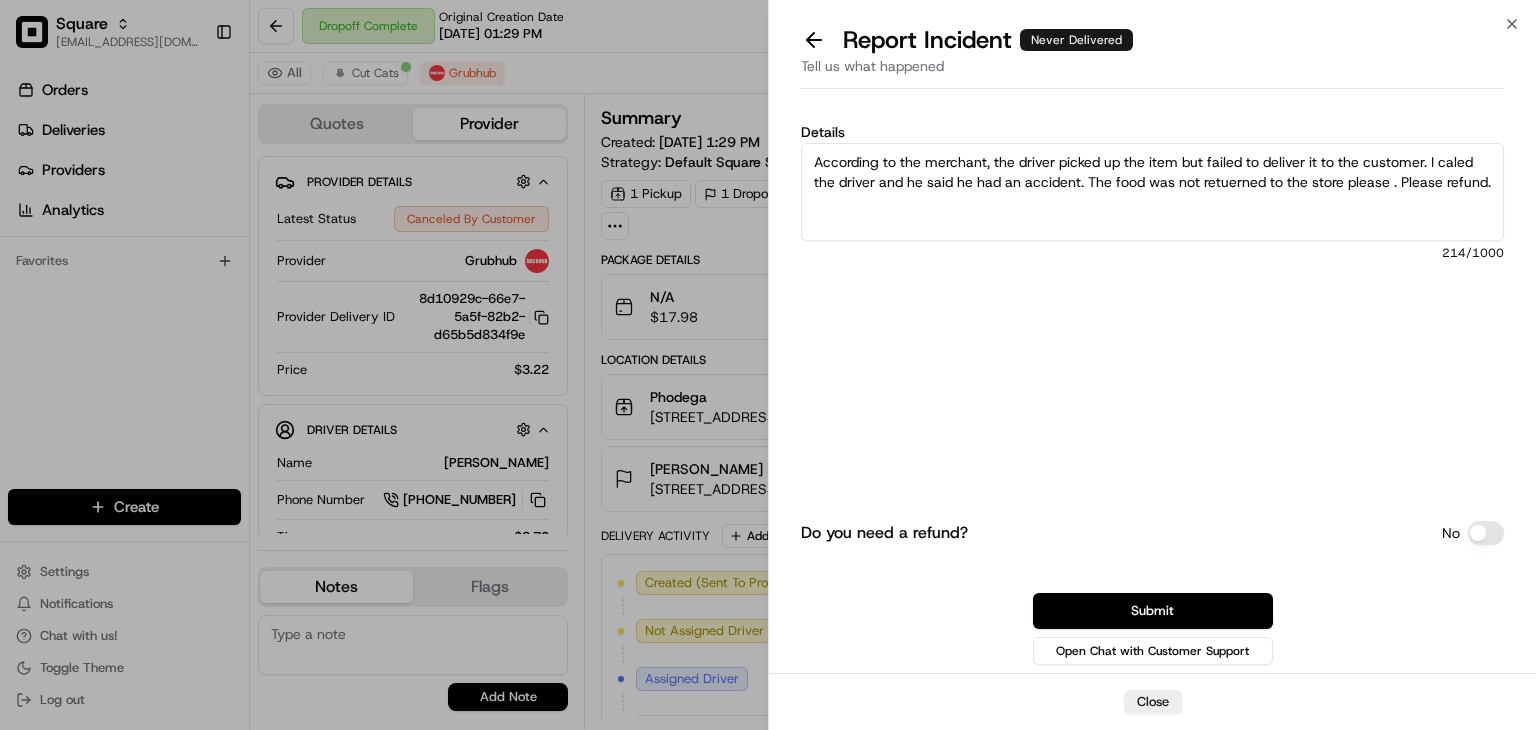 click on "According to the merchant, the driver picked up the item but failed to deliver it to the customer. I caled the driver and he said he had an accident. The food was not retuerned to the store please . Please refund." at bounding box center [1152, 192] 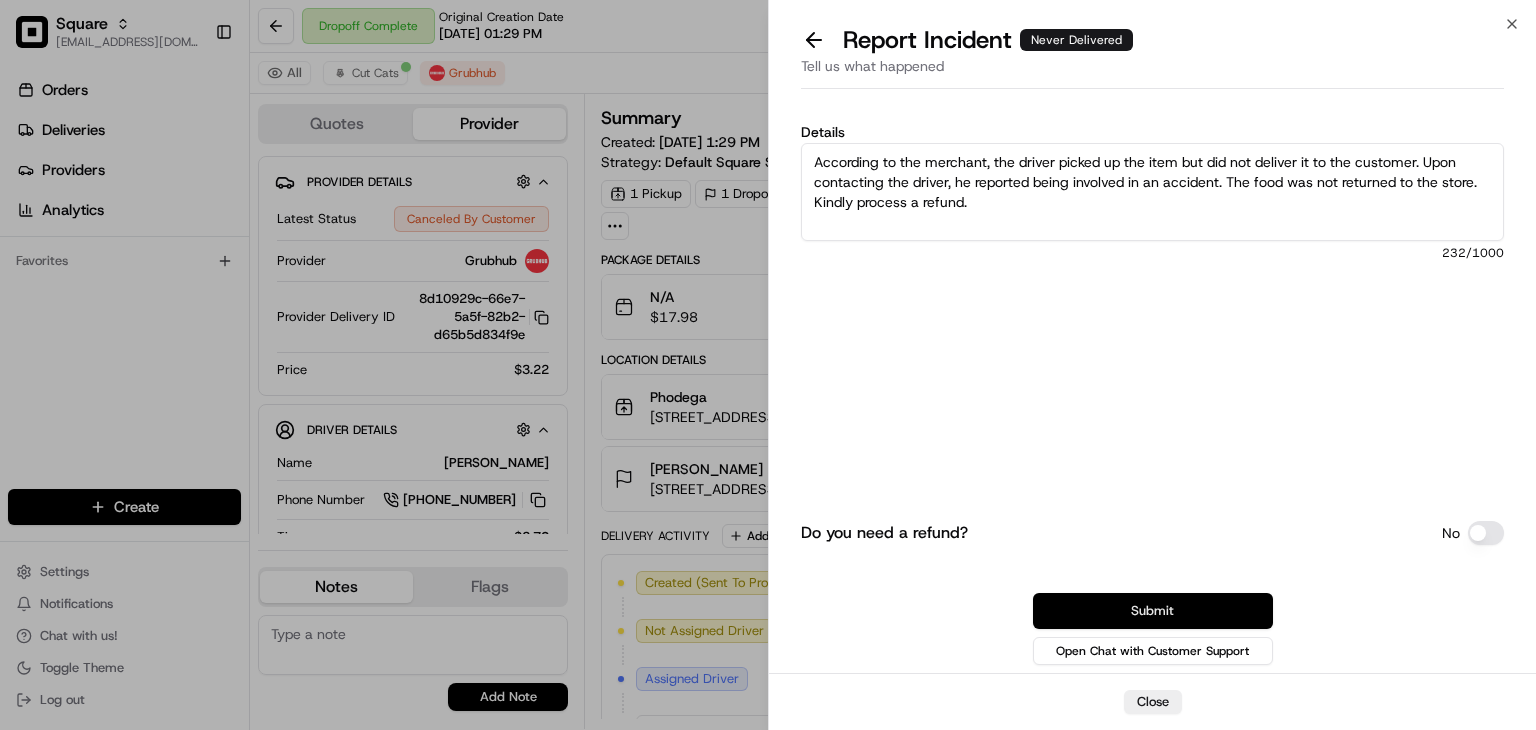 type on "According to the merchant, the driver picked up the item but did not deliver it to the customer. Upon contacting the driver, he reported being involved in an accident. The food was not returned to the store. Kindly process a refund." 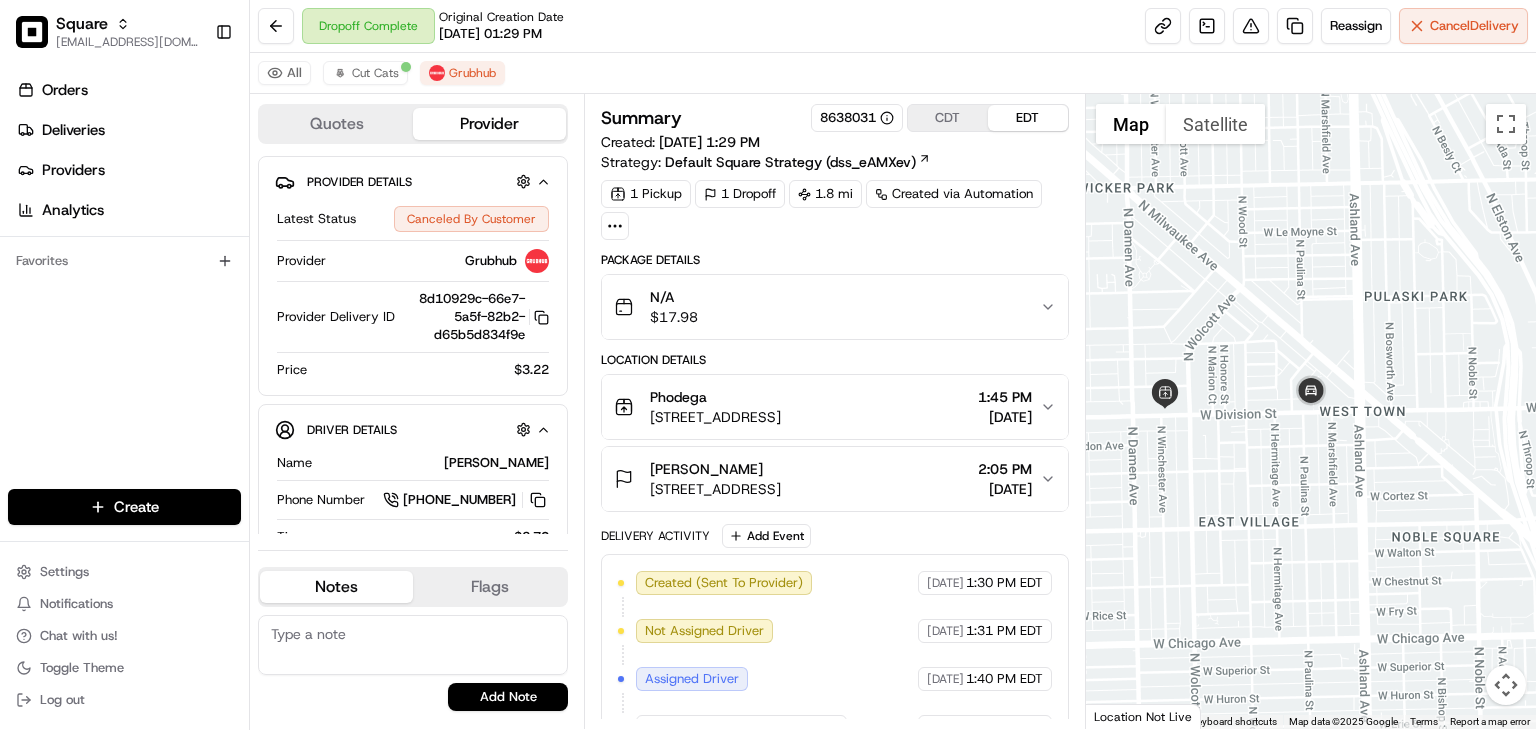 click at bounding box center (413, 645) 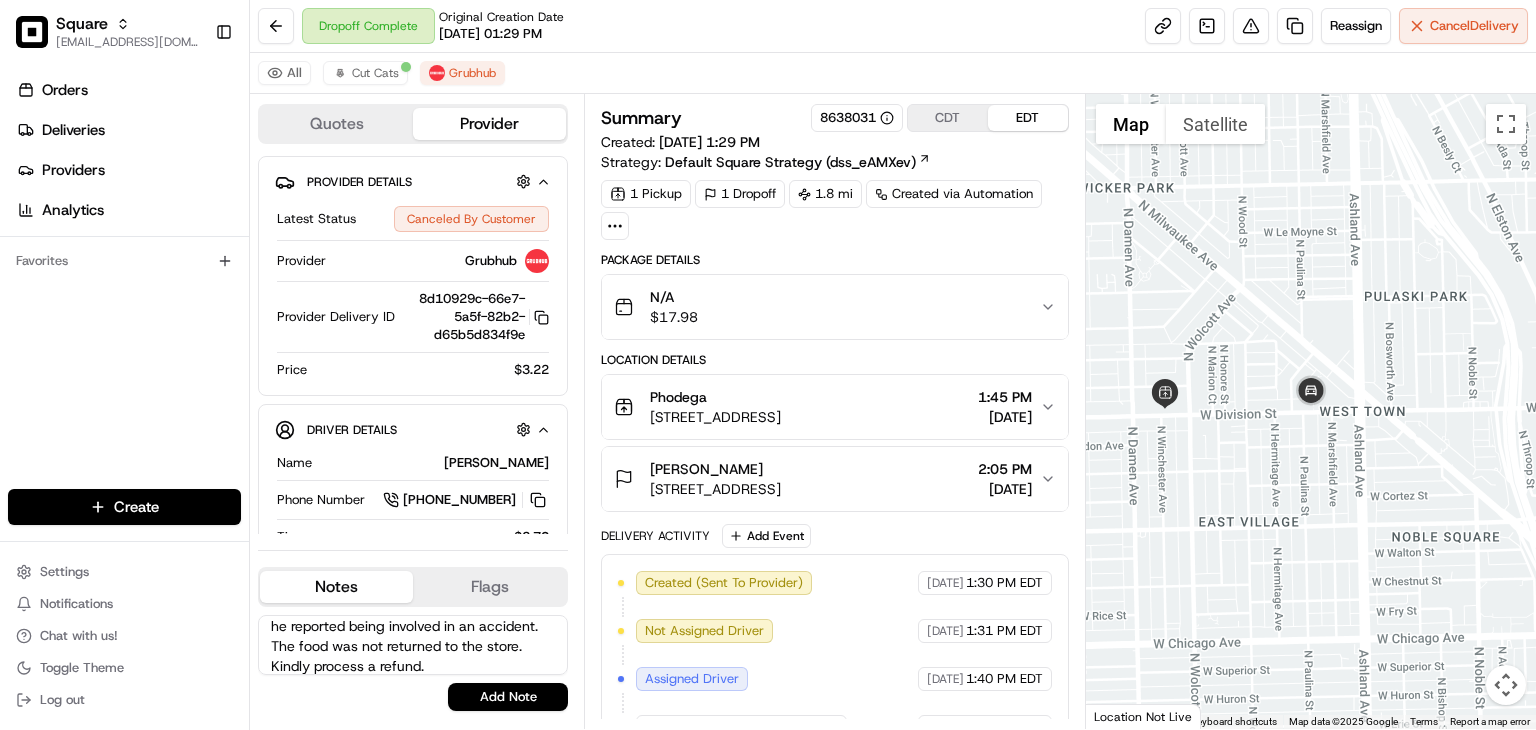 scroll, scrollTop: 0, scrollLeft: 0, axis: both 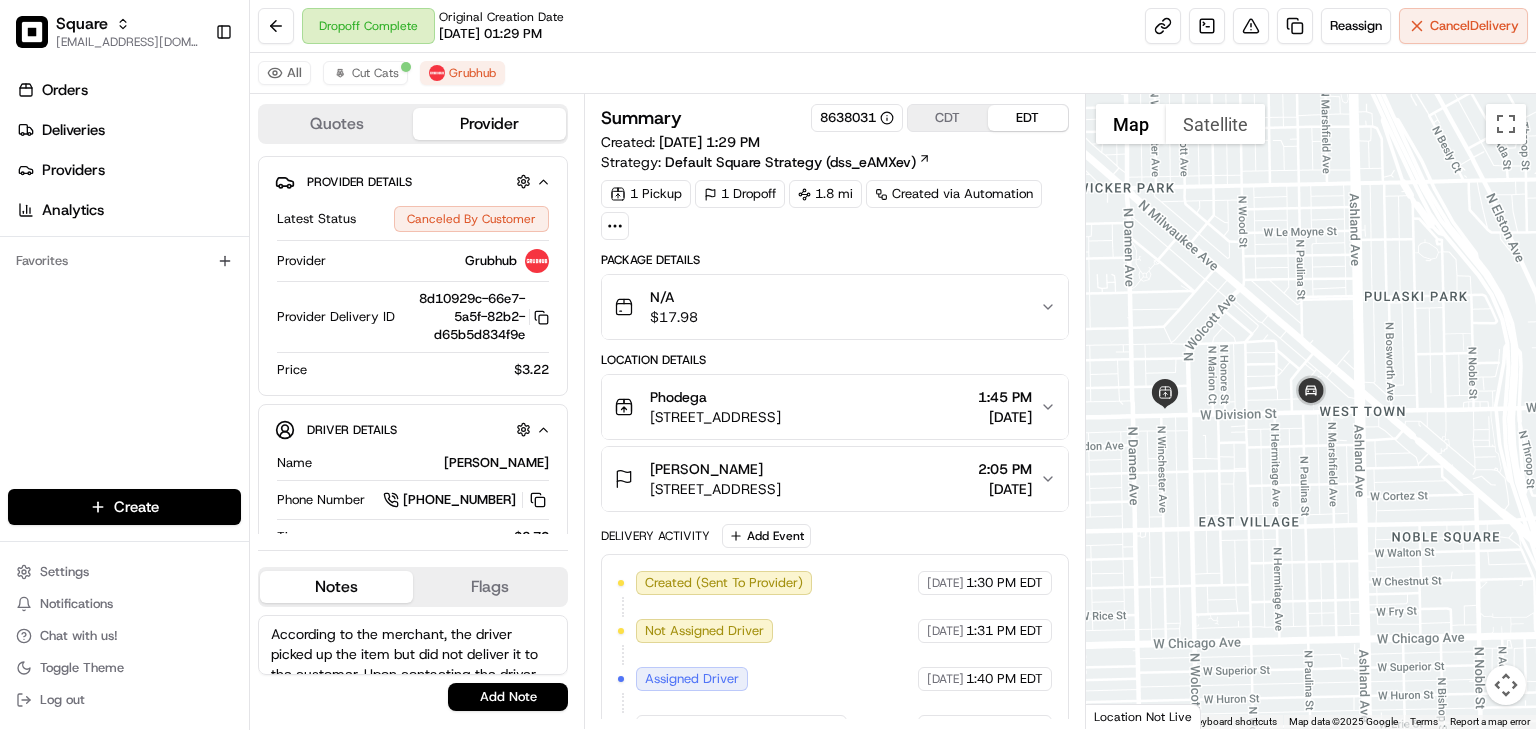 drag, startPoint x: 500, startPoint y: 666, endPoint x: 366, endPoint y: 661, distance: 134.09325 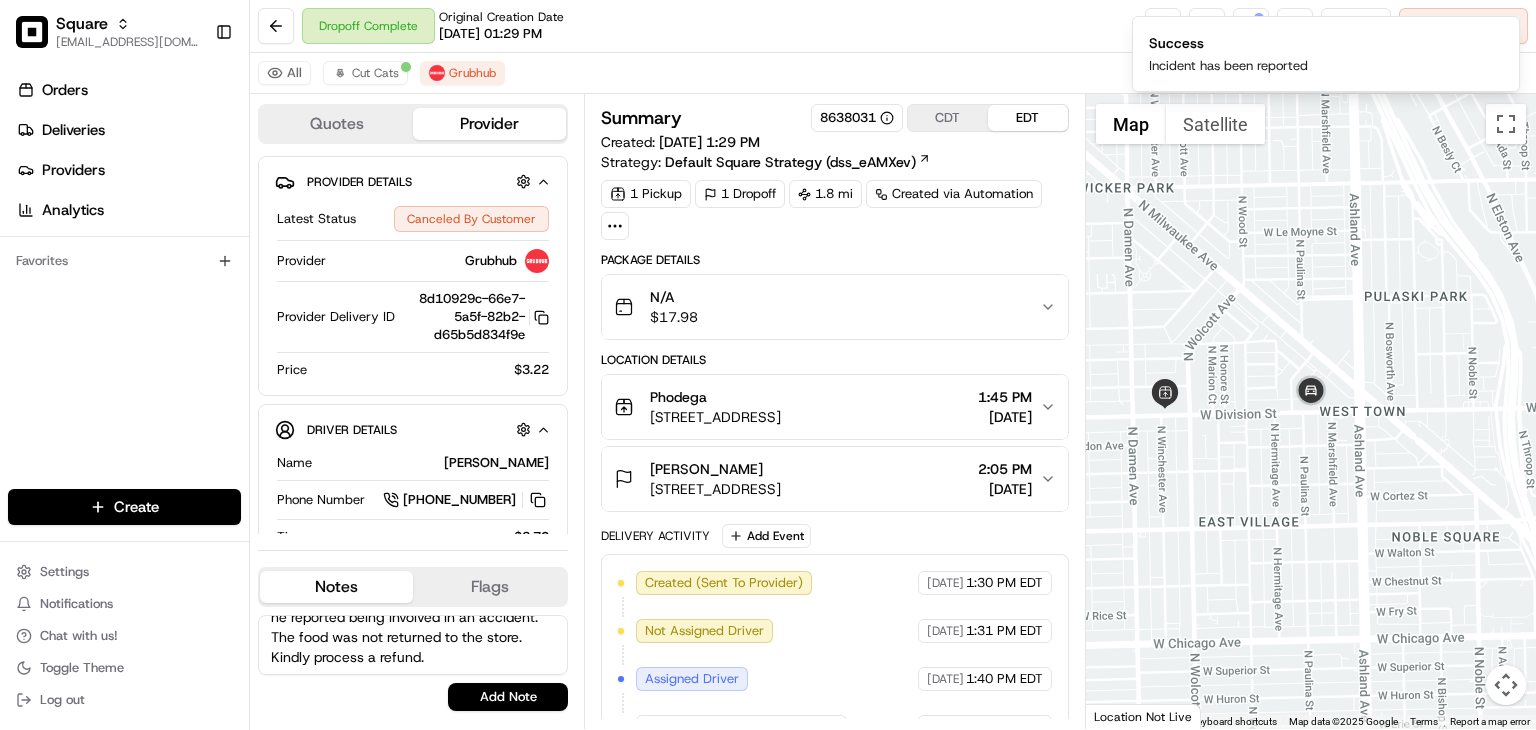 drag, startPoint x: 428, startPoint y: 652, endPoint x: 416, endPoint y: 662, distance: 15.6205 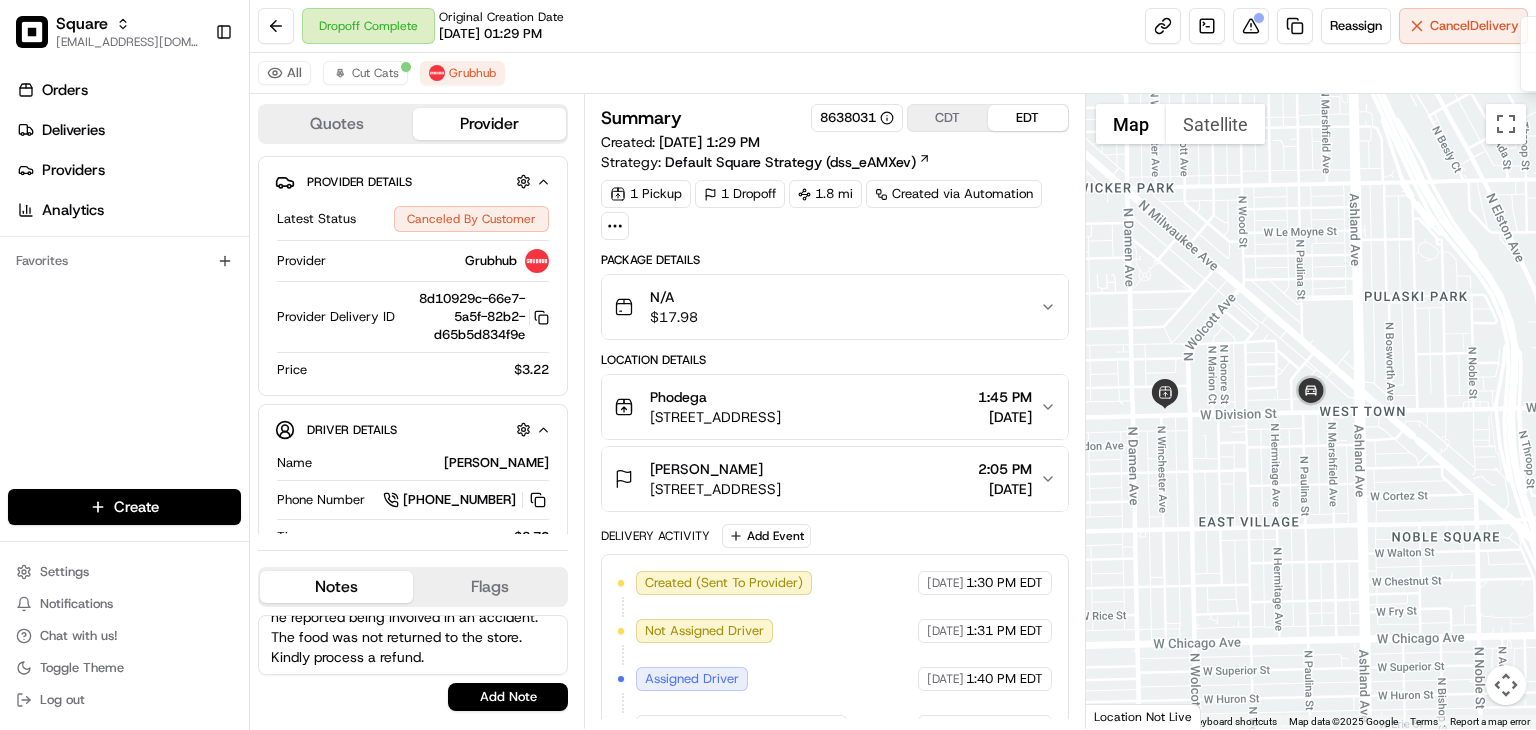 scroll, scrollTop: 0, scrollLeft: 0, axis: both 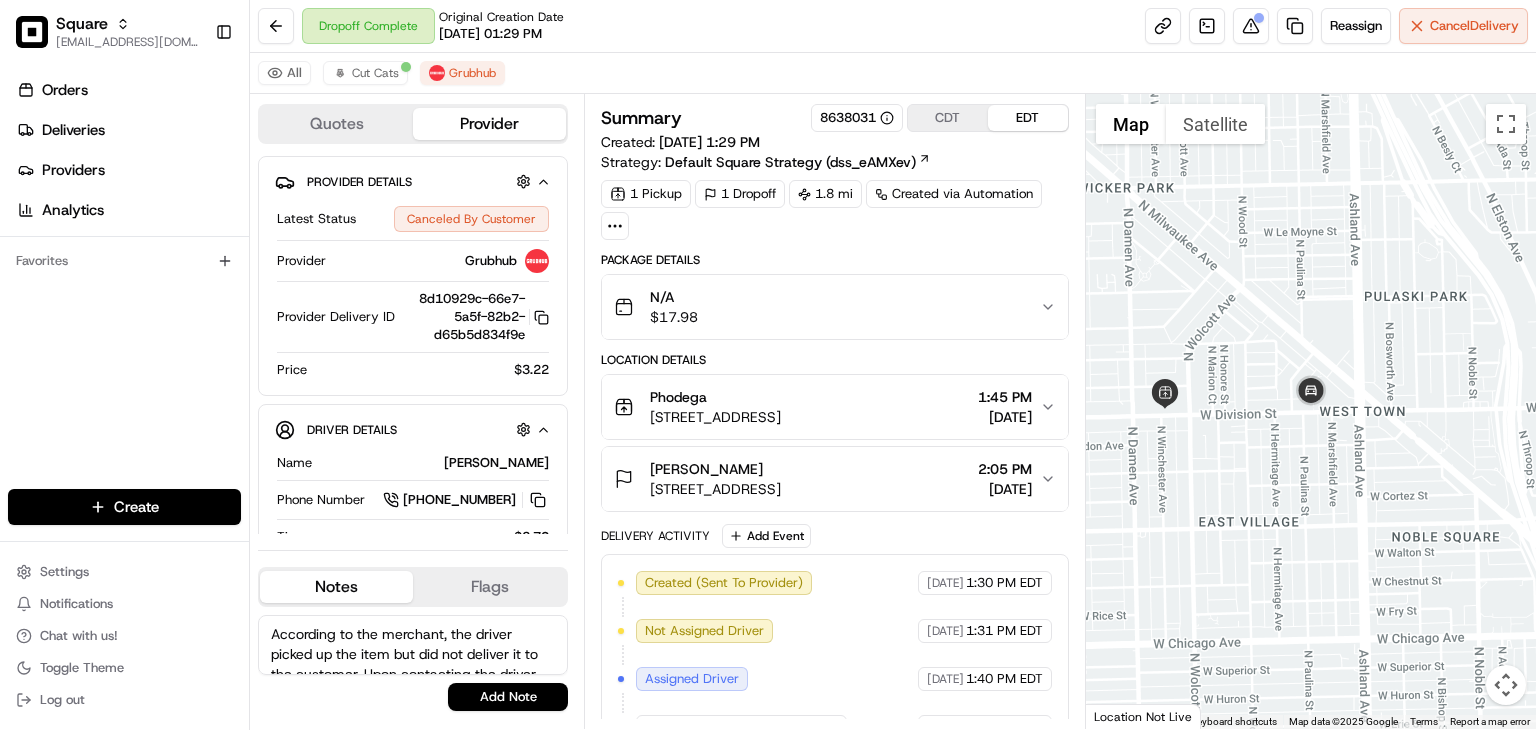 drag, startPoint x: 334, startPoint y: 662, endPoint x: 464, endPoint y: 662, distance: 130 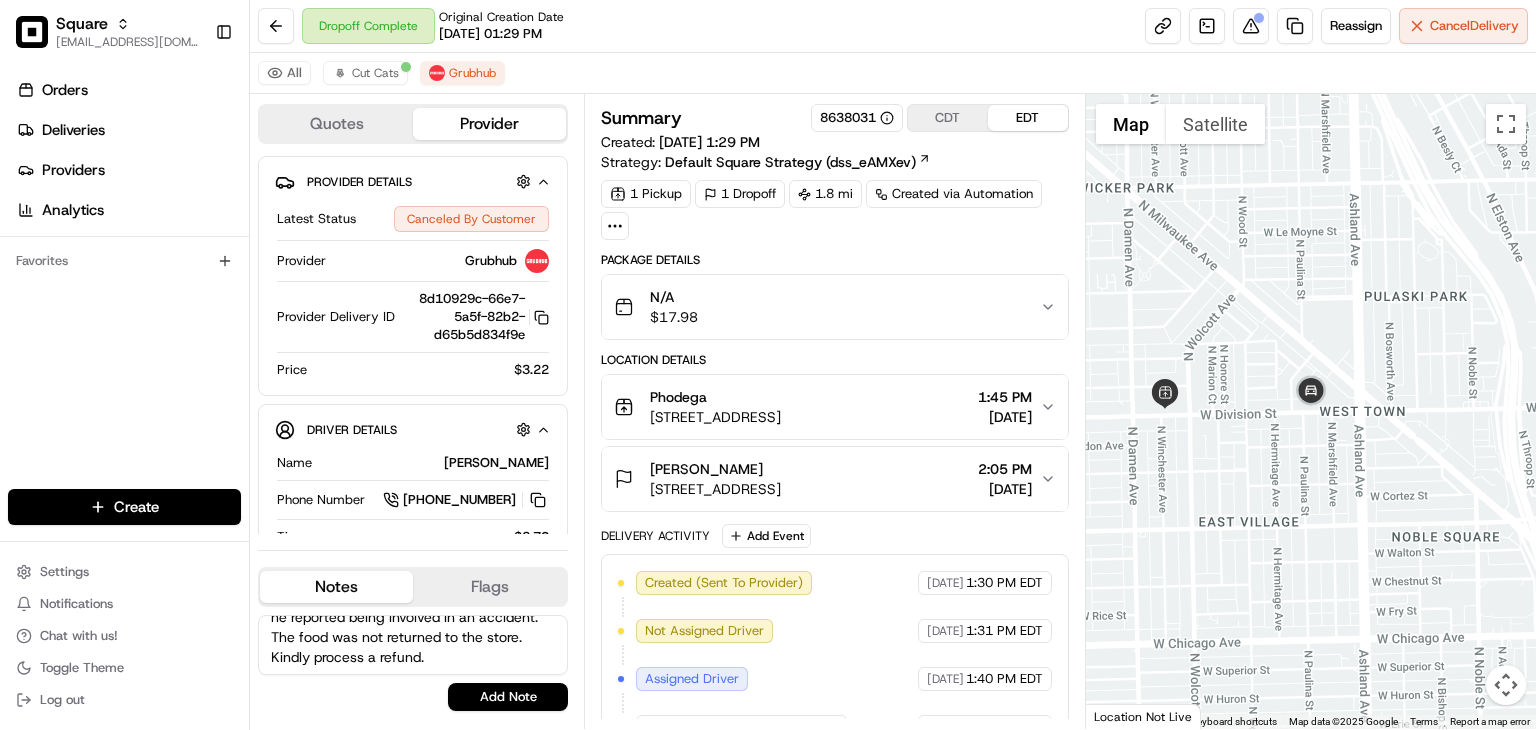 click on "According to the merchant, the driver picked up the item but did not deliver it to the customer. Upon contacting the driver, he reported being involved in an accident. The food was not returned to the store. Kindly process a refund." at bounding box center [413, 645] 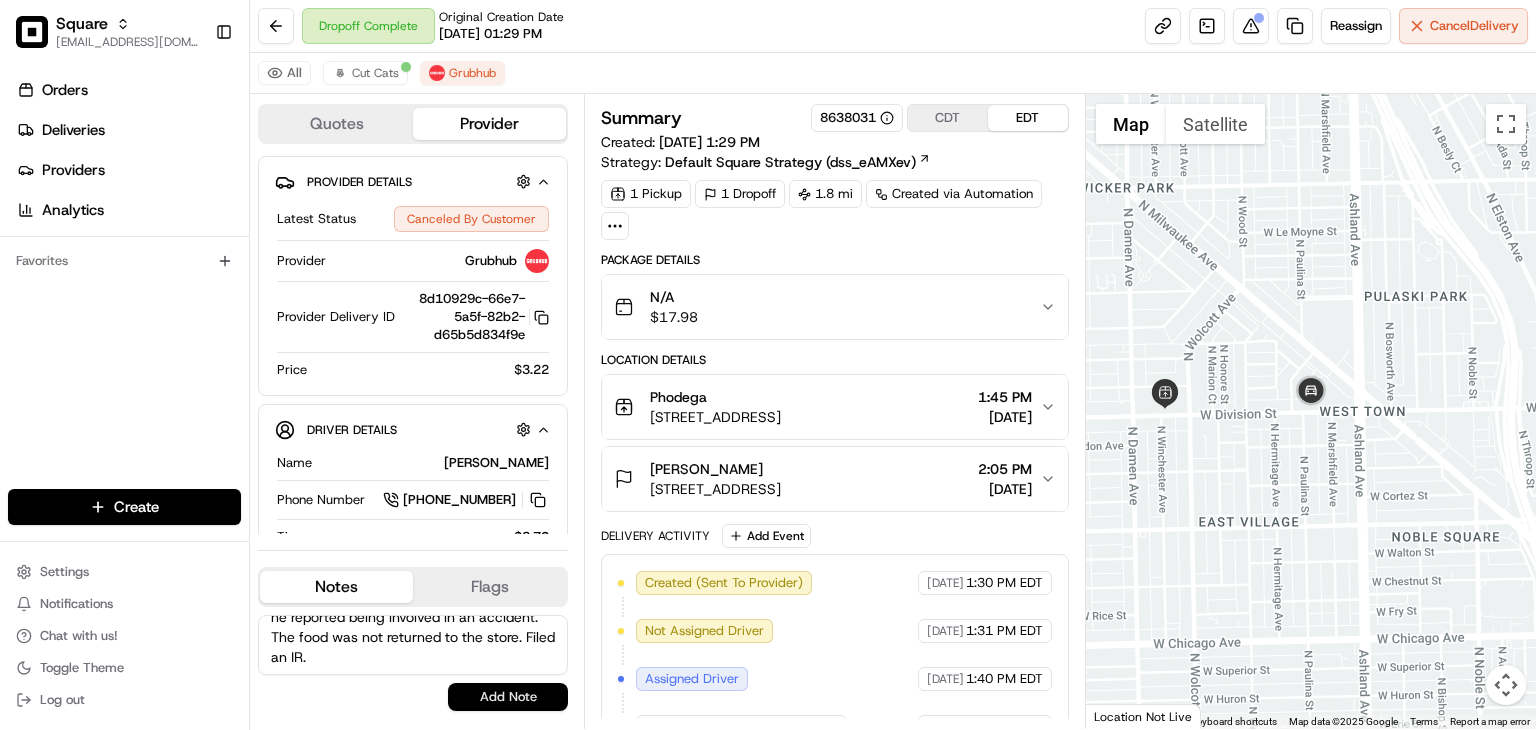 type on "According to the merchant, the driver picked up the item but did not deliver it to the customer. Upon contacting the driver, he reported being involved in an accident. The food was not returned to the store. Filed an IR." 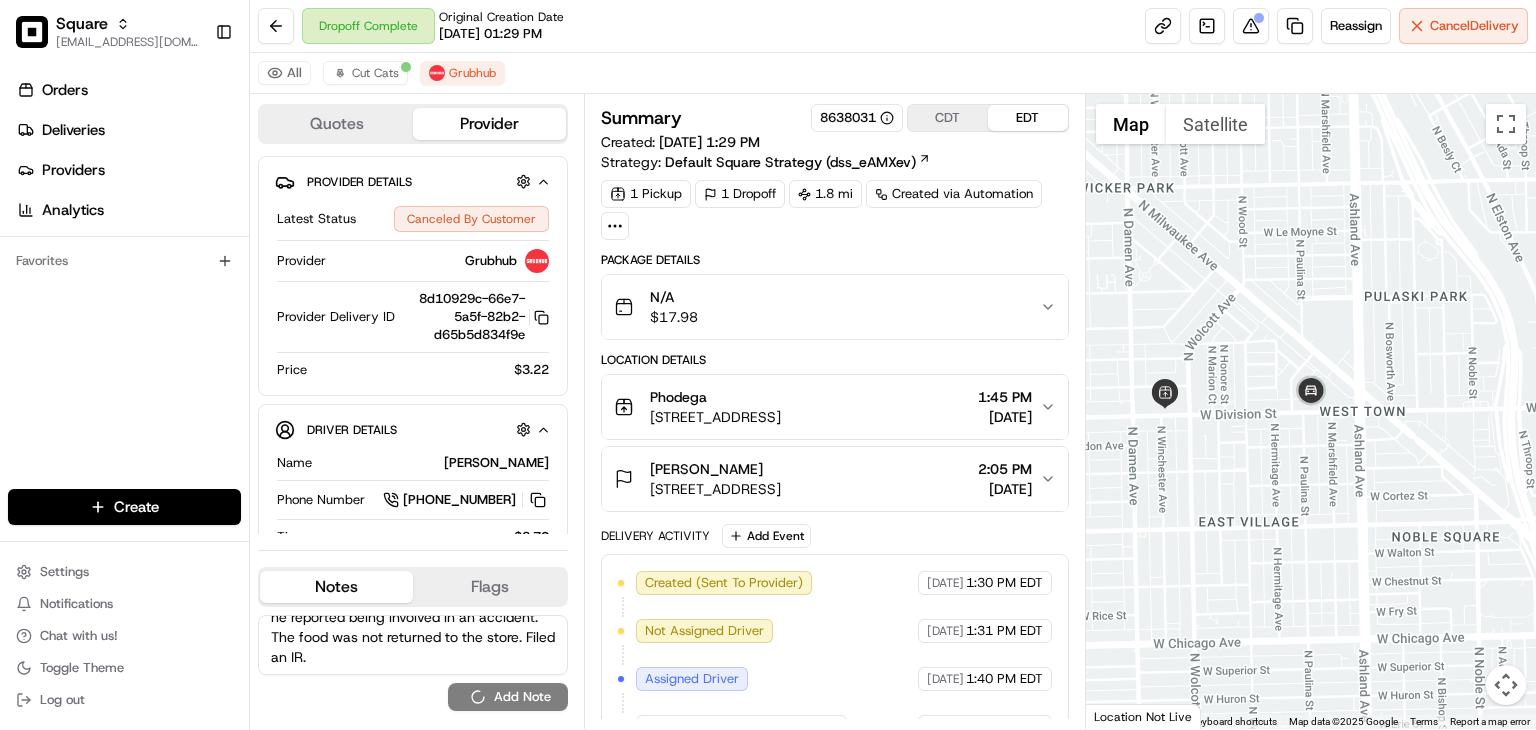 type 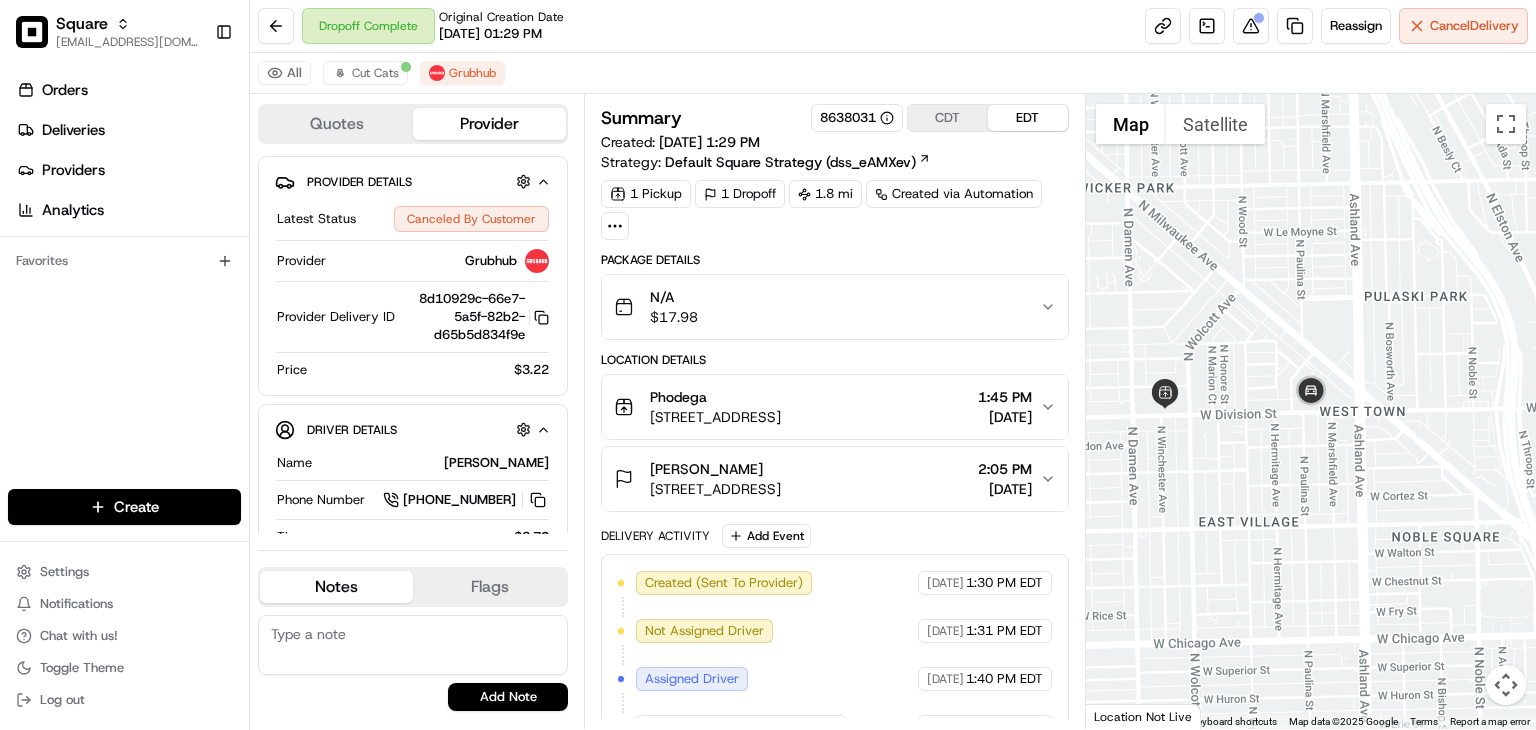 scroll, scrollTop: 0, scrollLeft: 0, axis: both 